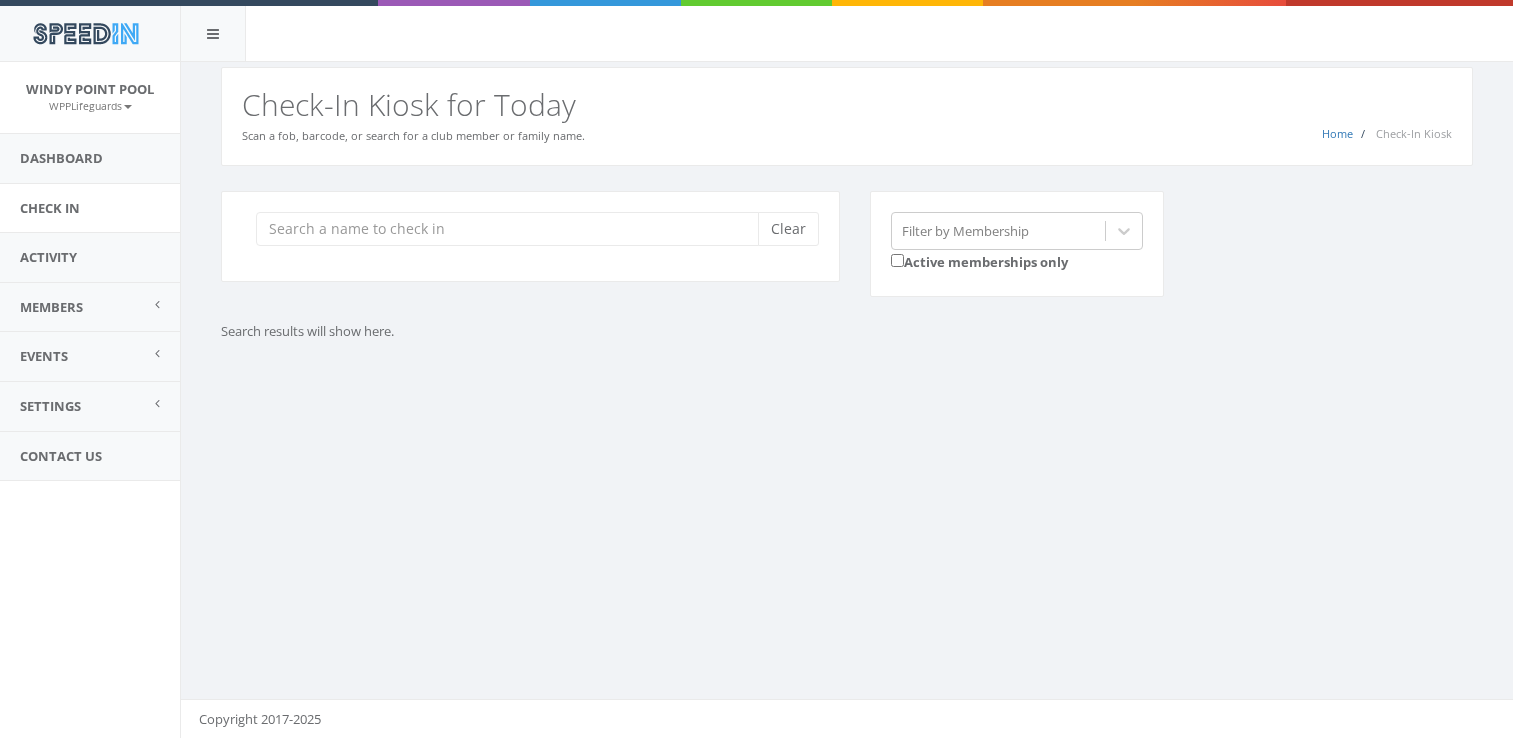 scroll, scrollTop: 0, scrollLeft: 0, axis: both 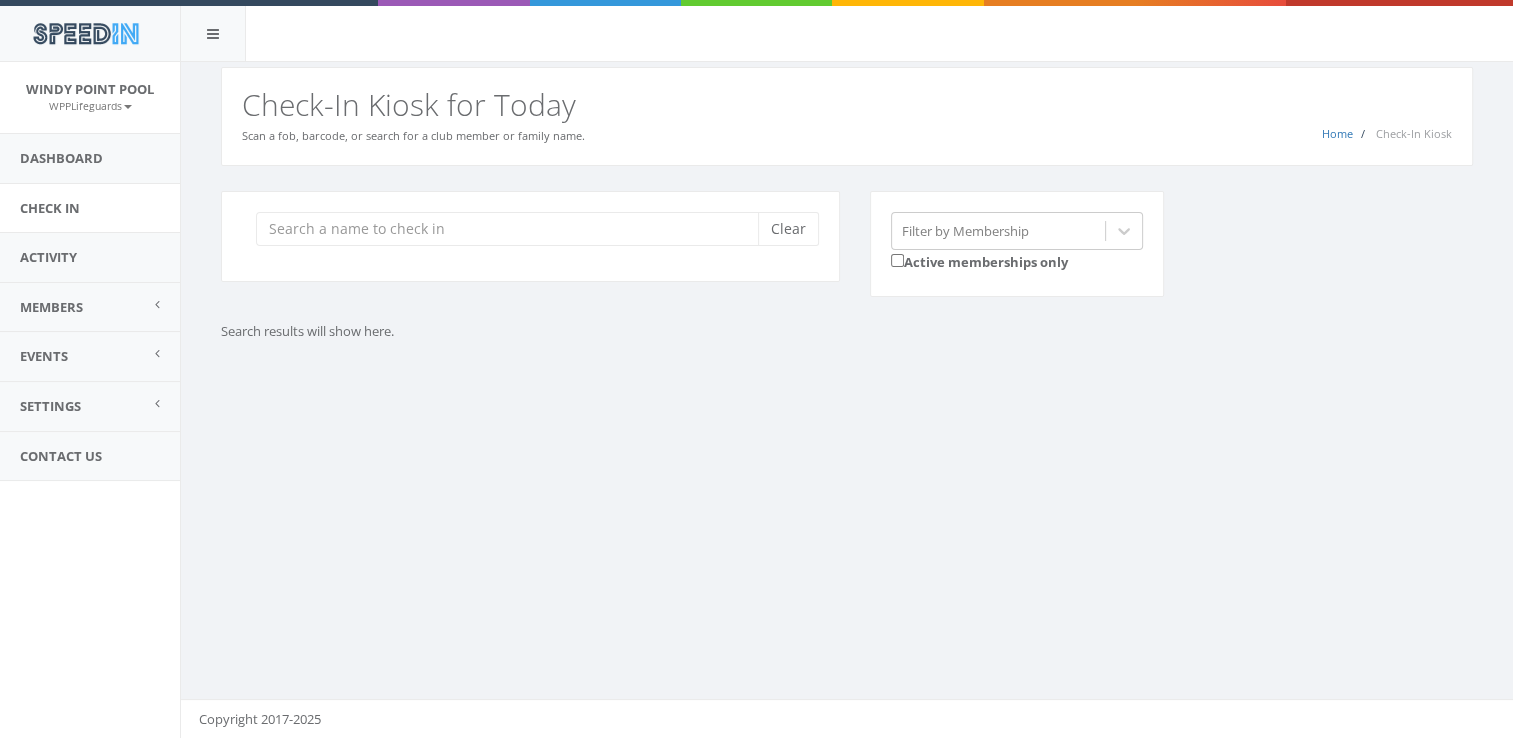 click at bounding box center [514, 229] 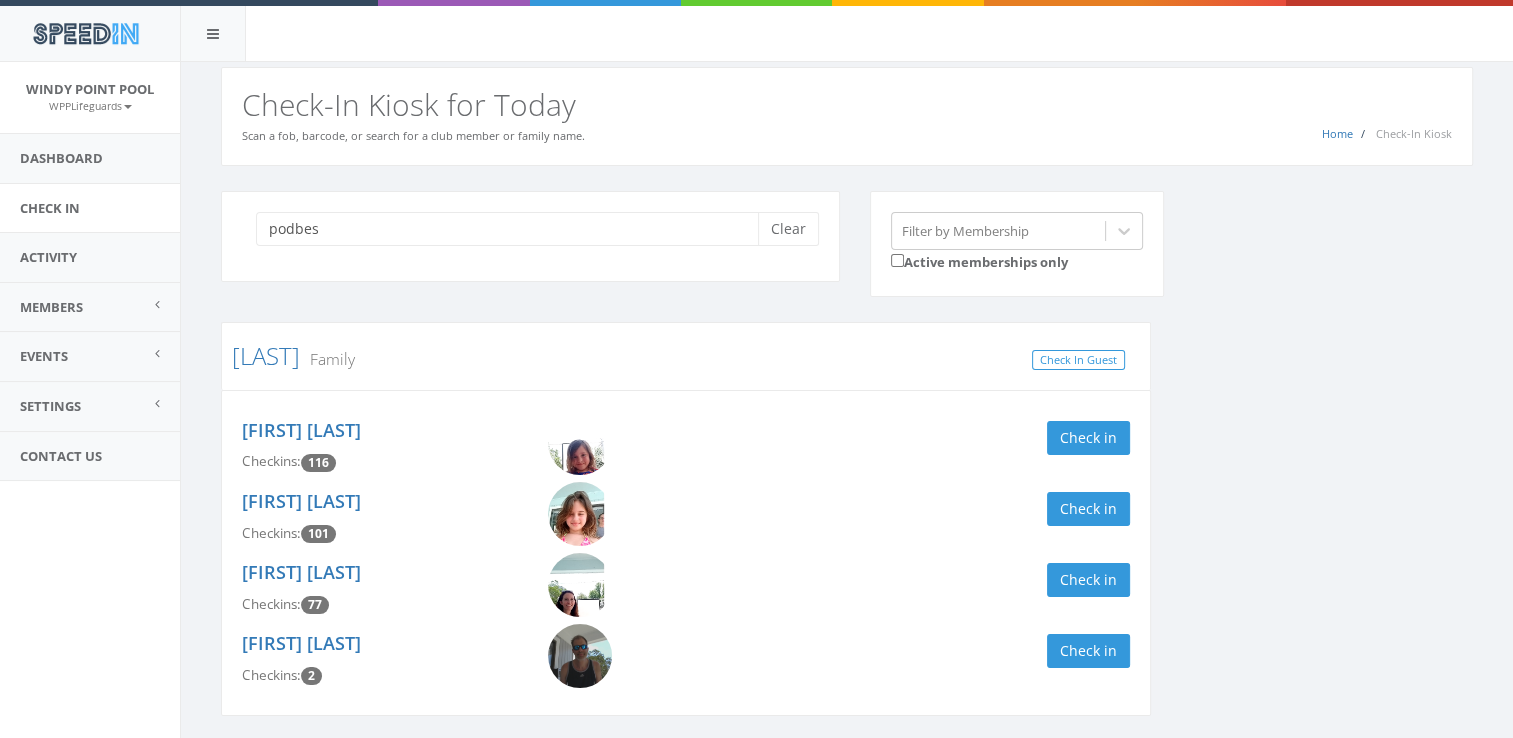 scroll, scrollTop: 67, scrollLeft: 0, axis: vertical 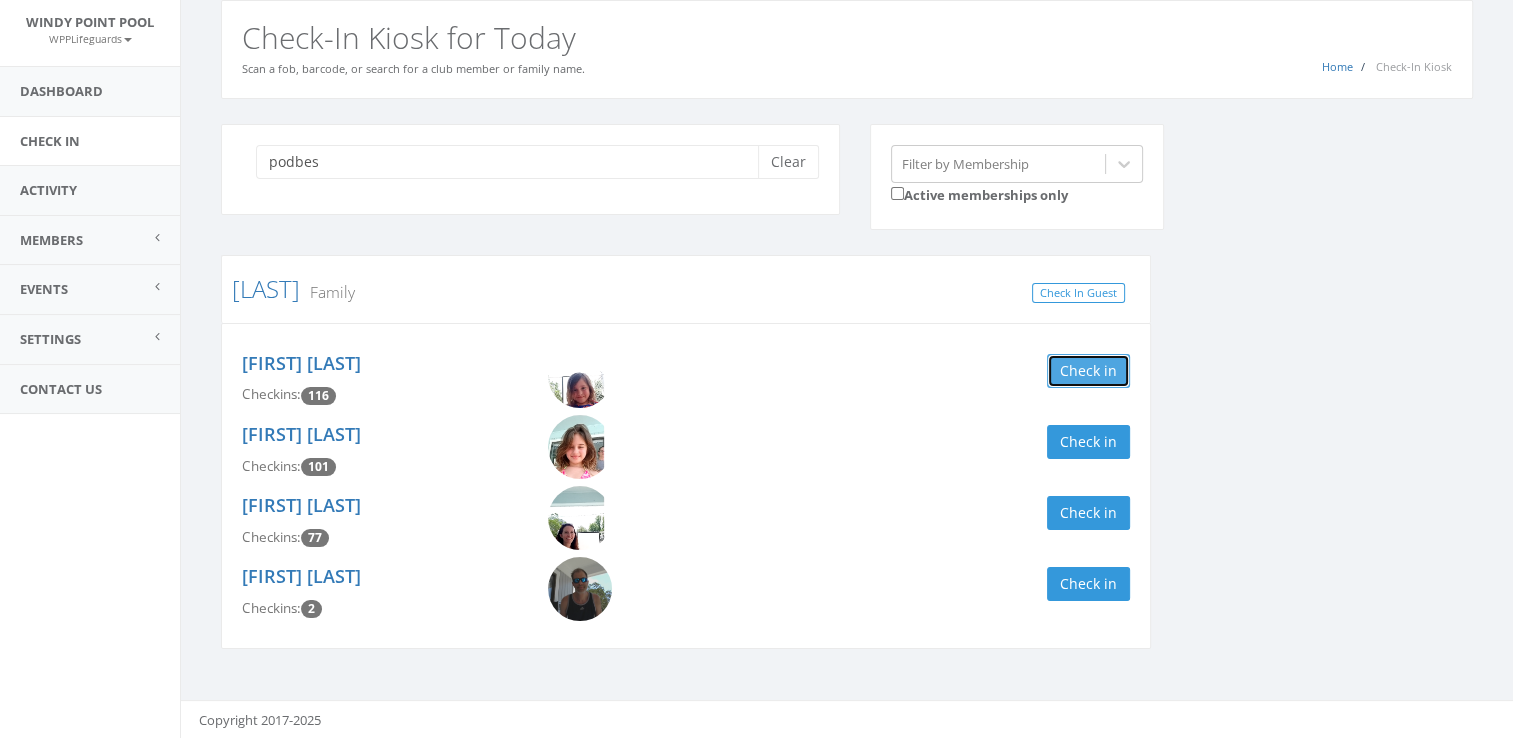 click on "Check in" at bounding box center [1088, 371] 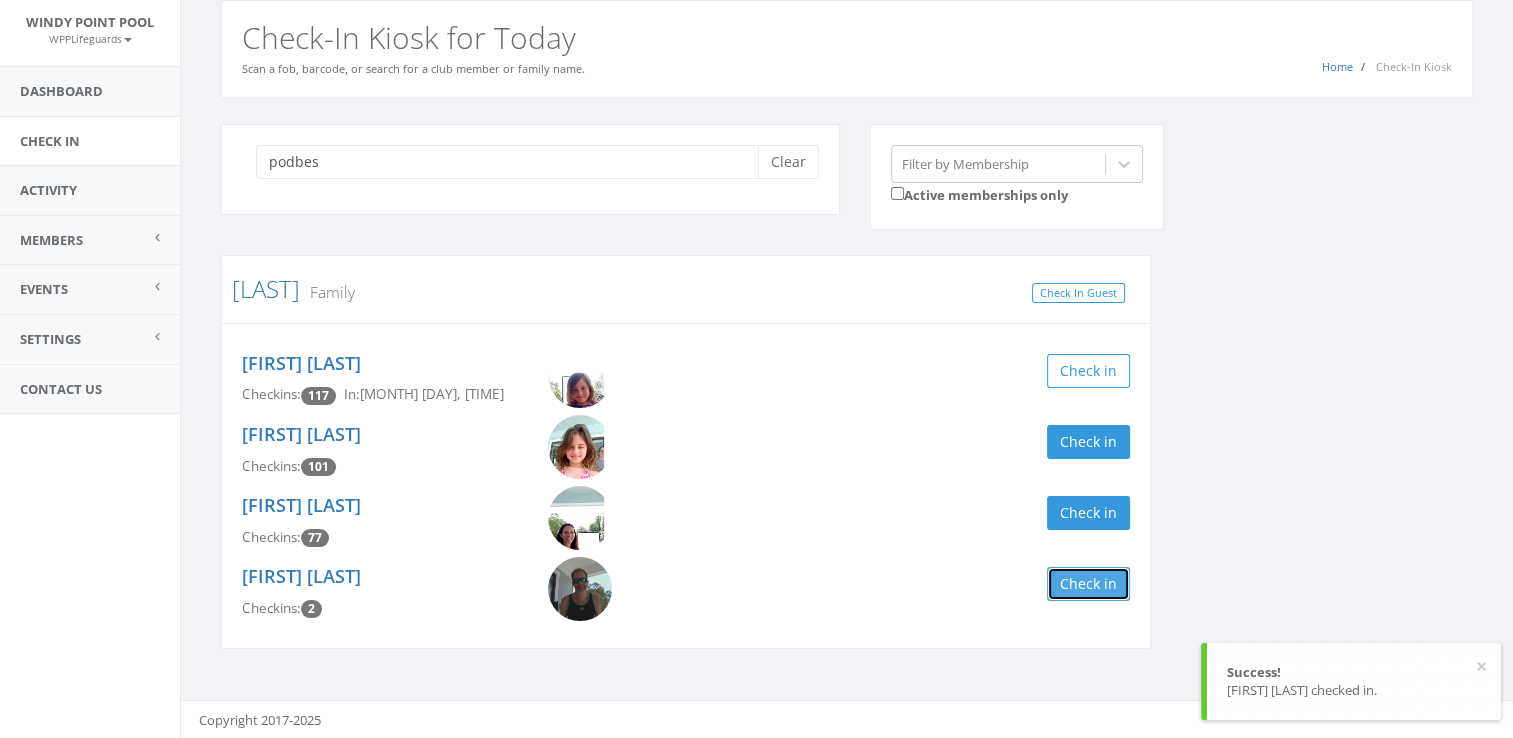 click on "Check in" at bounding box center [1088, 584] 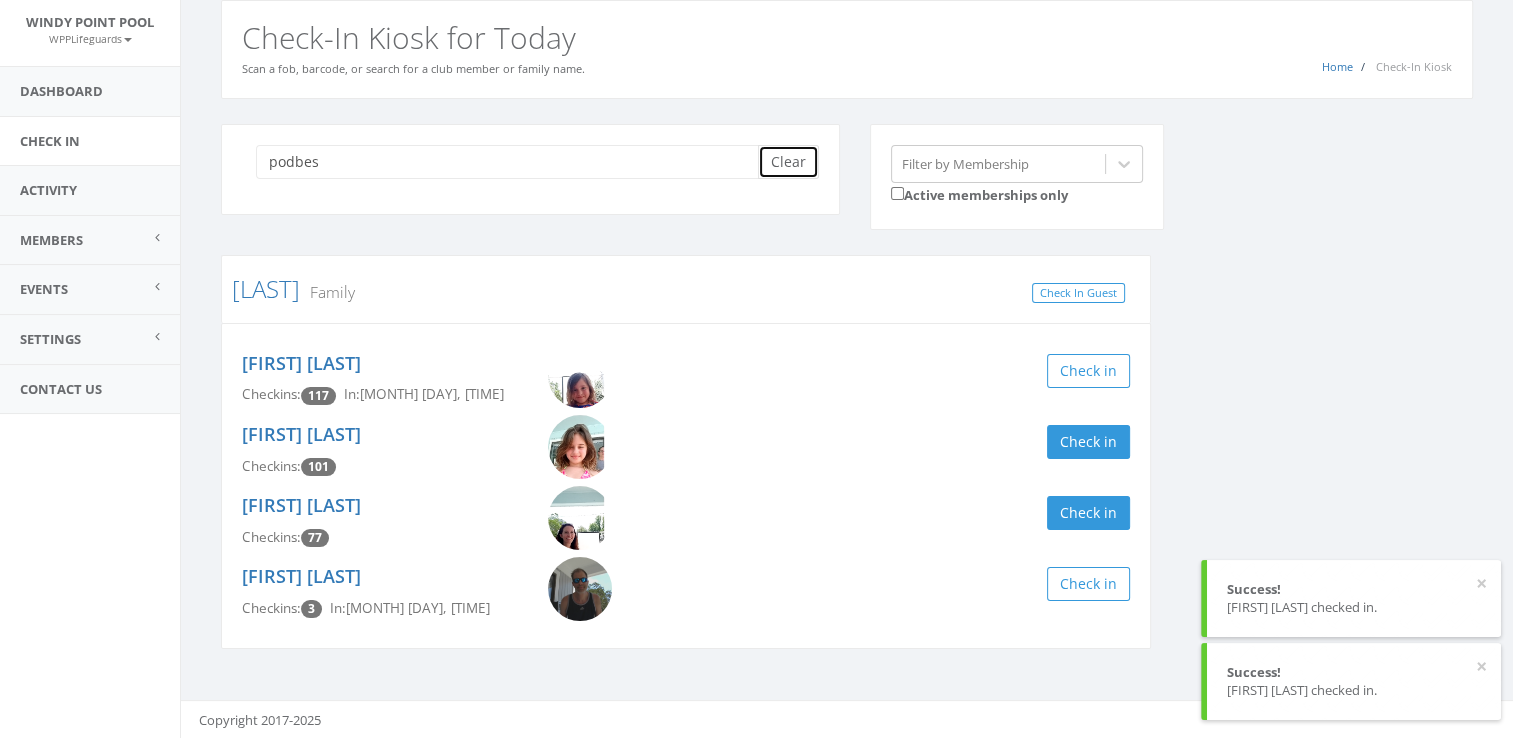 click on "Clear" at bounding box center [788, 162] 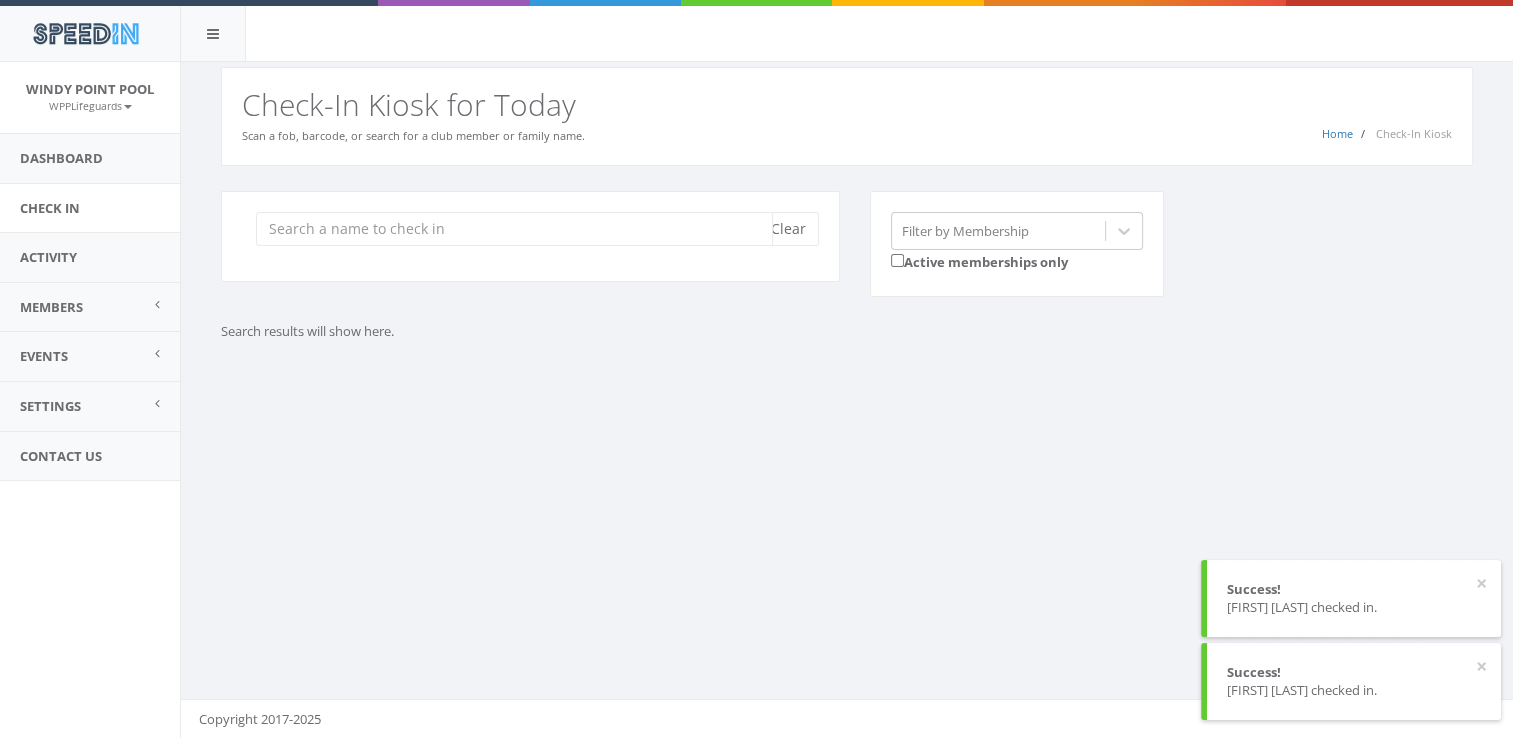 scroll, scrollTop: 0, scrollLeft: 0, axis: both 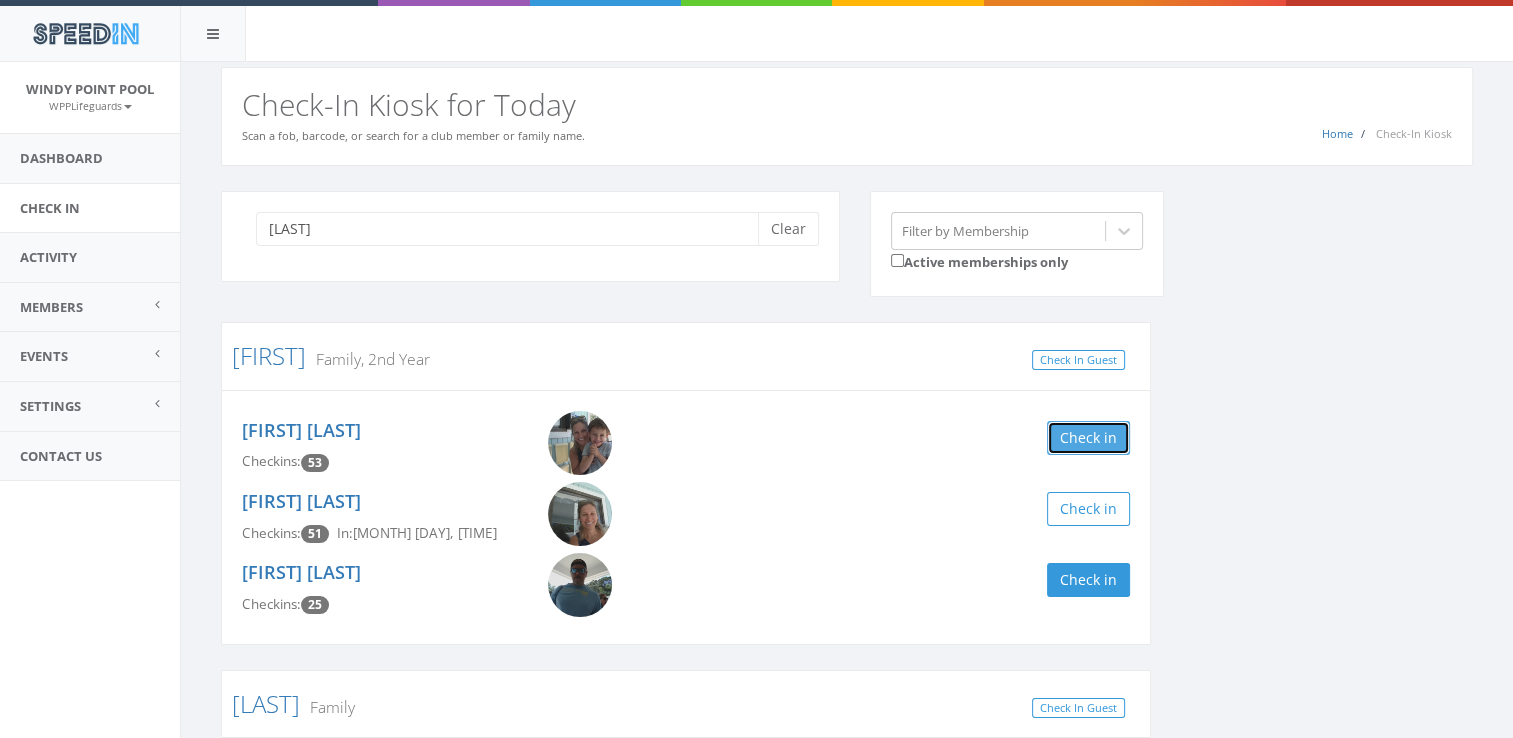 click on "Check in" at bounding box center (1088, 438) 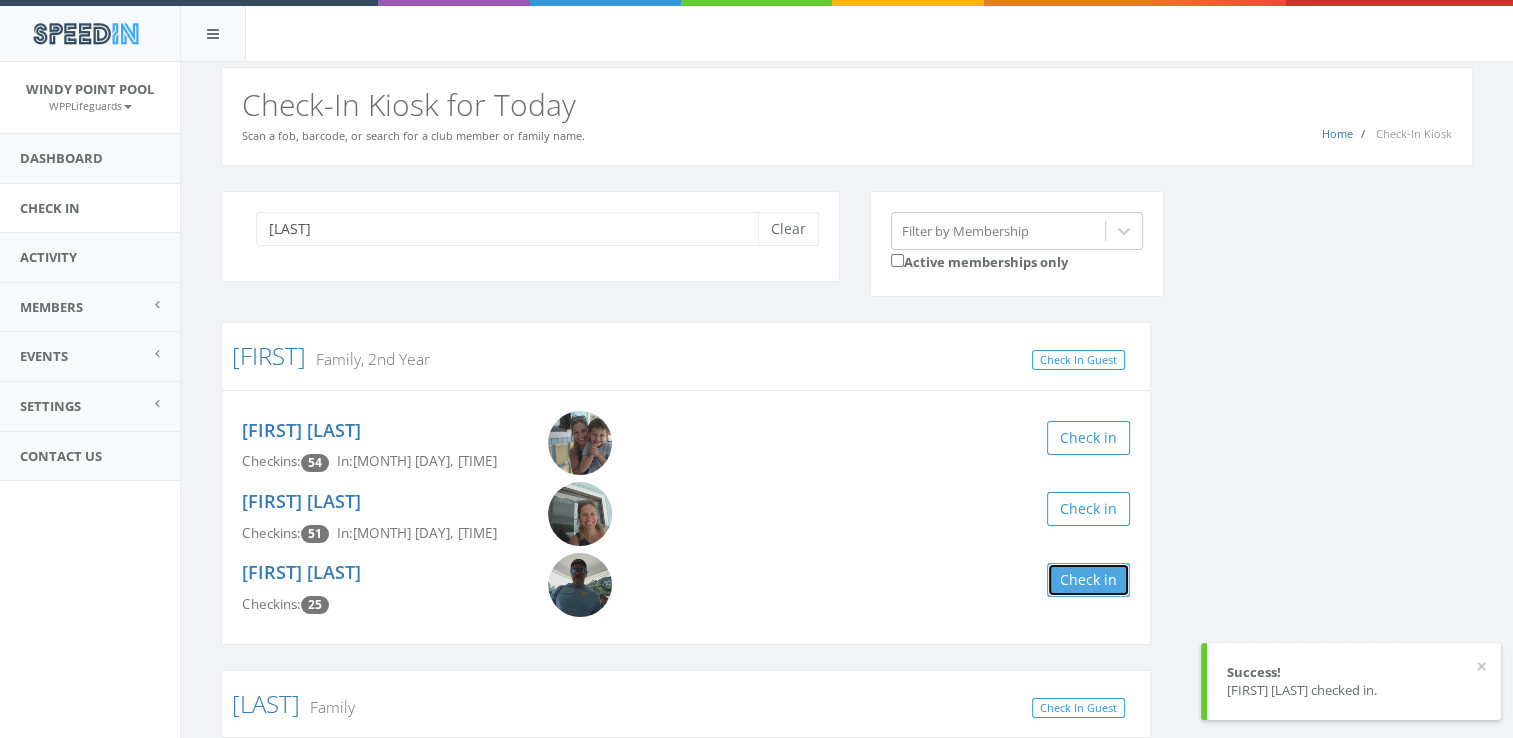 click on "Check in" at bounding box center [1088, 580] 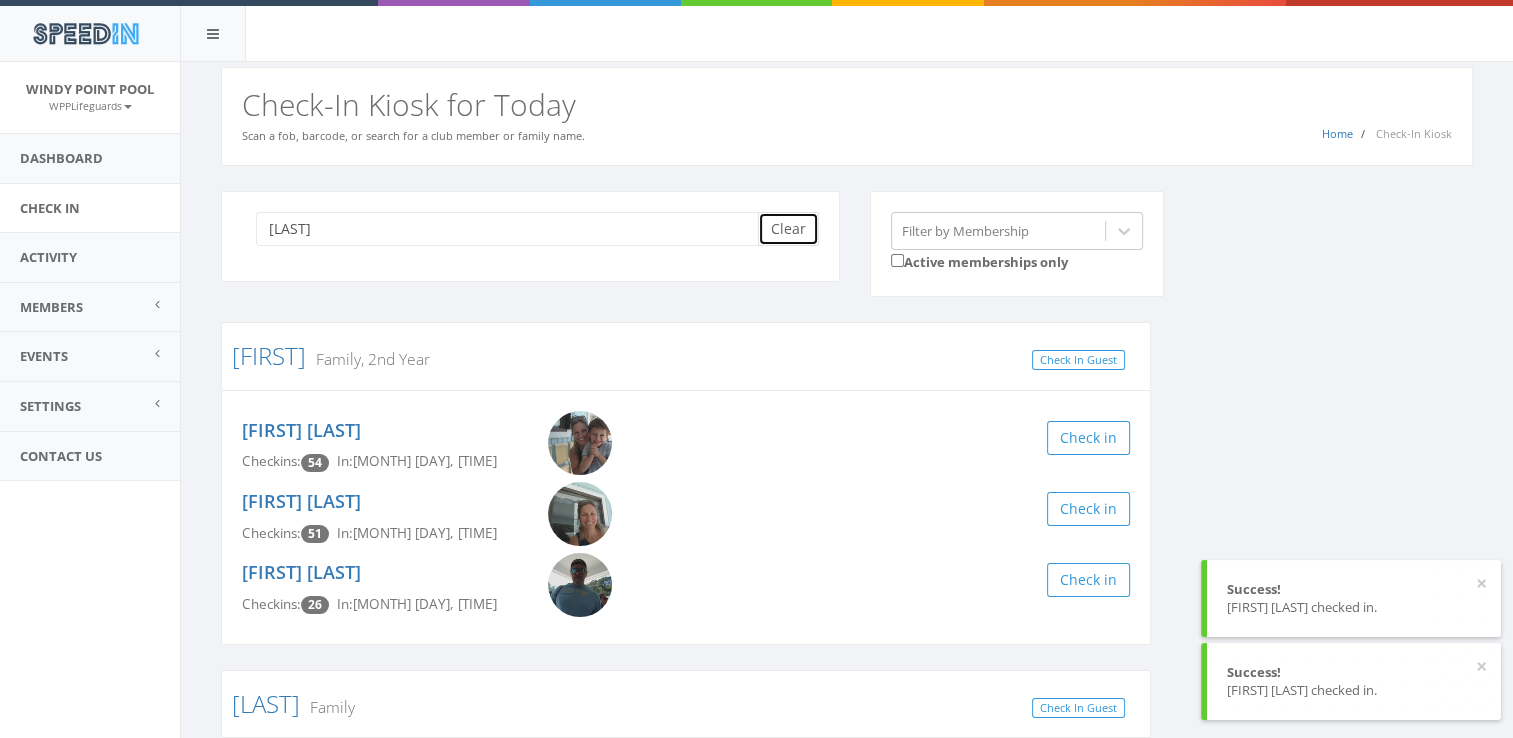 click on "Clear" at bounding box center [788, 229] 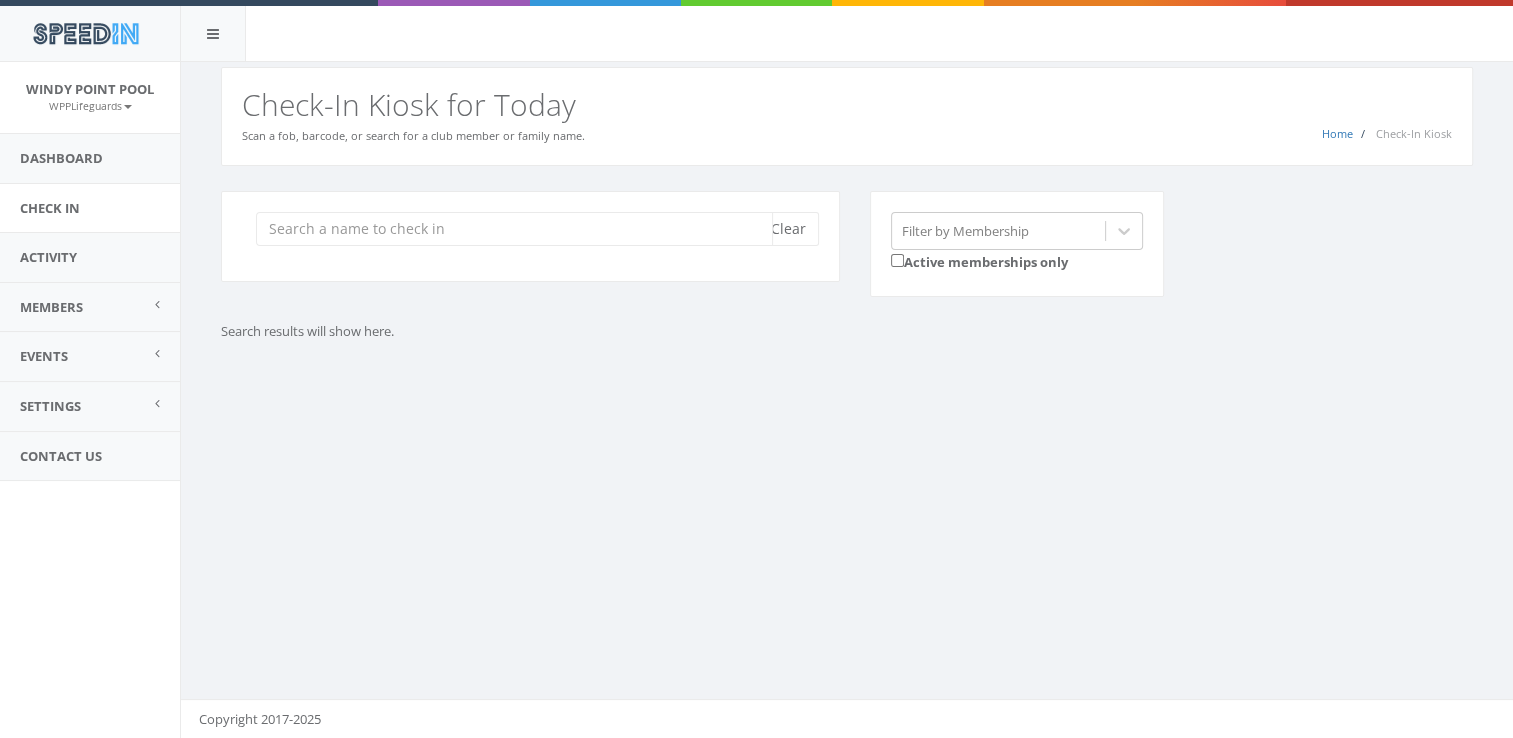 click at bounding box center [514, 229] 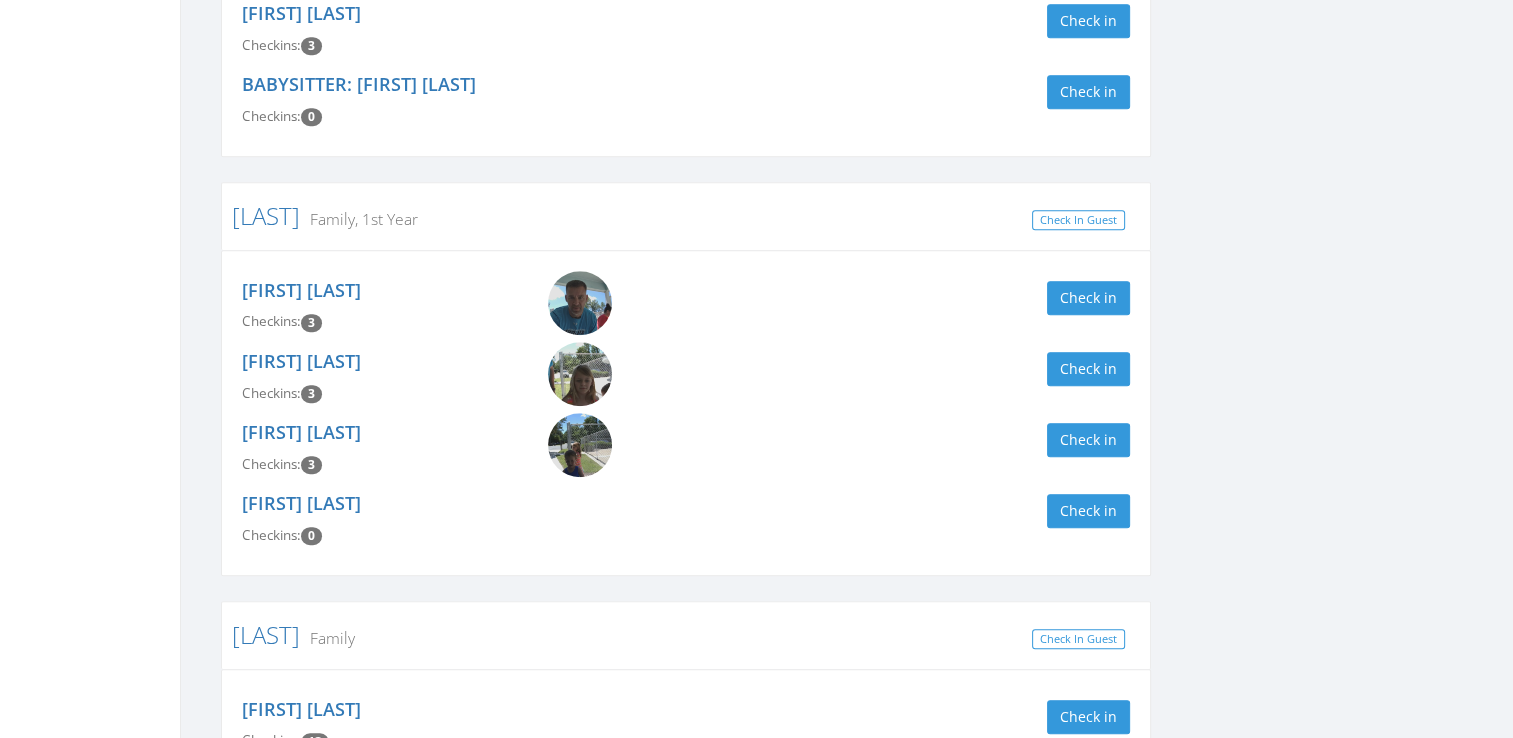 scroll, scrollTop: 1289, scrollLeft: 0, axis: vertical 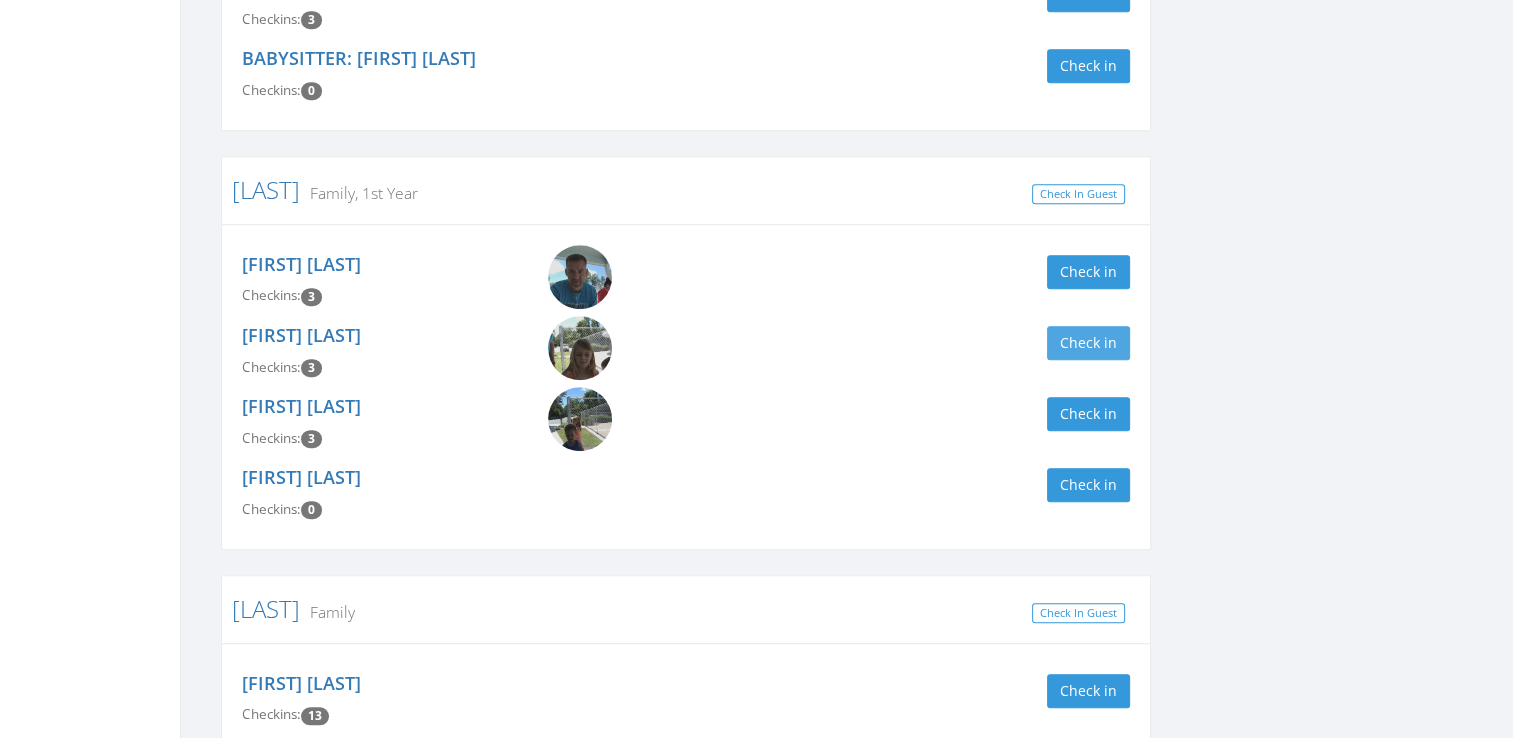 type on "riley" 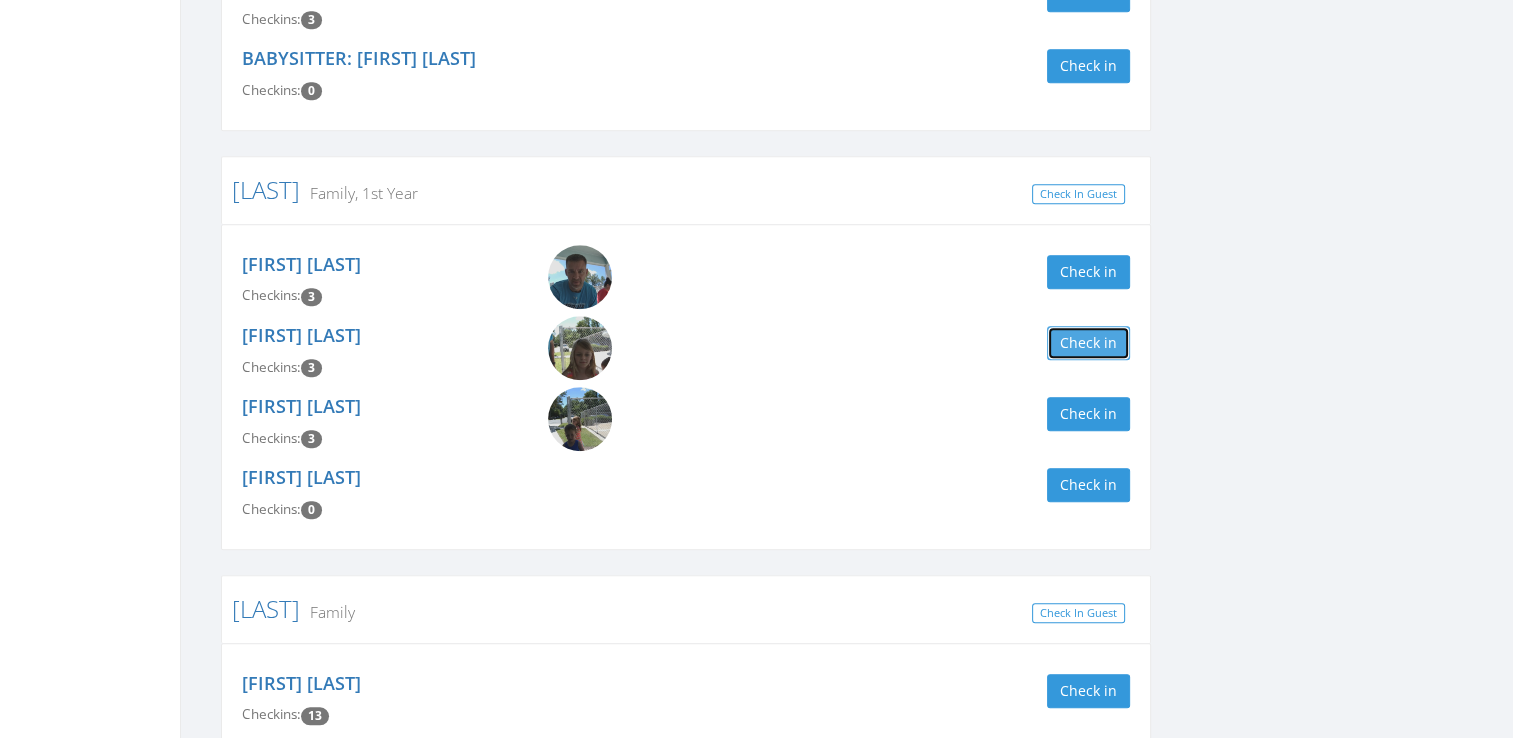 click on "Check in" at bounding box center [1088, 343] 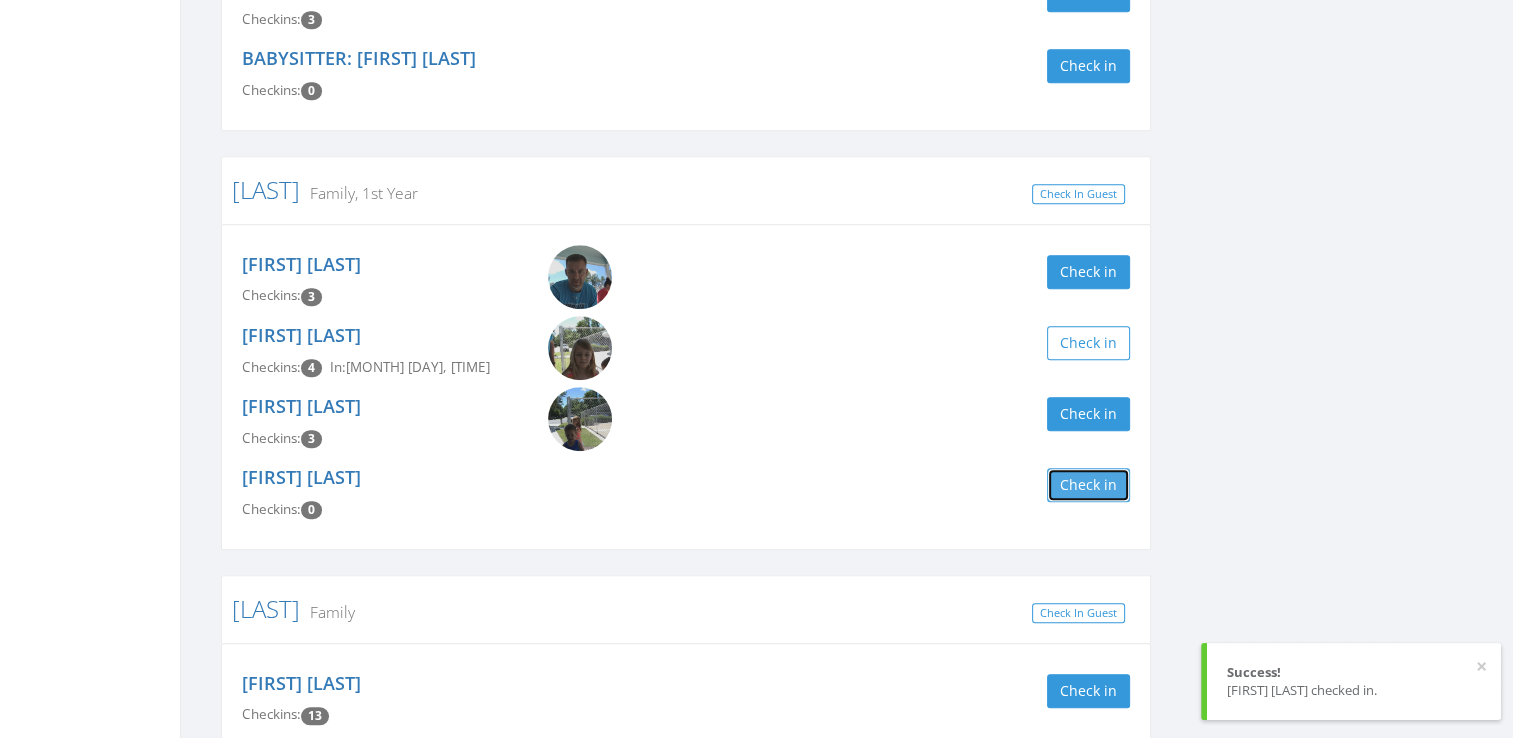 click on "Check in" at bounding box center (1088, 485) 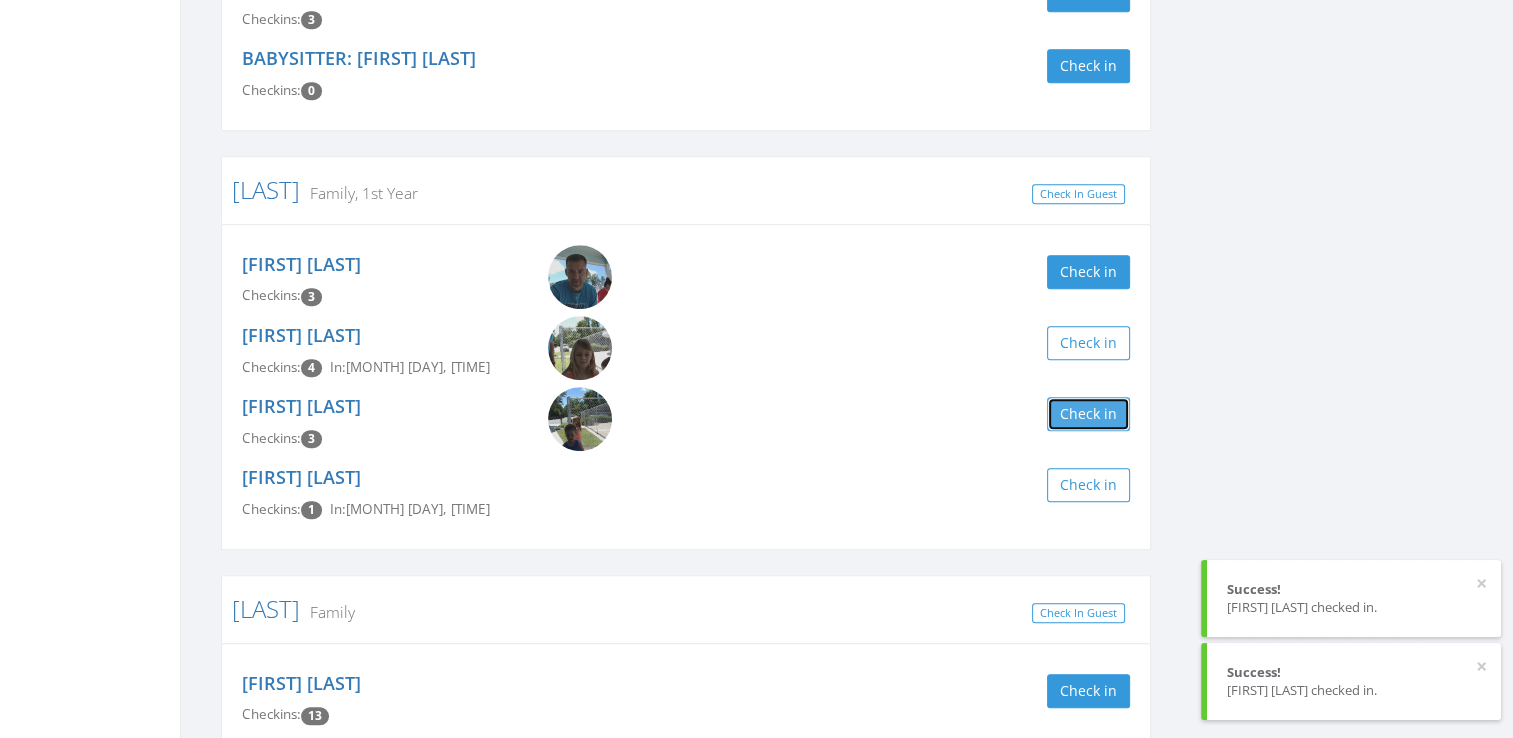 click on "Check in" at bounding box center (1088, 414) 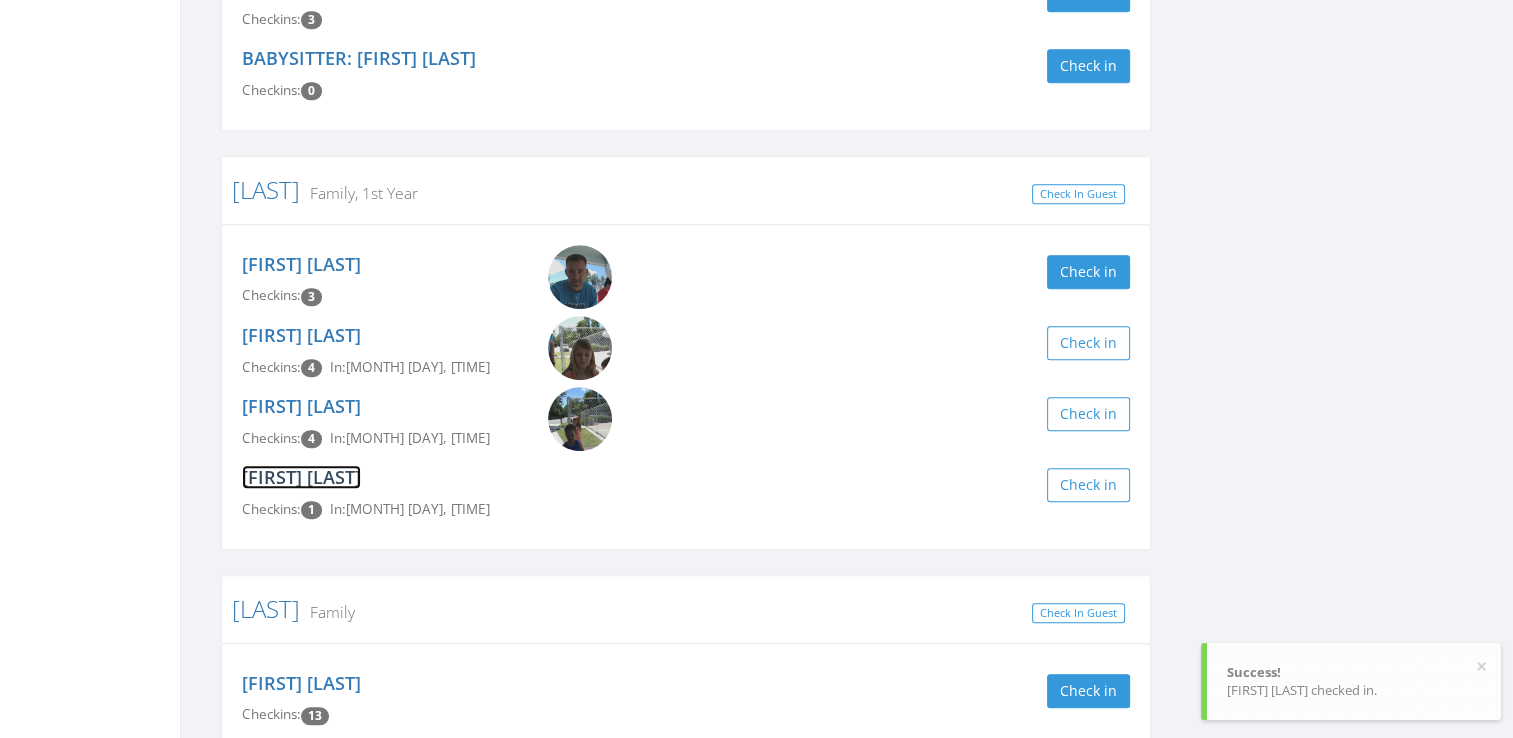 click on "[FIRST] [LAST]" at bounding box center (301, 477) 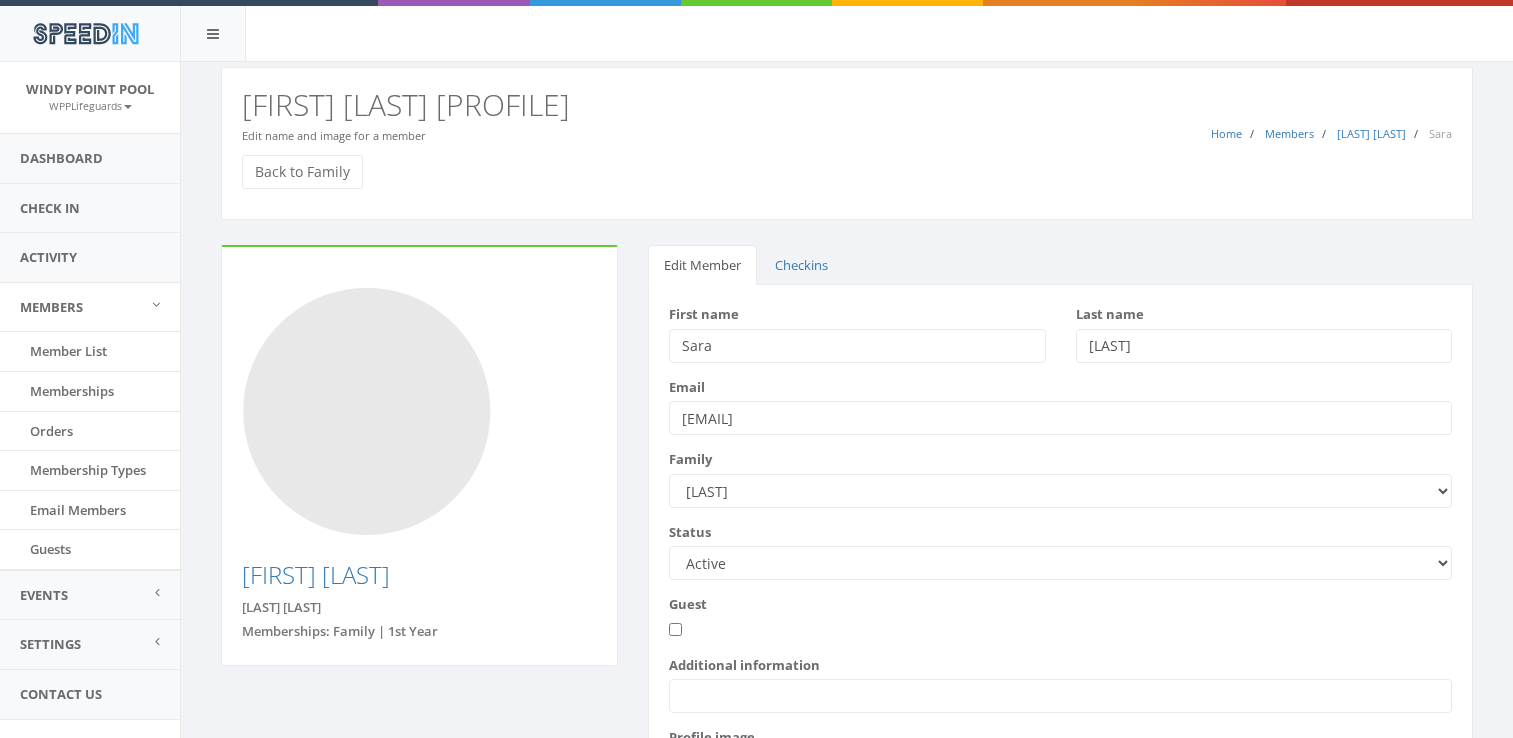 scroll, scrollTop: 0, scrollLeft: 0, axis: both 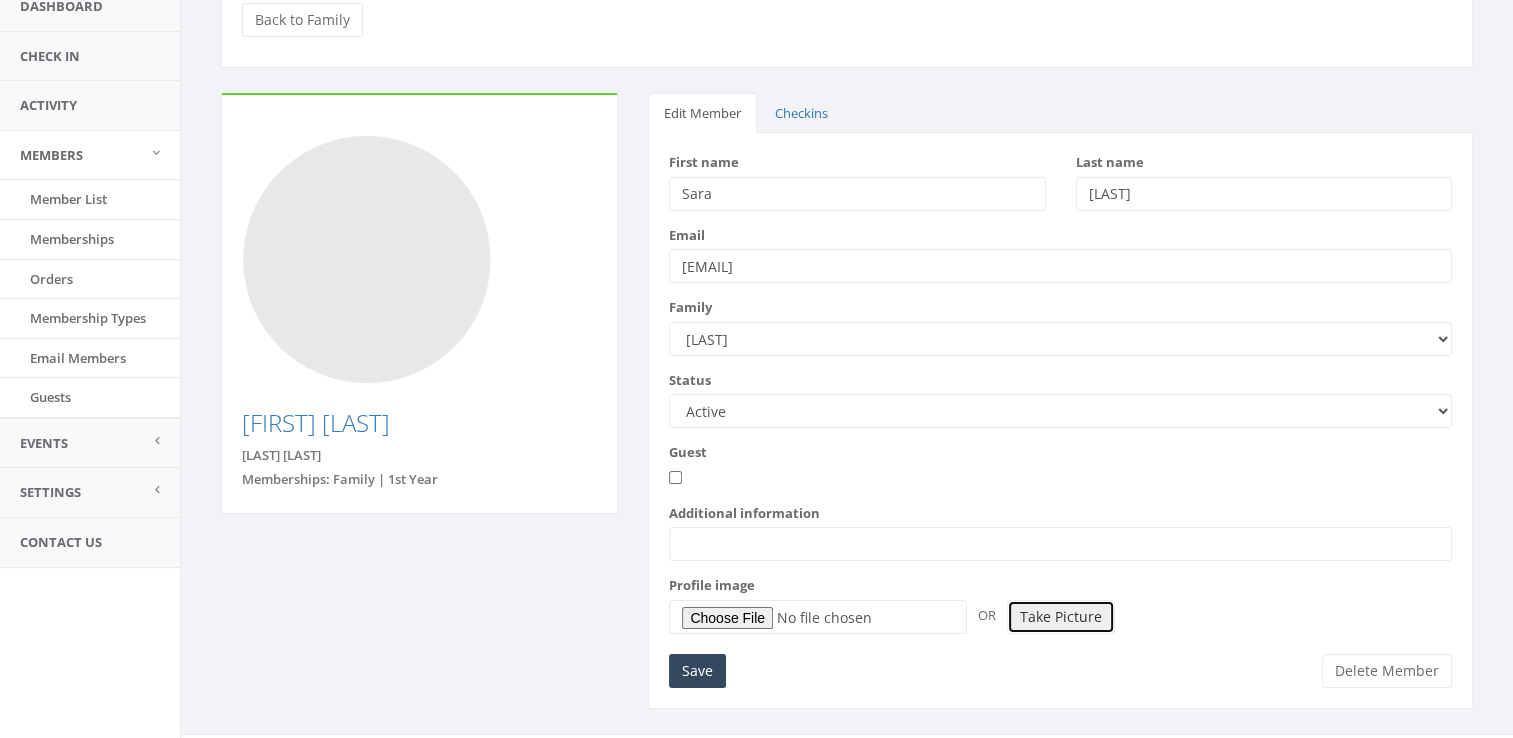 click on "Take Picture" at bounding box center [1061, 617] 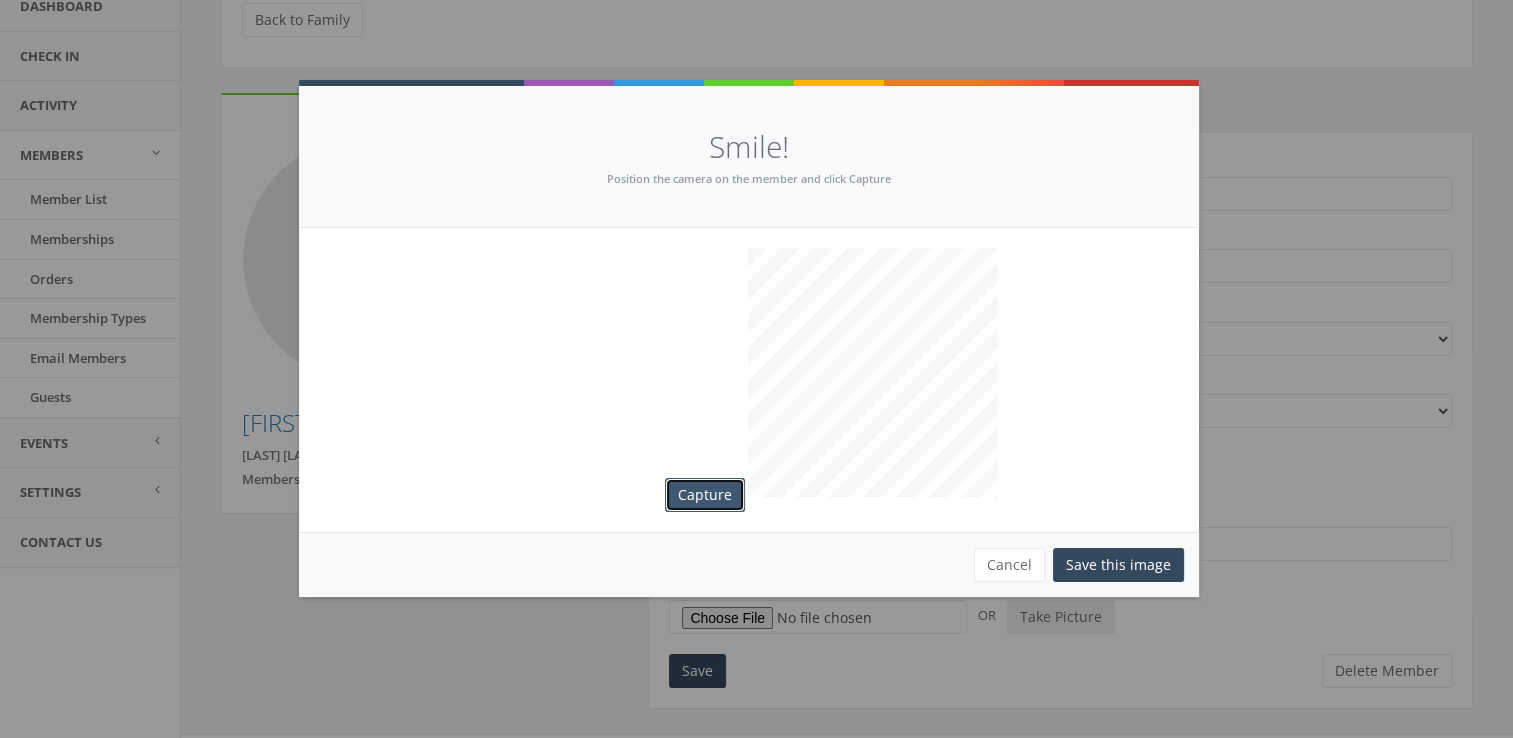 click on "Capture" at bounding box center (705, 495) 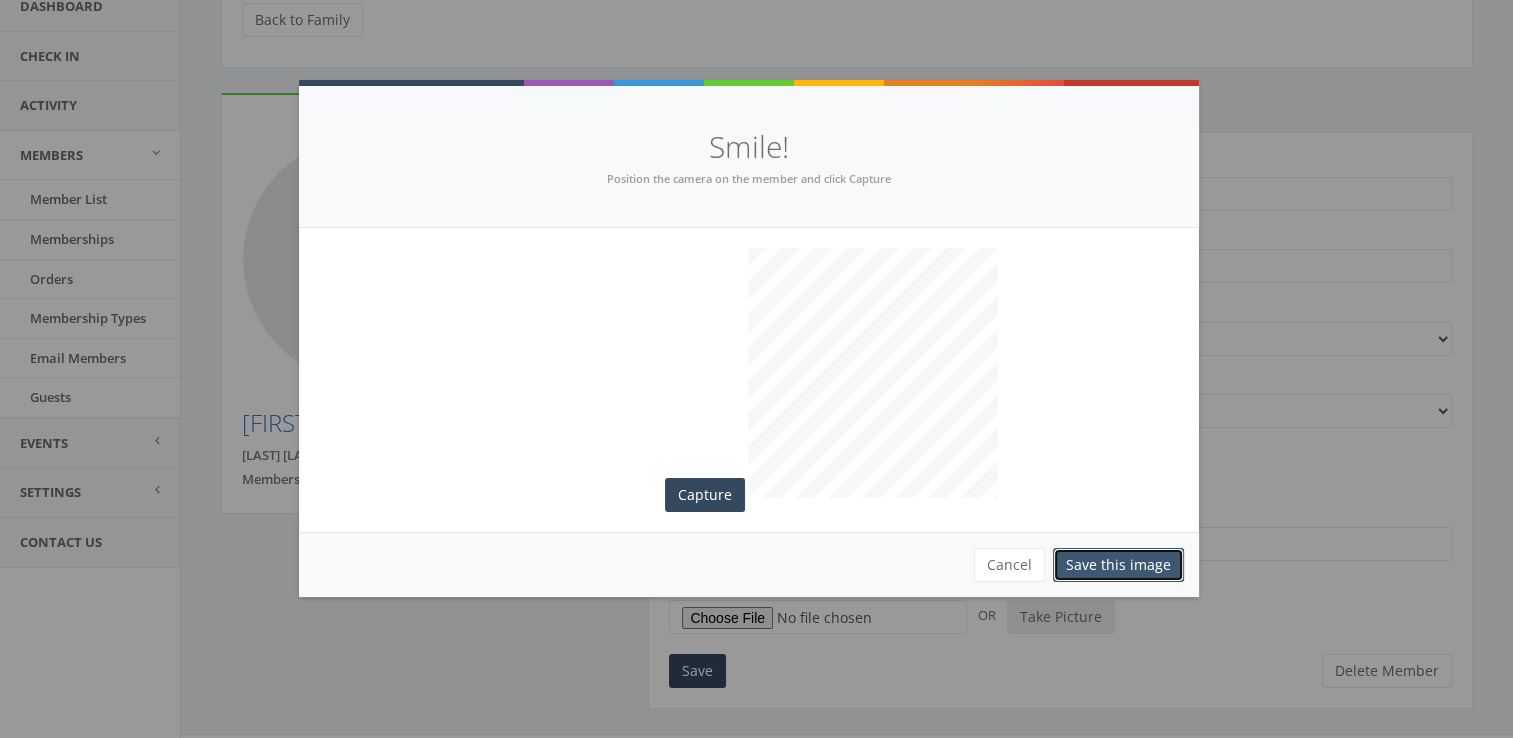 click on "Save this image" at bounding box center [1118, 565] 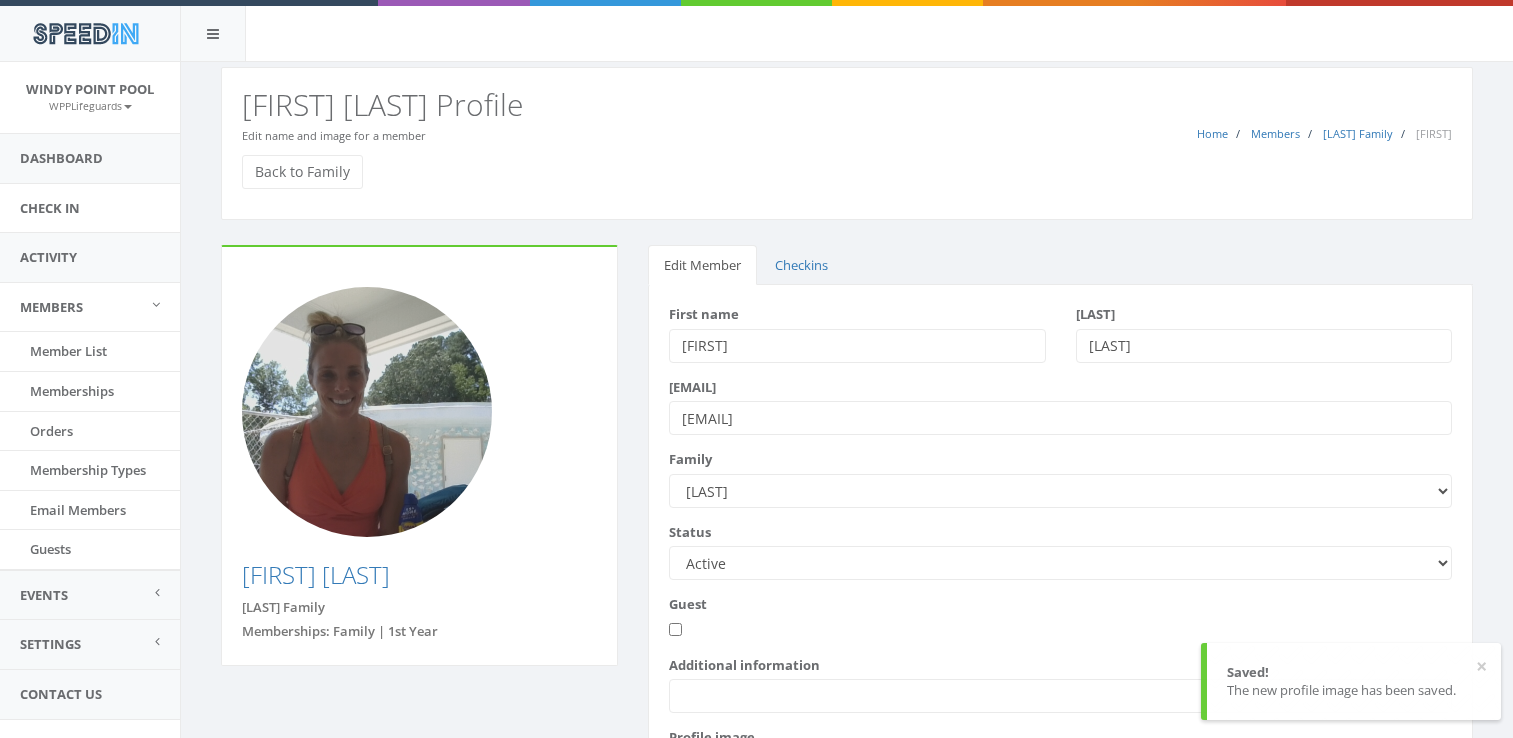 scroll, scrollTop: 138, scrollLeft: 0, axis: vertical 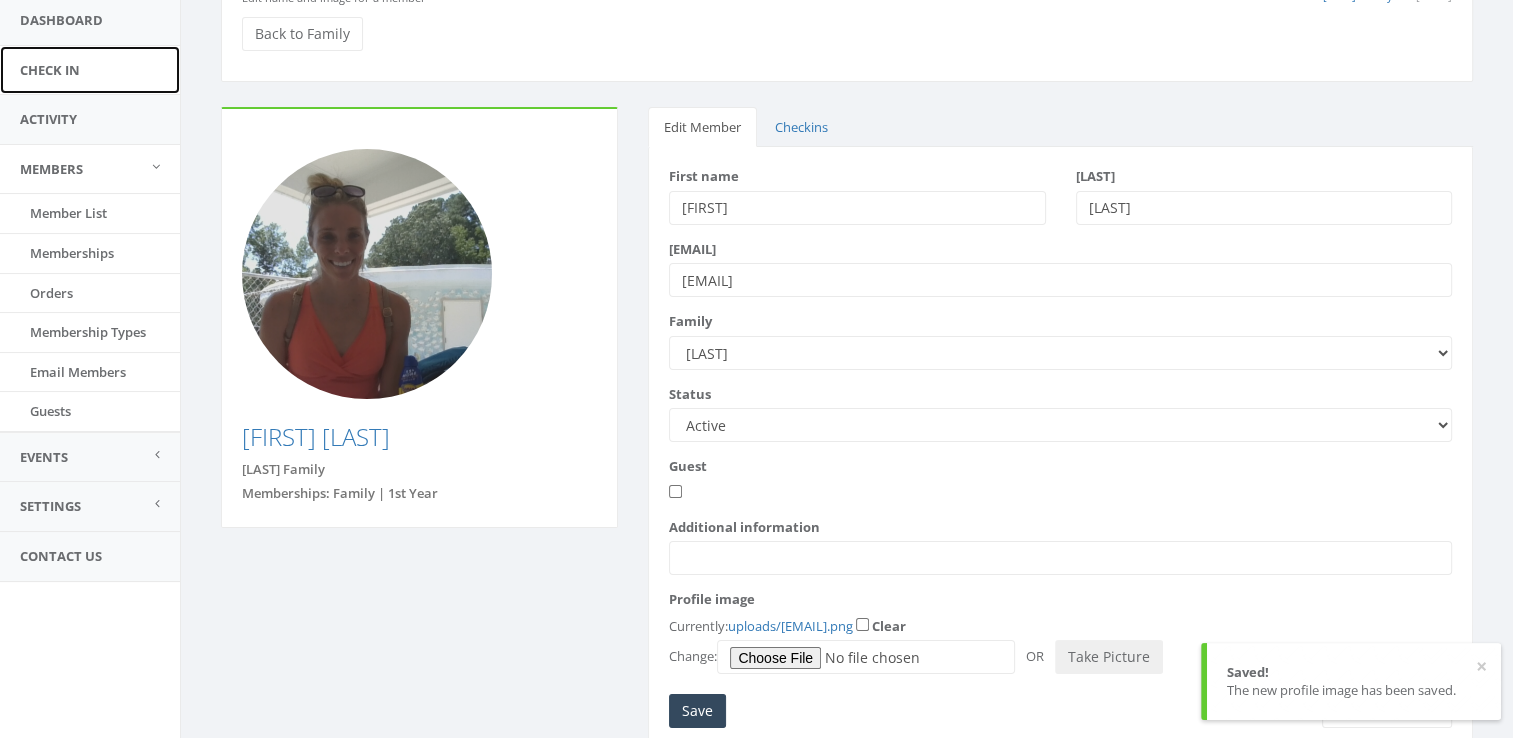 click on "Check In" at bounding box center [90, 70] 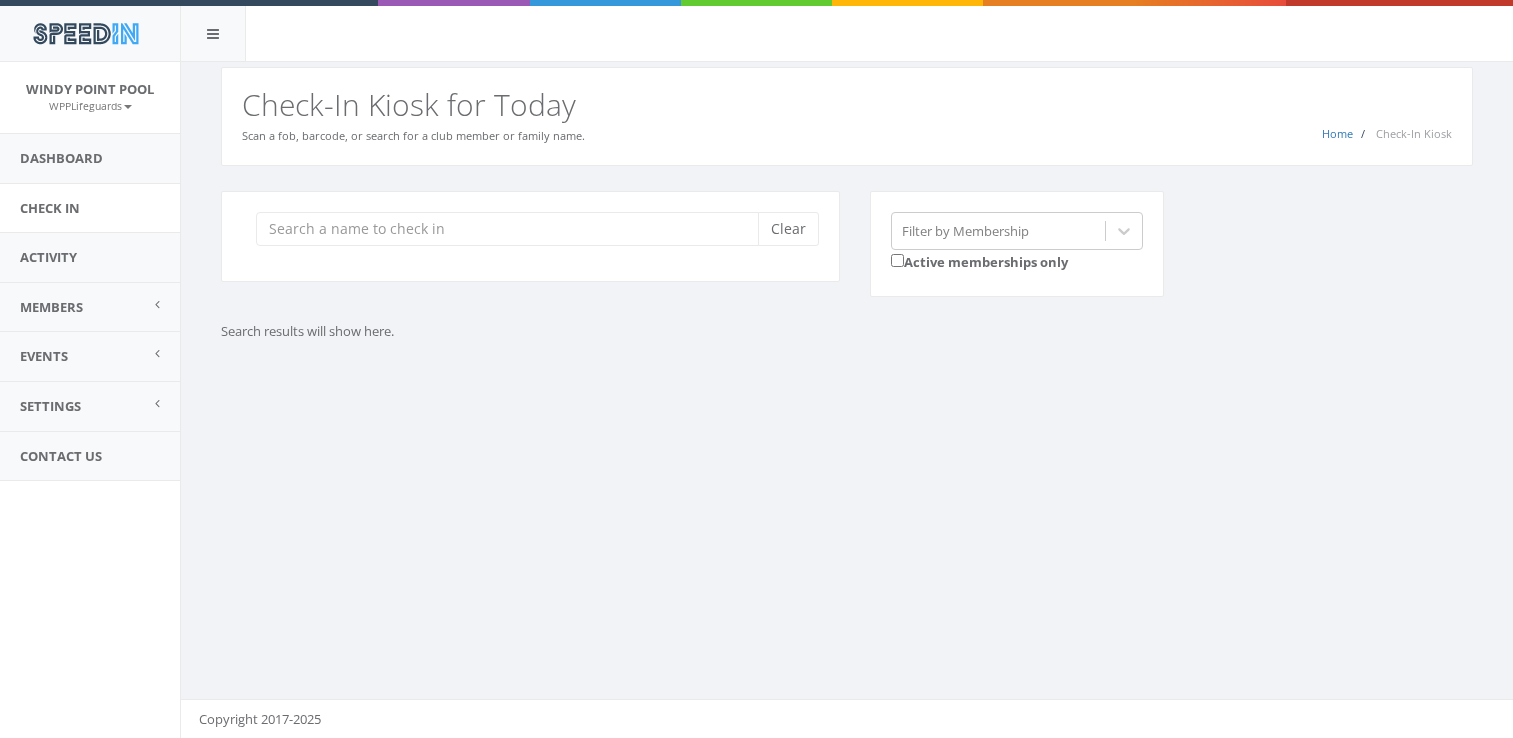 scroll, scrollTop: 0, scrollLeft: 0, axis: both 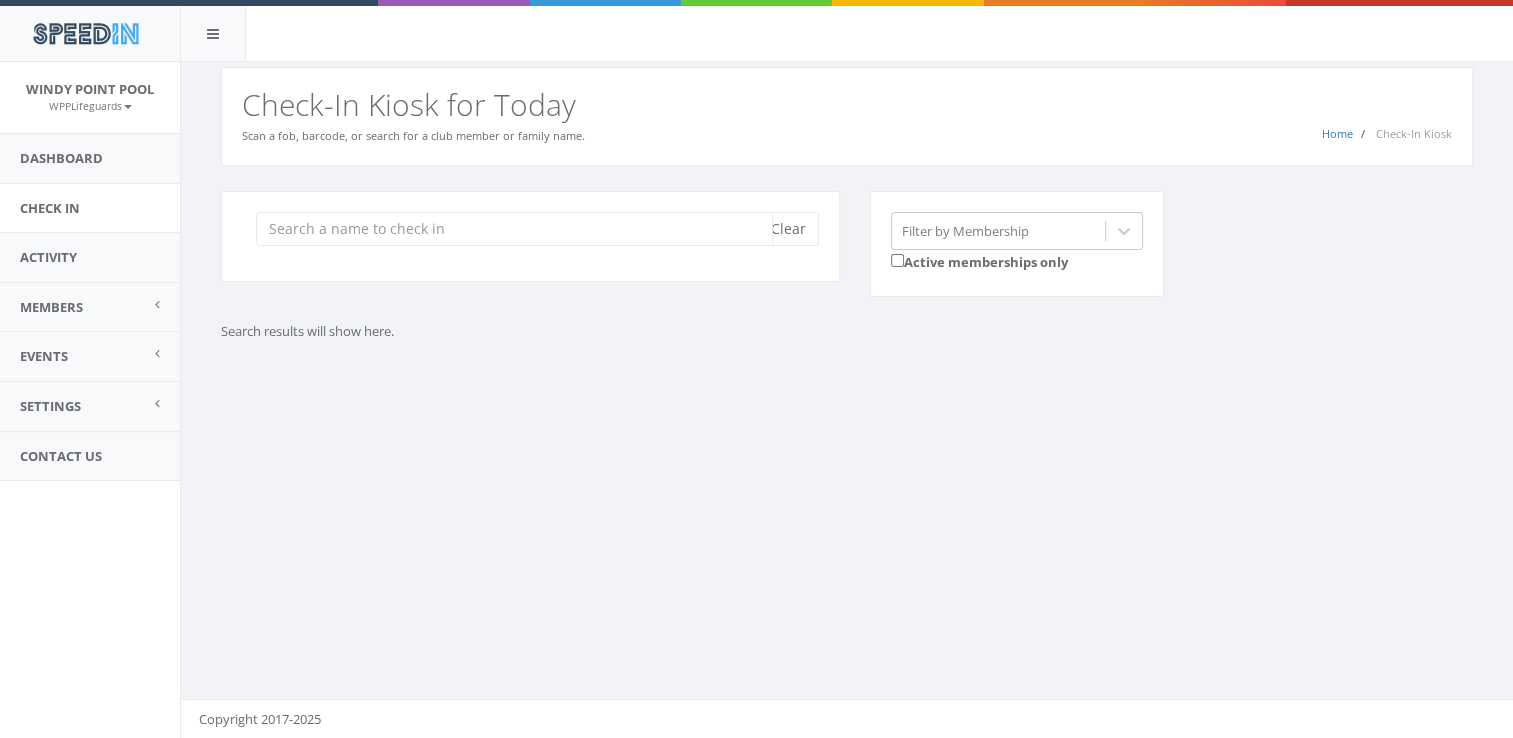 click at bounding box center (514, 229) 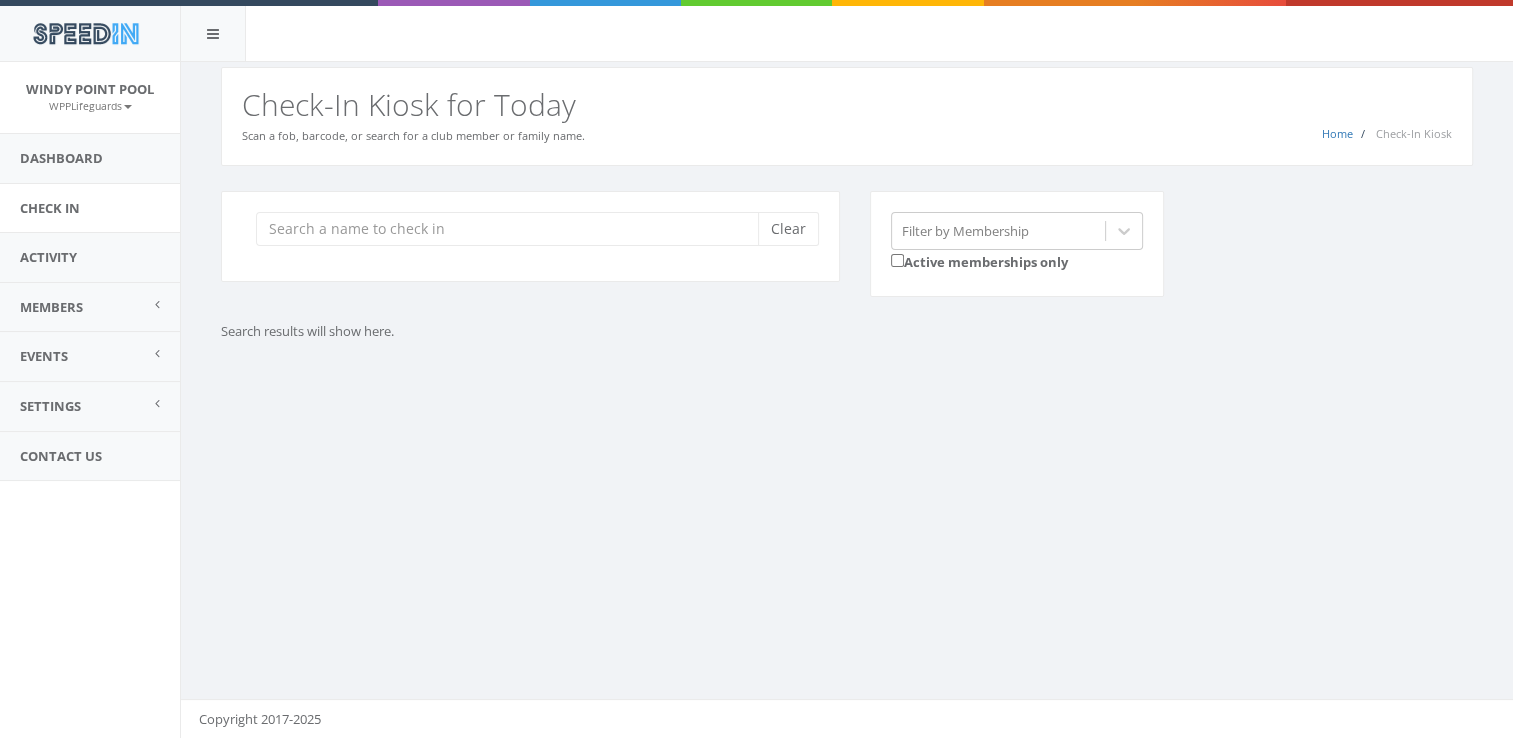 click on "You are using Internet Explorer, which is an old, insecure browser that does not work with this page. Please use another browser like Firefox, Chrome, or Edge.
Home
Check-In Kiosk
Check-In Kiosk for Today
Scan a fob, barcode, or search for a club member or family name.
Clear Filter by Membership  Active memberships only Search results will show here.
Copyright 2017-2025" at bounding box center (846, 400) 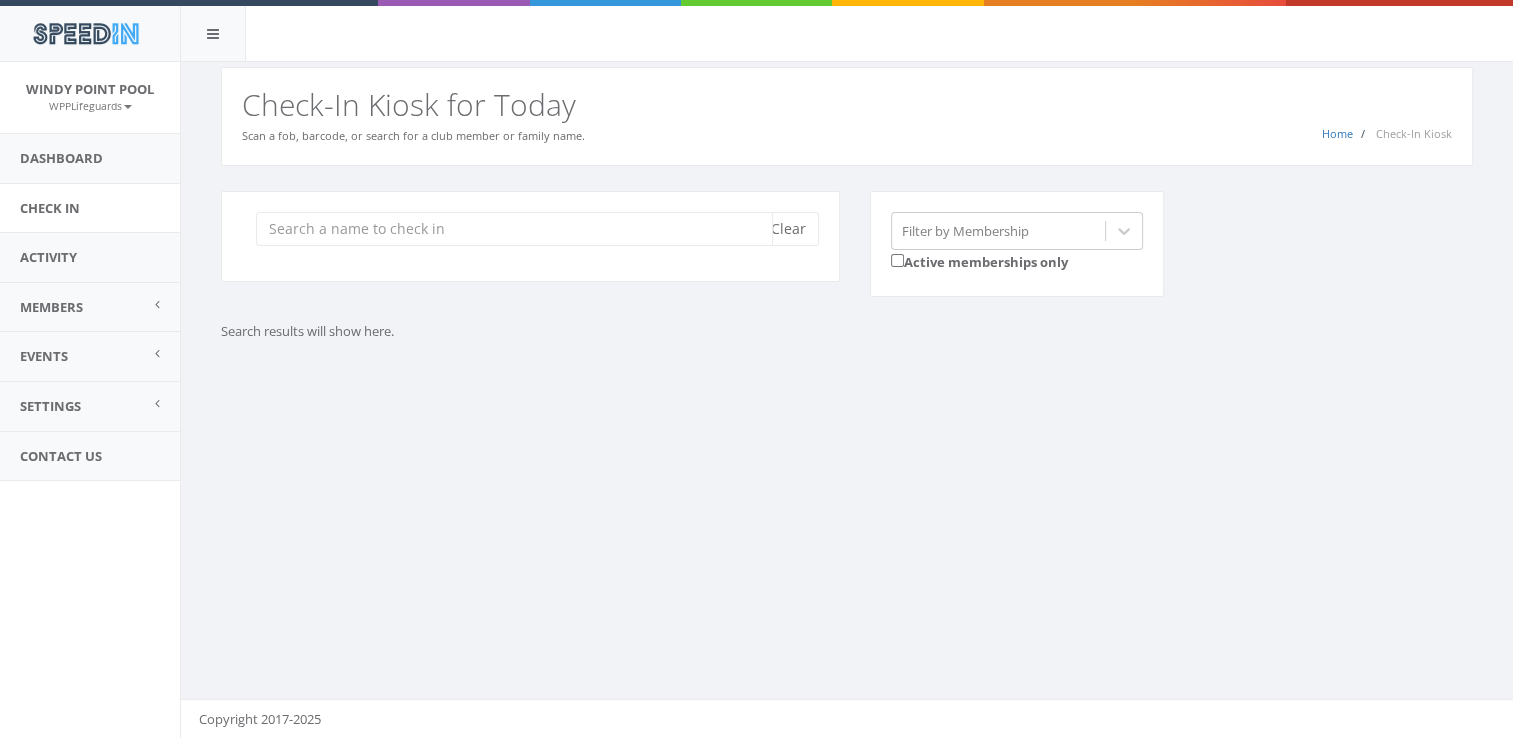 click at bounding box center (514, 229) 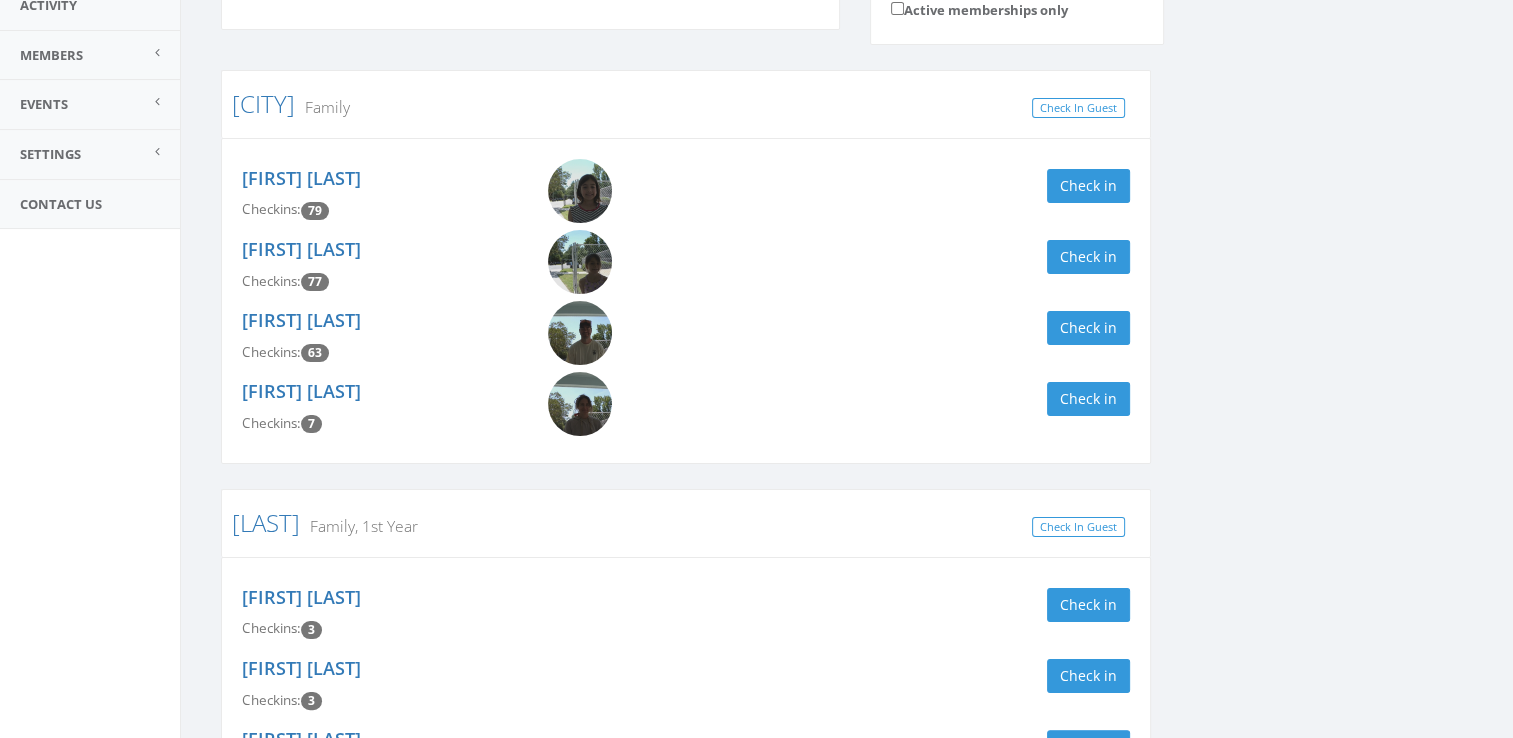 scroll, scrollTop: 252, scrollLeft: 0, axis: vertical 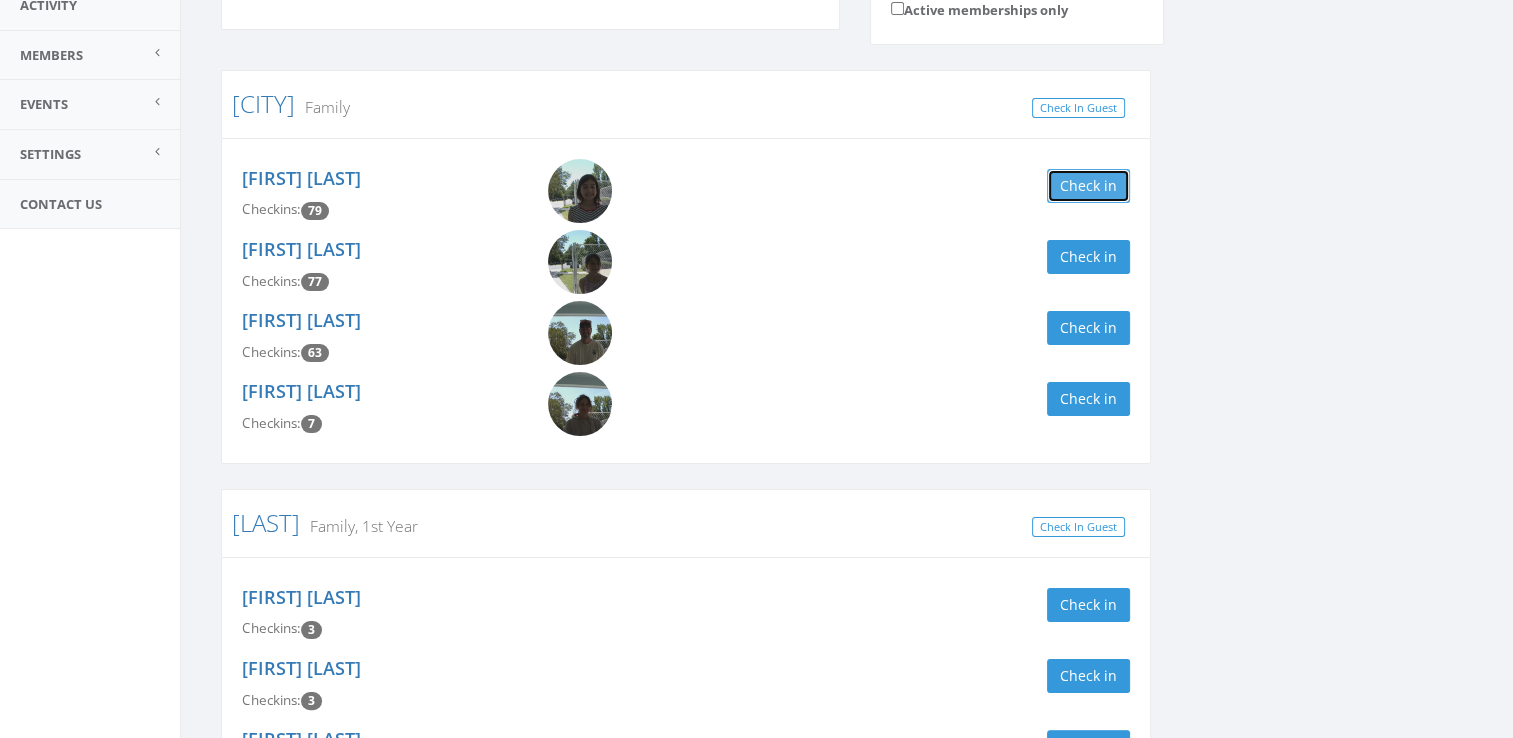 click on "Check in" at bounding box center [1088, 186] 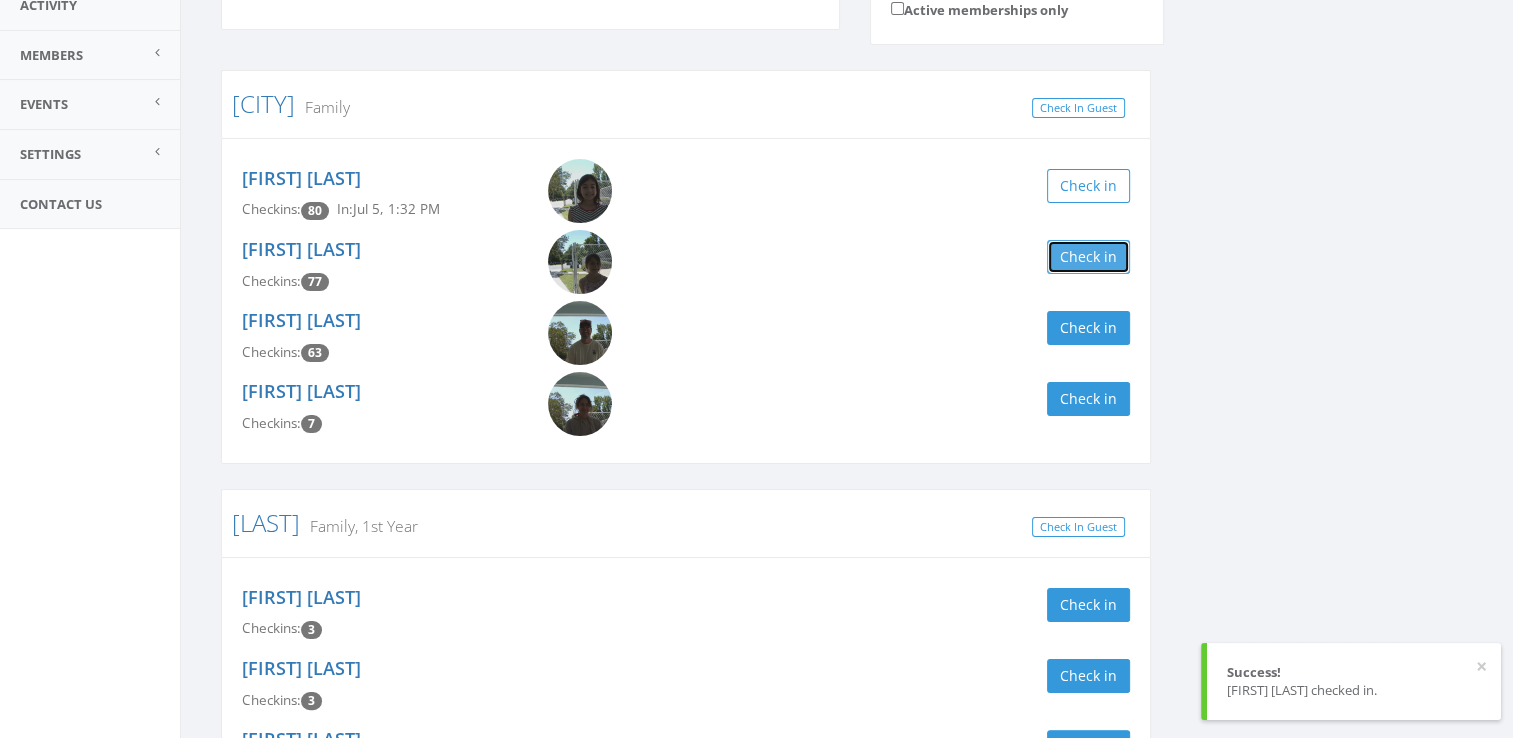 click on "Check in" at bounding box center [1088, 257] 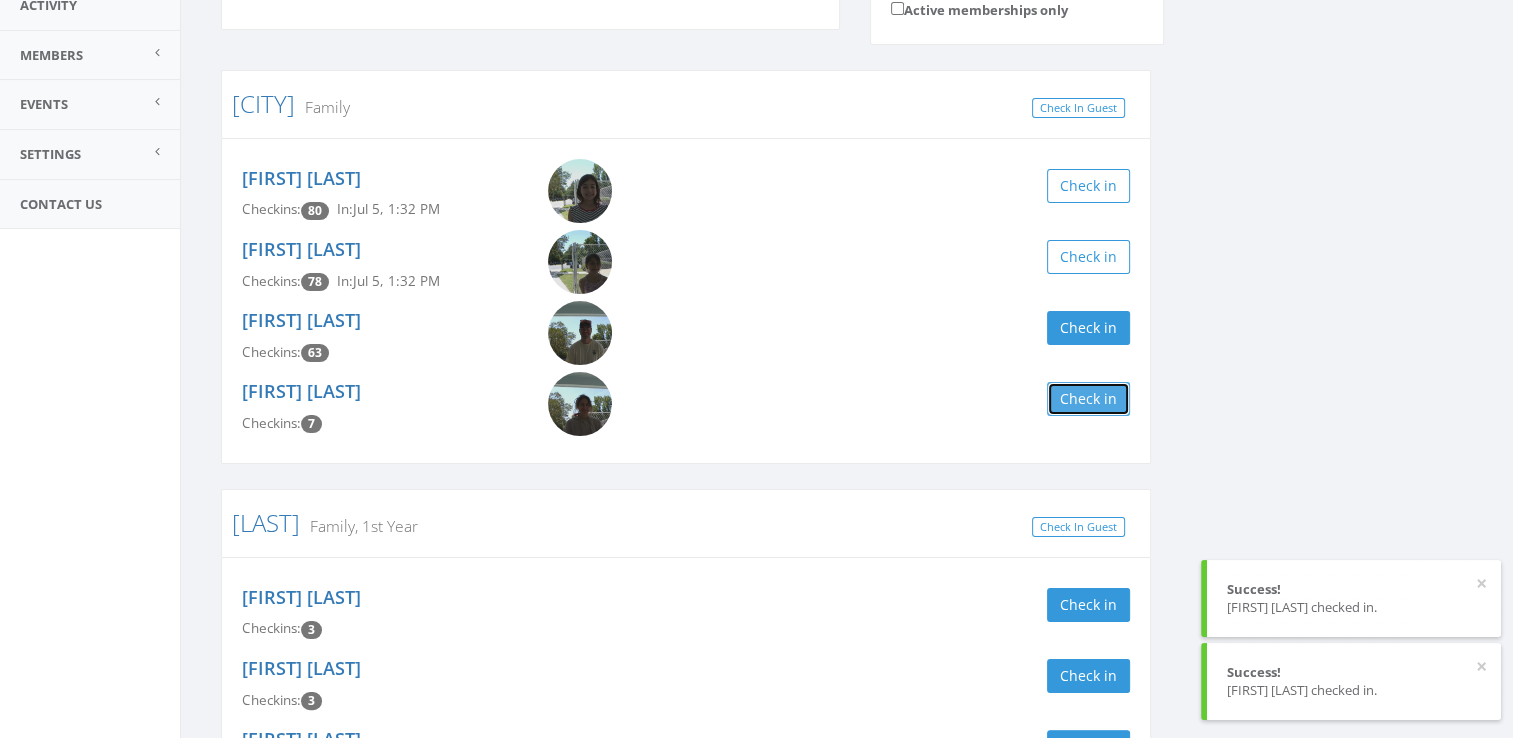 click on "Check in" at bounding box center [1088, 399] 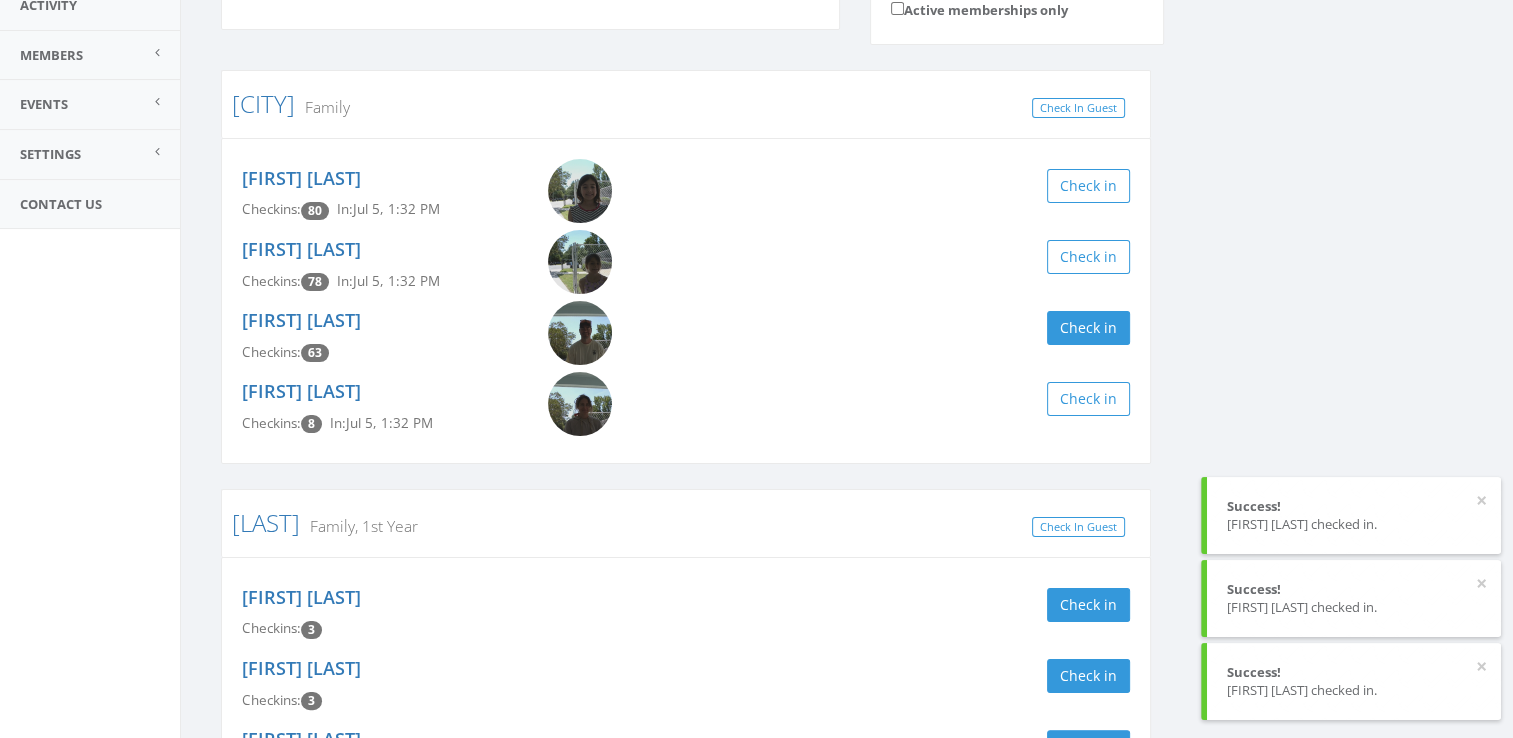 click on "Davin Lincoln Checkins:  63 Check in" at bounding box center [686, 336] 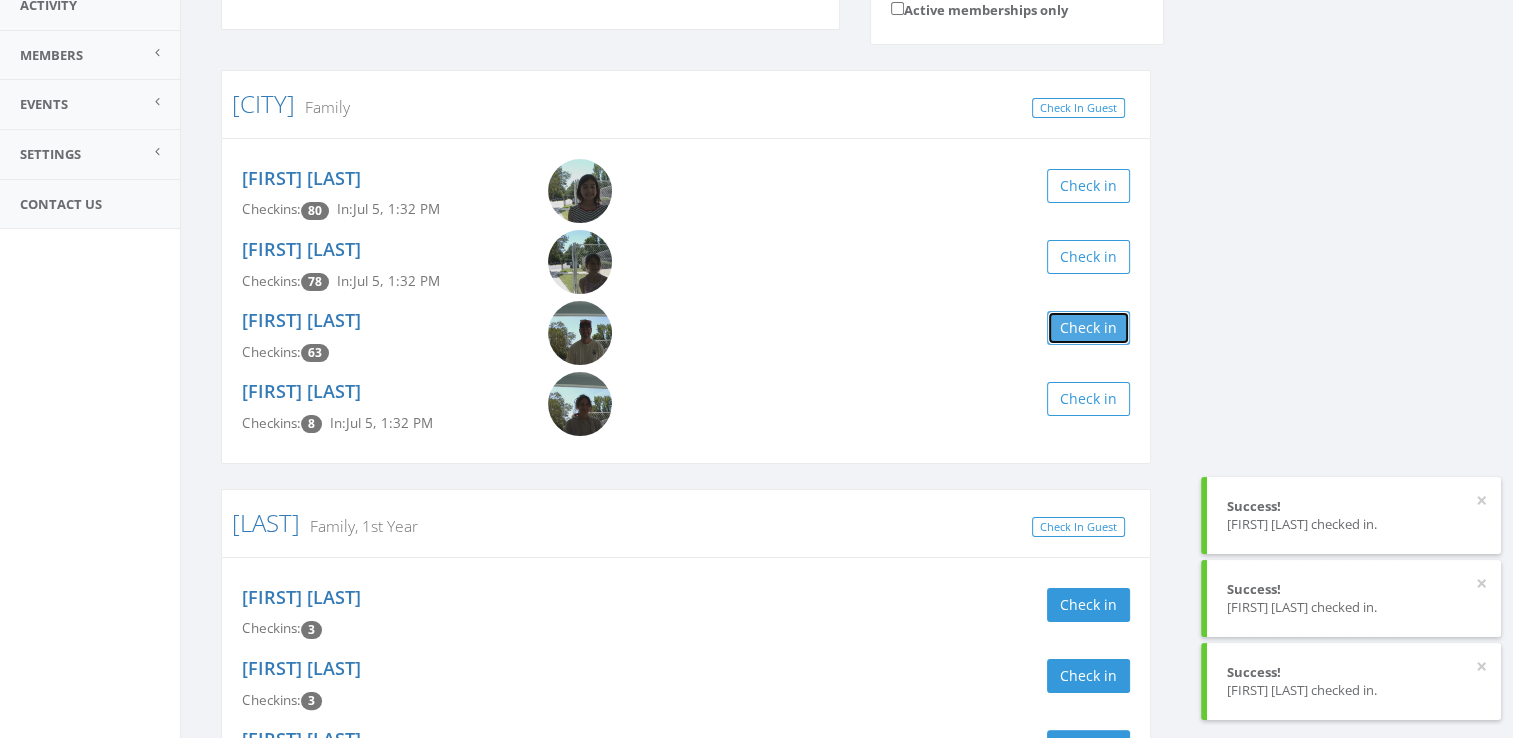 click on "Check in" at bounding box center [1088, 328] 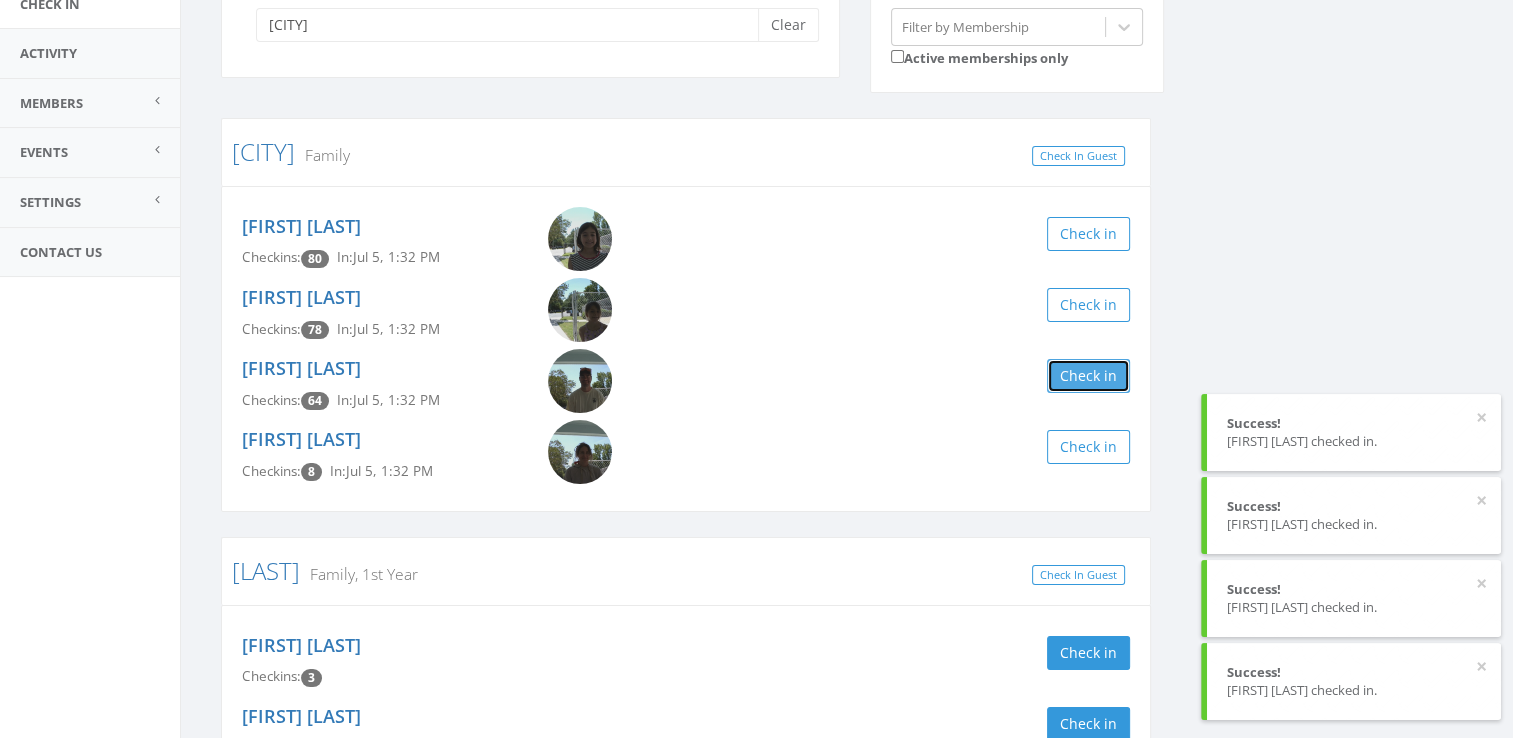 scroll, scrollTop: 180, scrollLeft: 0, axis: vertical 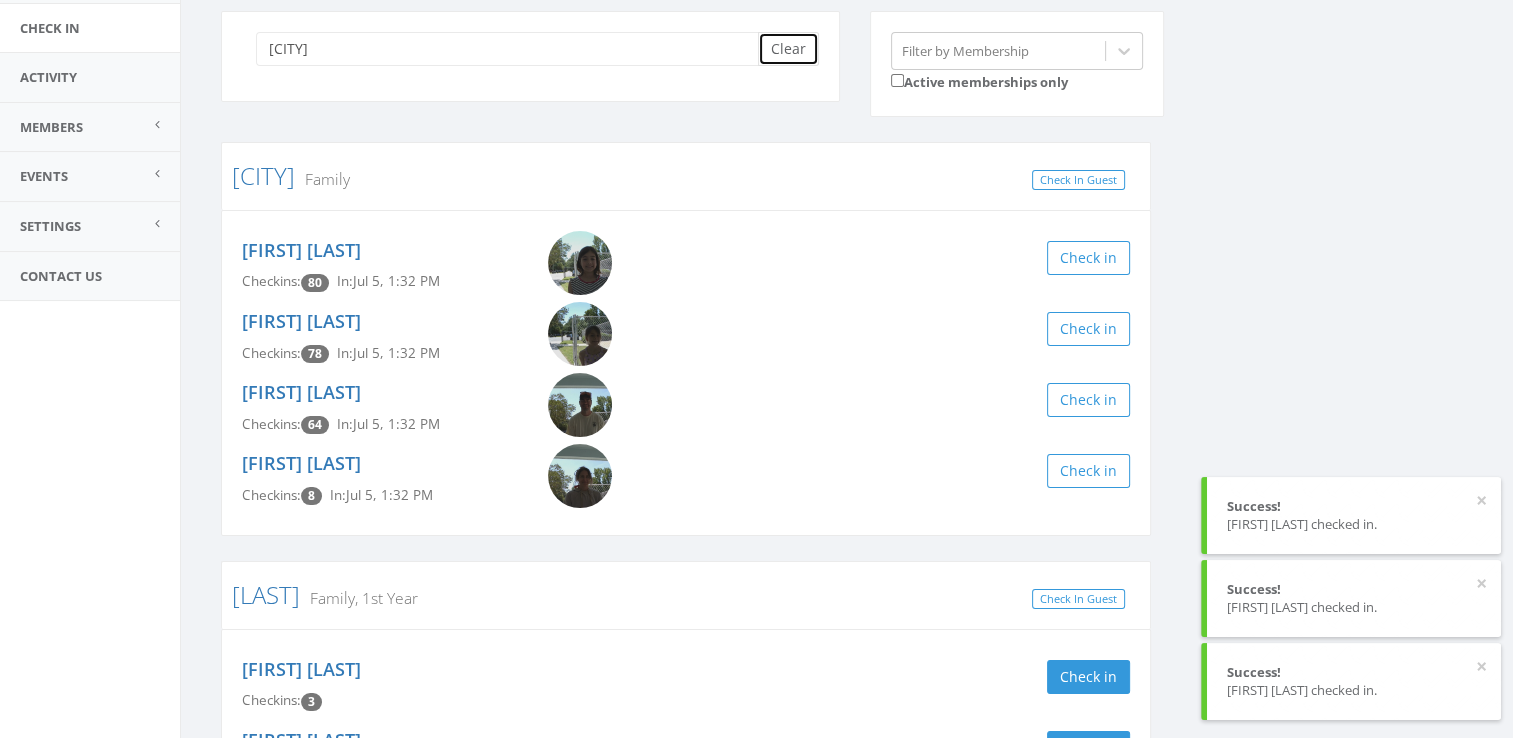 click on "Clear" at bounding box center [788, 49] 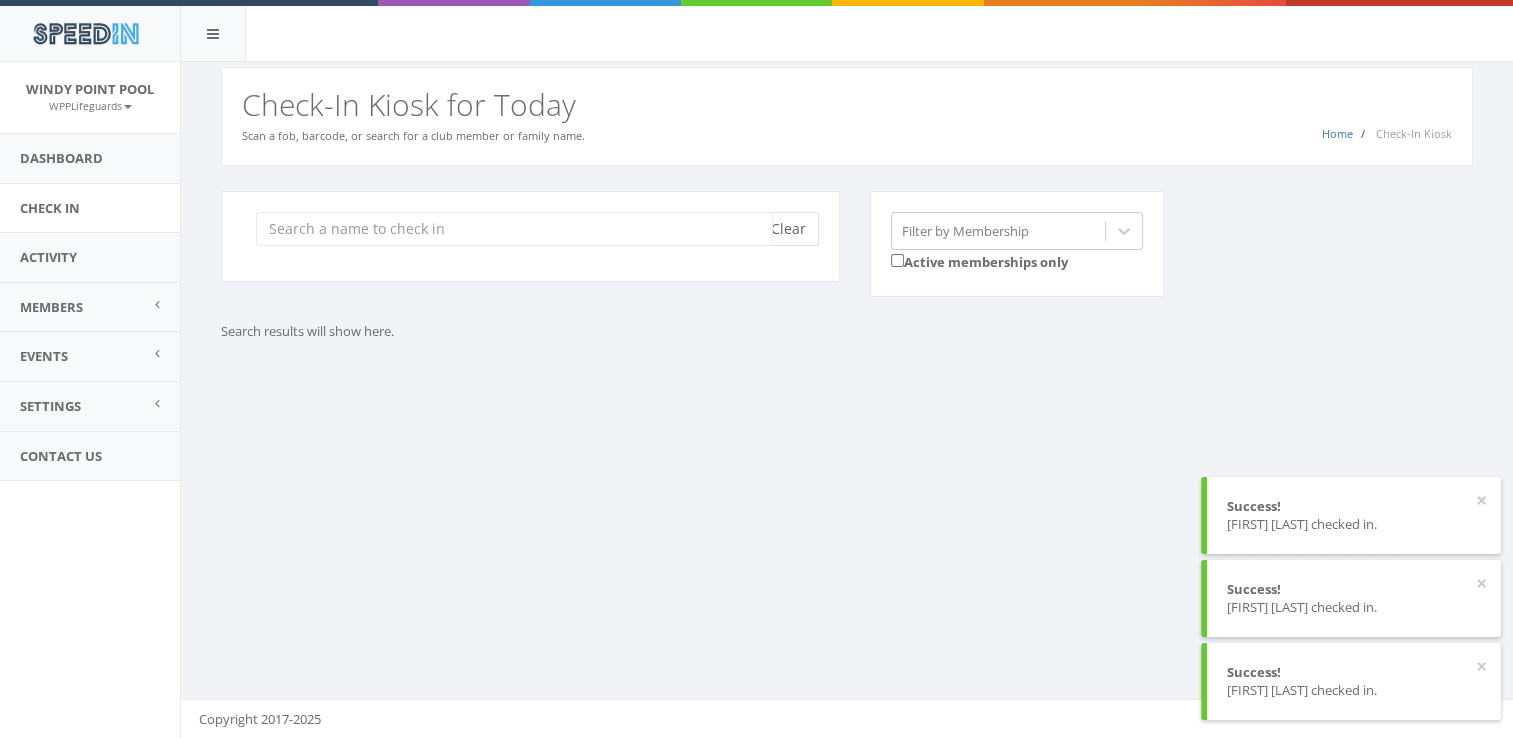 scroll, scrollTop: 0, scrollLeft: 0, axis: both 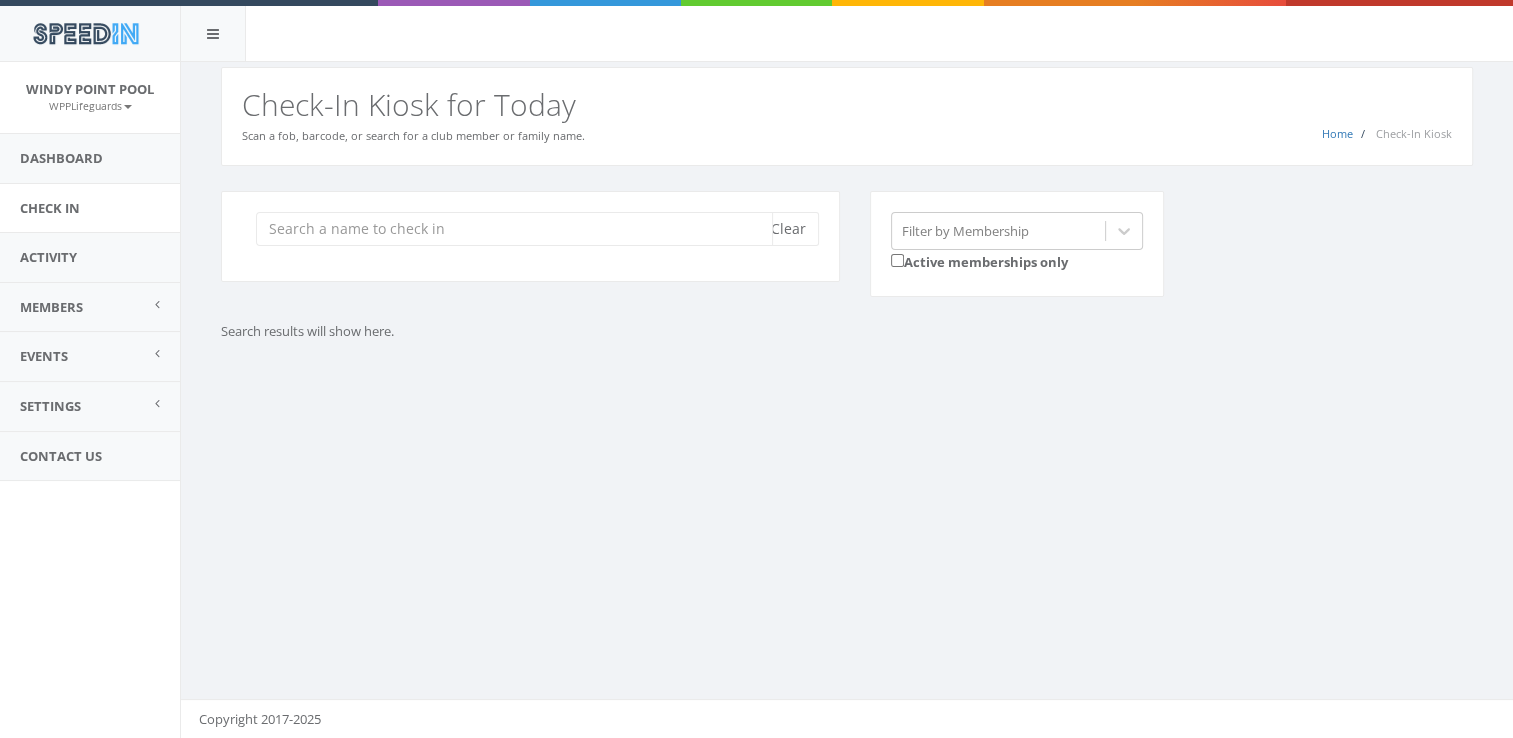 click at bounding box center (514, 229) 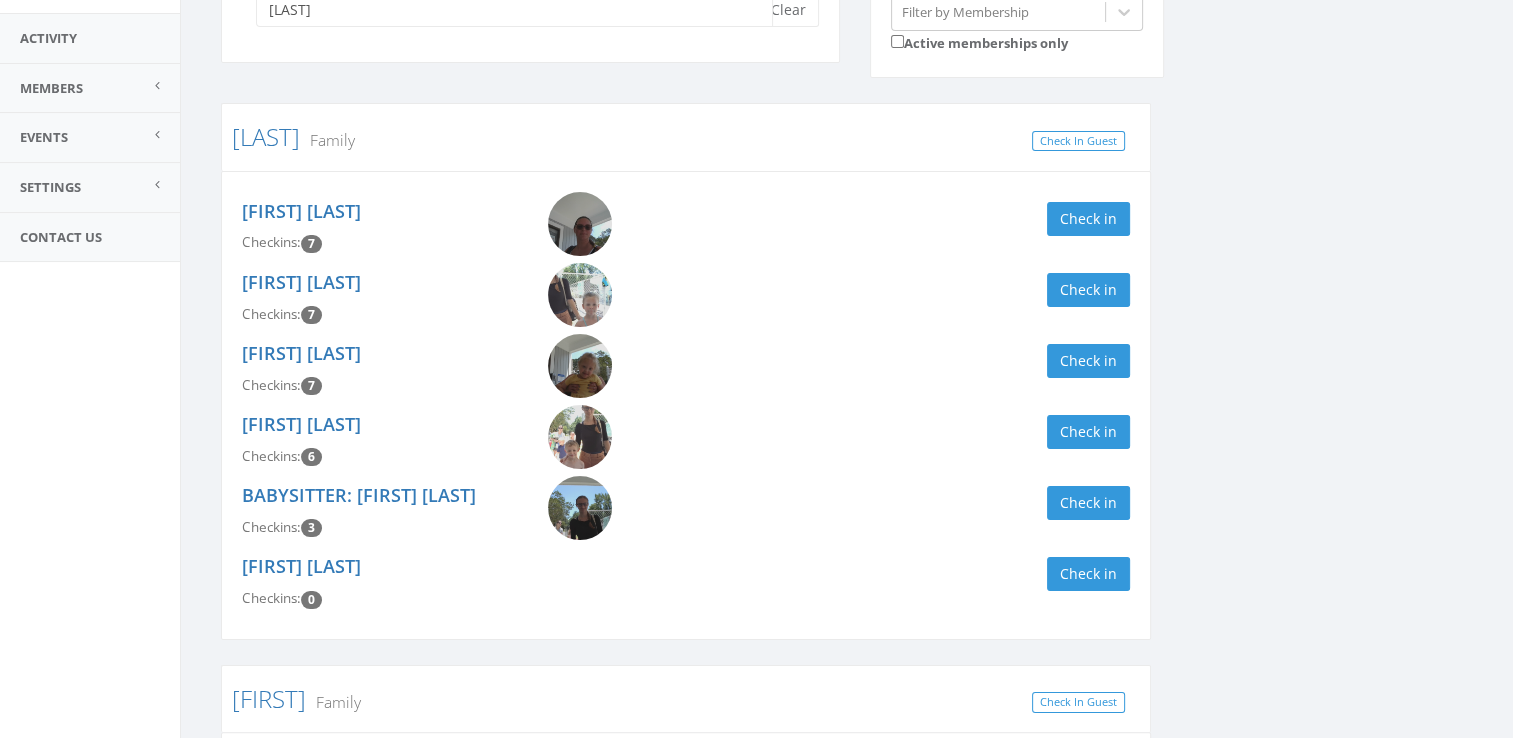 scroll, scrollTop: 224, scrollLeft: 0, axis: vertical 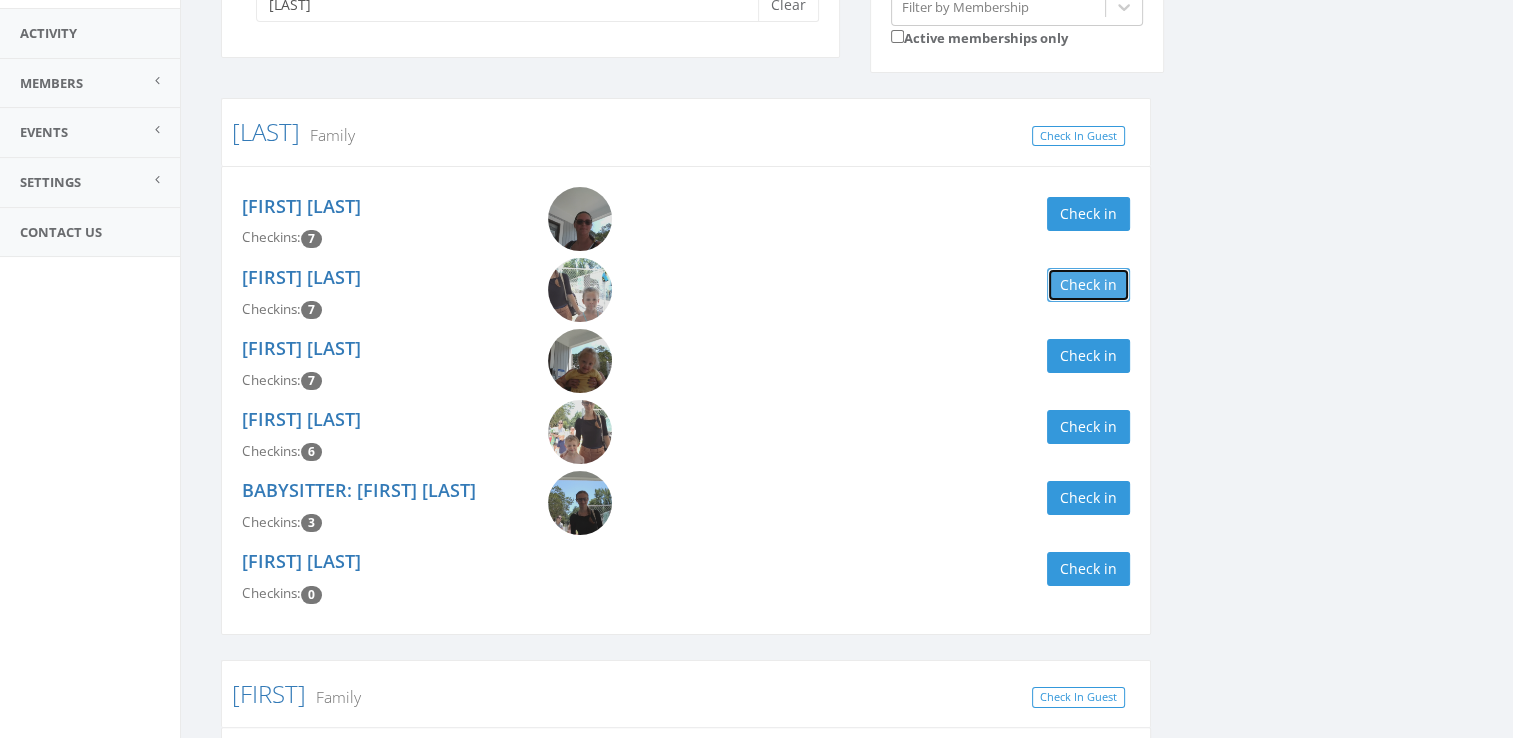 click on "Check in" at bounding box center [1088, 285] 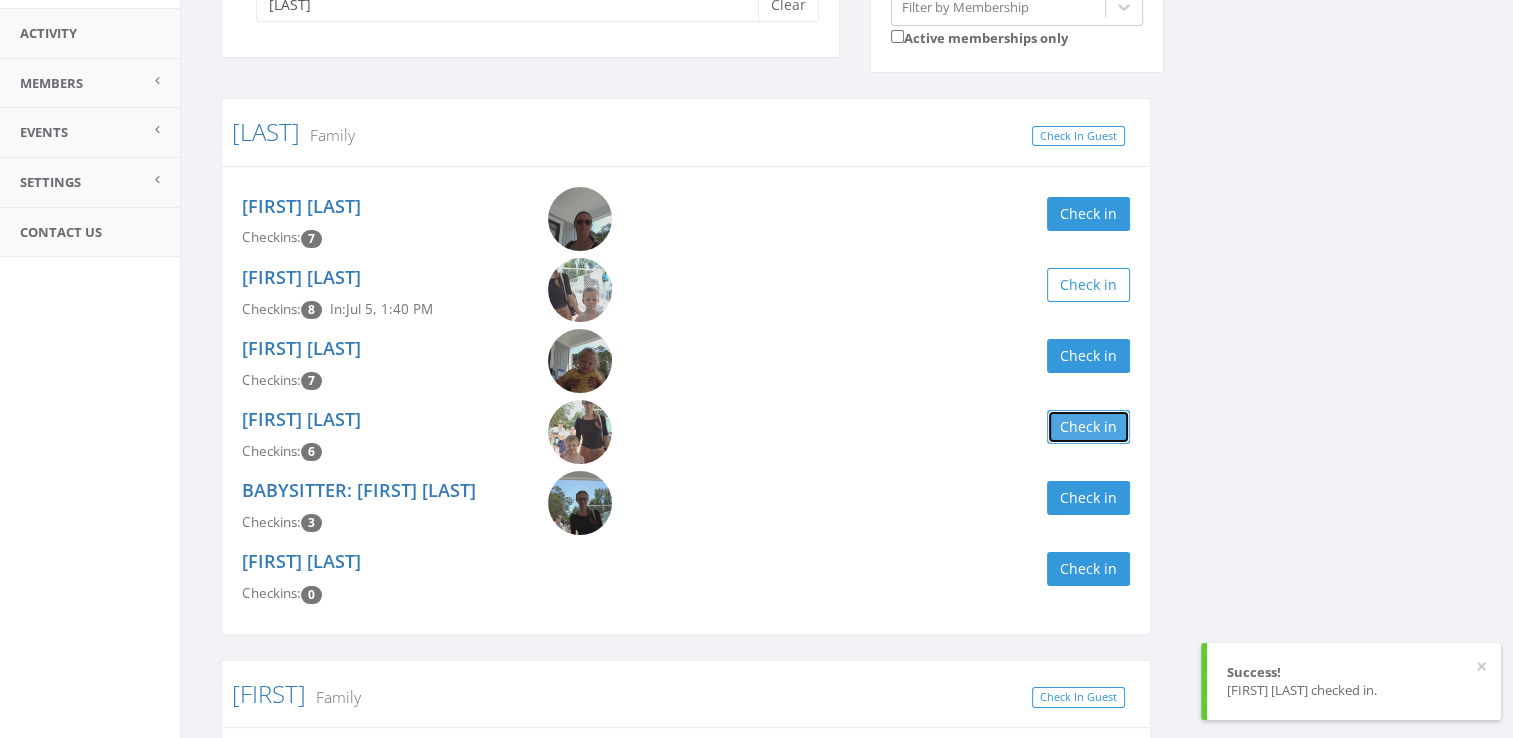 click on "Check in" at bounding box center [1088, 427] 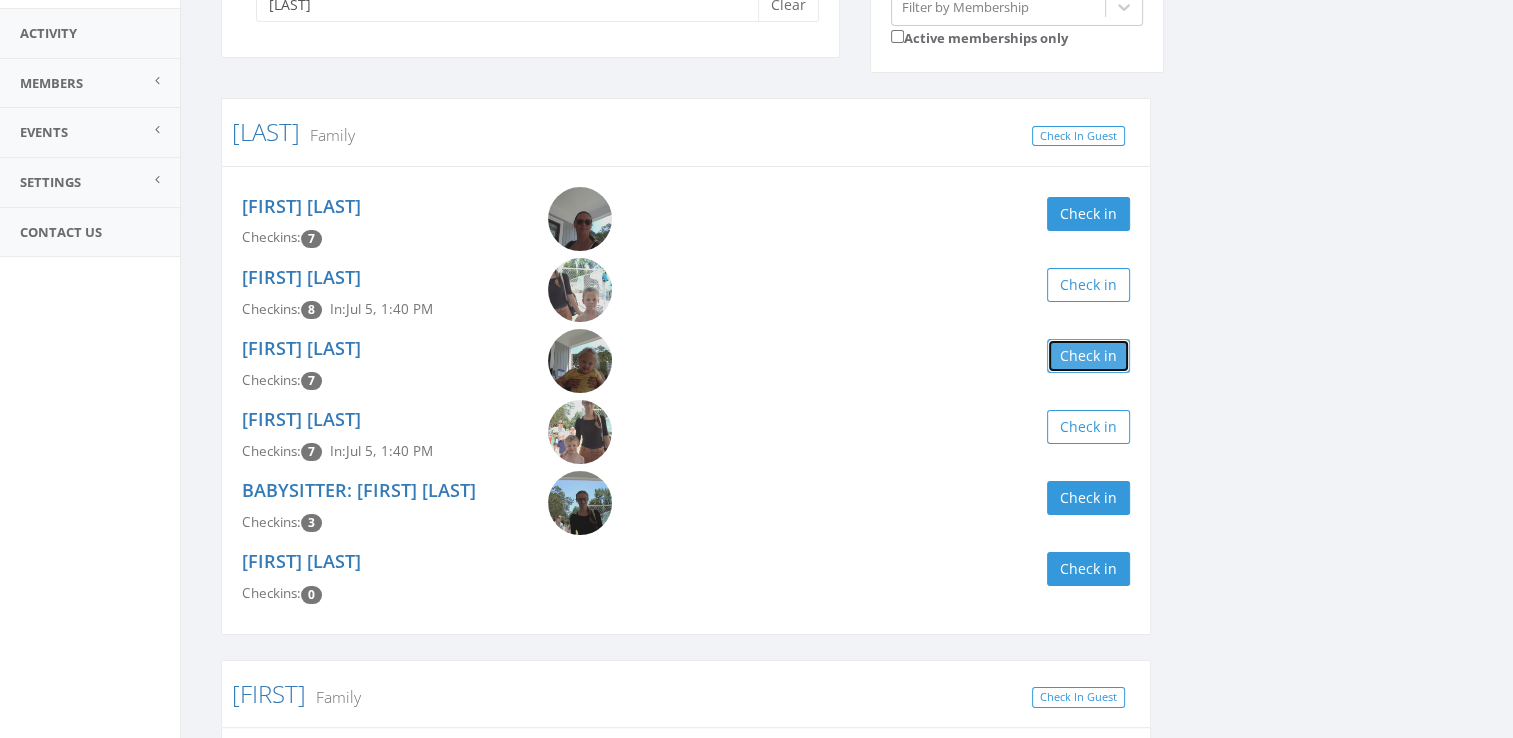 click on "Check in" at bounding box center (1088, 356) 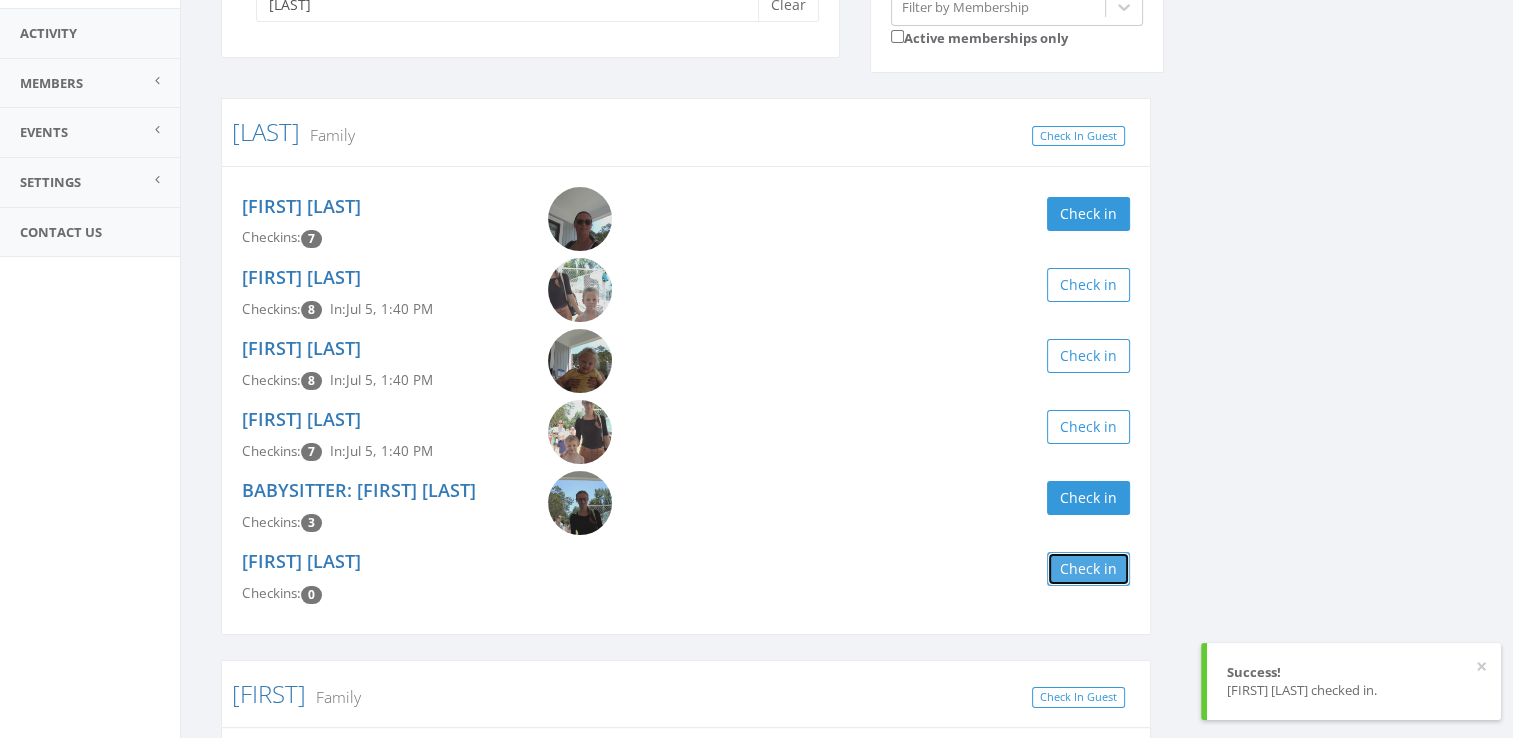 click on "Check in" at bounding box center [1088, 569] 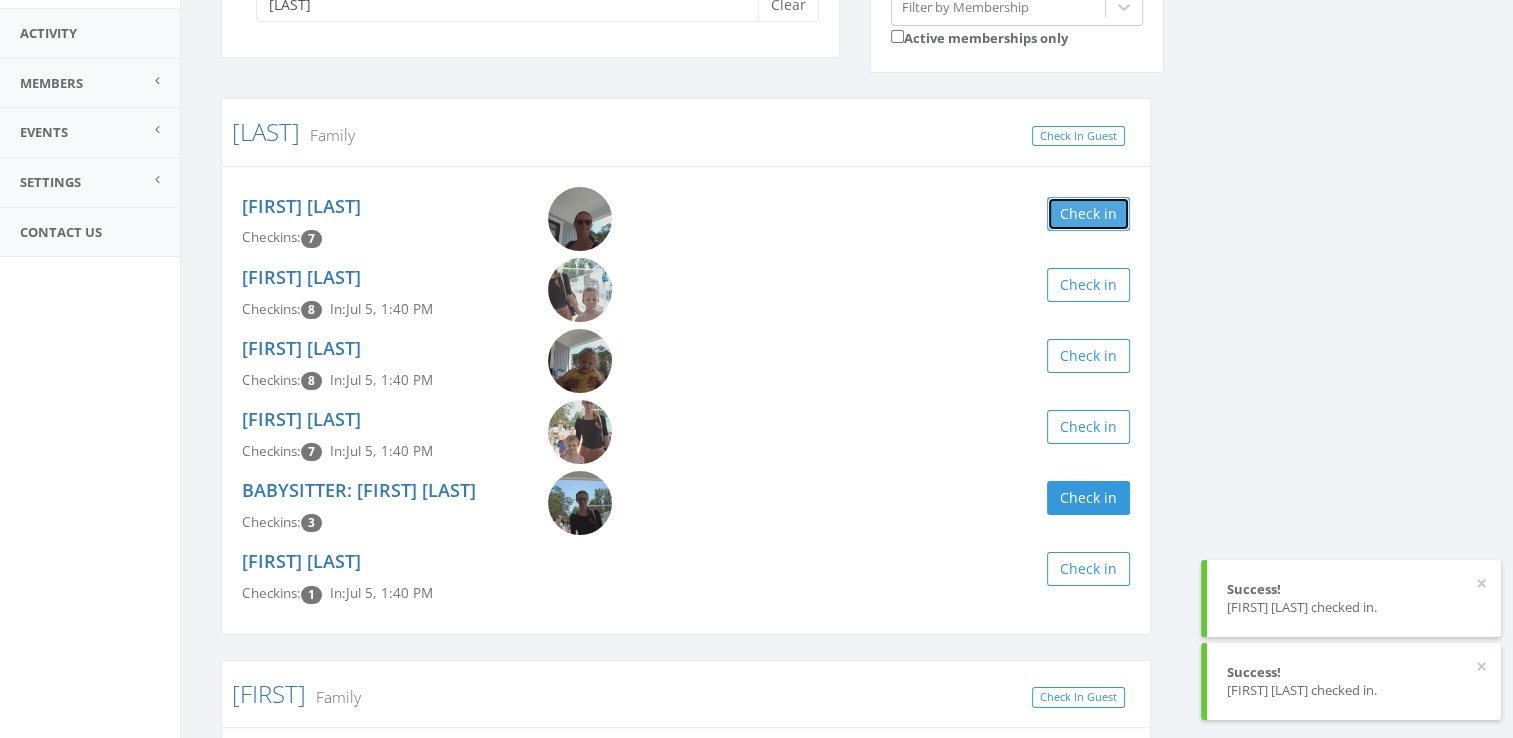 click on "Check in" at bounding box center (1088, 214) 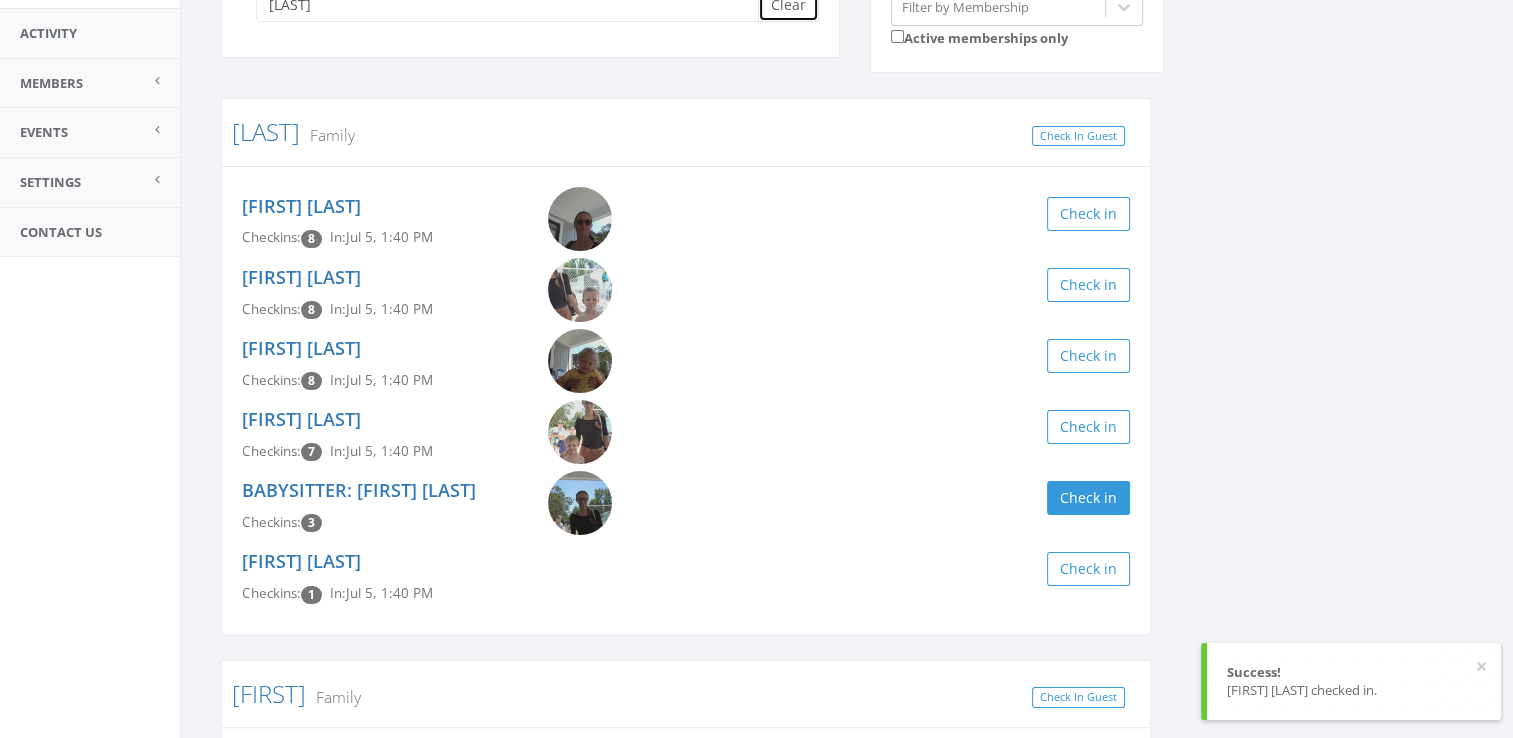 click on "Clear" at bounding box center (788, 5) 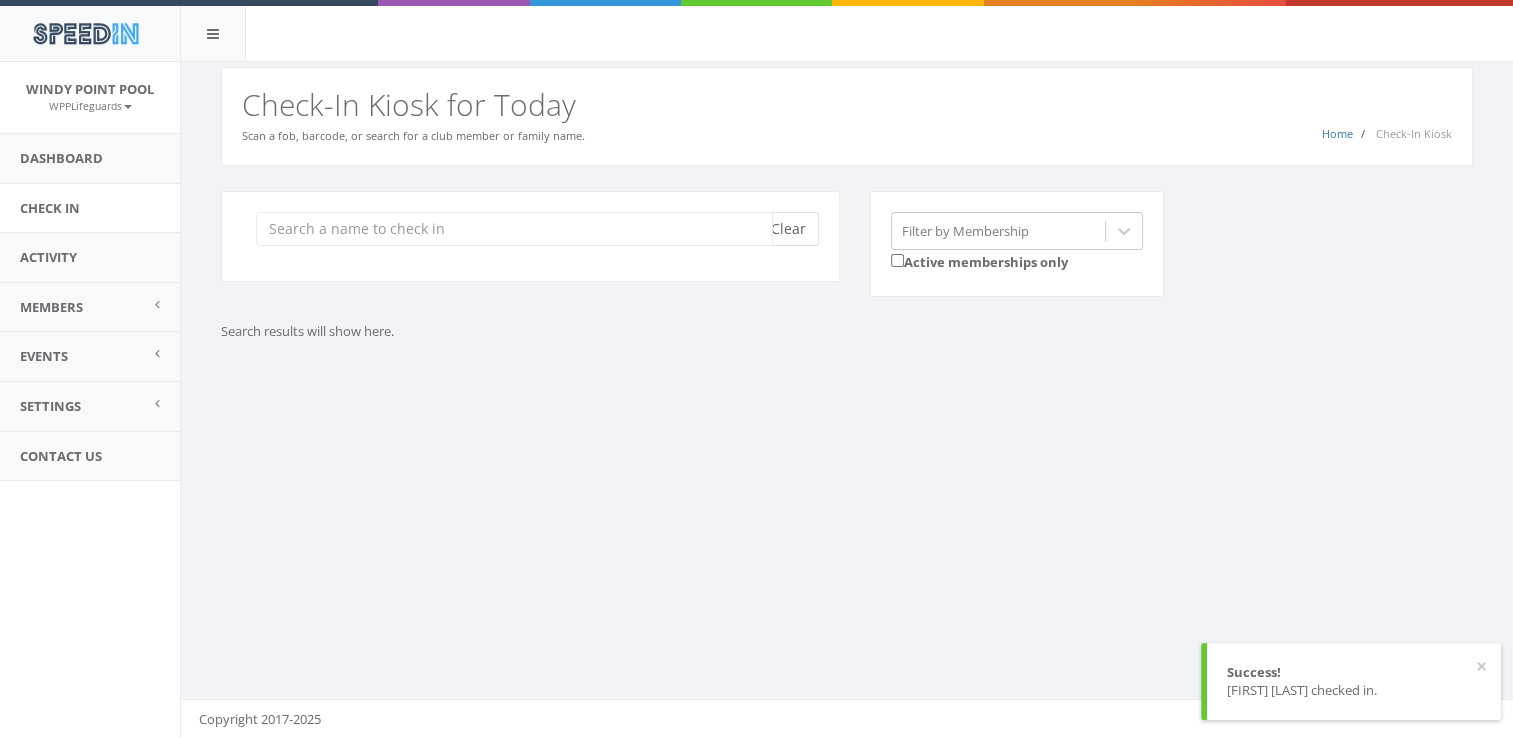 scroll, scrollTop: 0, scrollLeft: 0, axis: both 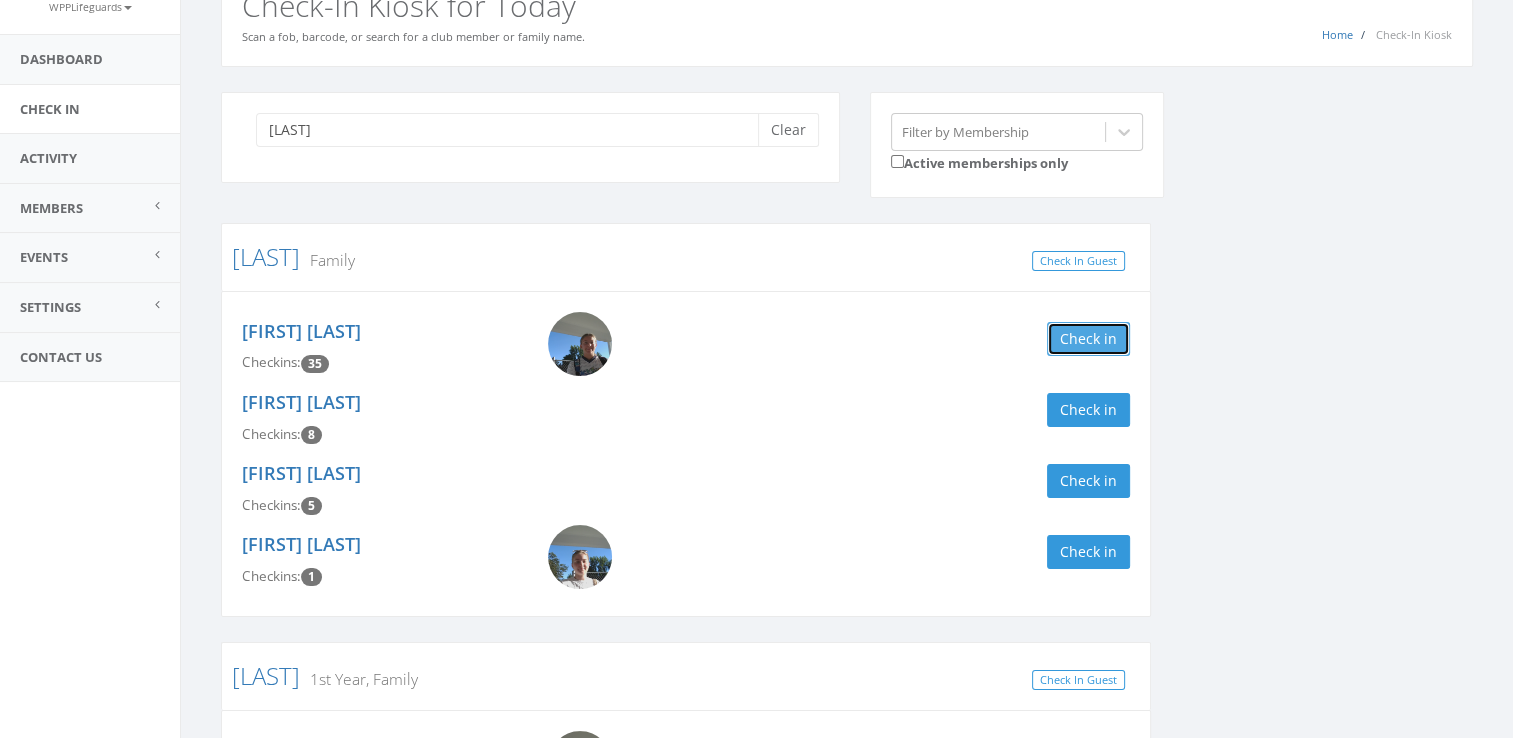 click on "Check in" at bounding box center (1088, 339) 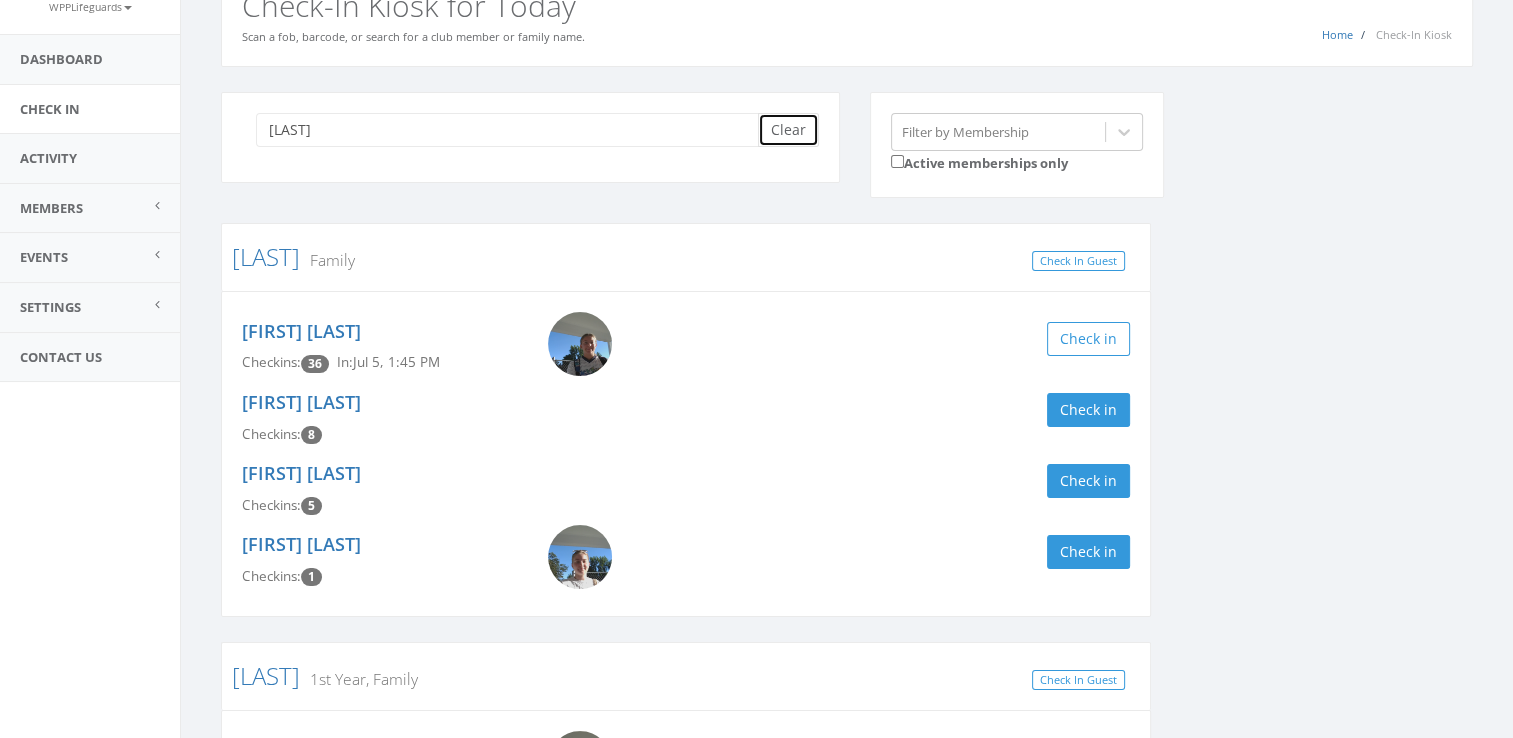click on "Clear" at bounding box center [788, 130] 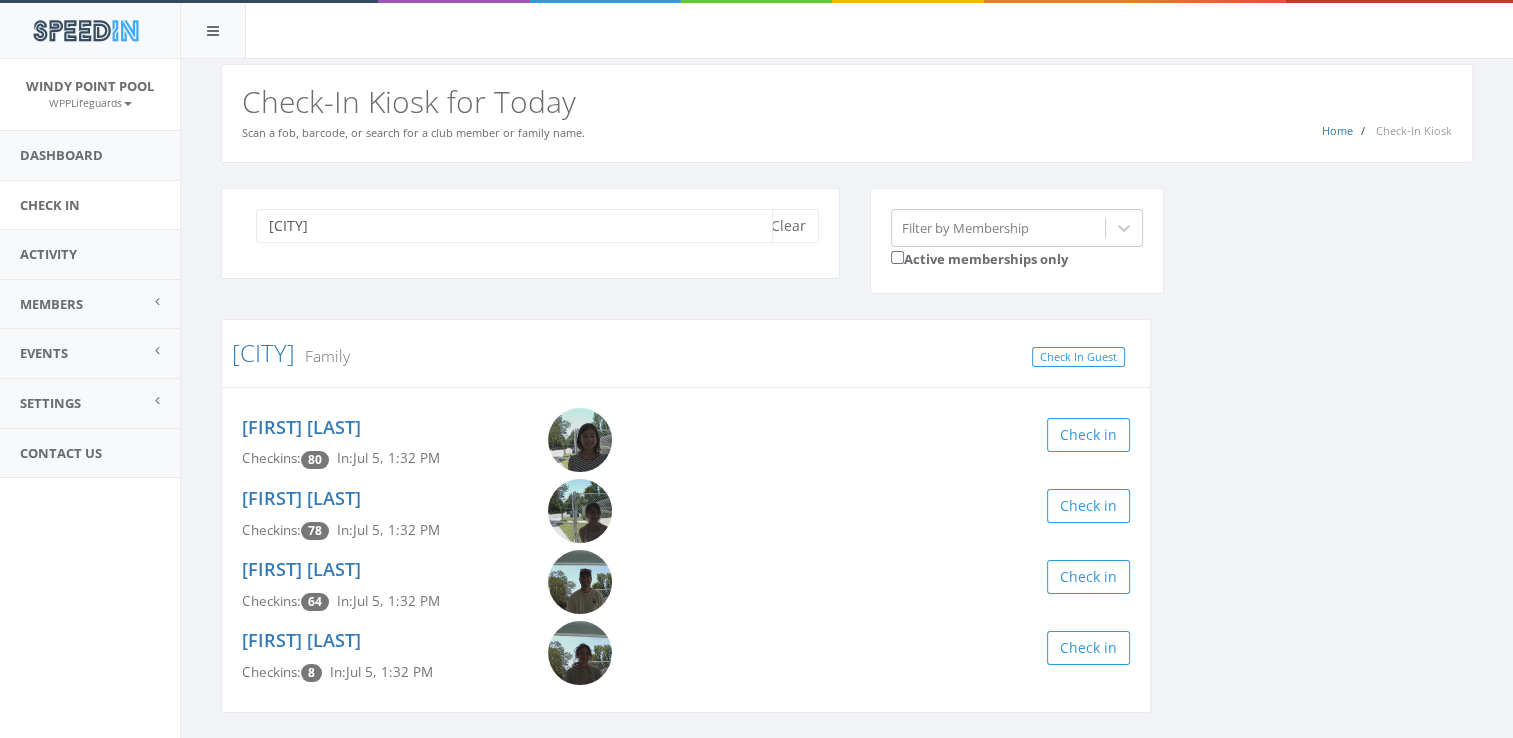 scroll, scrollTop: 0, scrollLeft: 0, axis: both 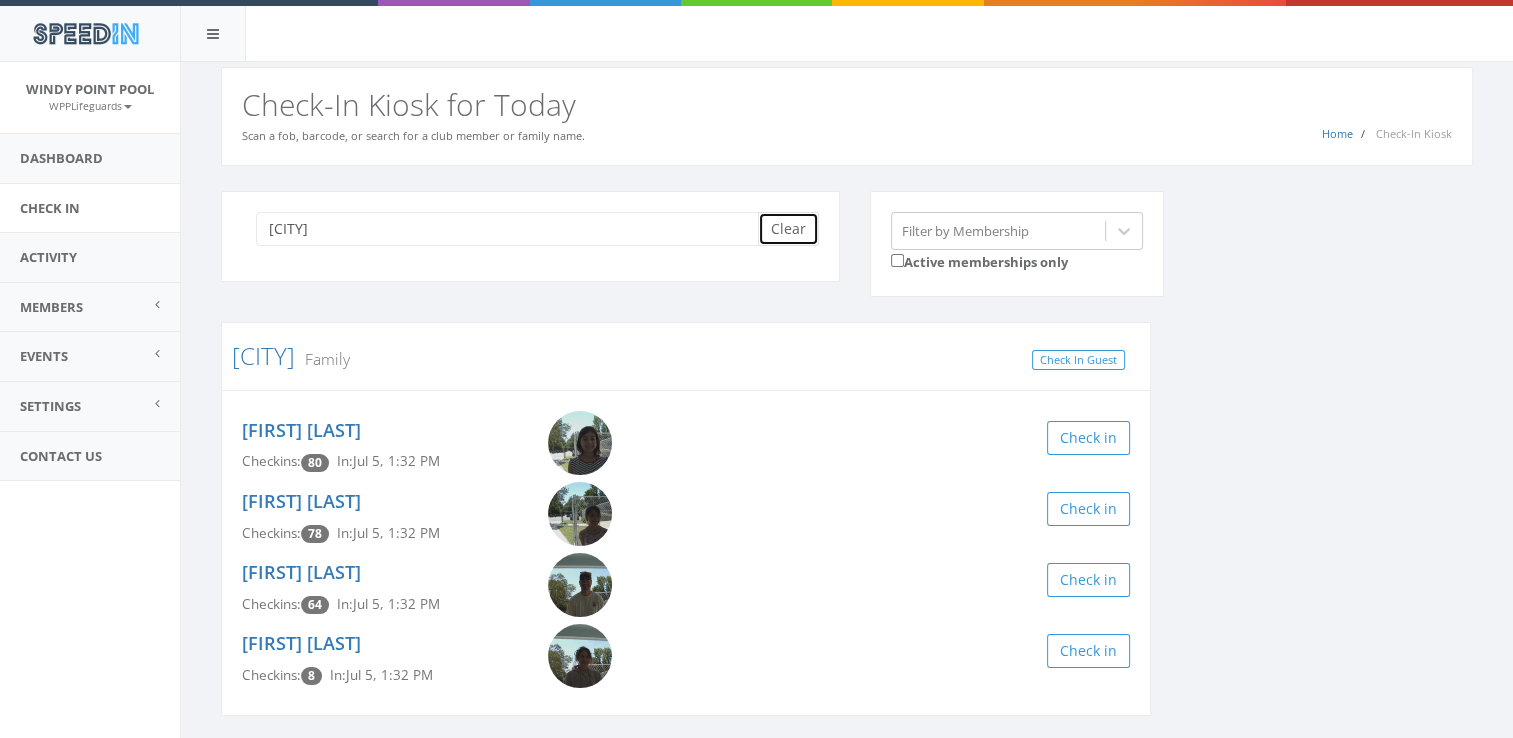 click on "Clear" at bounding box center [788, 229] 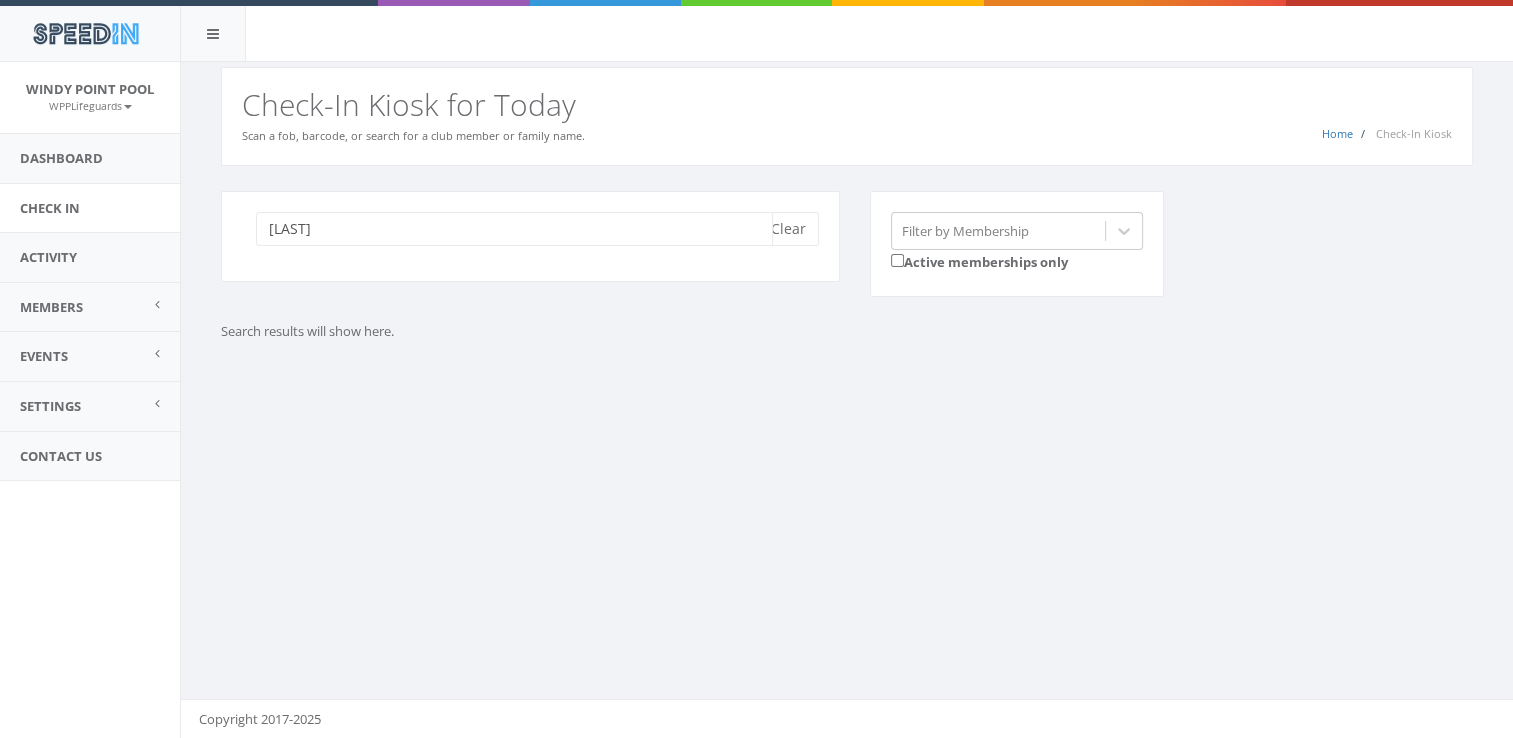 type on "dull" 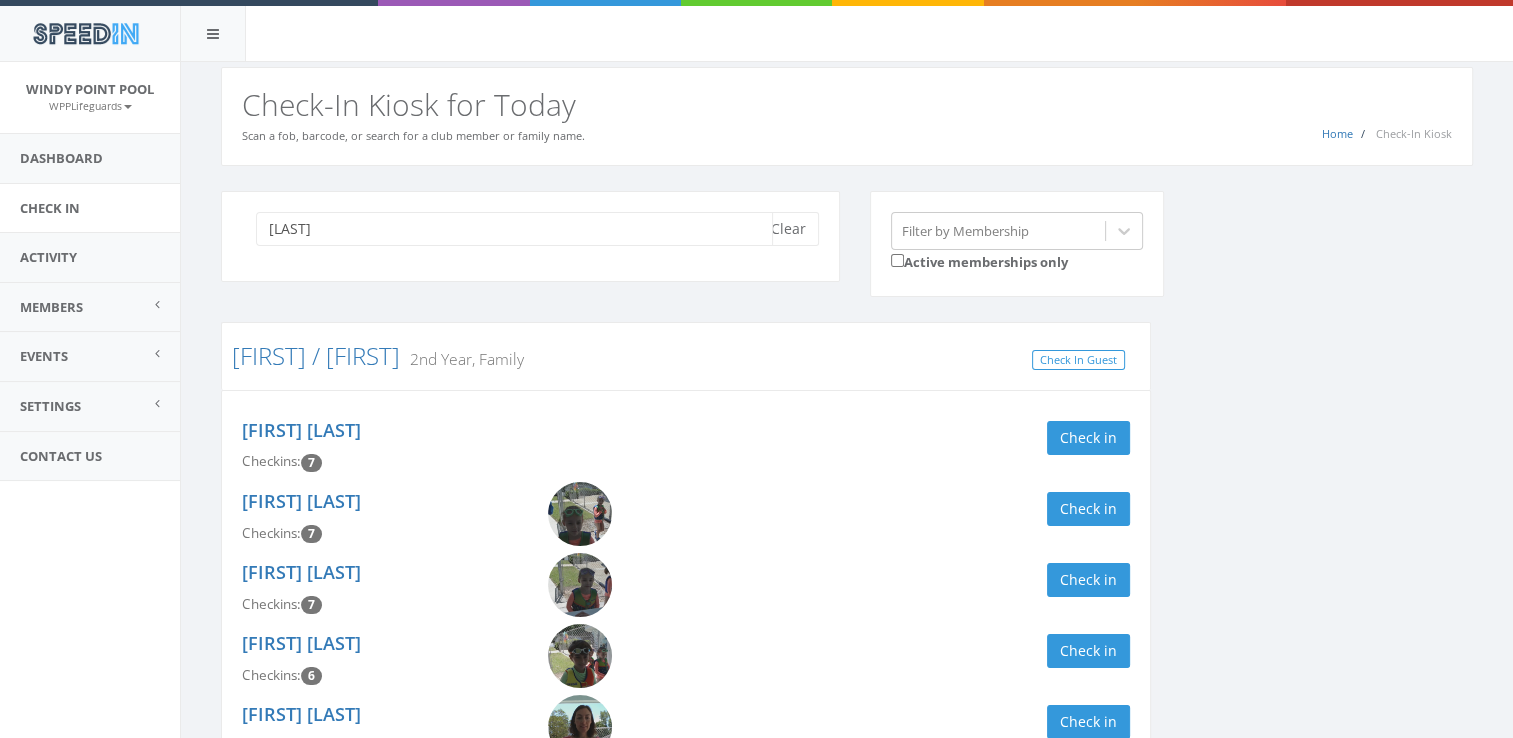 scroll, scrollTop: 138, scrollLeft: 0, axis: vertical 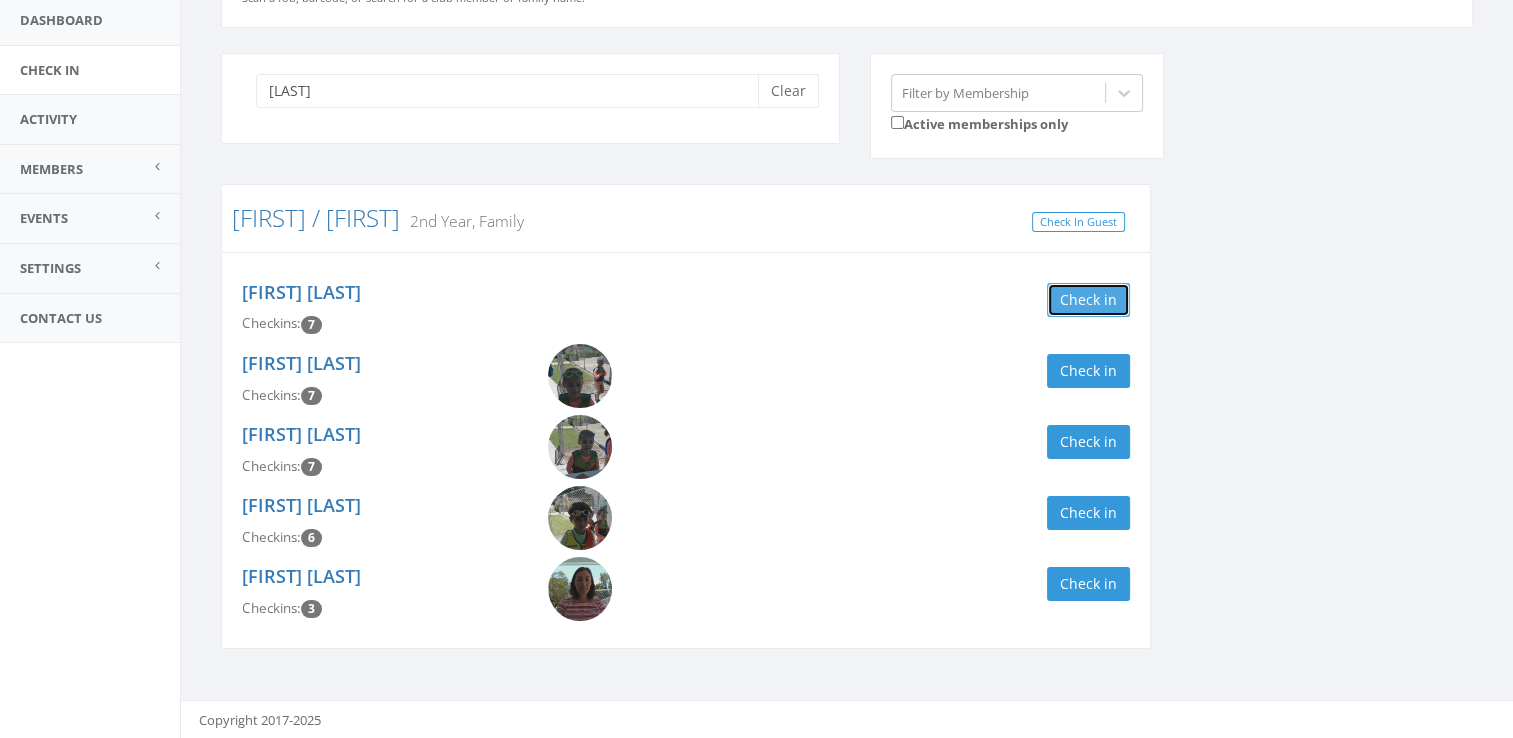 click on "Check in" at bounding box center (1088, 300) 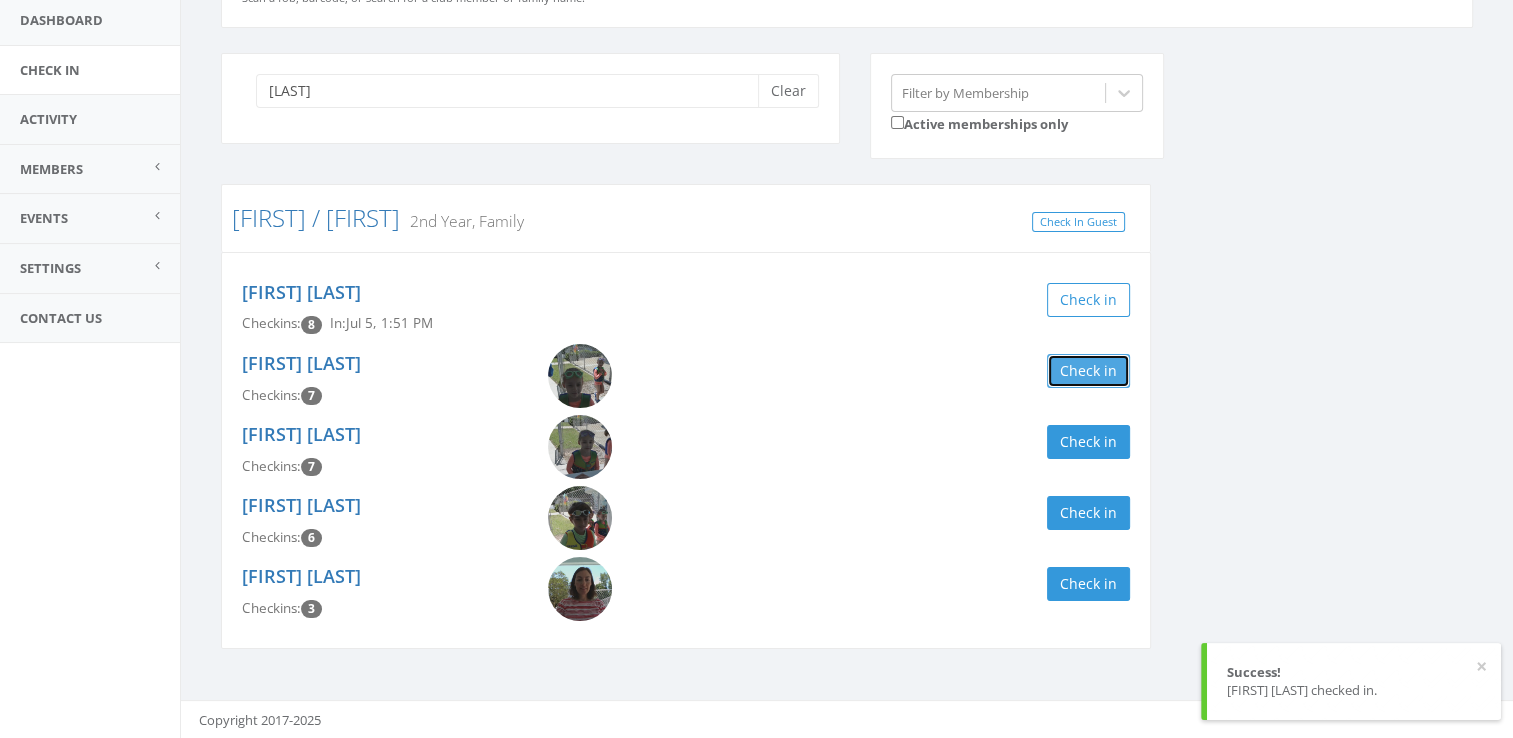 click on "Check in" at bounding box center [1088, 371] 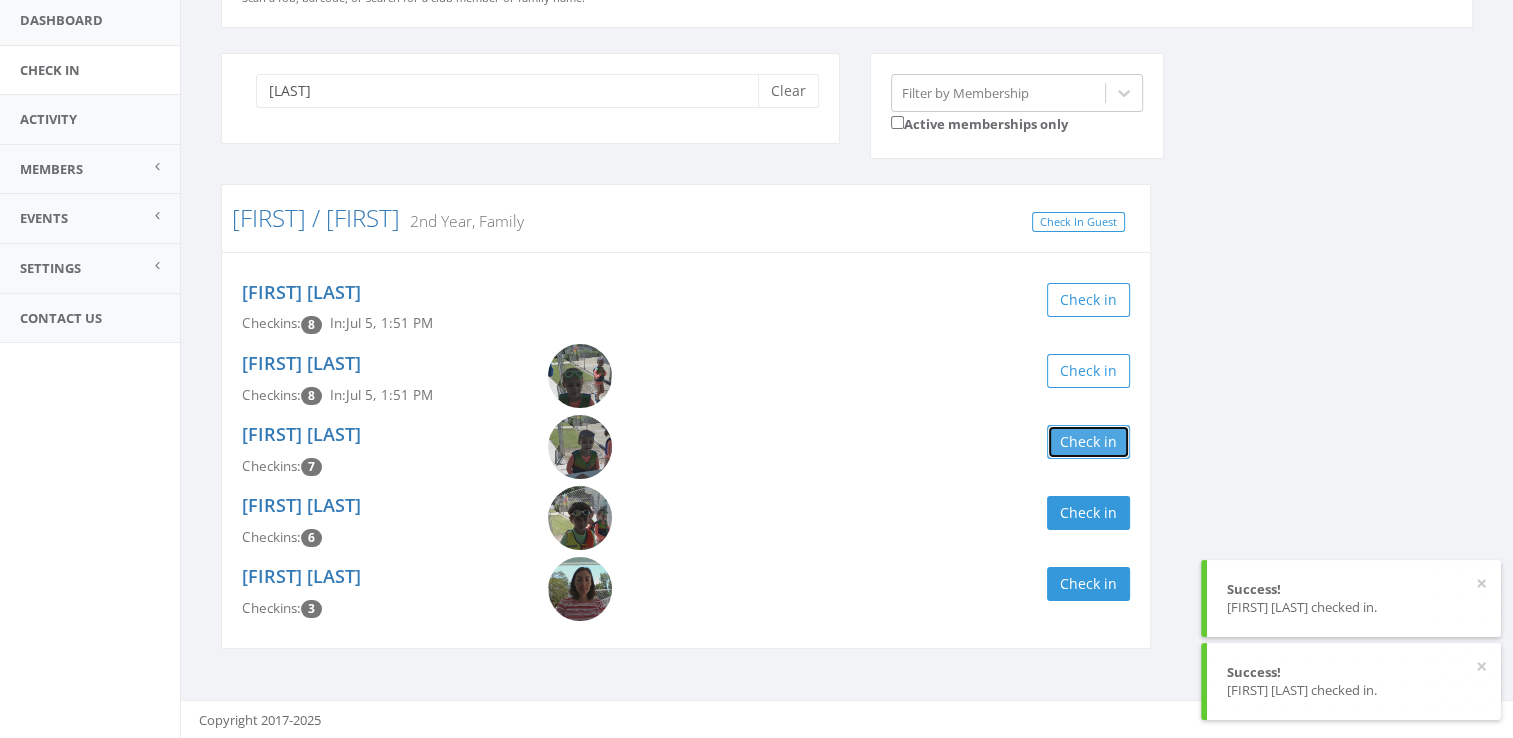 click on "Check in" at bounding box center [1088, 442] 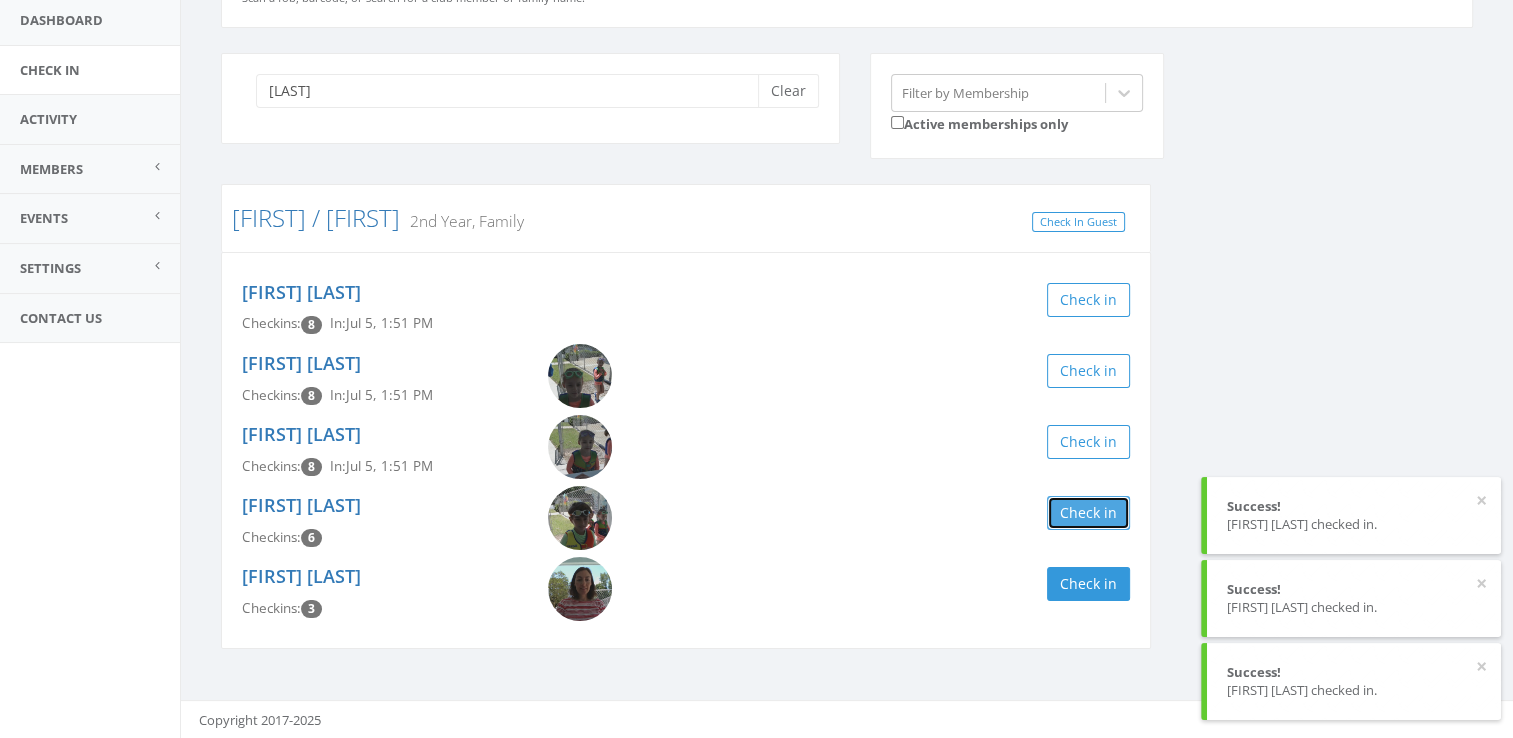 click on "Check in" at bounding box center (1088, 513) 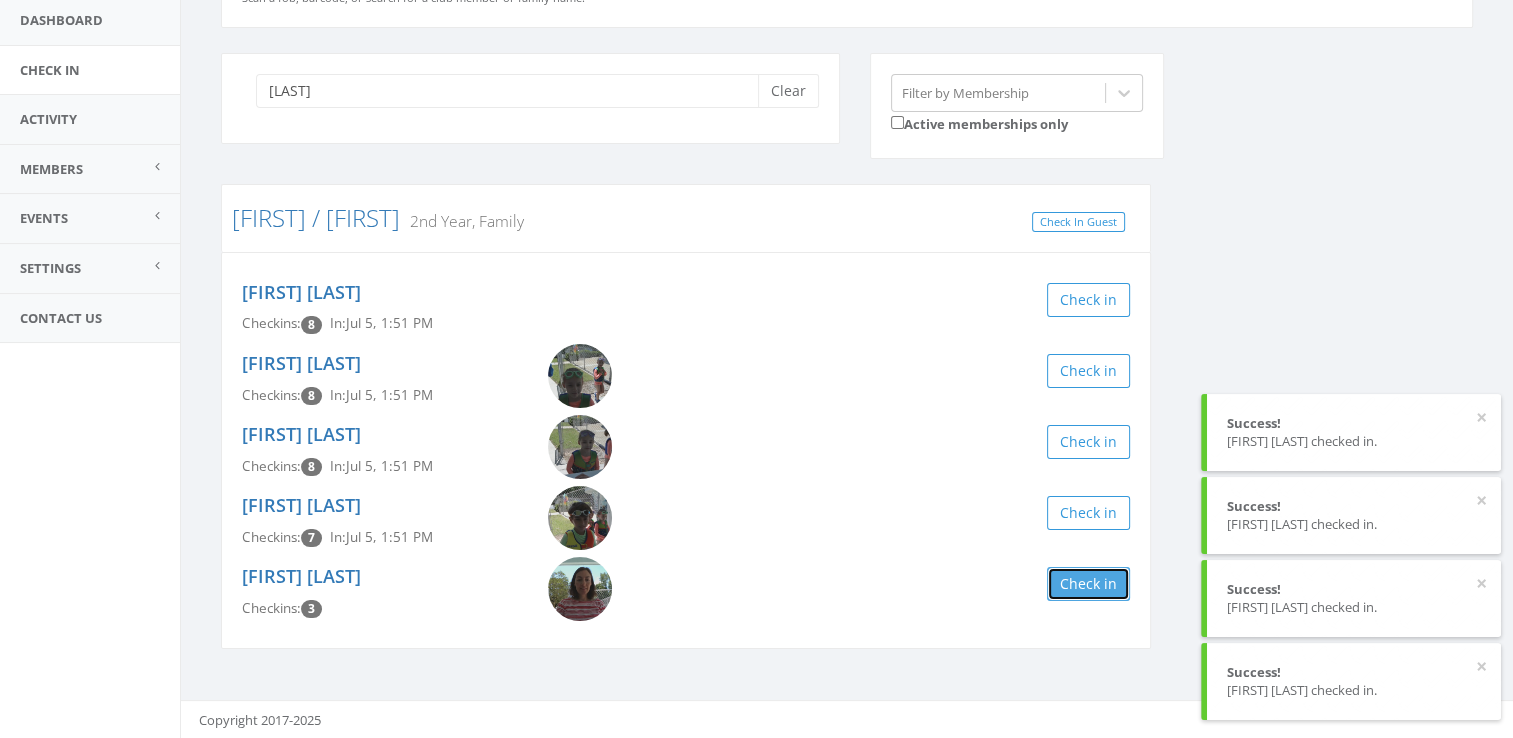 click on "Check in" at bounding box center [1088, 584] 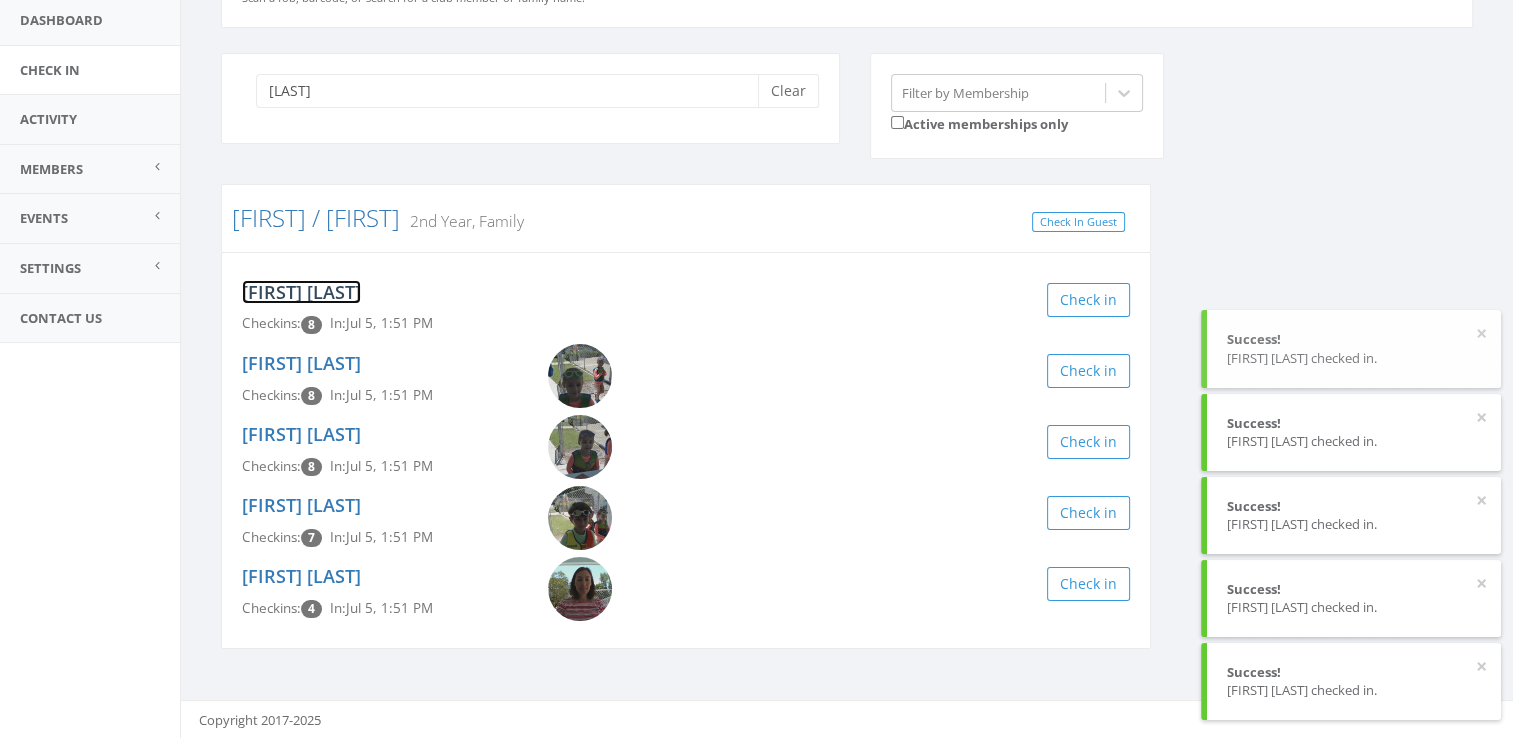 click on "[FIRST] [LAST]" at bounding box center [301, 292] 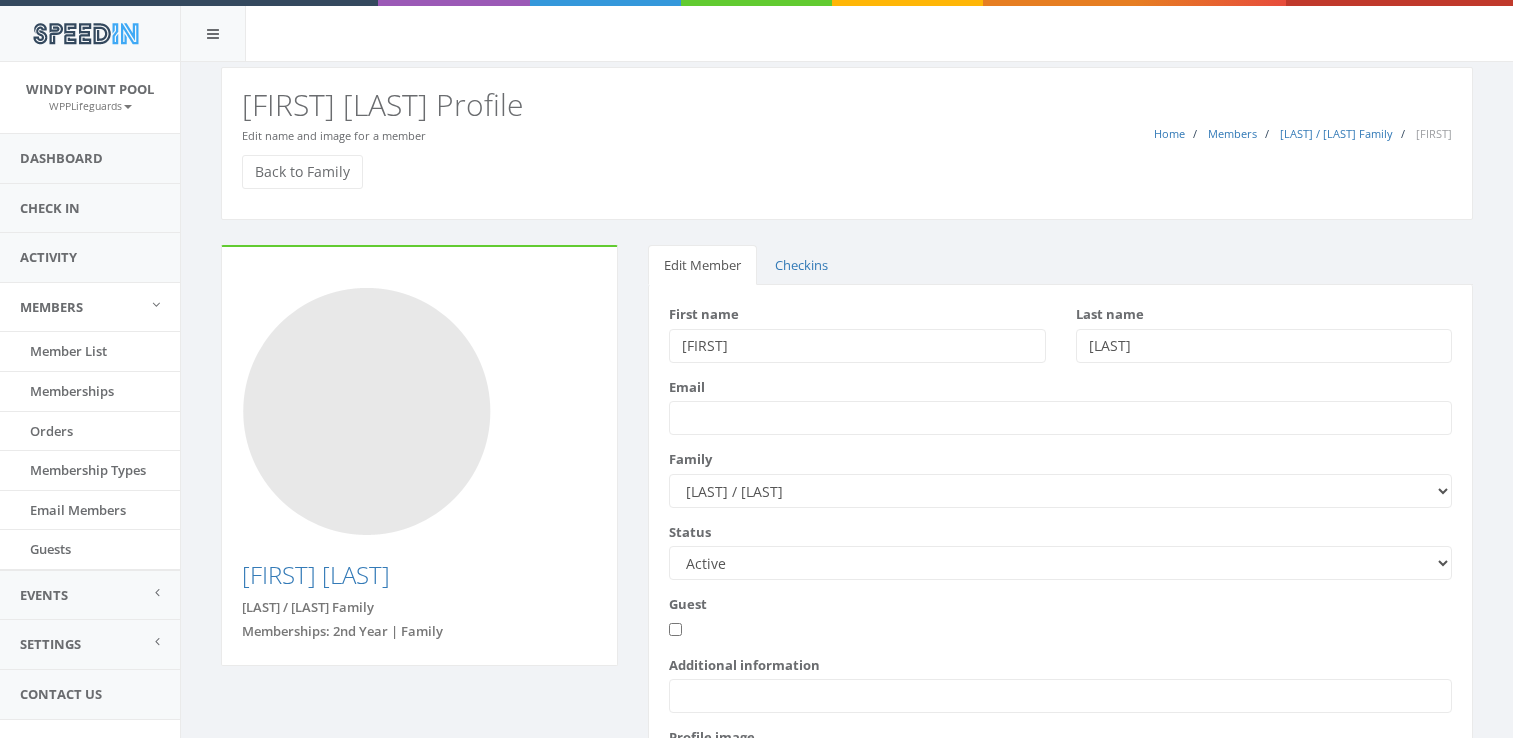 scroll, scrollTop: 0, scrollLeft: 0, axis: both 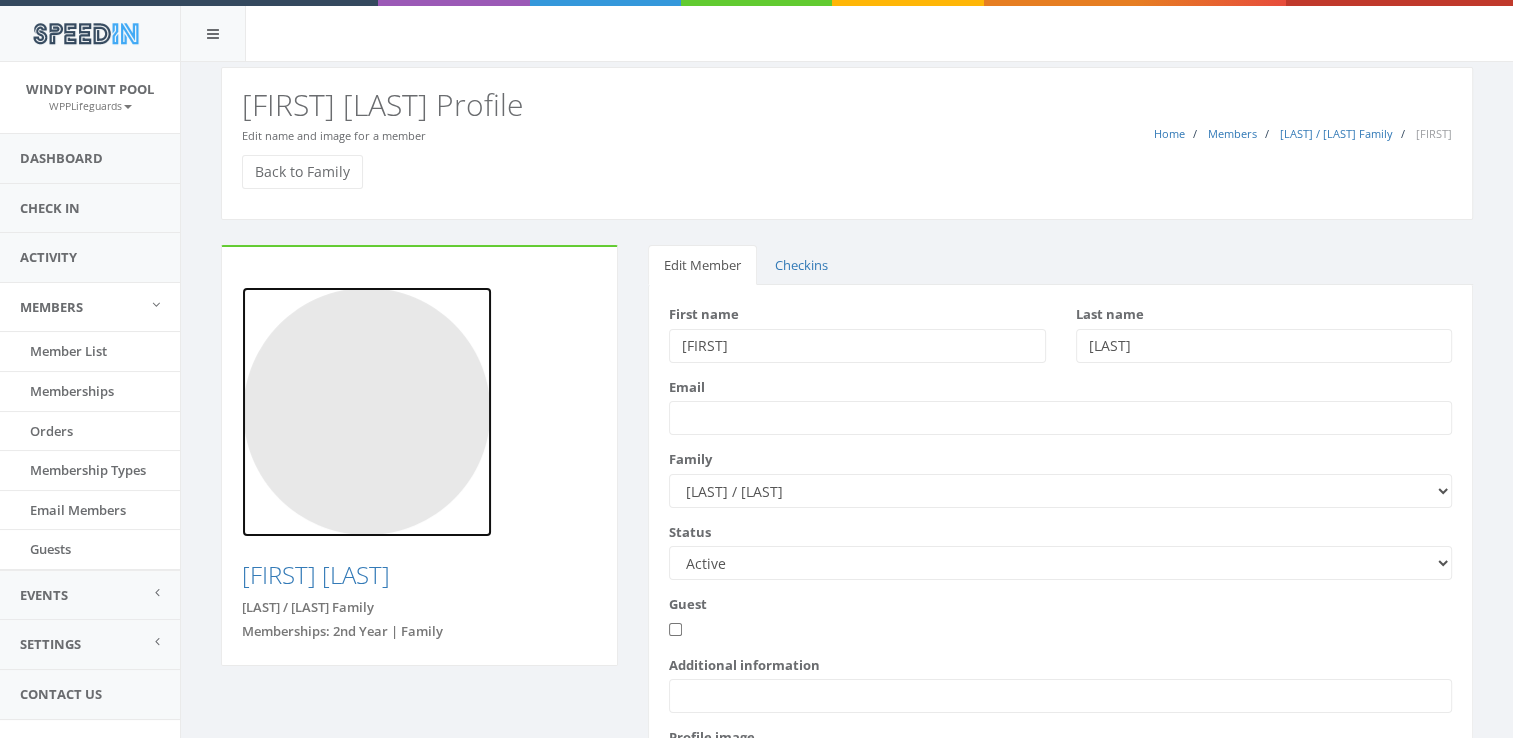 click at bounding box center (367, 412) 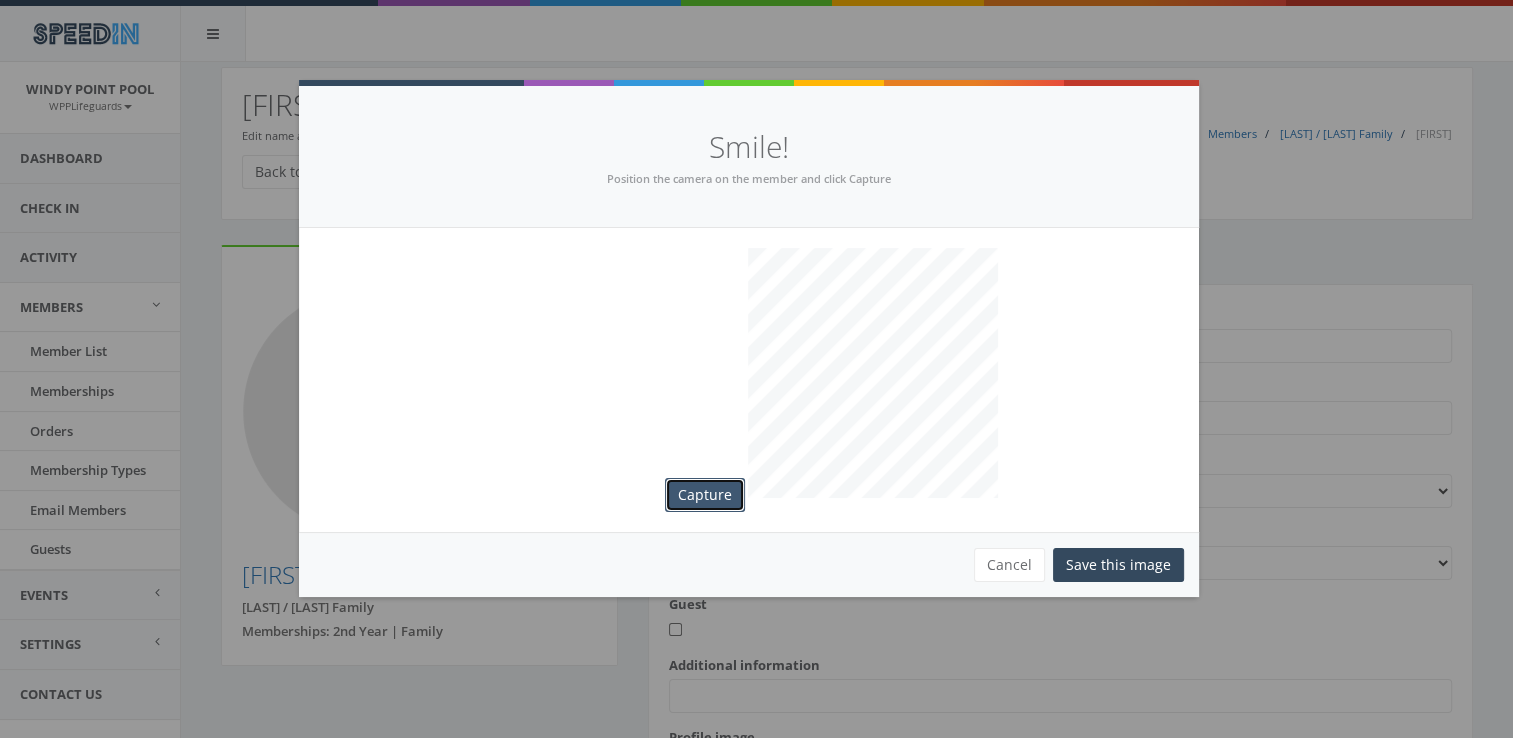 click on "Capture" at bounding box center (705, 495) 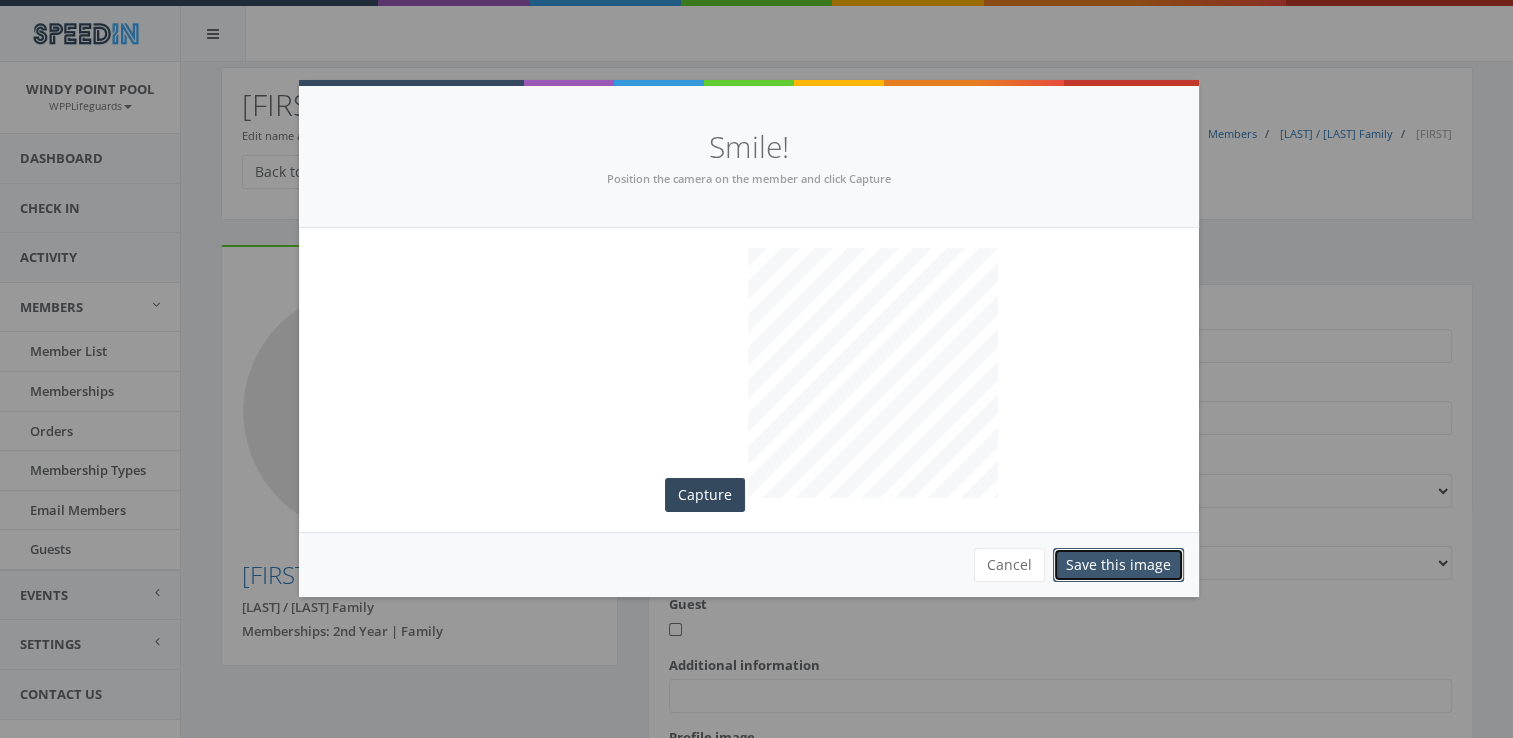 click on "Save this image" at bounding box center [1118, 565] 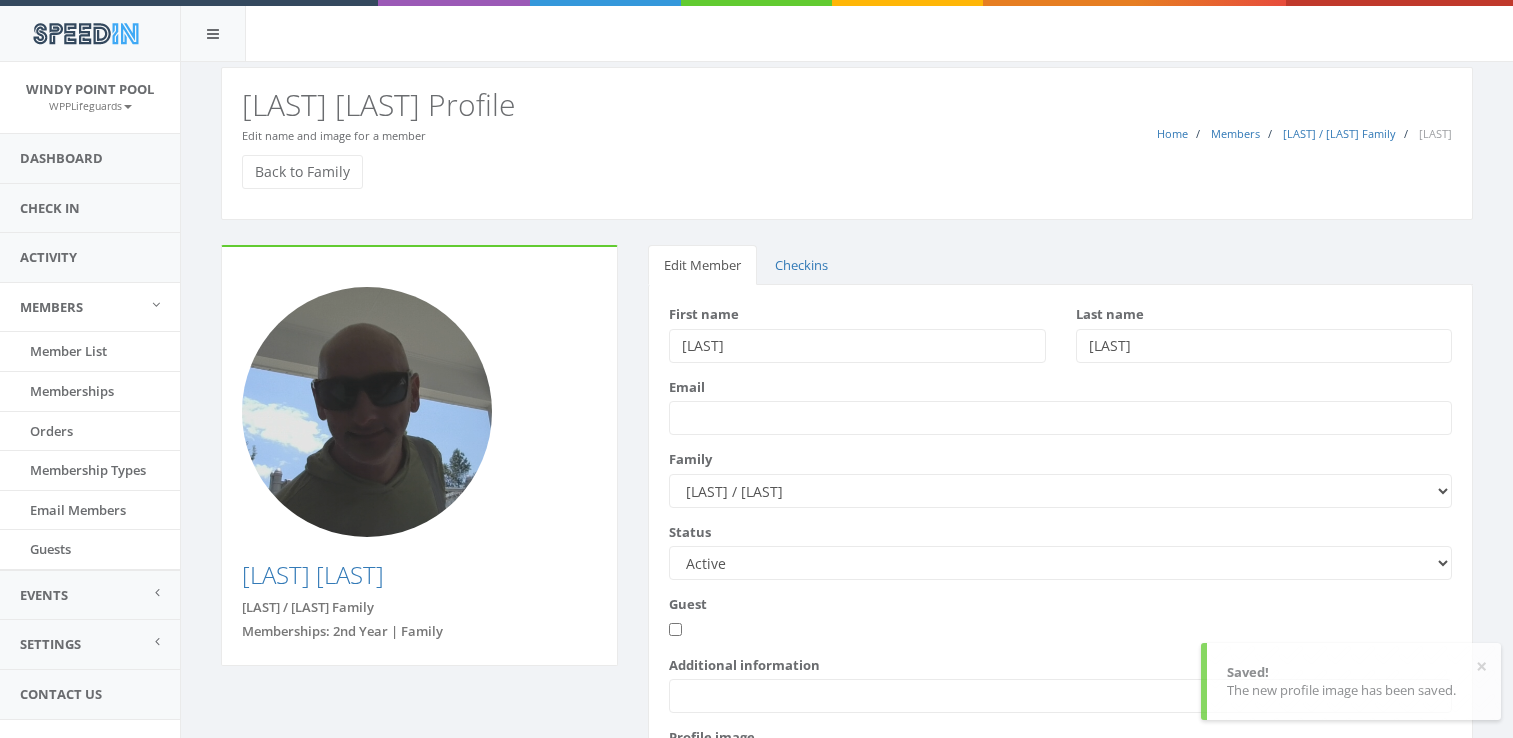 scroll, scrollTop: 0, scrollLeft: 0, axis: both 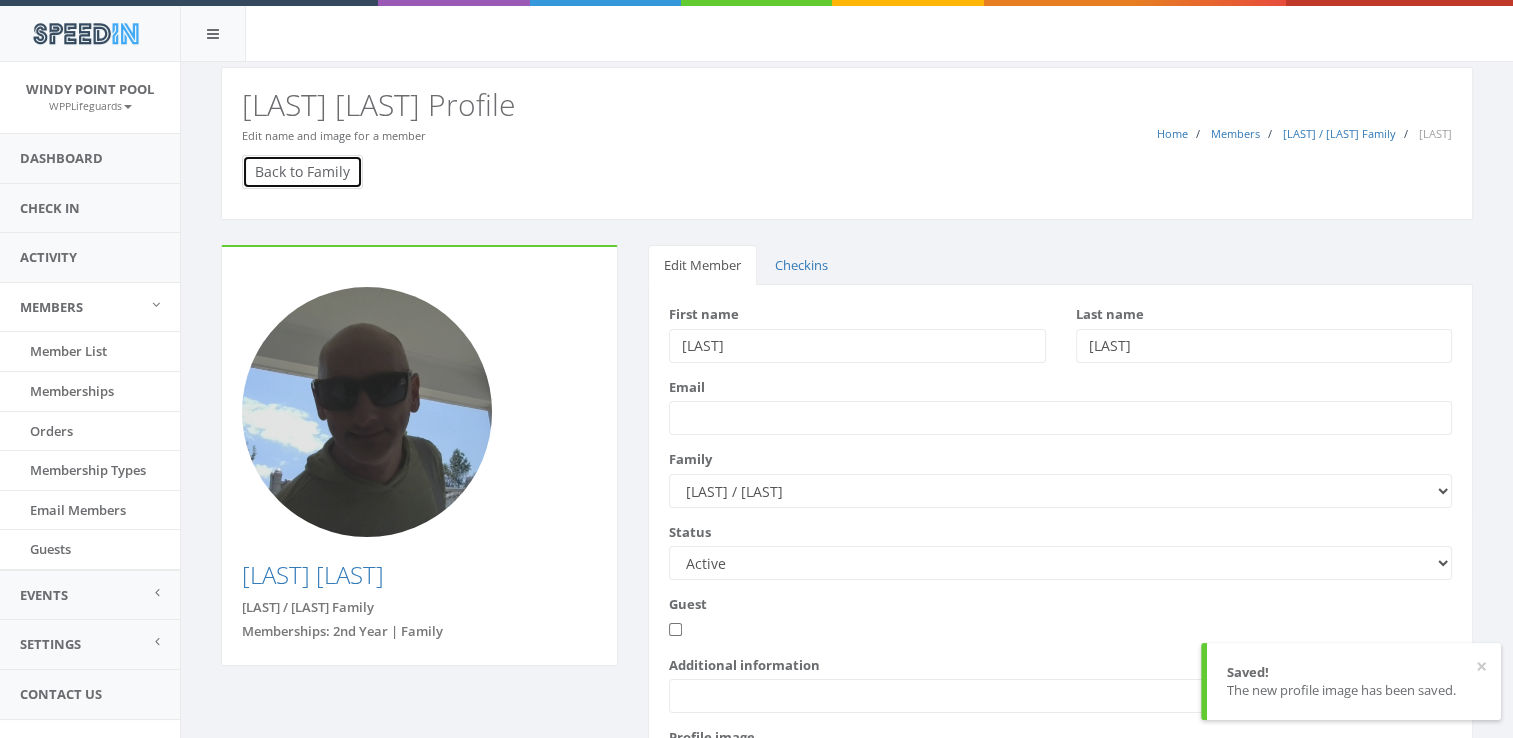 click on "Back to Family" at bounding box center [302, 172] 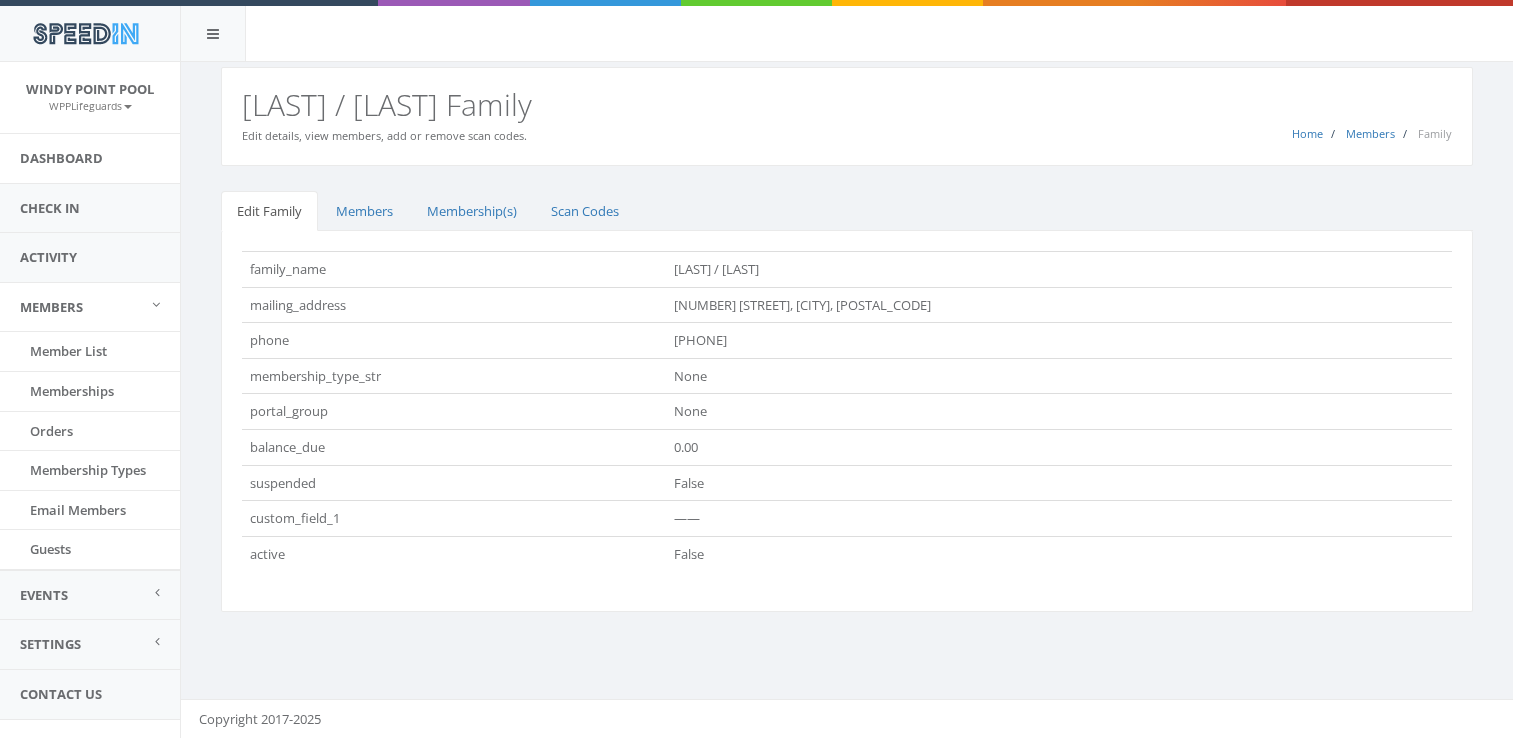 scroll, scrollTop: 0, scrollLeft: 0, axis: both 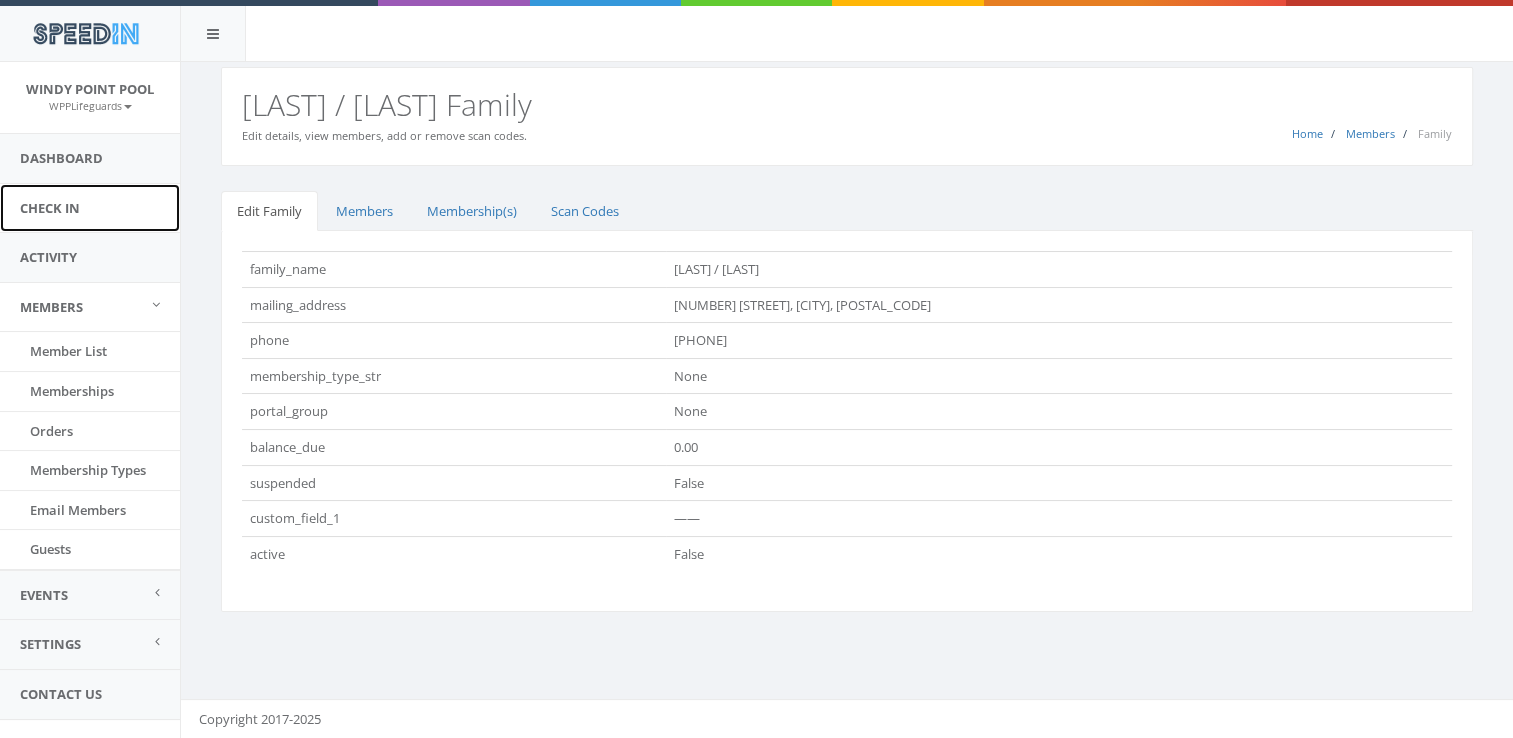 click on "Check In" at bounding box center (90, 208) 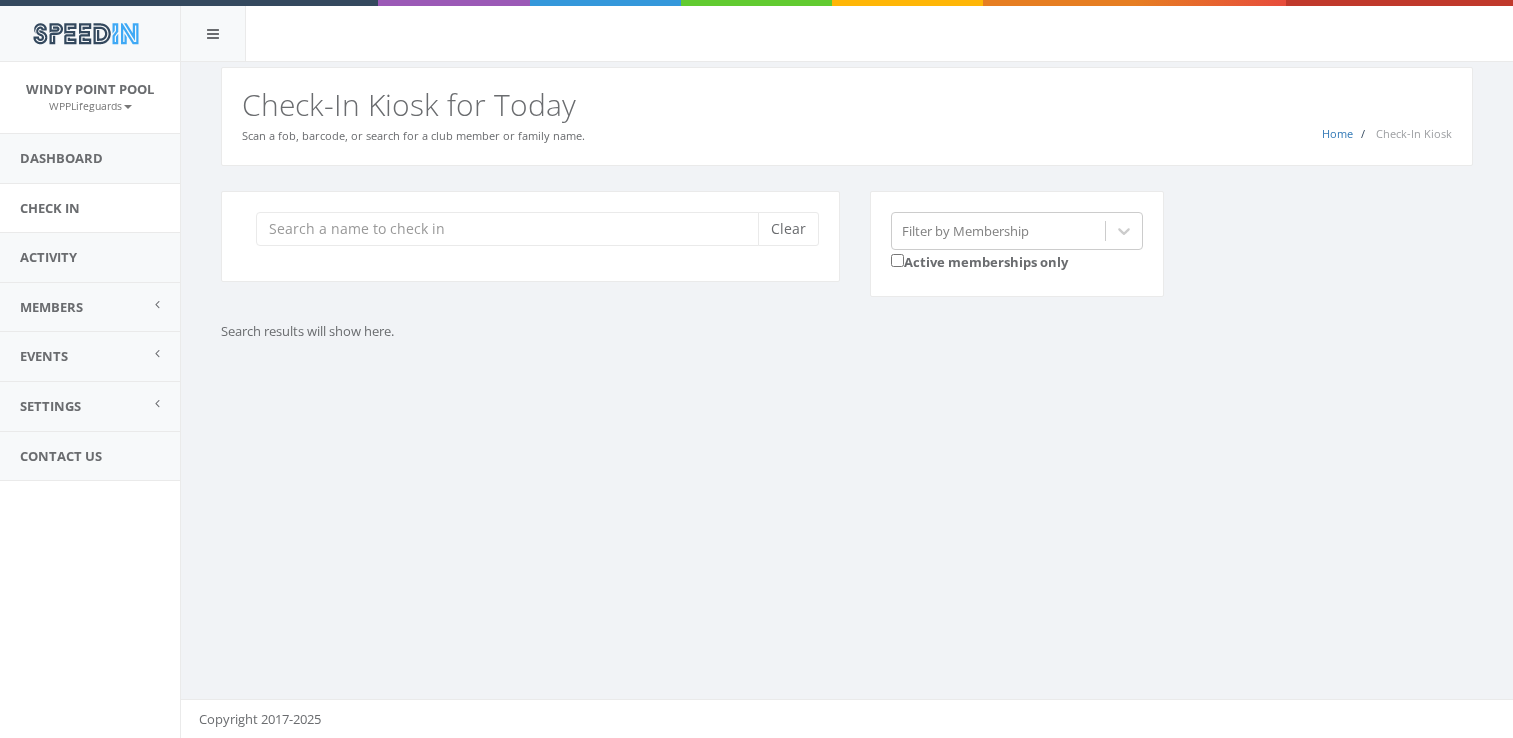 scroll, scrollTop: 0, scrollLeft: 0, axis: both 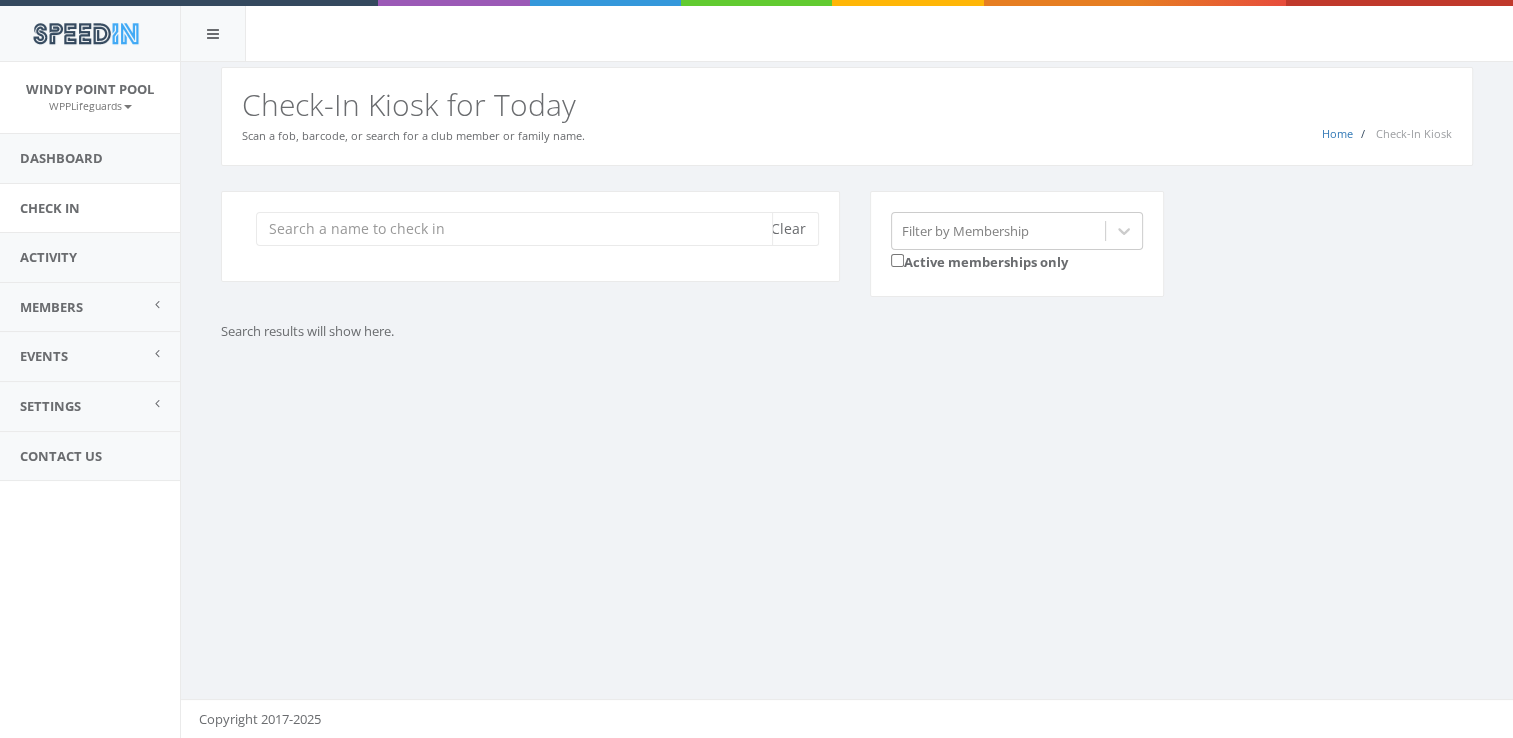 click at bounding box center [514, 229] 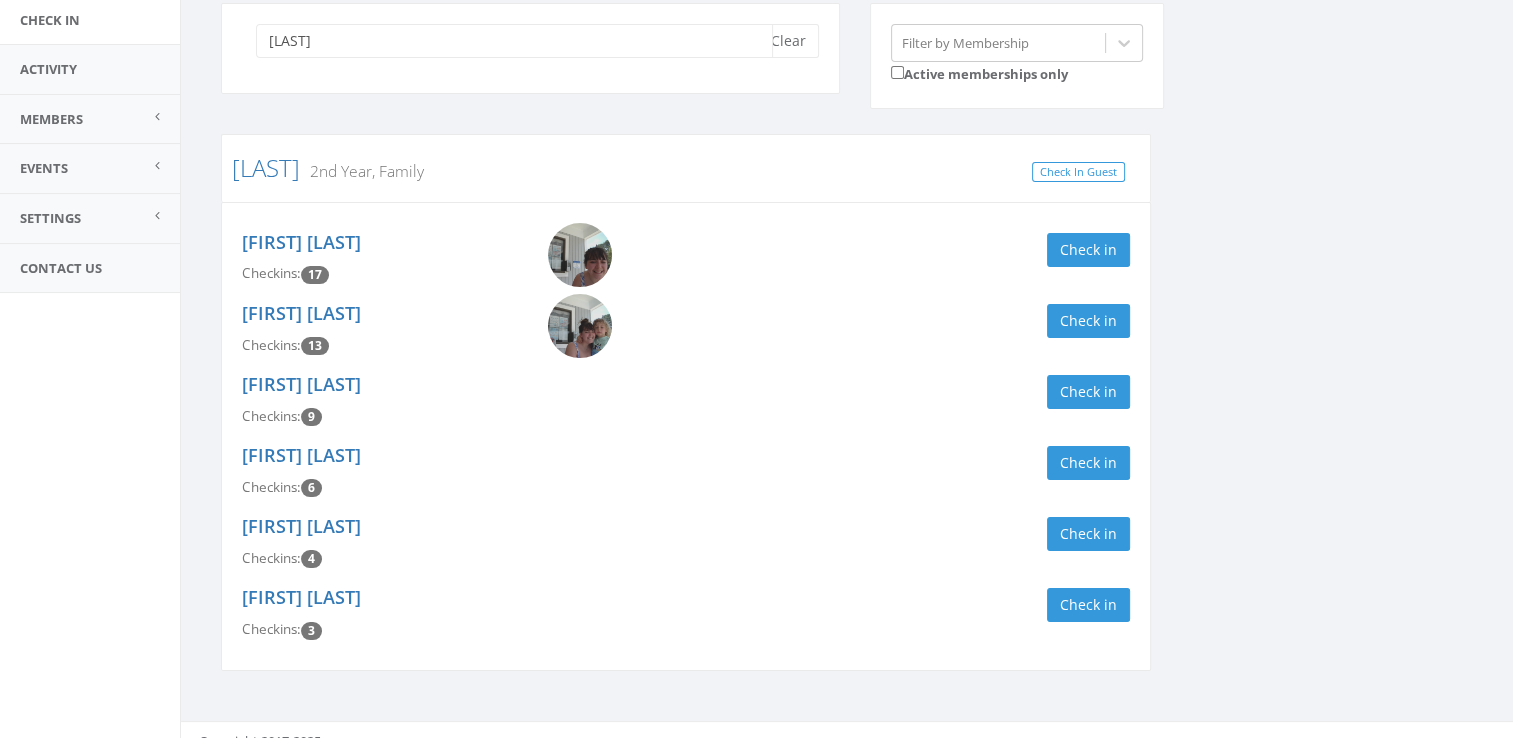 scroll, scrollTop: 196, scrollLeft: 0, axis: vertical 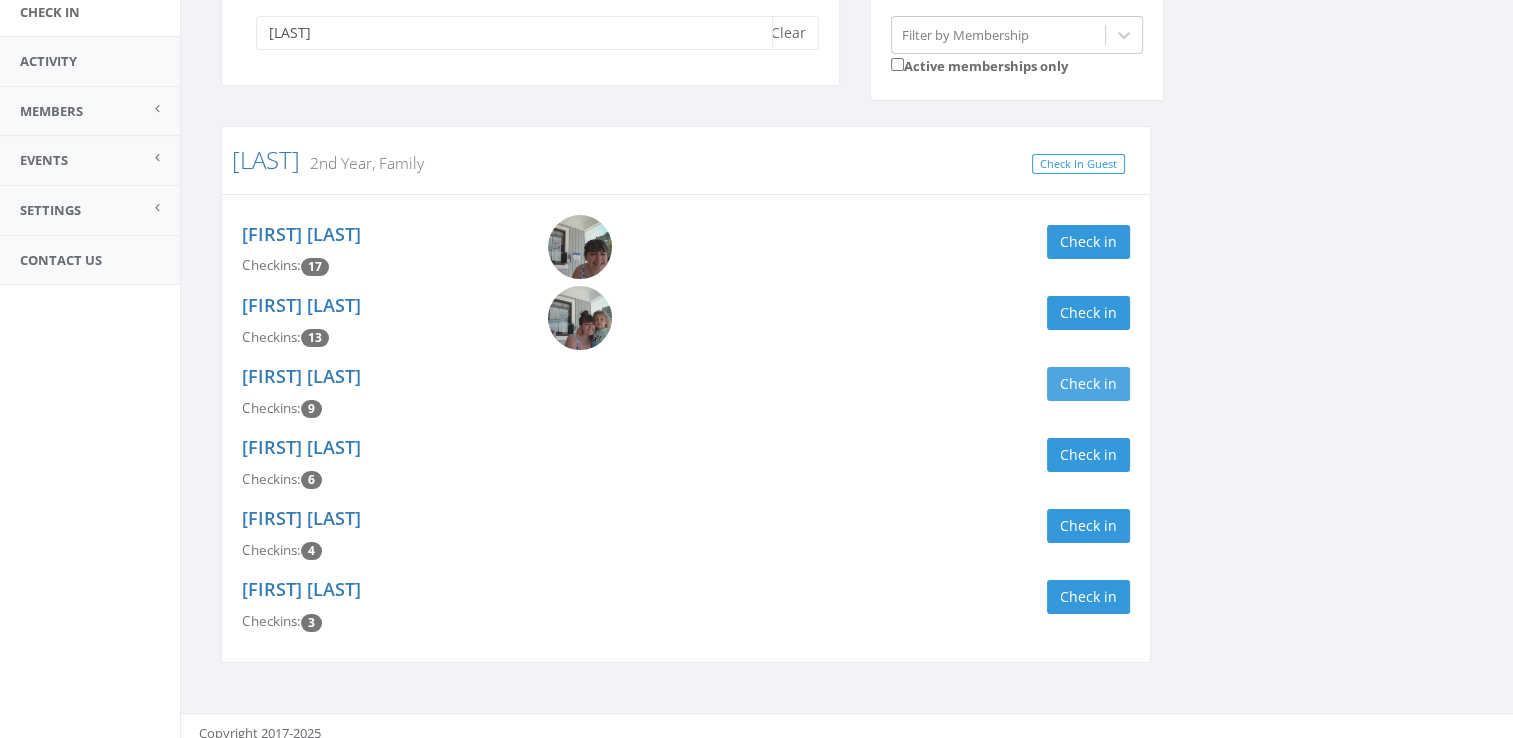 type on "[LAST]" 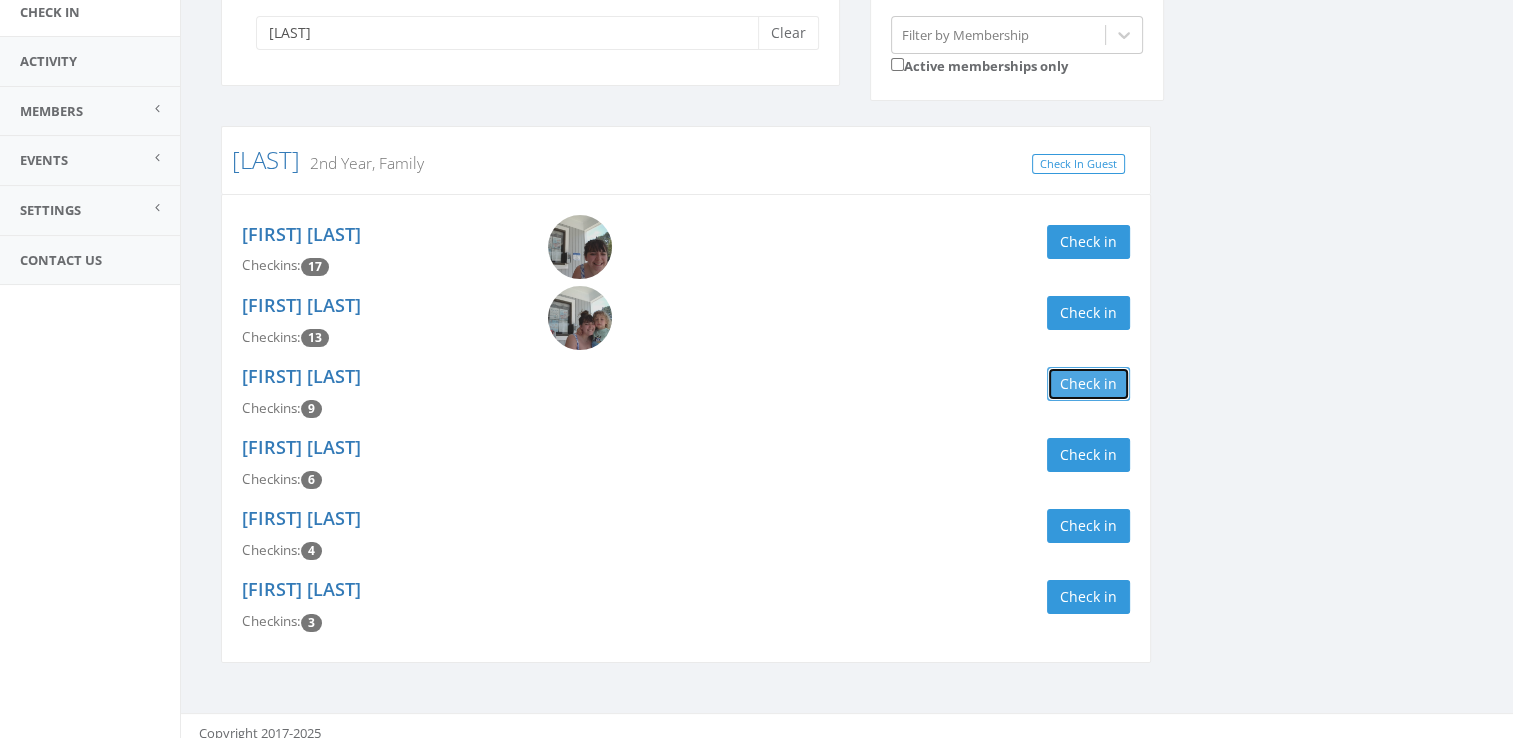 click on "Check in" at bounding box center (1088, 384) 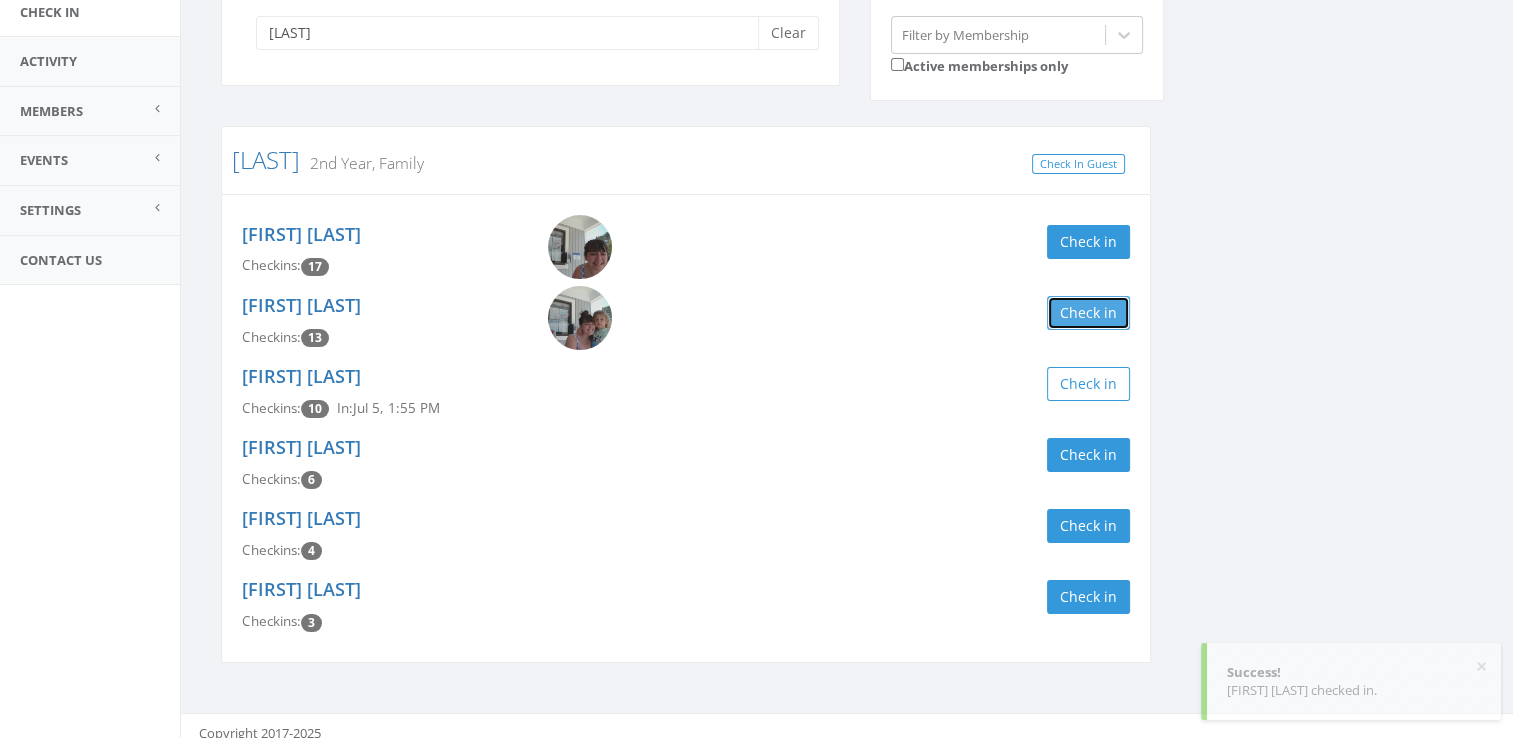 click on "Check in" at bounding box center [1088, 313] 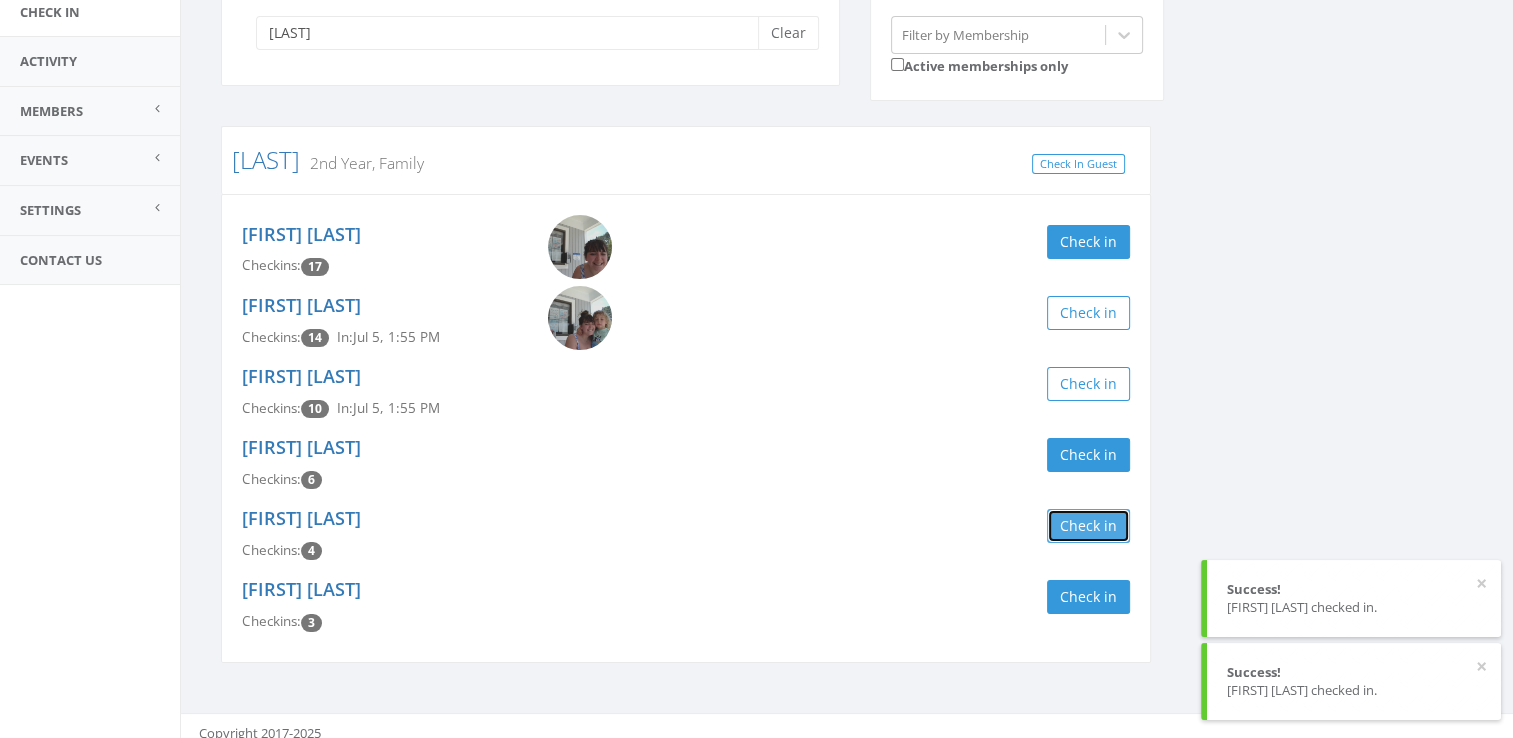 click on "Check in" at bounding box center [1088, 526] 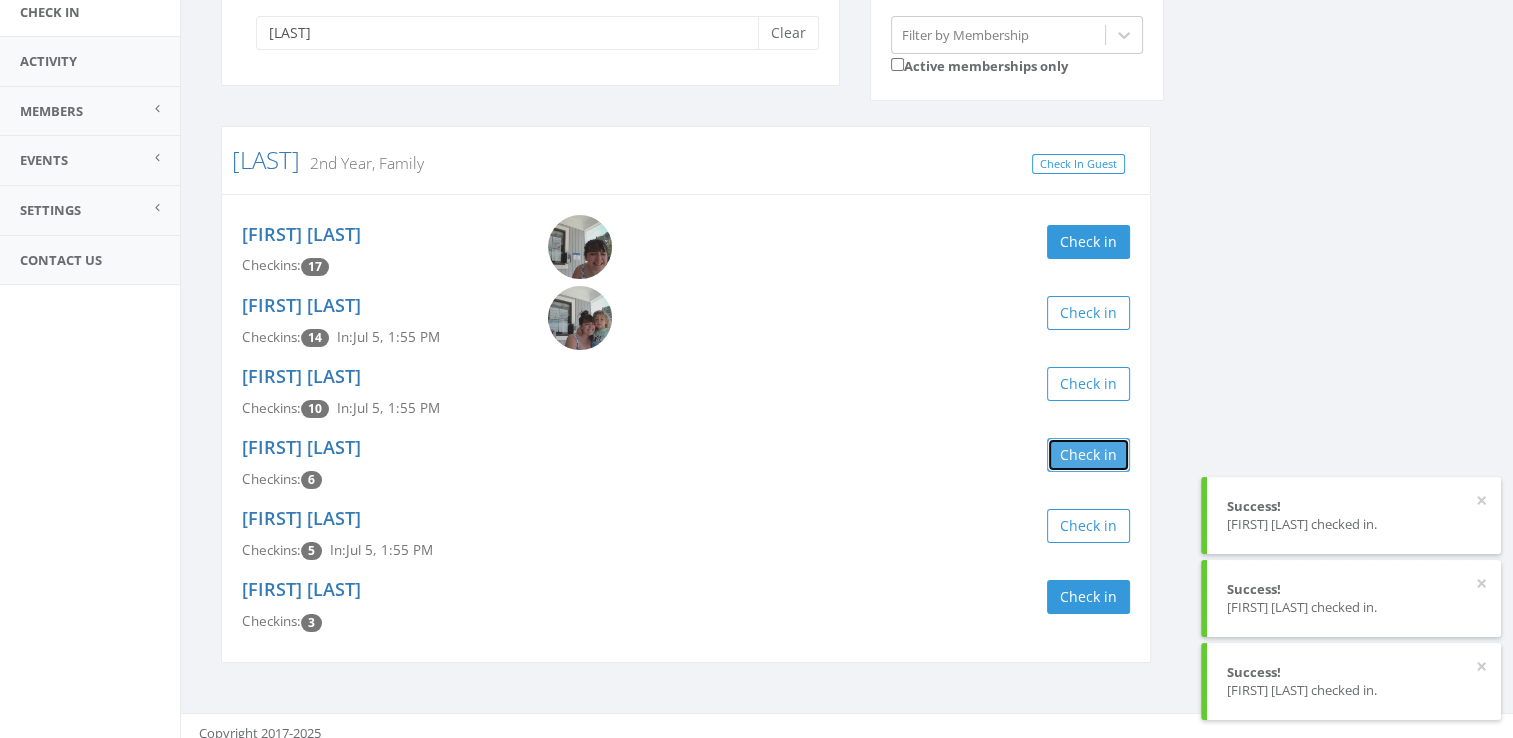 click on "Check in" at bounding box center (1088, 455) 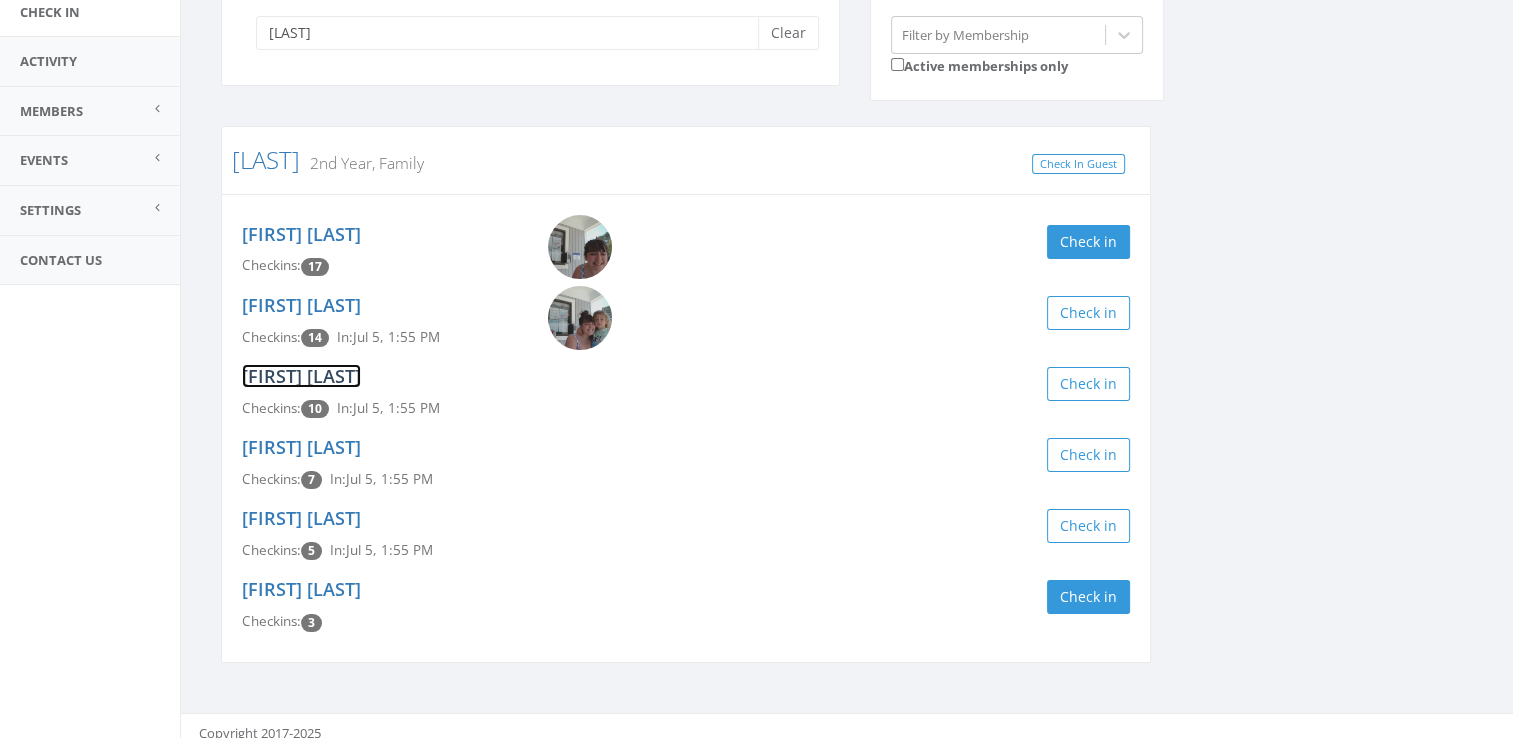 click on "[FIRST] [LAST]" at bounding box center [301, 376] 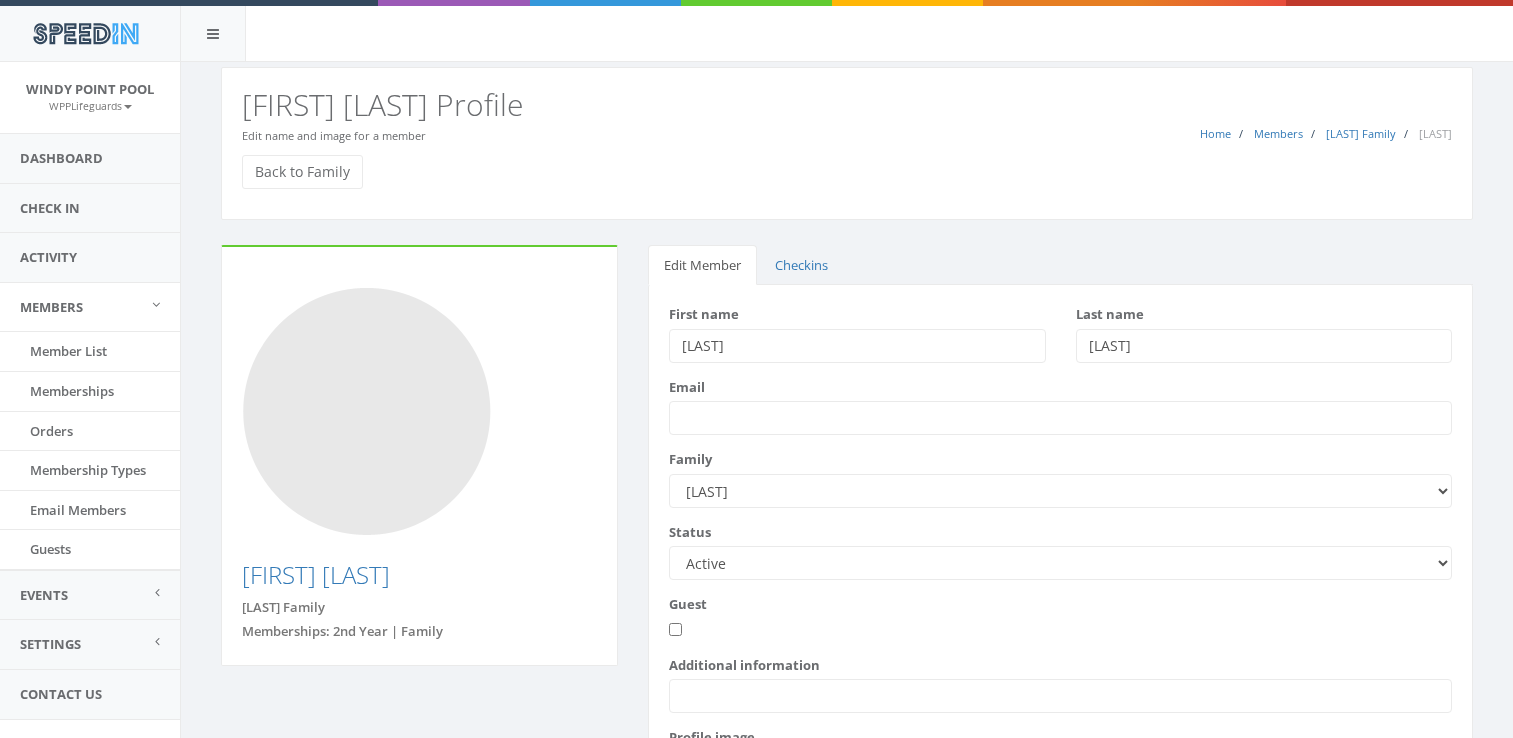 scroll, scrollTop: 0, scrollLeft: 0, axis: both 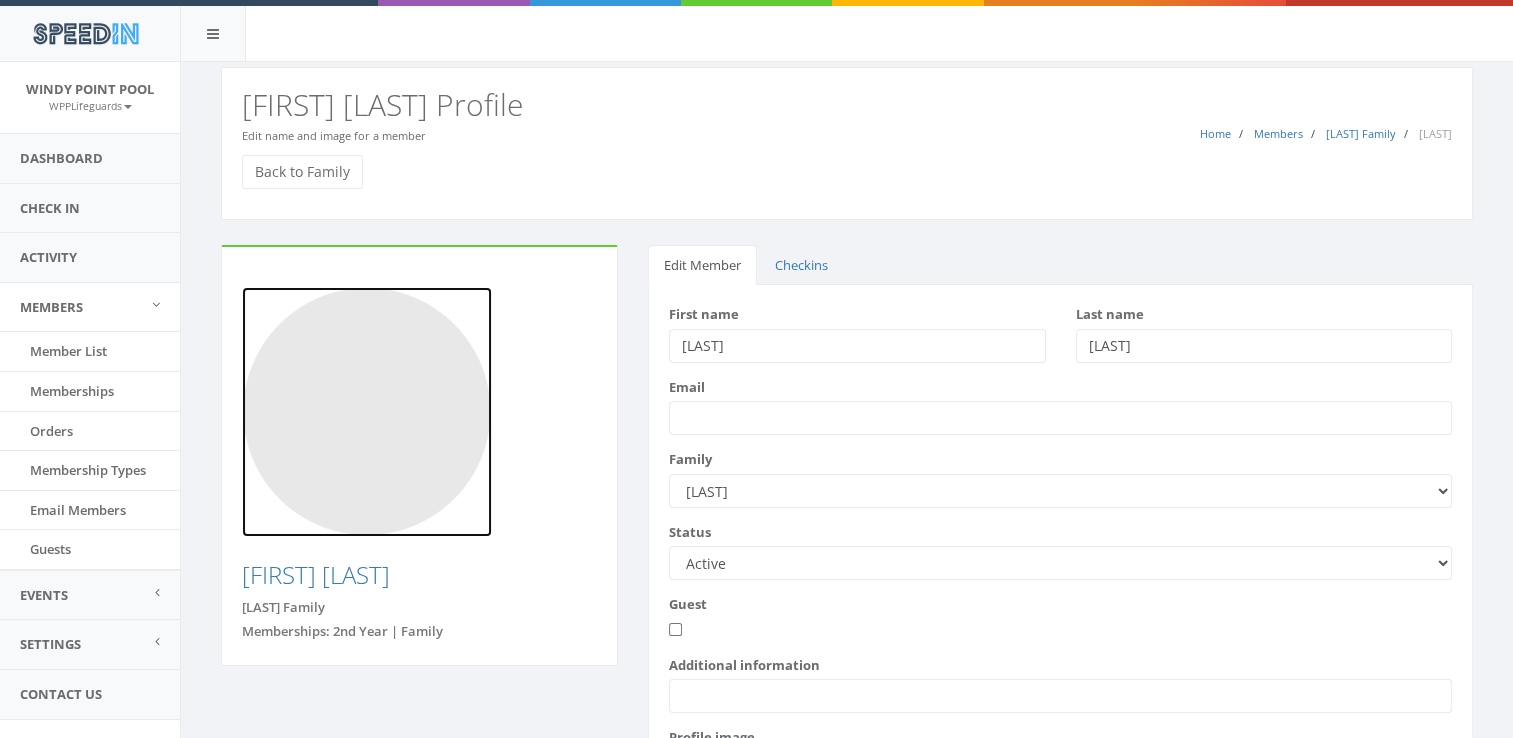 click at bounding box center [367, 412] 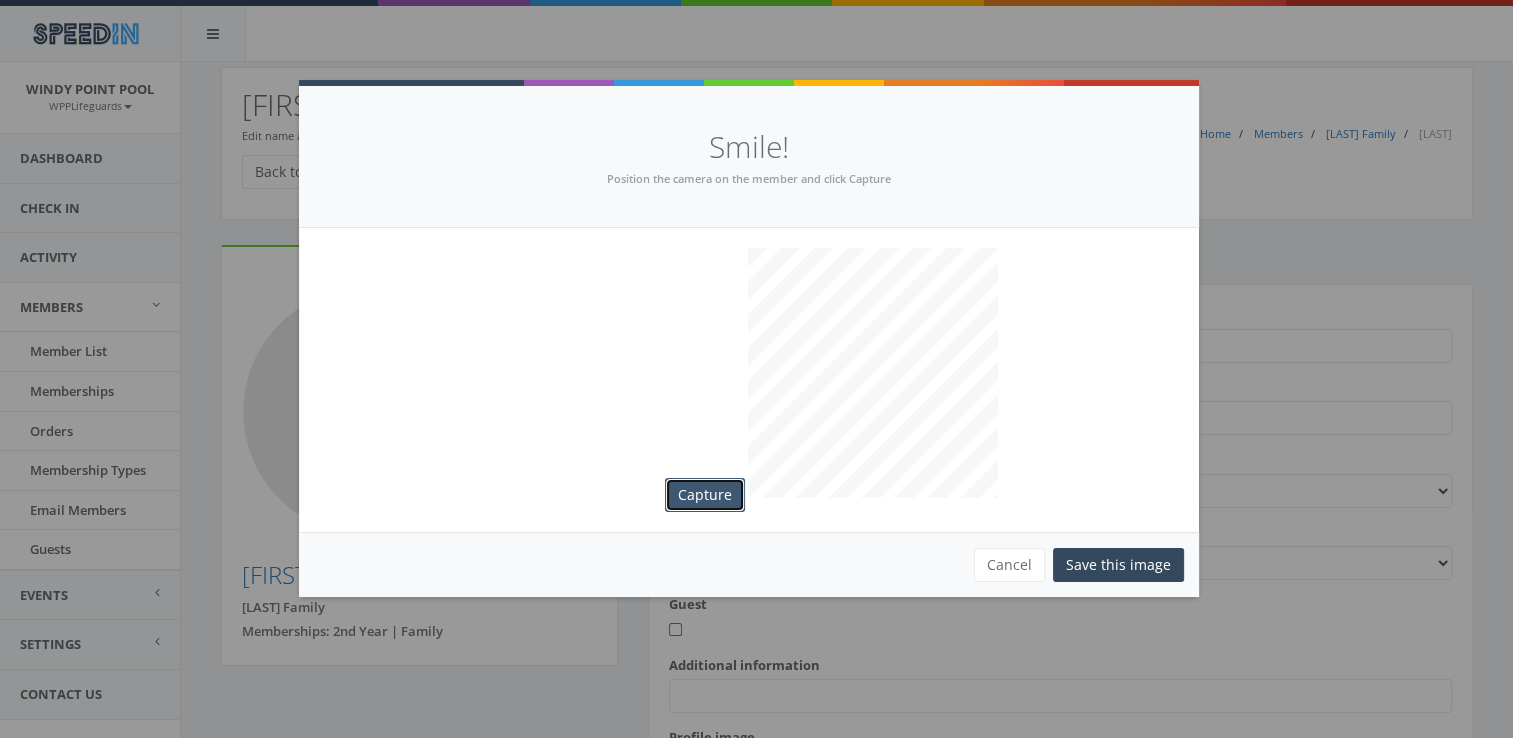 click on "Capture" at bounding box center [705, 495] 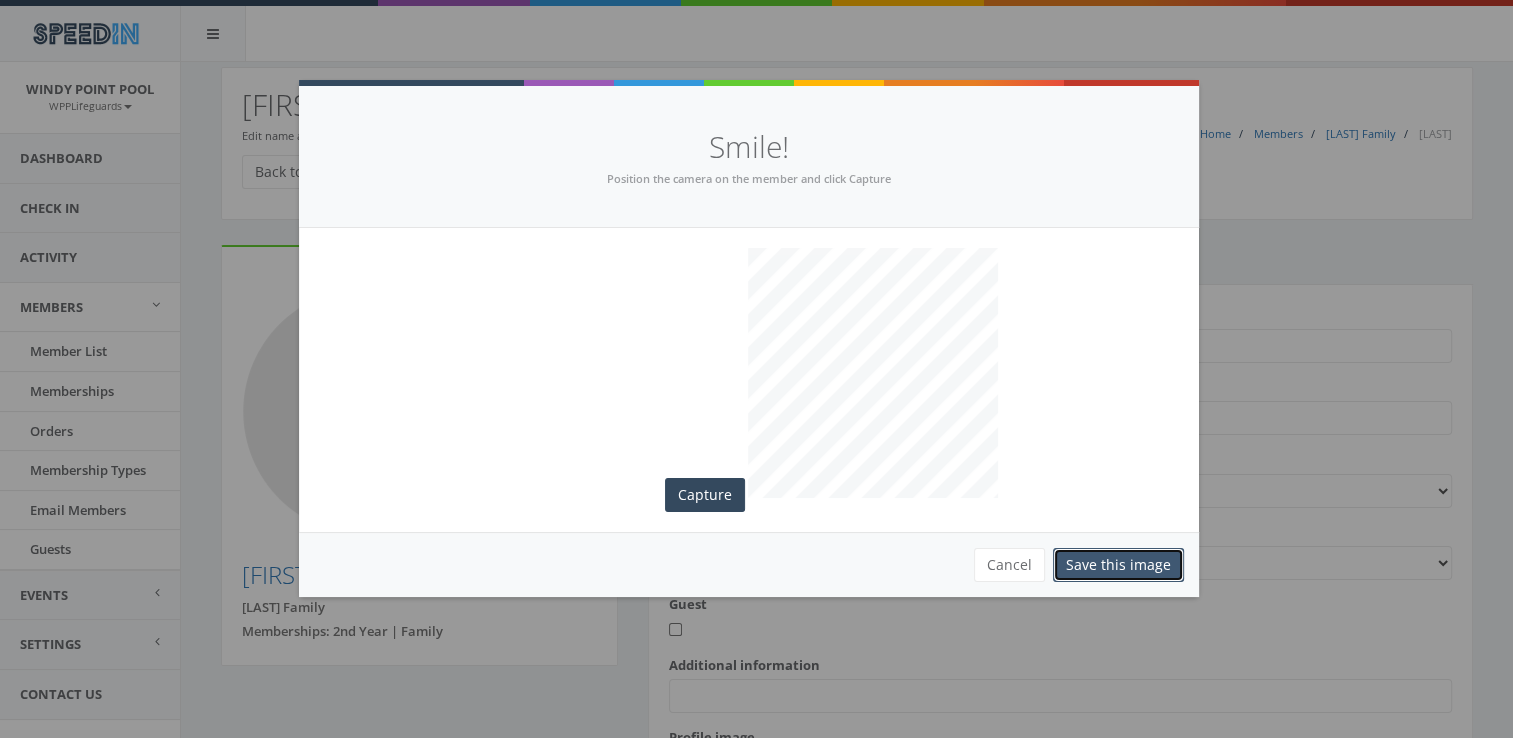 click on "Save this image" at bounding box center [1118, 565] 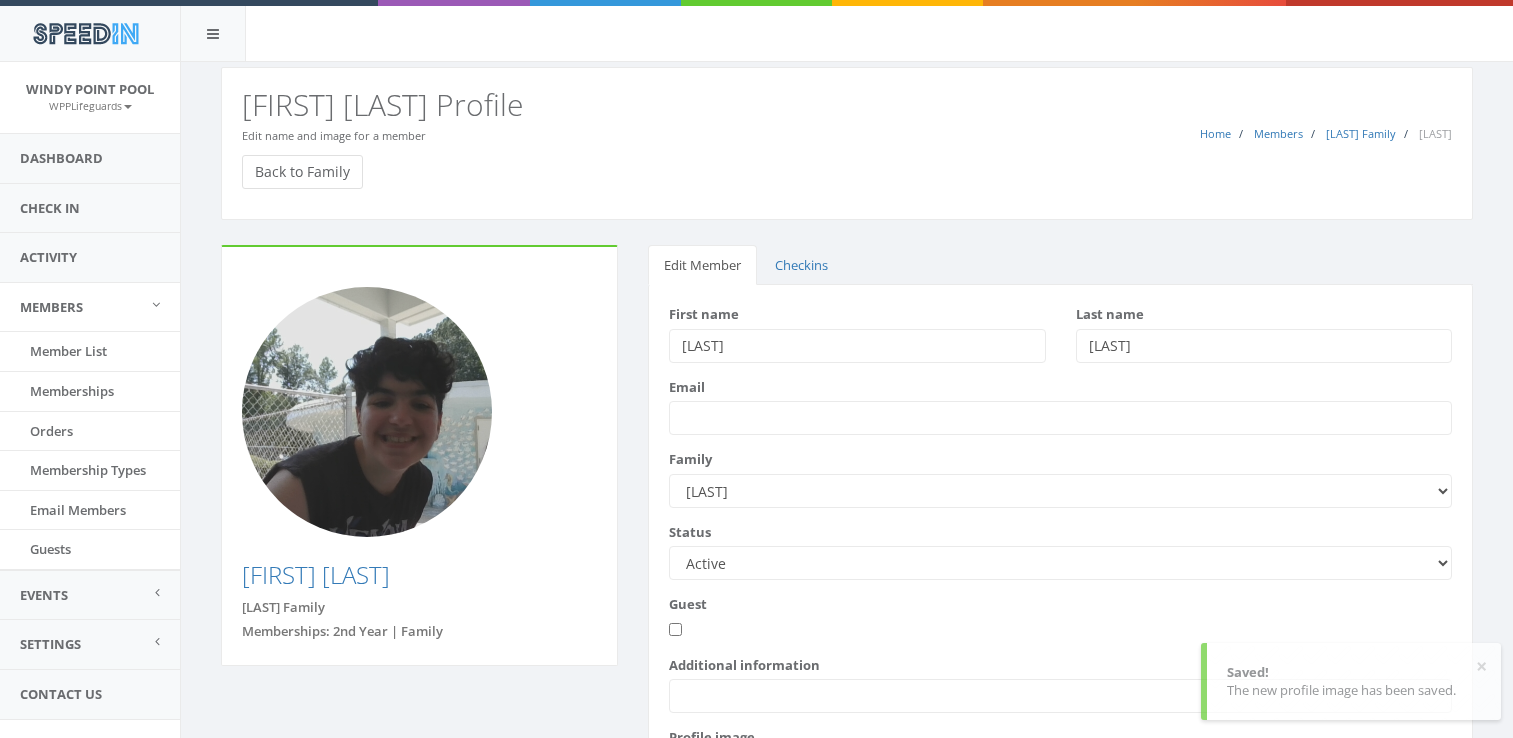 scroll, scrollTop: 0, scrollLeft: 0, axis: both 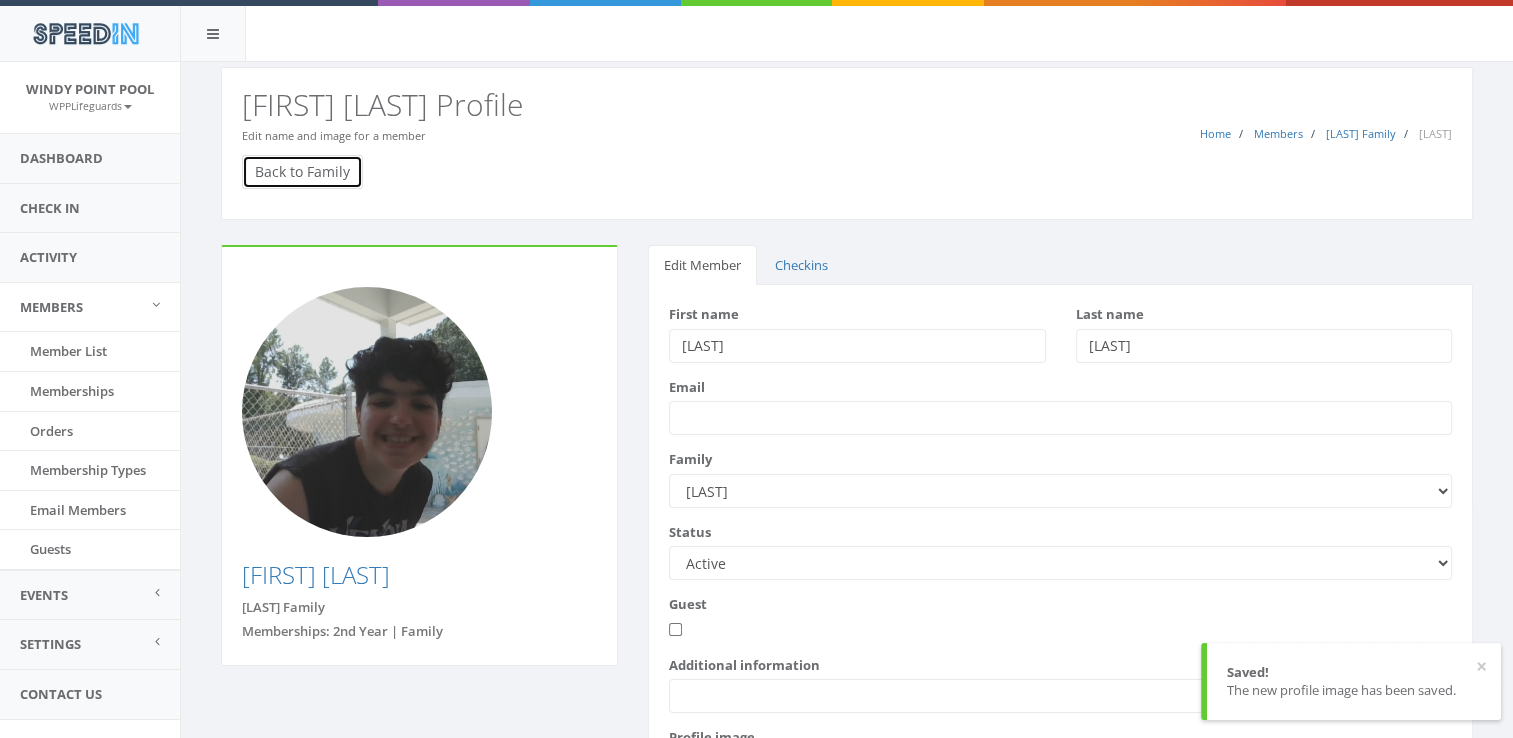 click on "Back to Family" at bounding box center [302, 172] 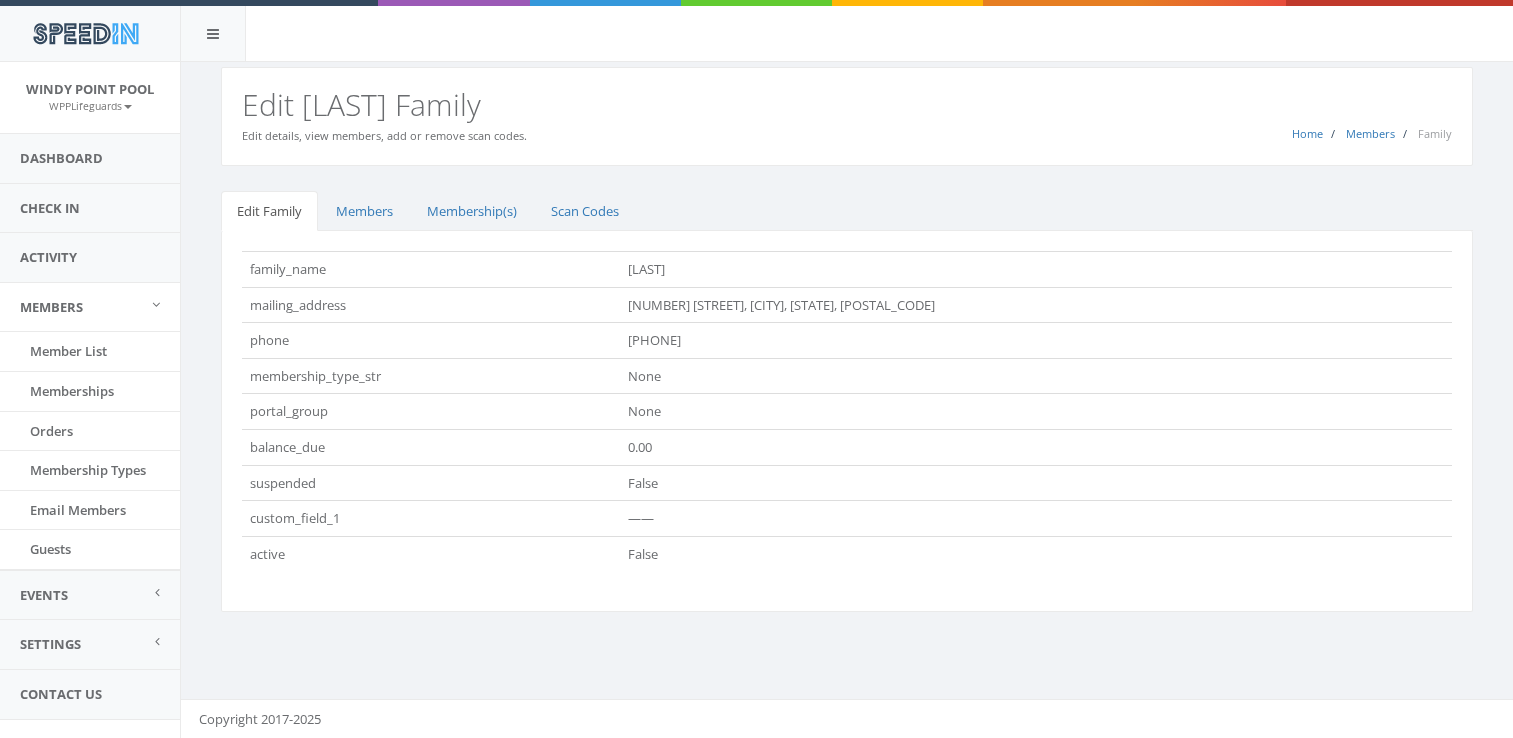 scroll, scrollTop: 0, scrollLeft: 0, axis: both 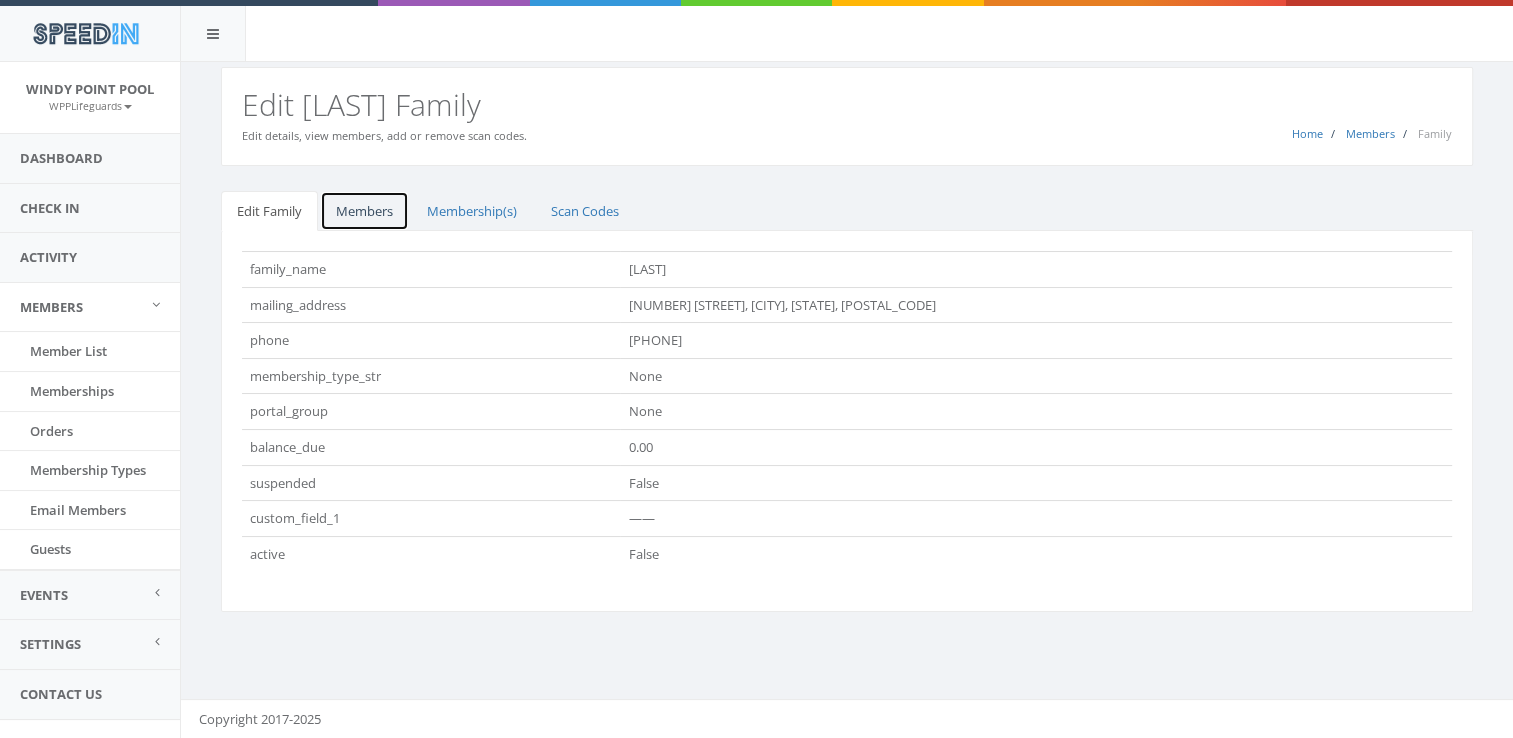 click on "Members" at bounding box center (364, 211) 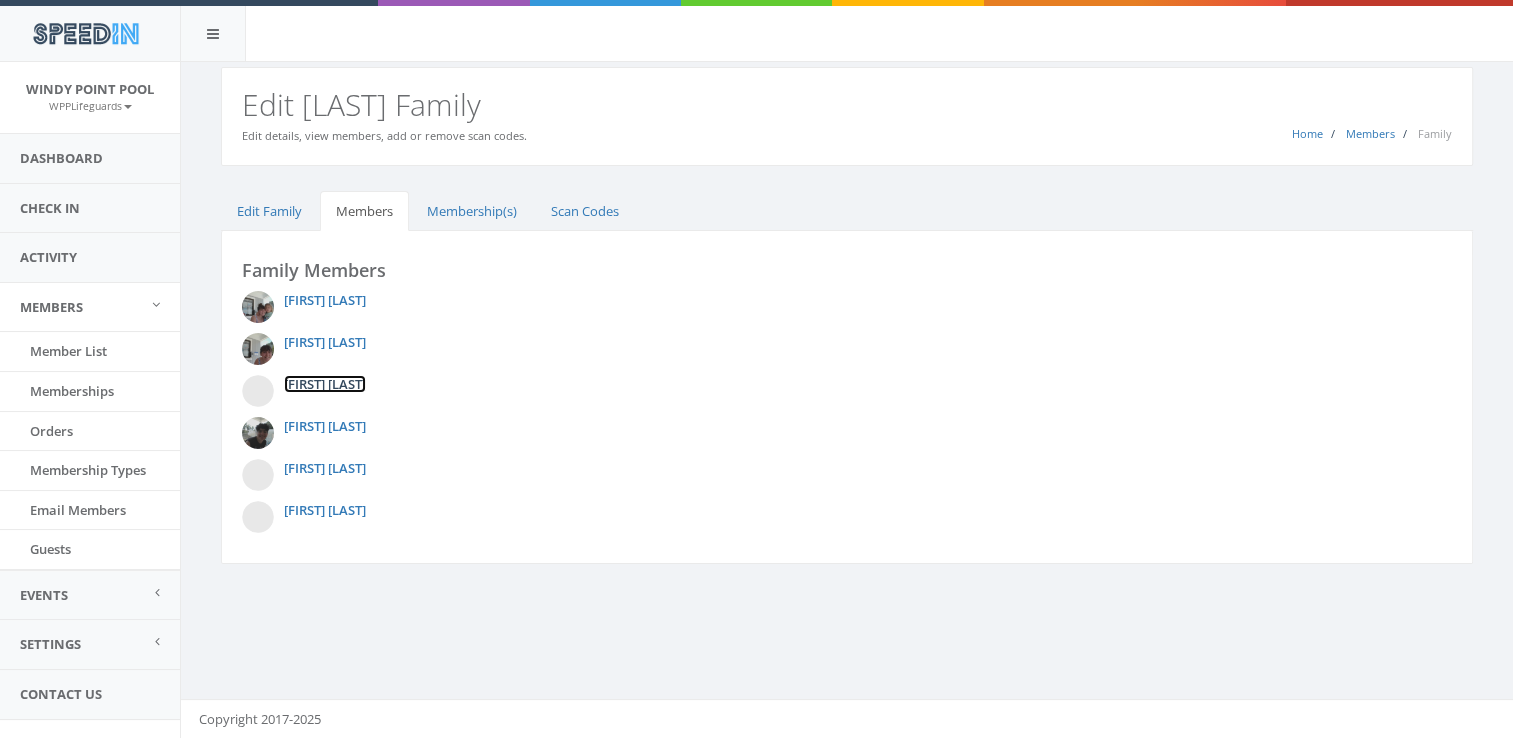 click on "[FIRST] [LAST]" at bounding box center [325, 384] 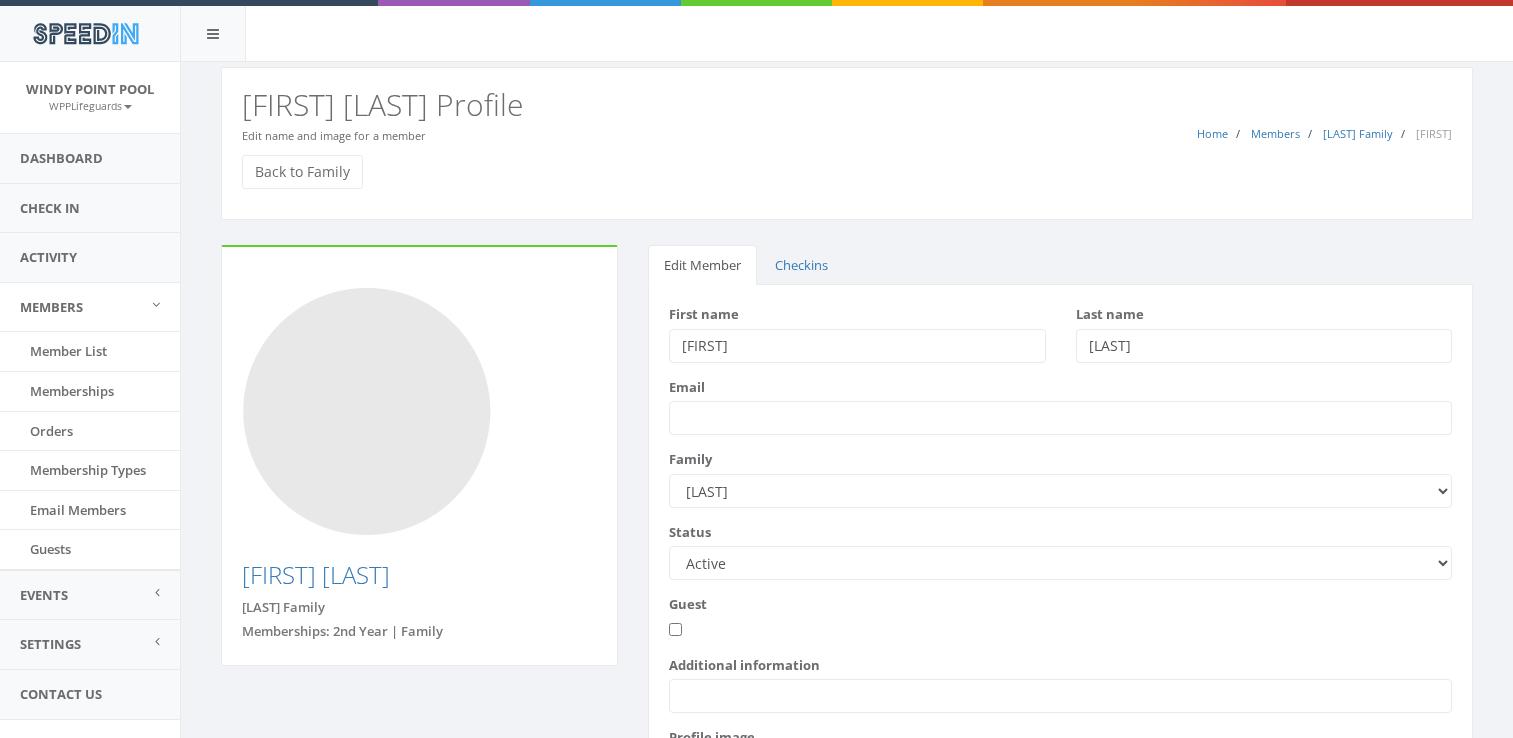 scroll, scrollTop: 0, scrollLeft: 0, axis: both 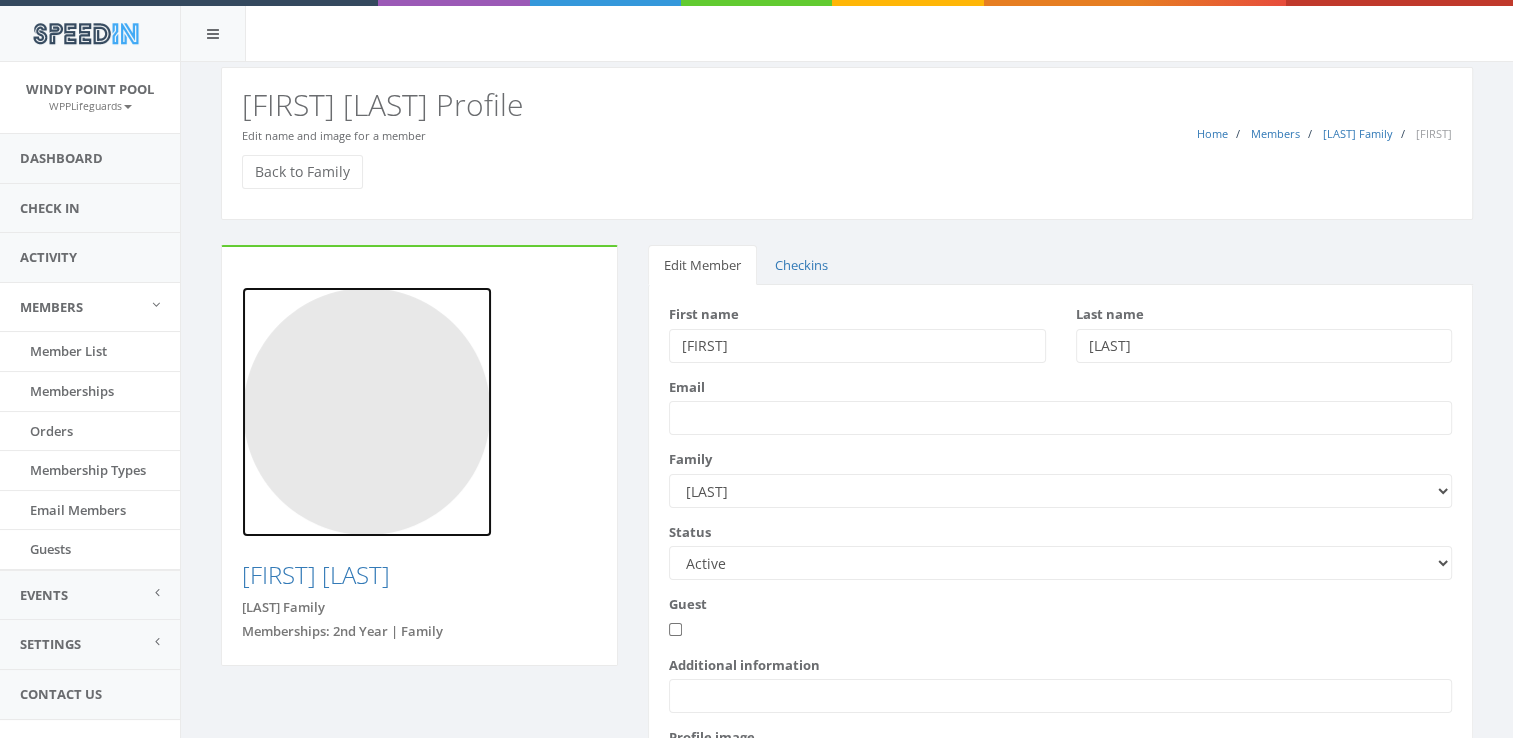 click at bounding box center [367, 412] 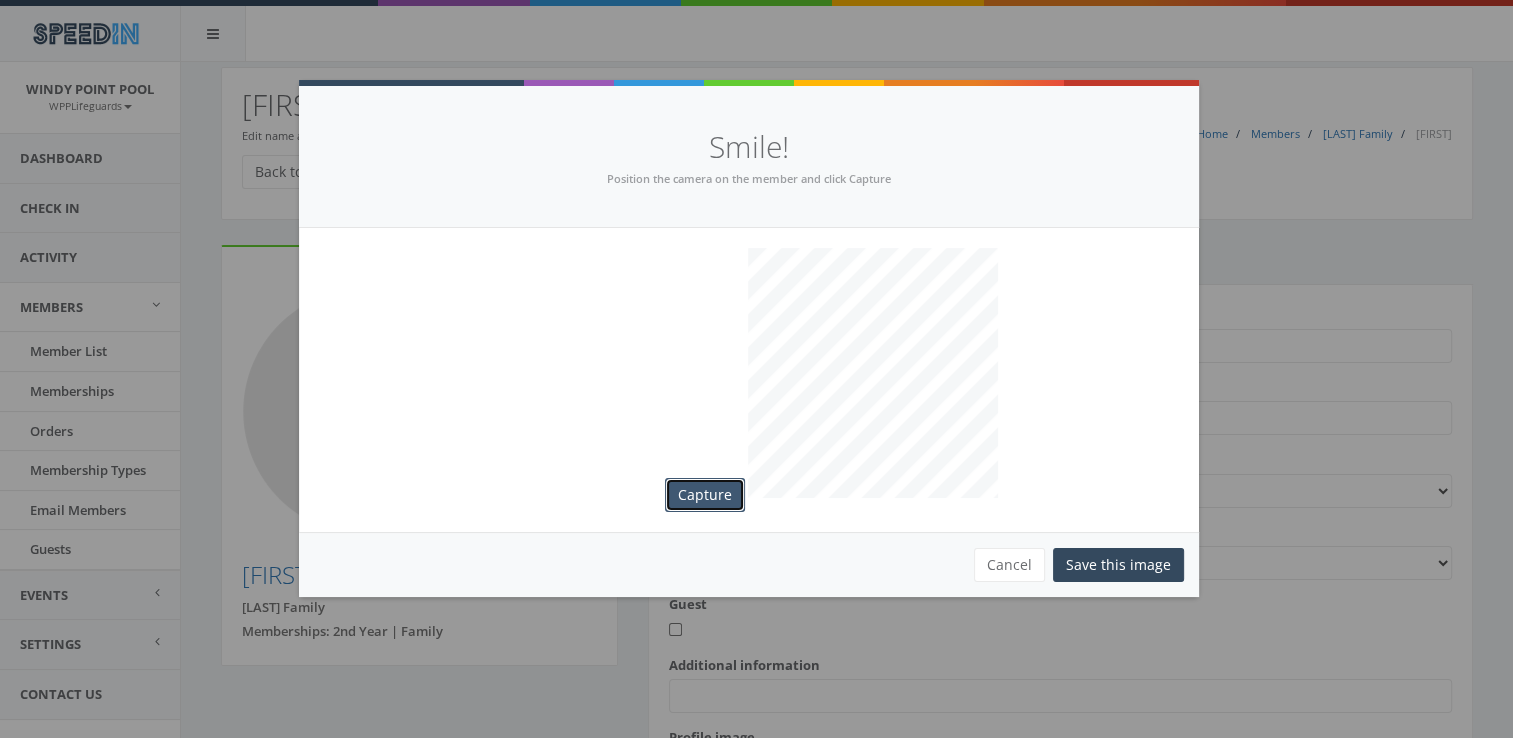 click on "Capture" at bounding box center (705, 495) 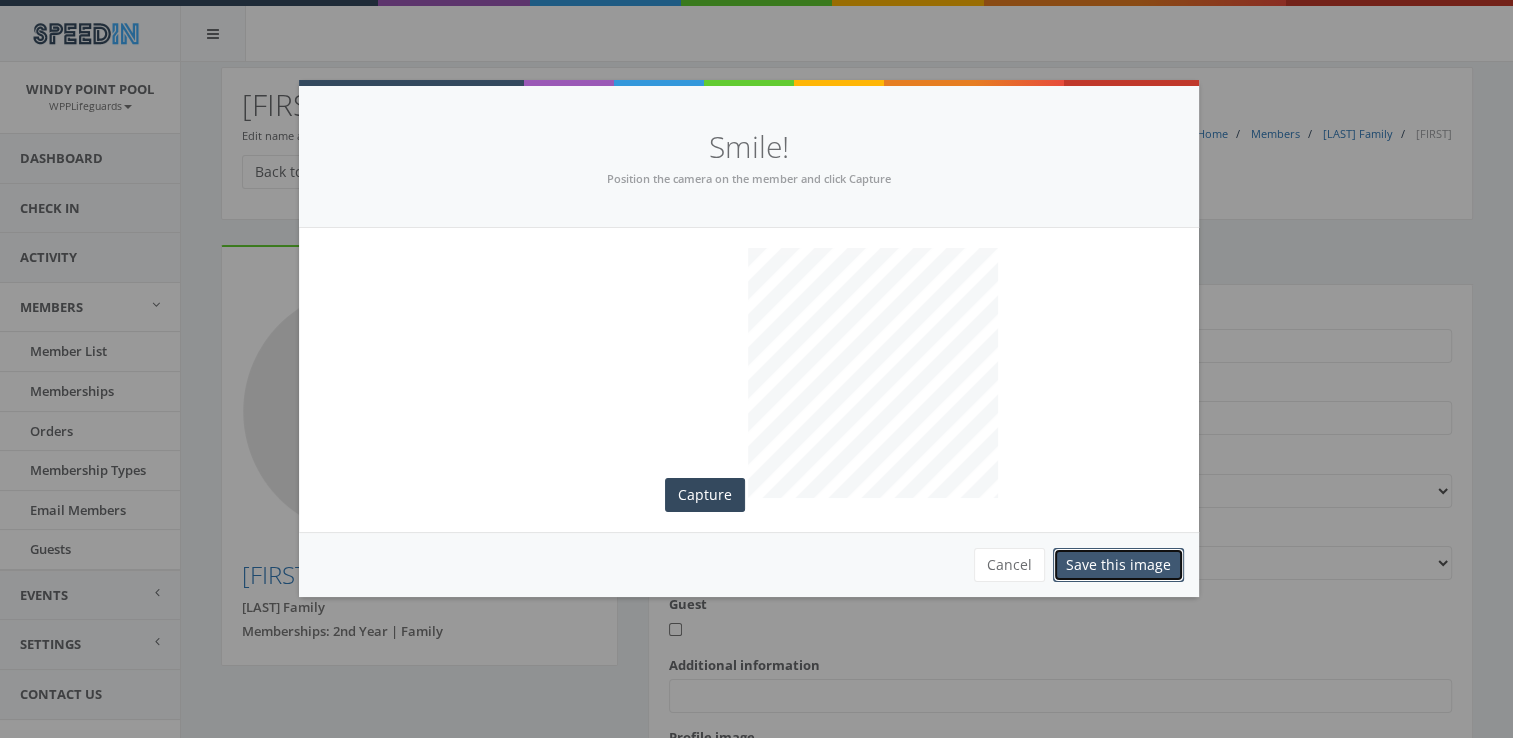 click on "Save this image" at bounding box center (1118, 565) 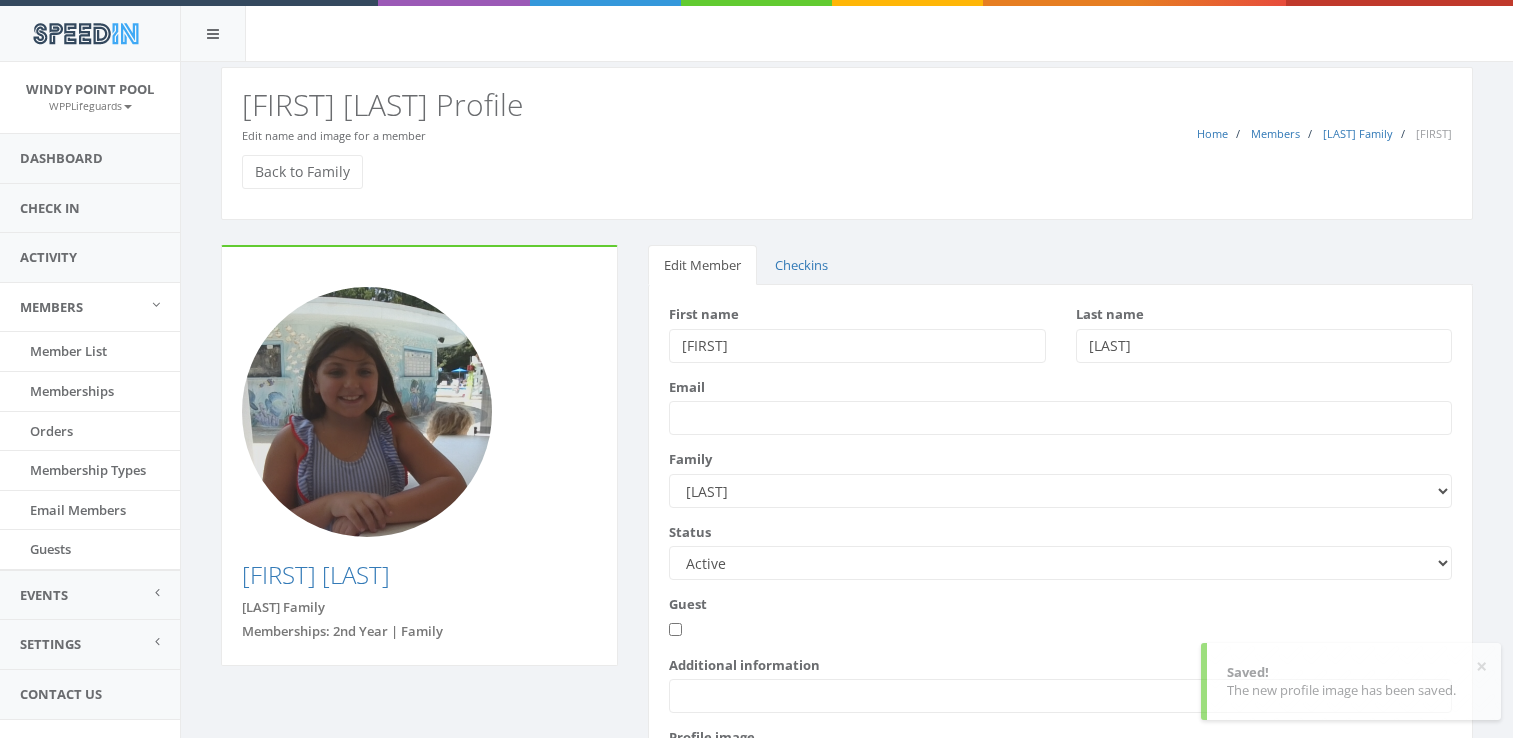 scroll, scrollTop: 0, scrollLeft: 0, axis: both 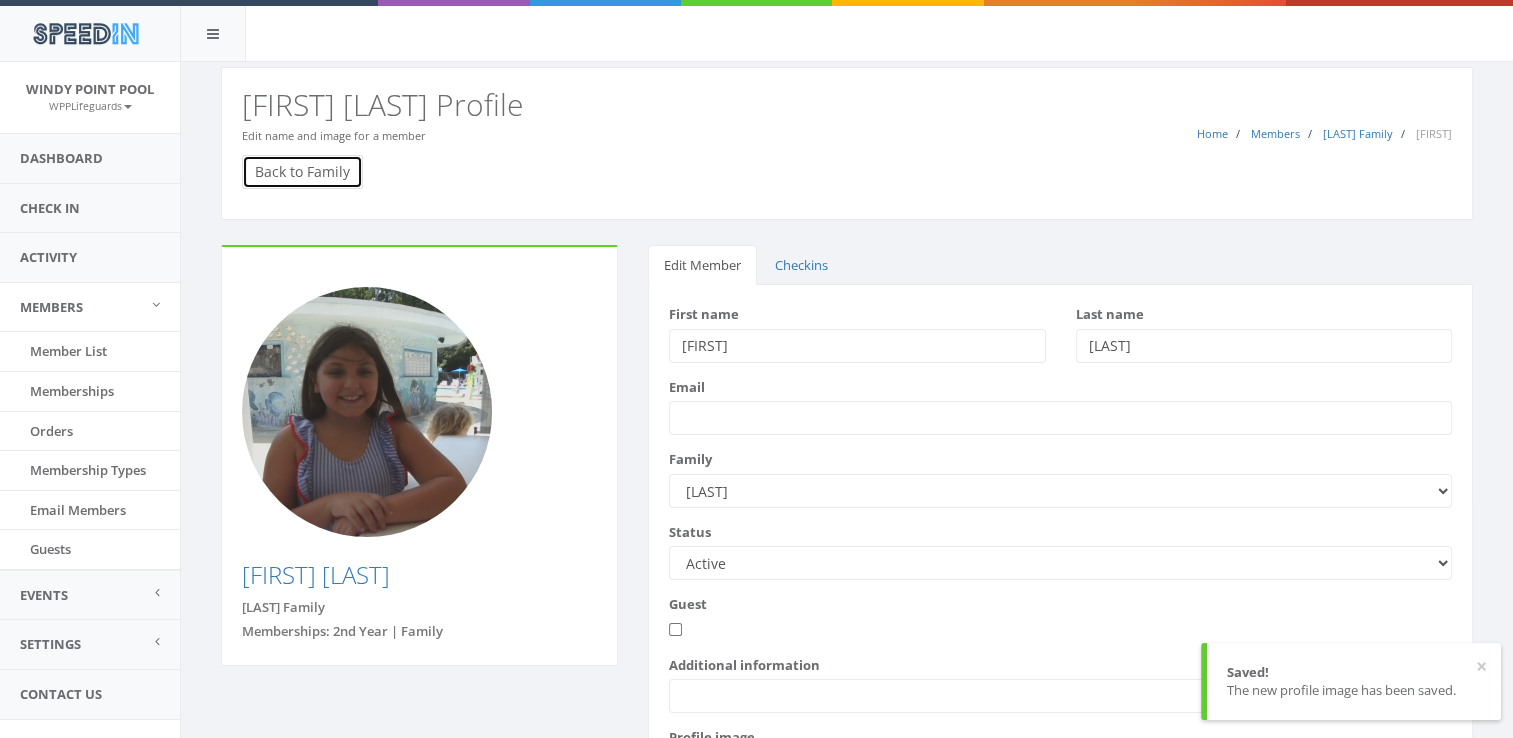 click on "Back to Family" at bounding box center [302, 172] 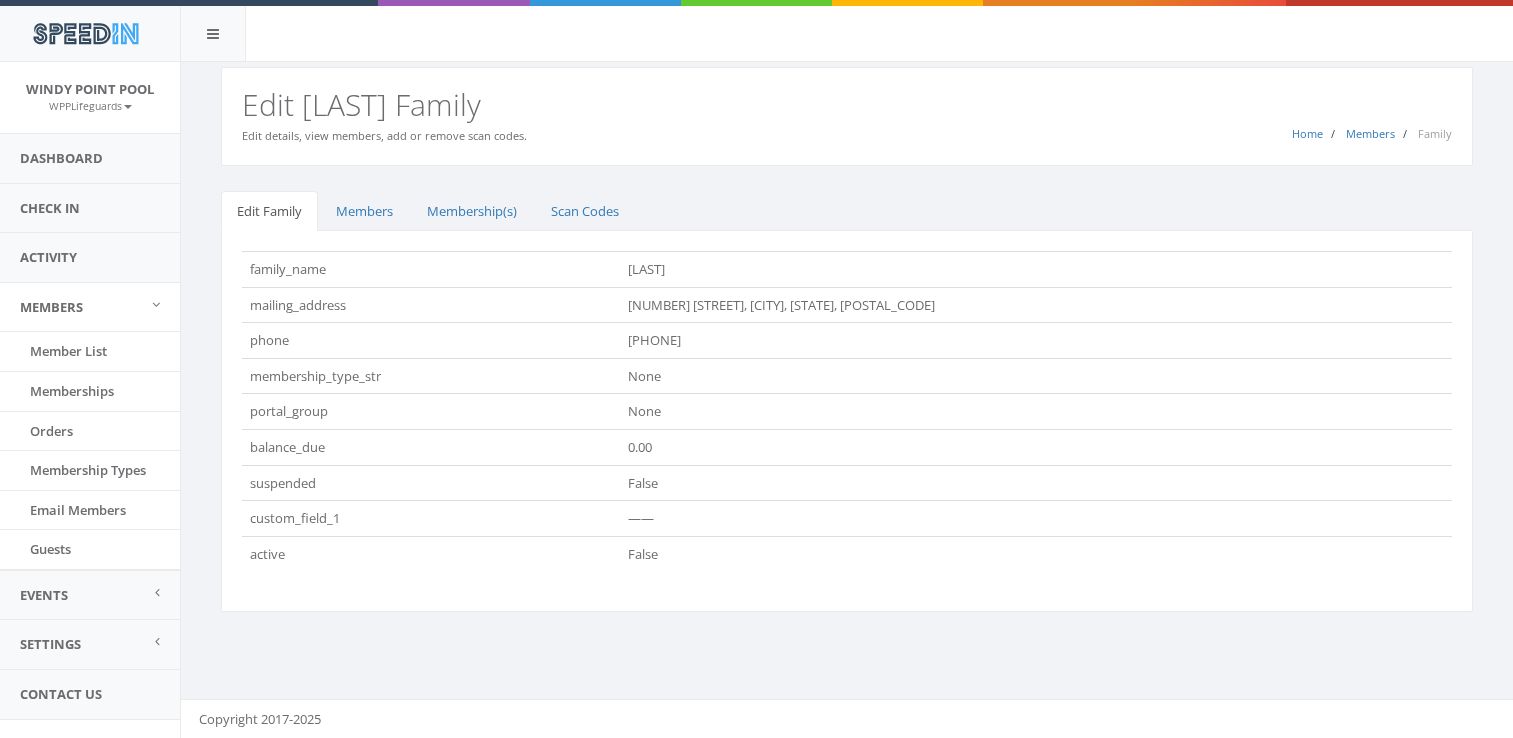 scroll, scrollTop: 0, scrollLeft: 0, axis: both 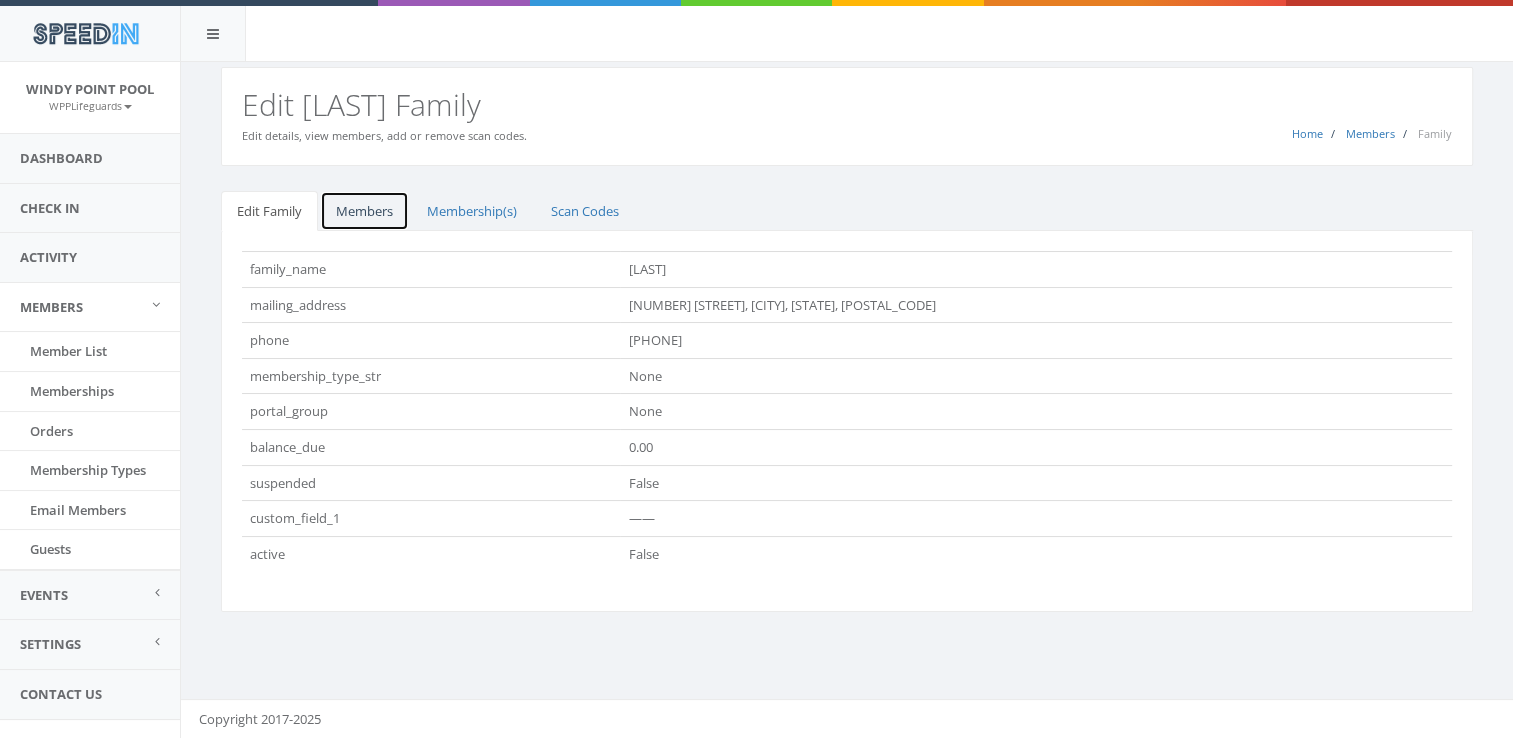 click on "Members" at bounding box center [364, 211] 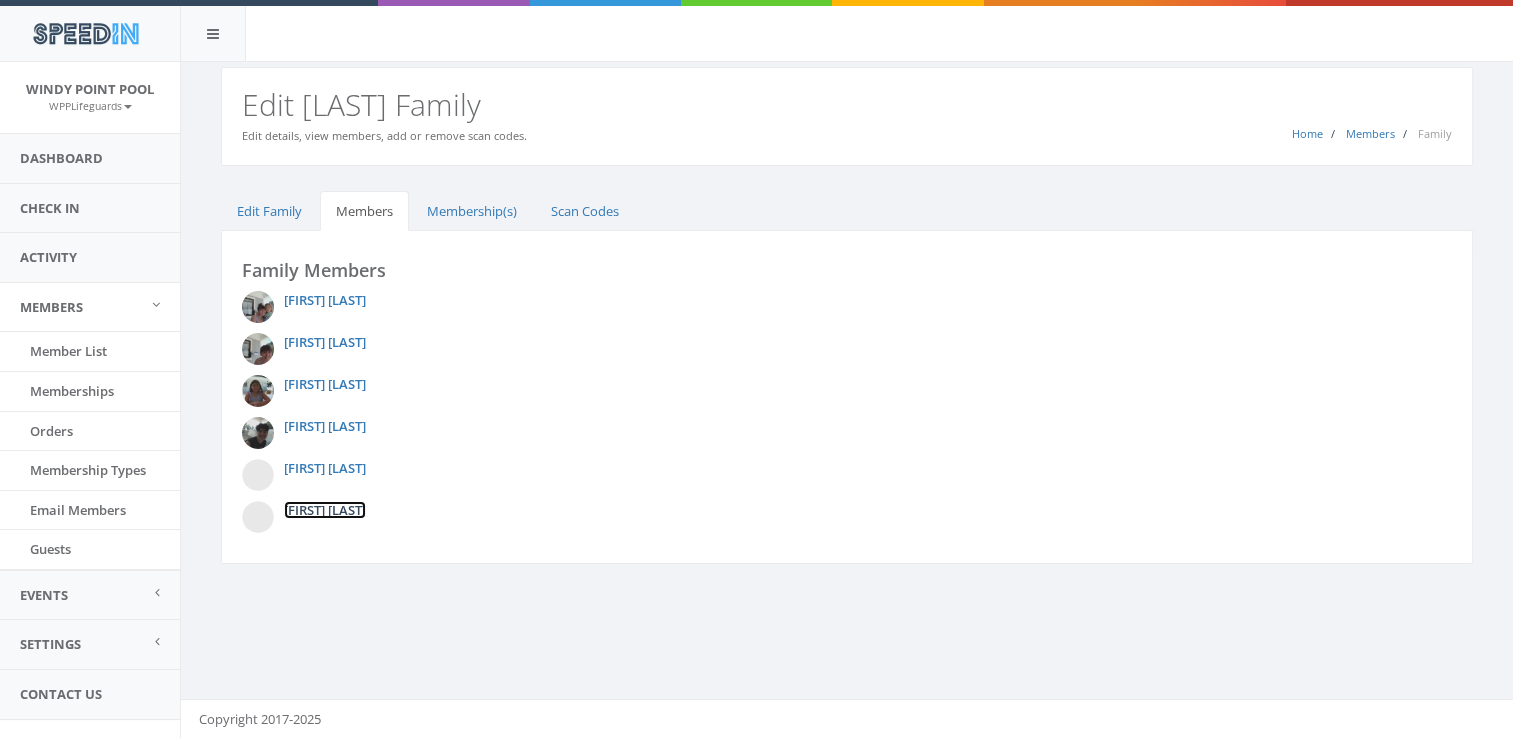 click on "[FIRST] [LAST]" at bounding box center (325, 510) 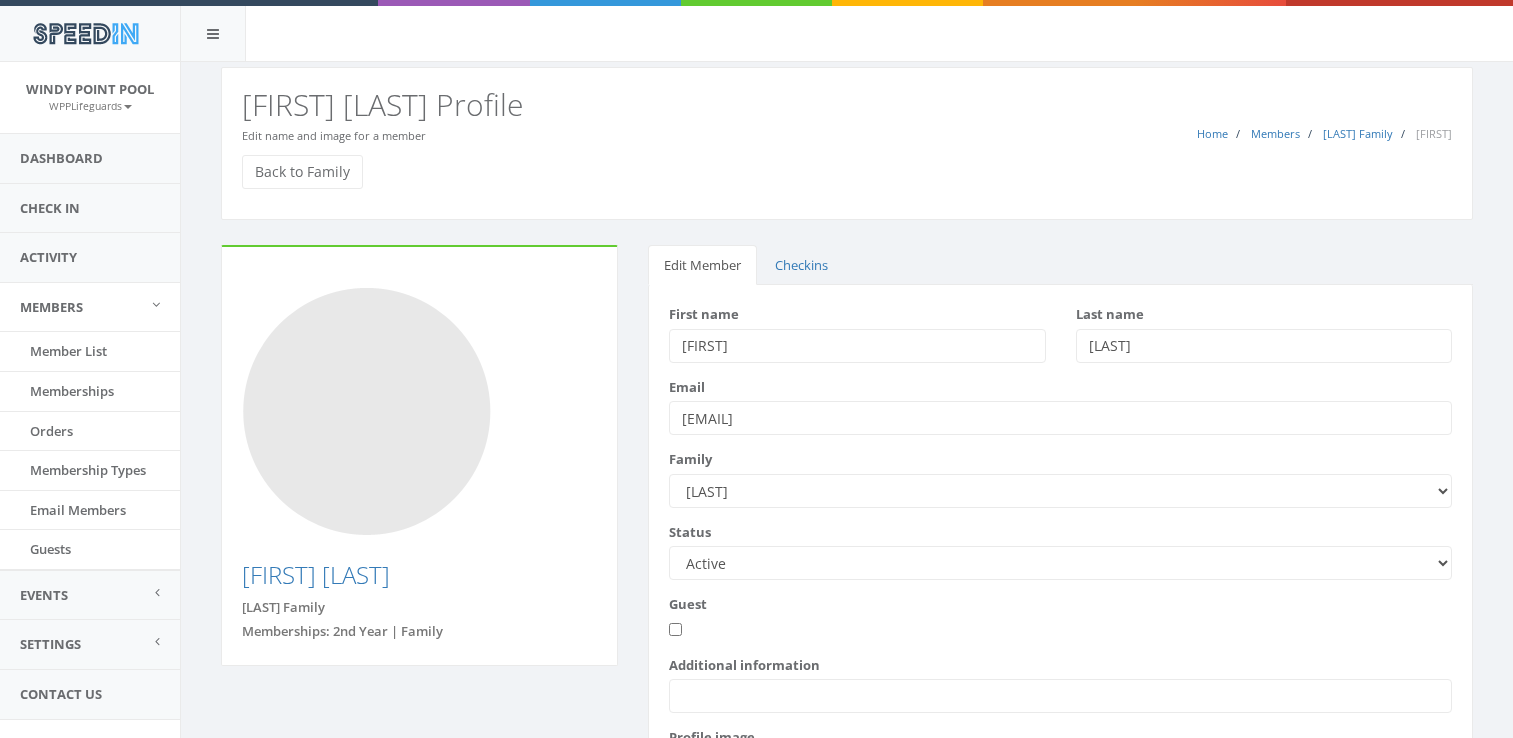 scroll, scrollTop: 0, scrollLeft: 0, axis: both 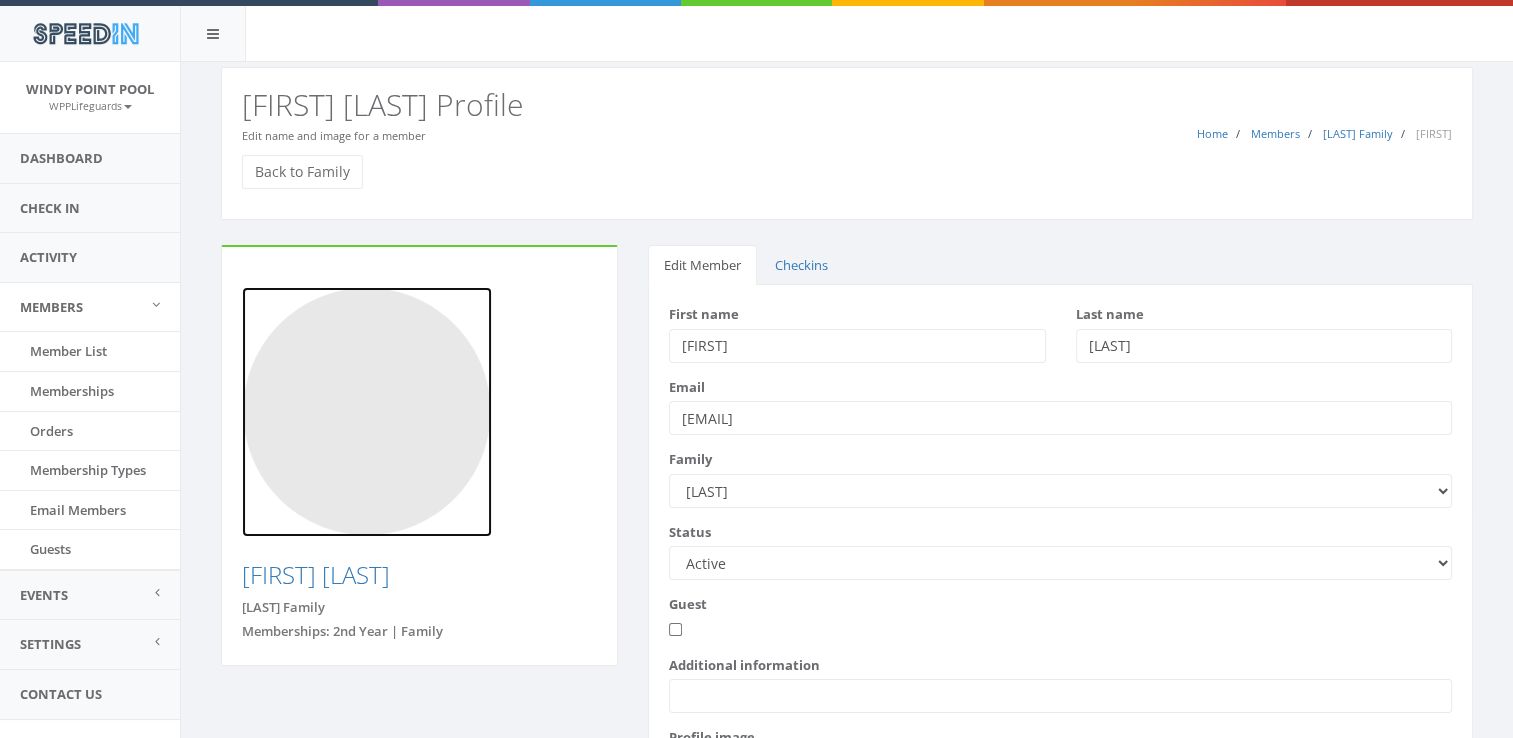 click at bounding box center (367, 412) 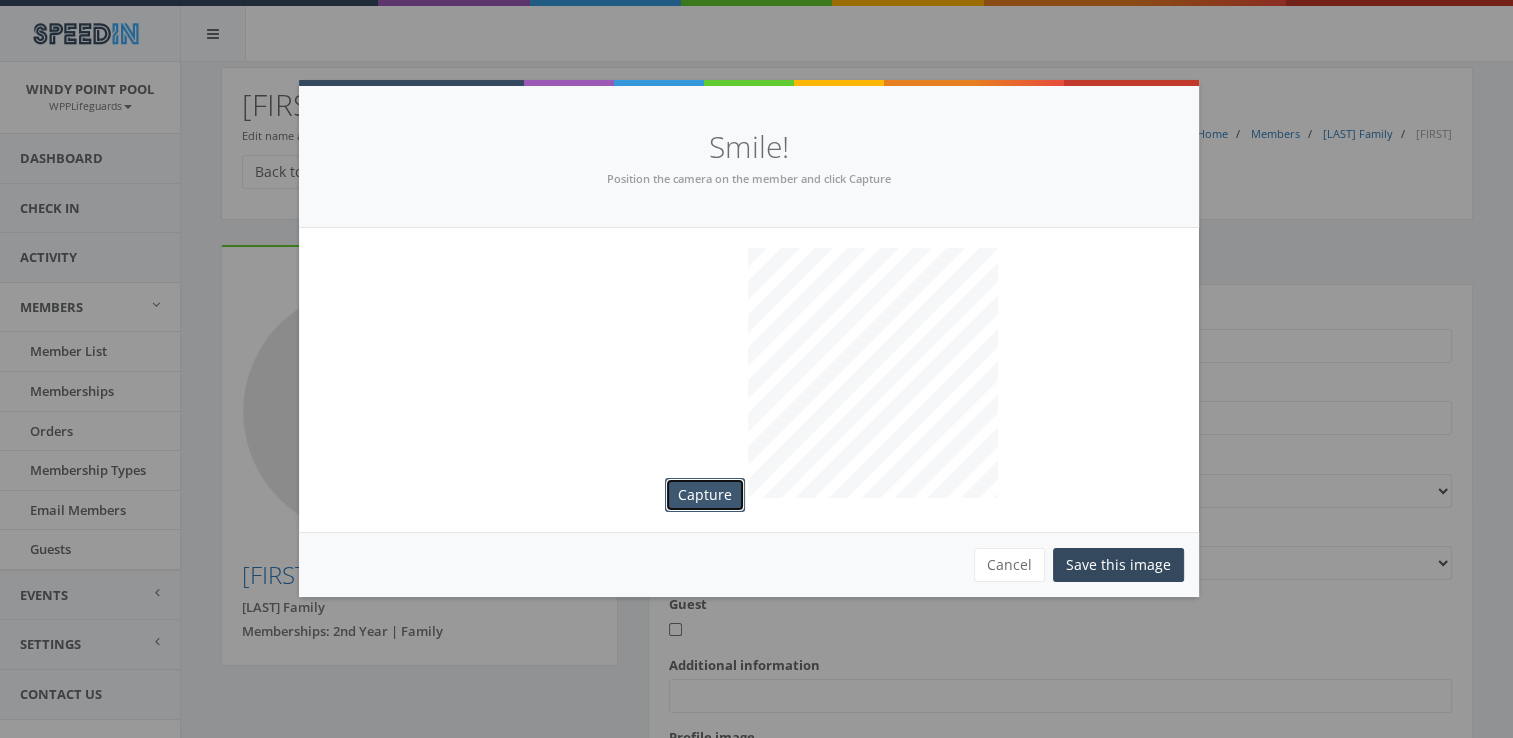 click on "Capture" at bounding box center [705, 495] 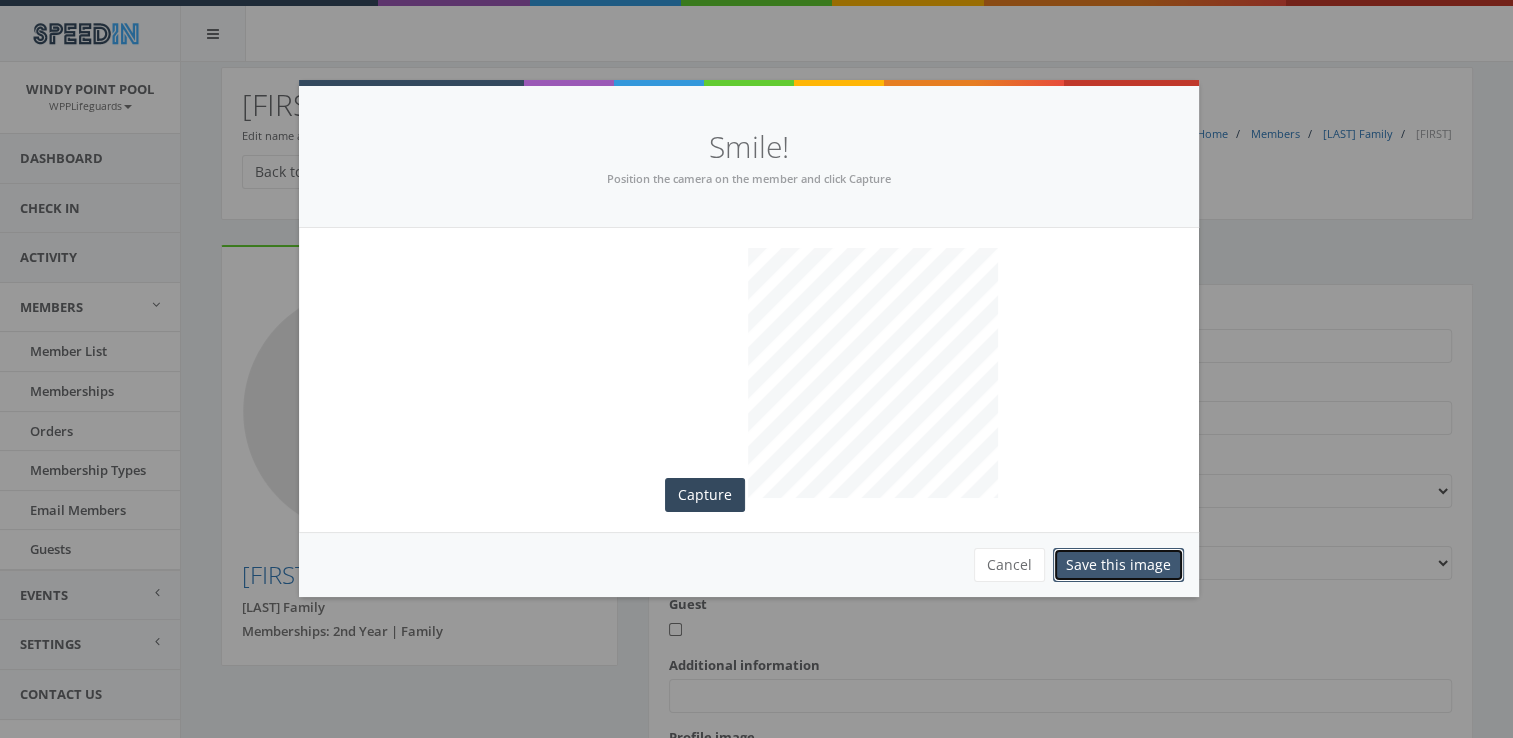 click on "Save this image" at bounding box center [1118, 565] 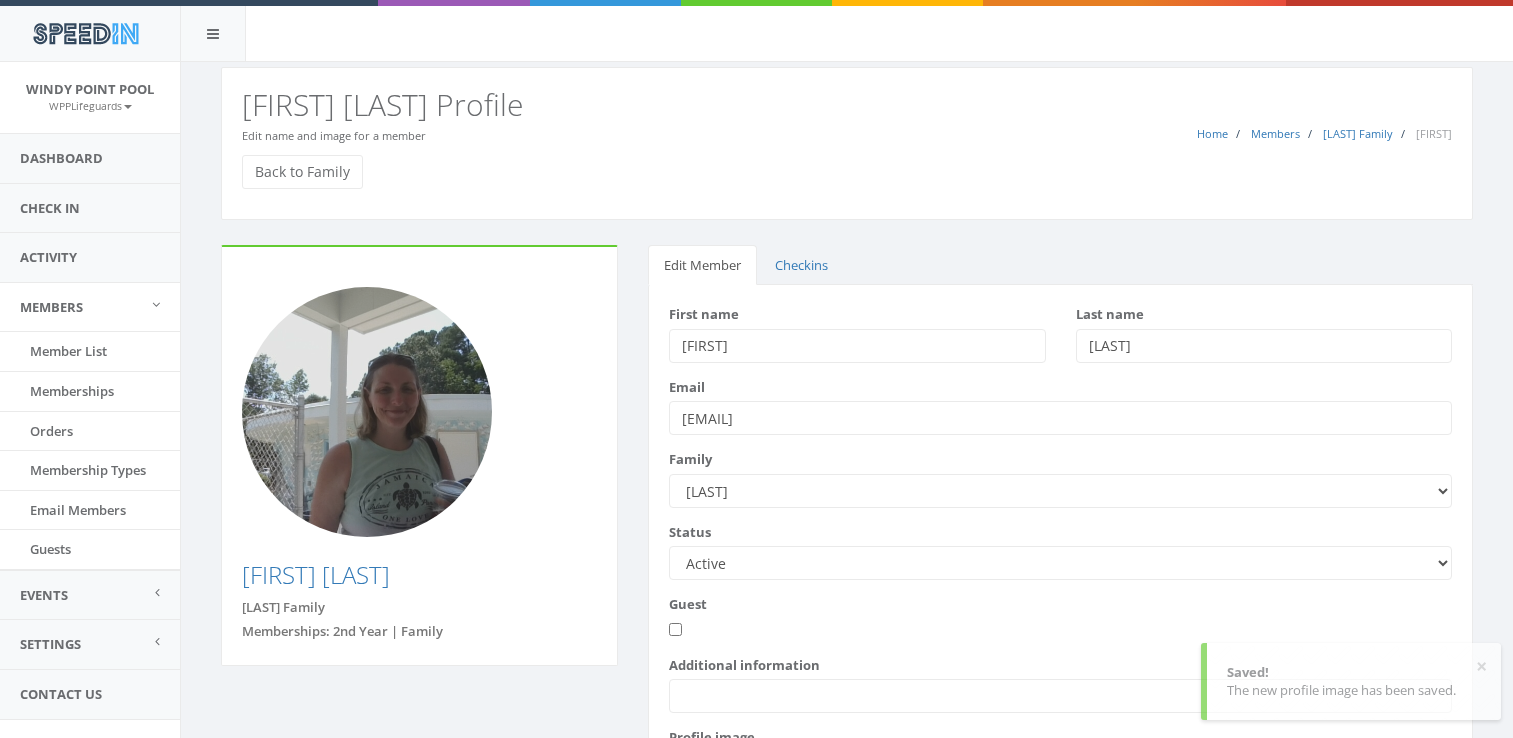 scroll, scrollTop: 0, scrollLeft: 0, axis: both 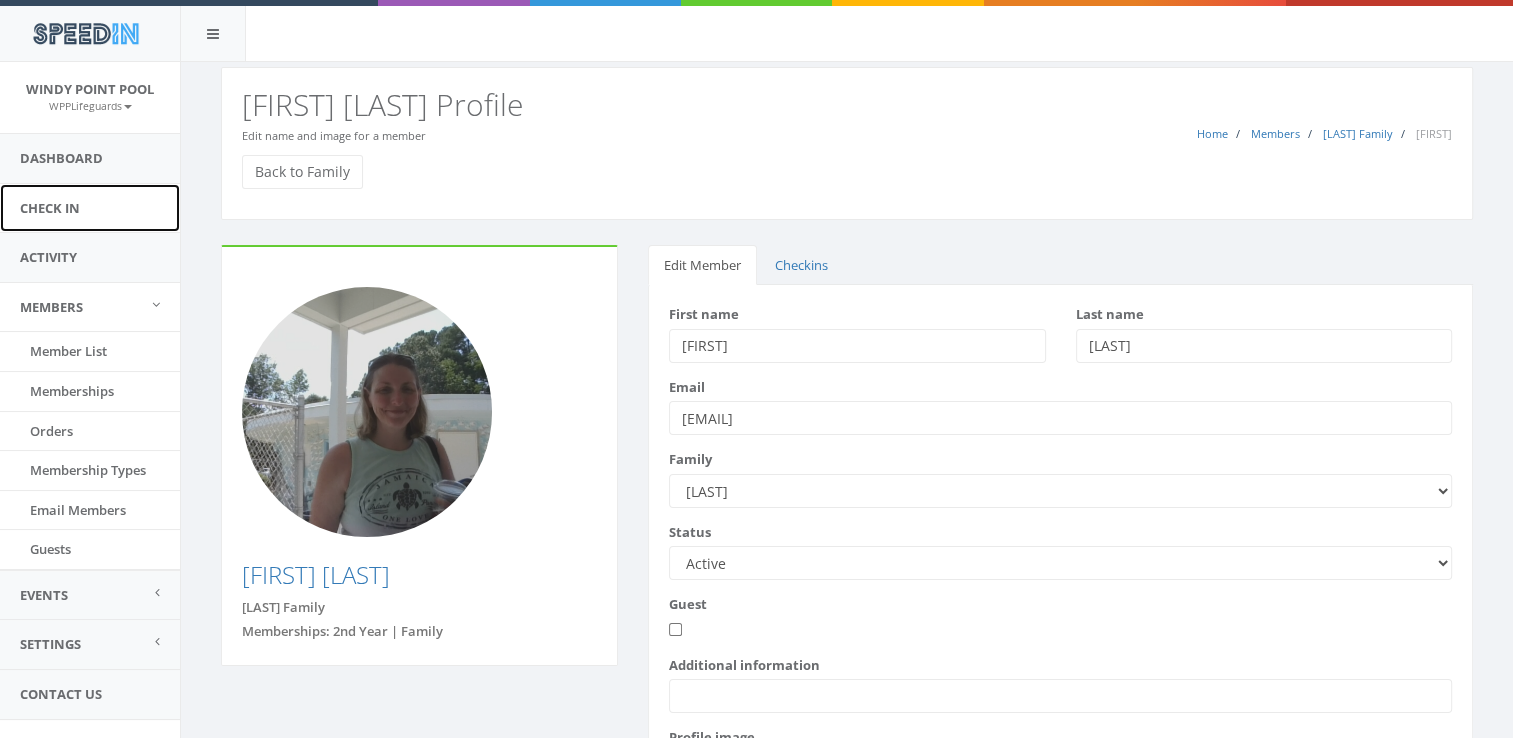 click on "Check In" at bounding box center (90, 208) 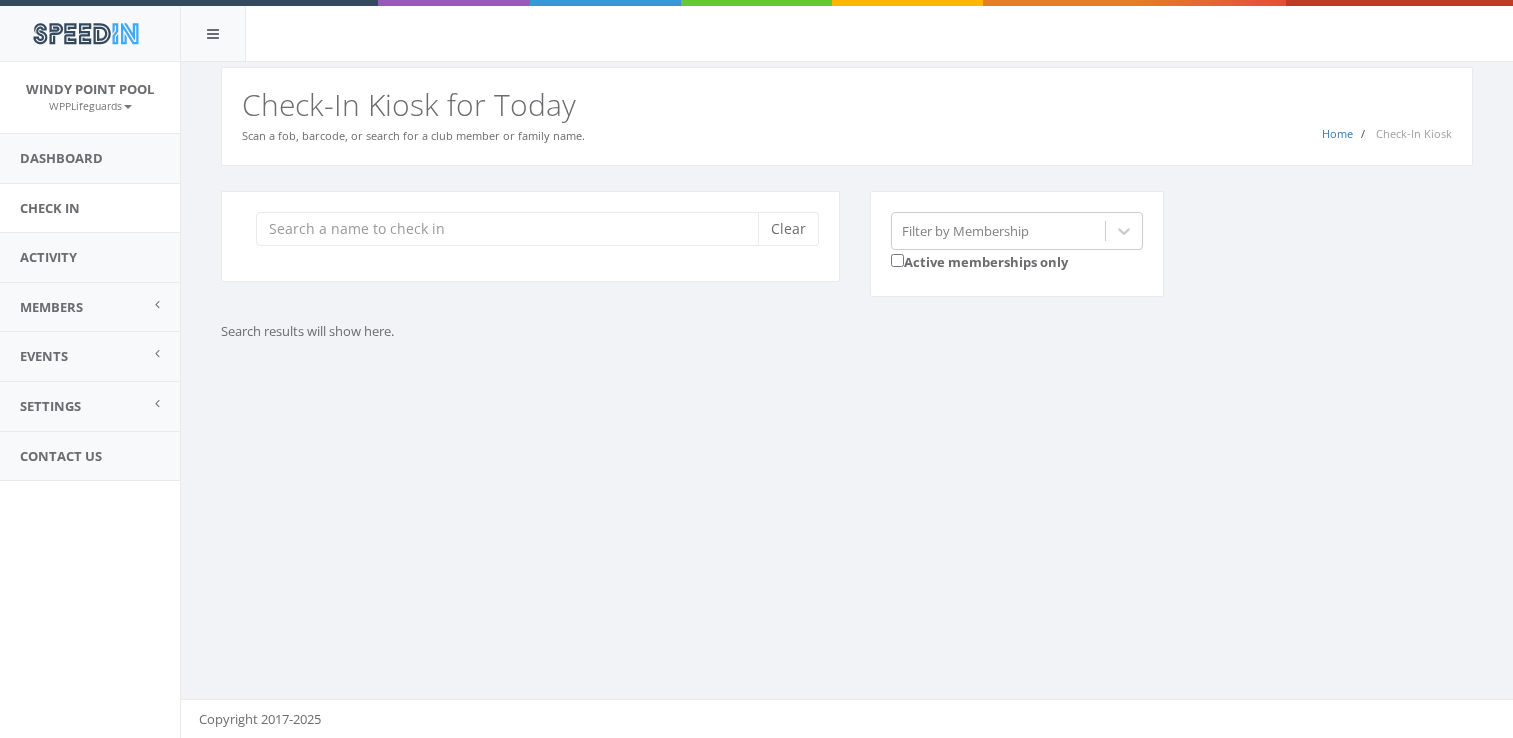 scroll, scrollTop: 0, scrollLeft: 0, axis: both 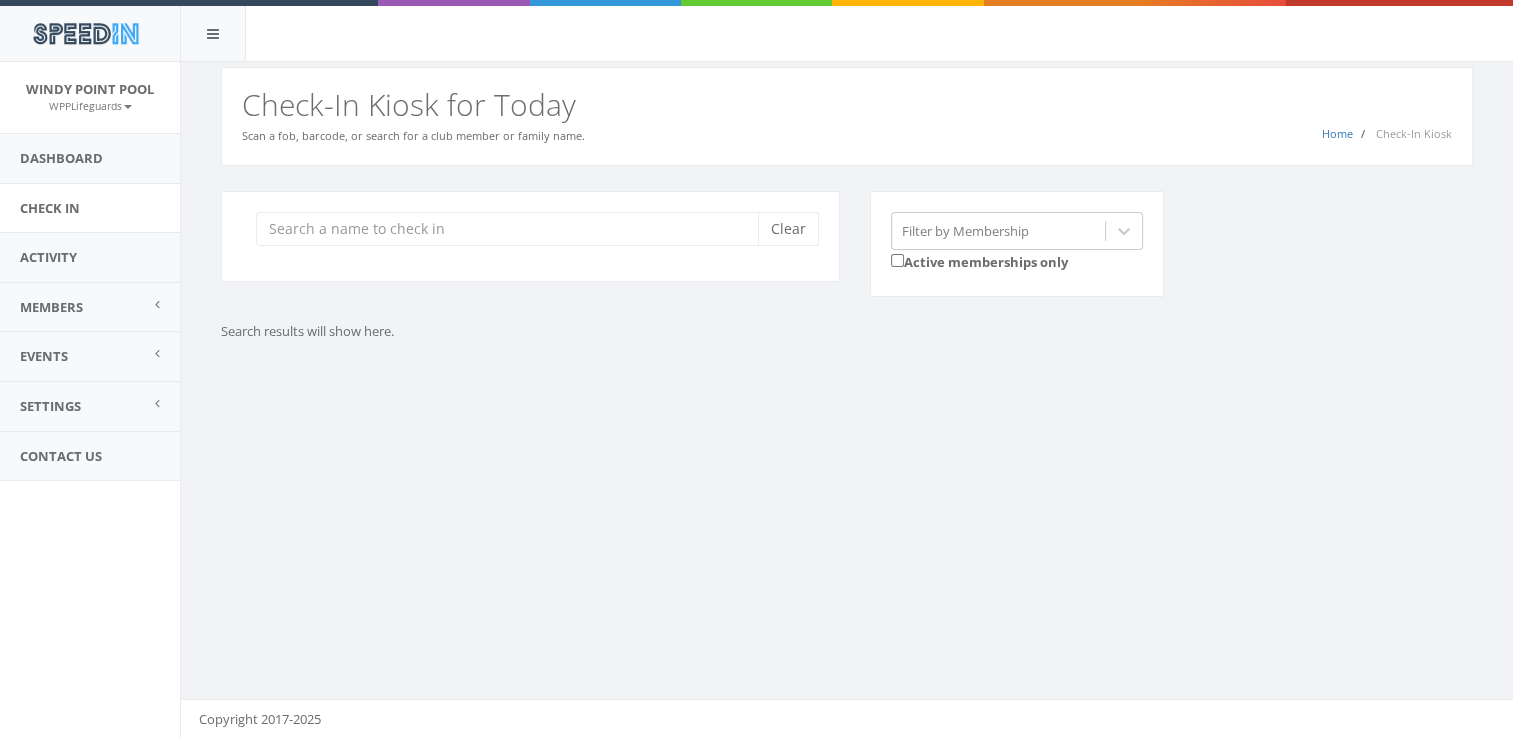 click on "Check In" at bounding box center [90, 208] 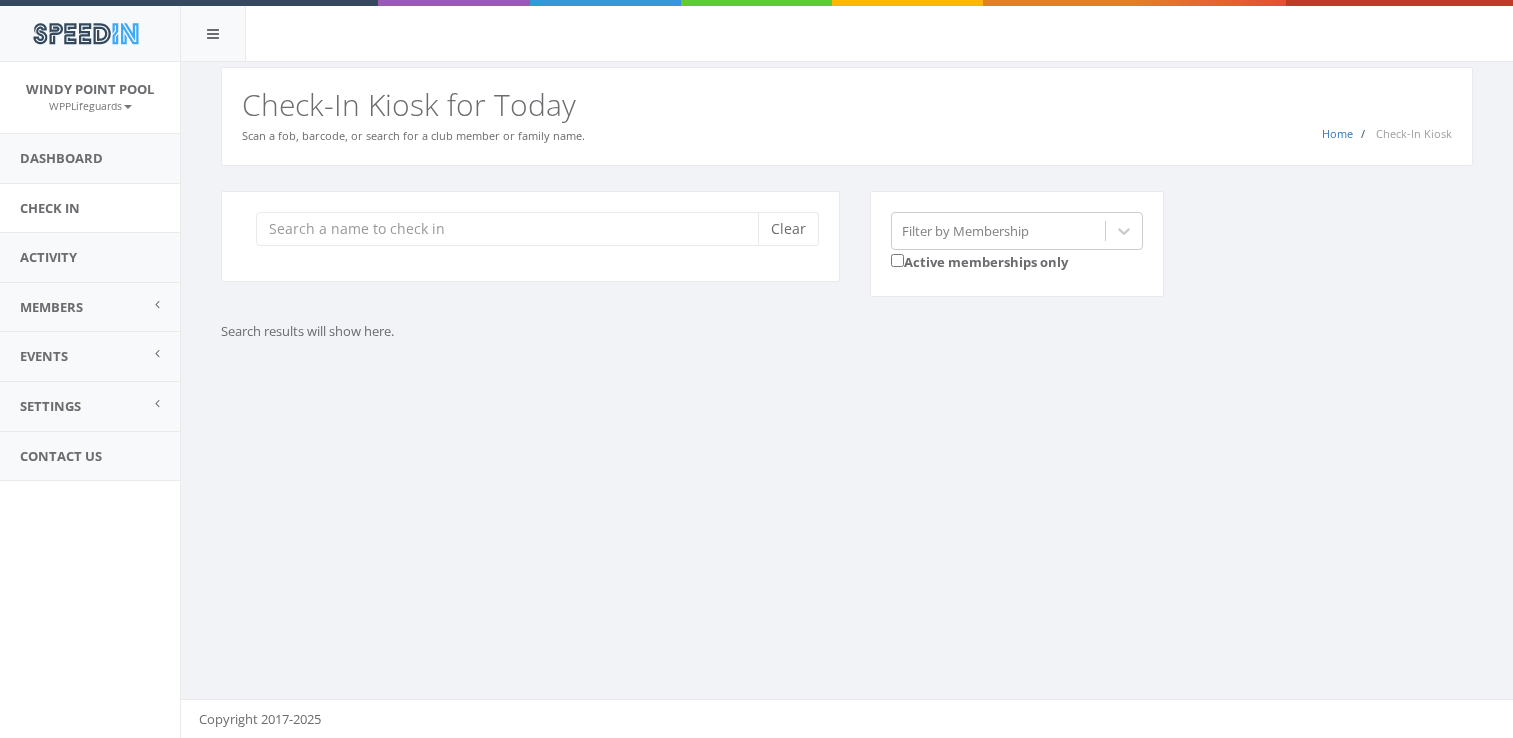 scroll, scrollTop: 0, scrollLeft: 0, axis: both 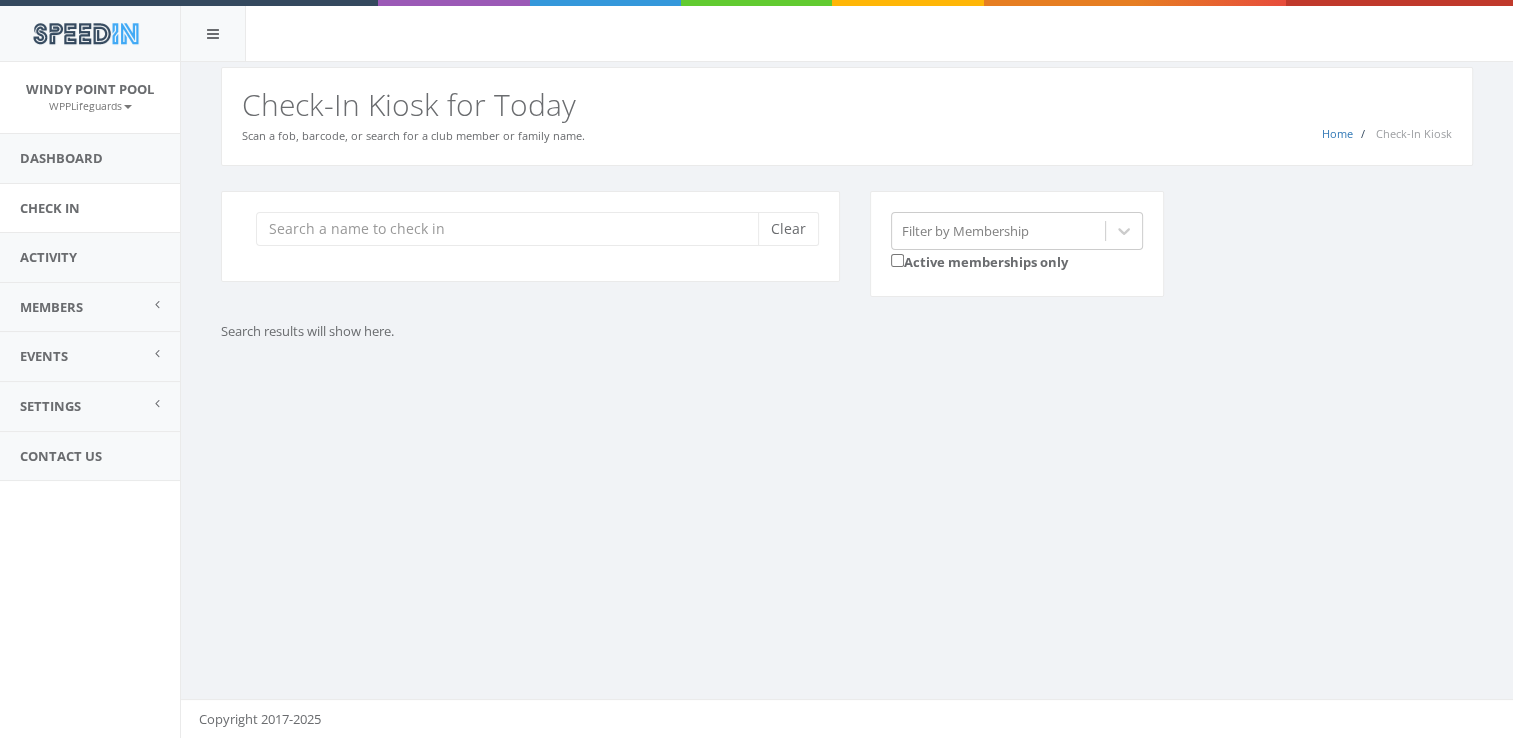 click at bounding box center [514, 229] 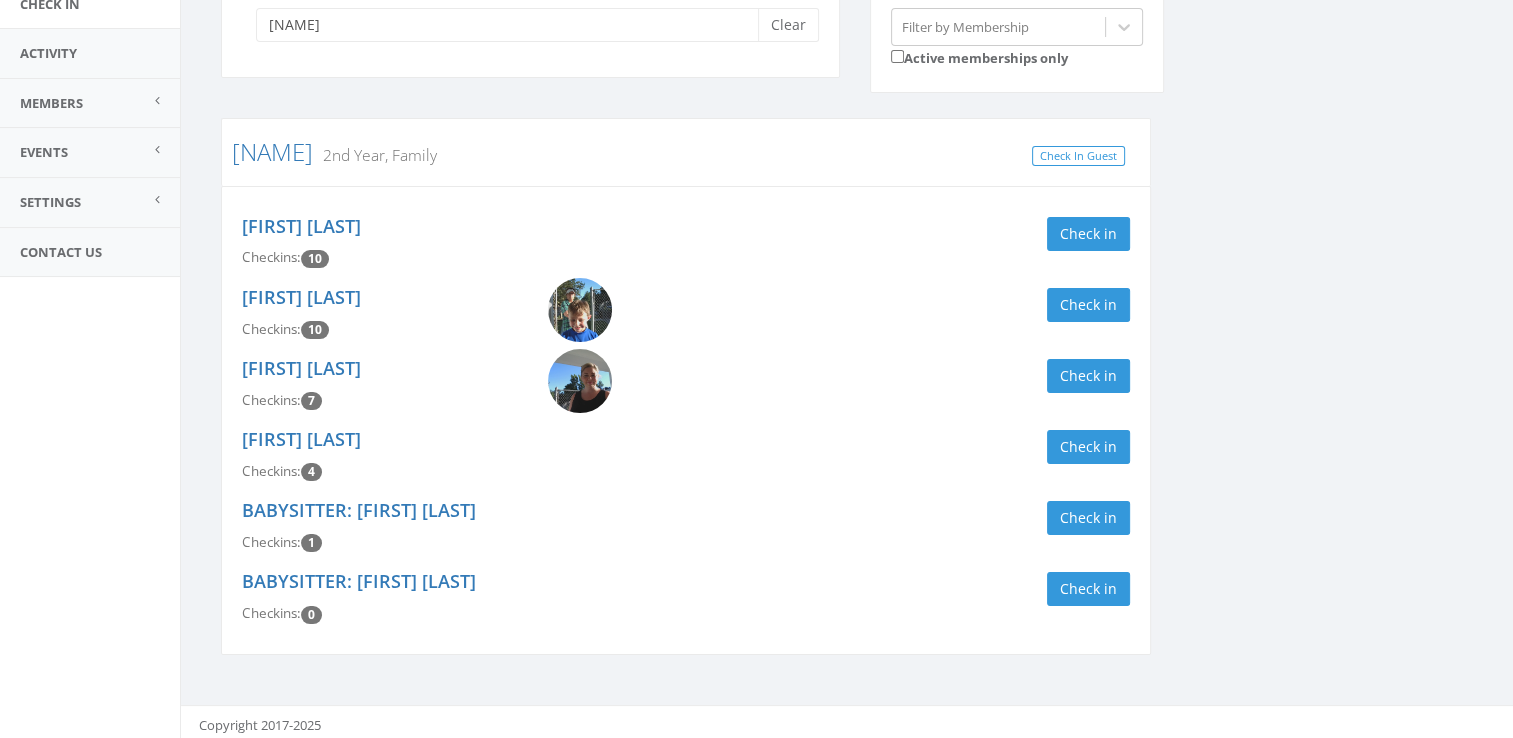 scroll, scrollTop: 204, scrollLeft: 0, axis: vertical 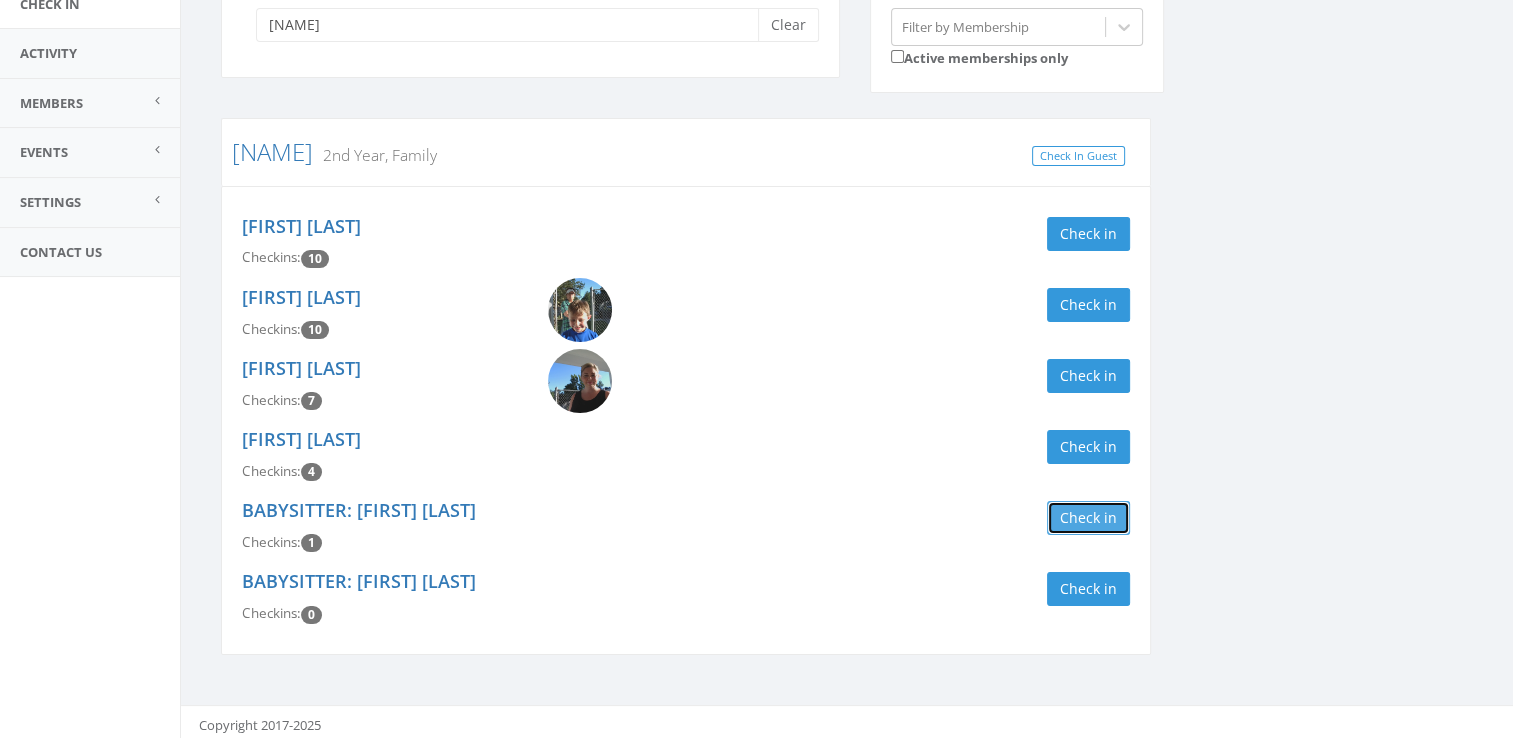 click on "Check in" at bounding box center (1088, 518) 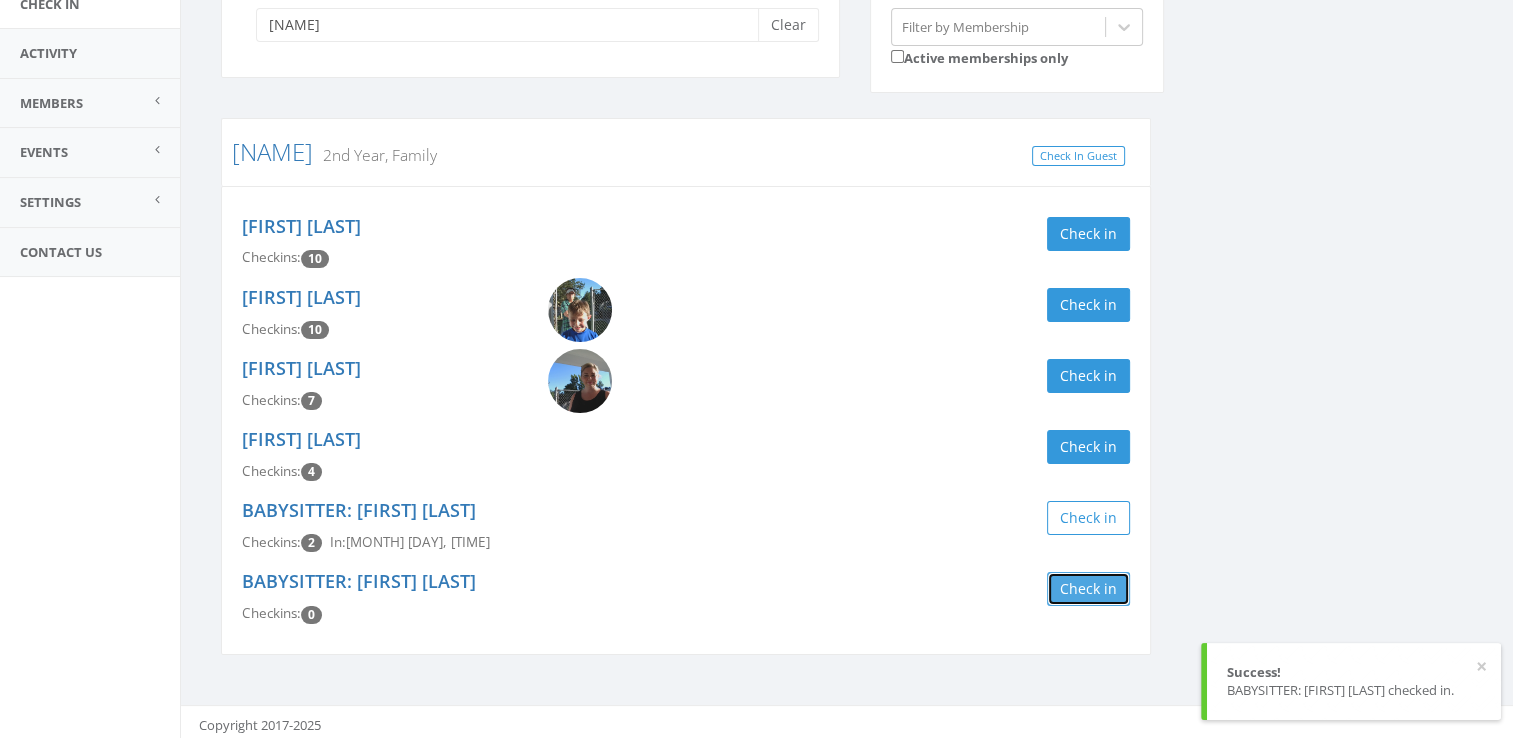 click on "Check in" at bounding box center (1088, 589) 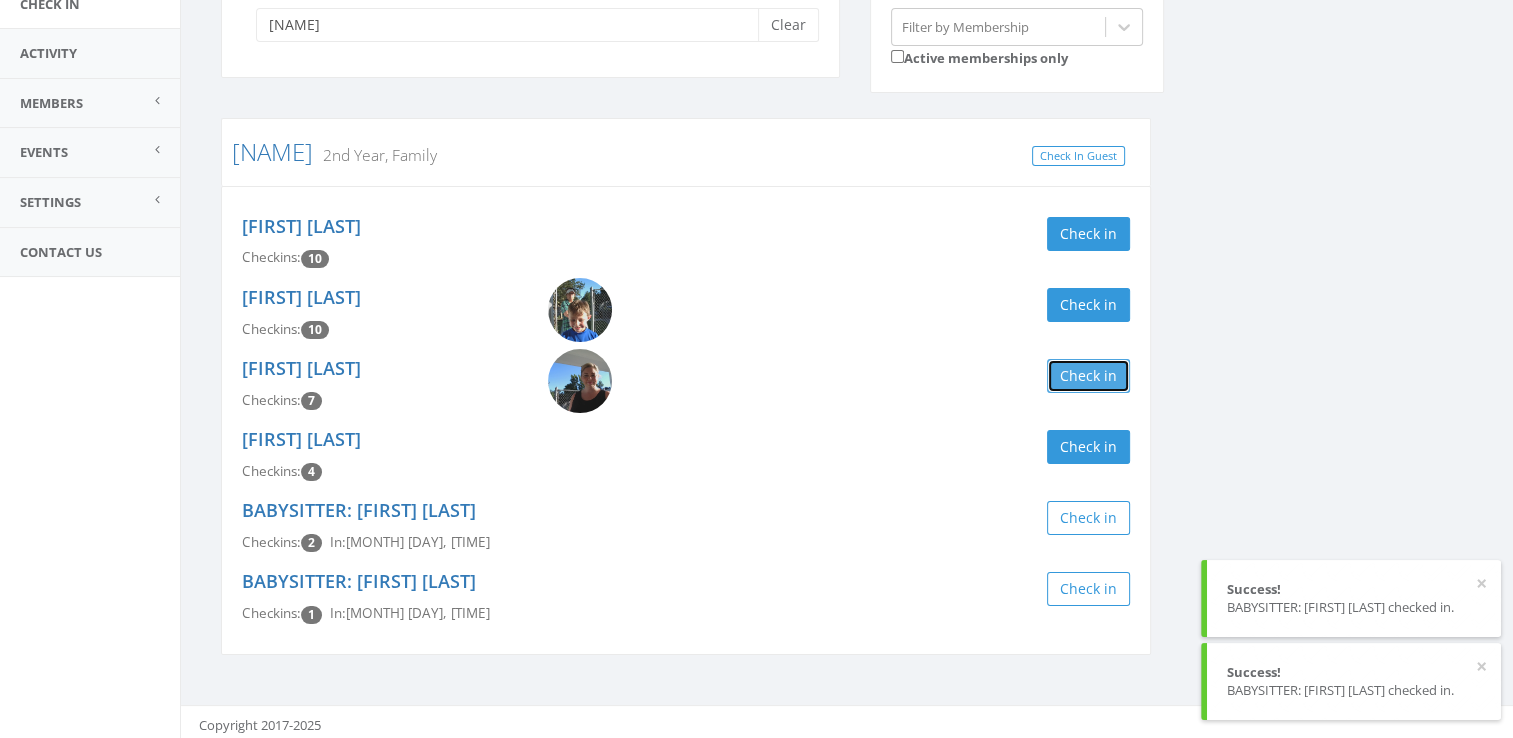 click on "Check in" at bounding box center (1088, 376) 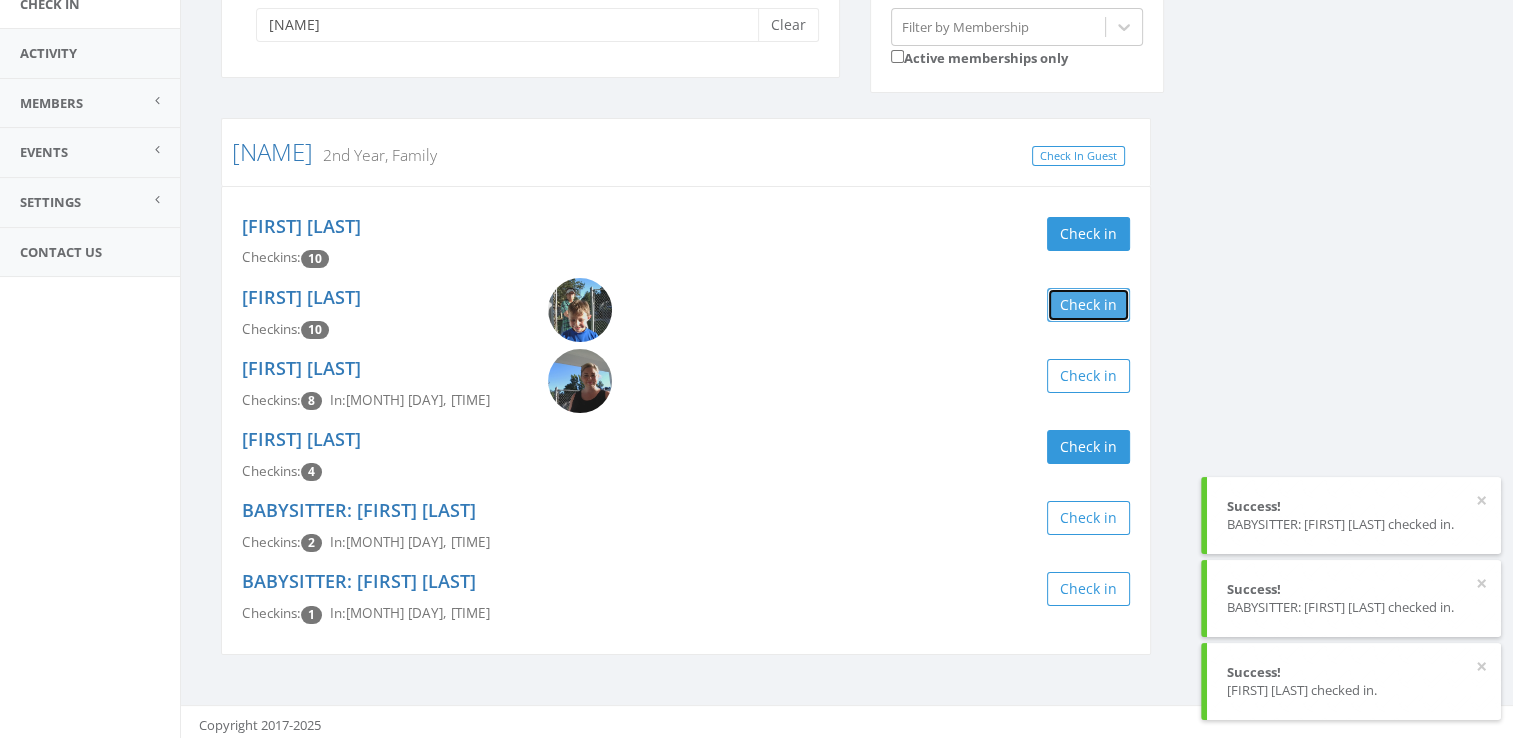 click on "Check in" at bounding box center (1088, 305) 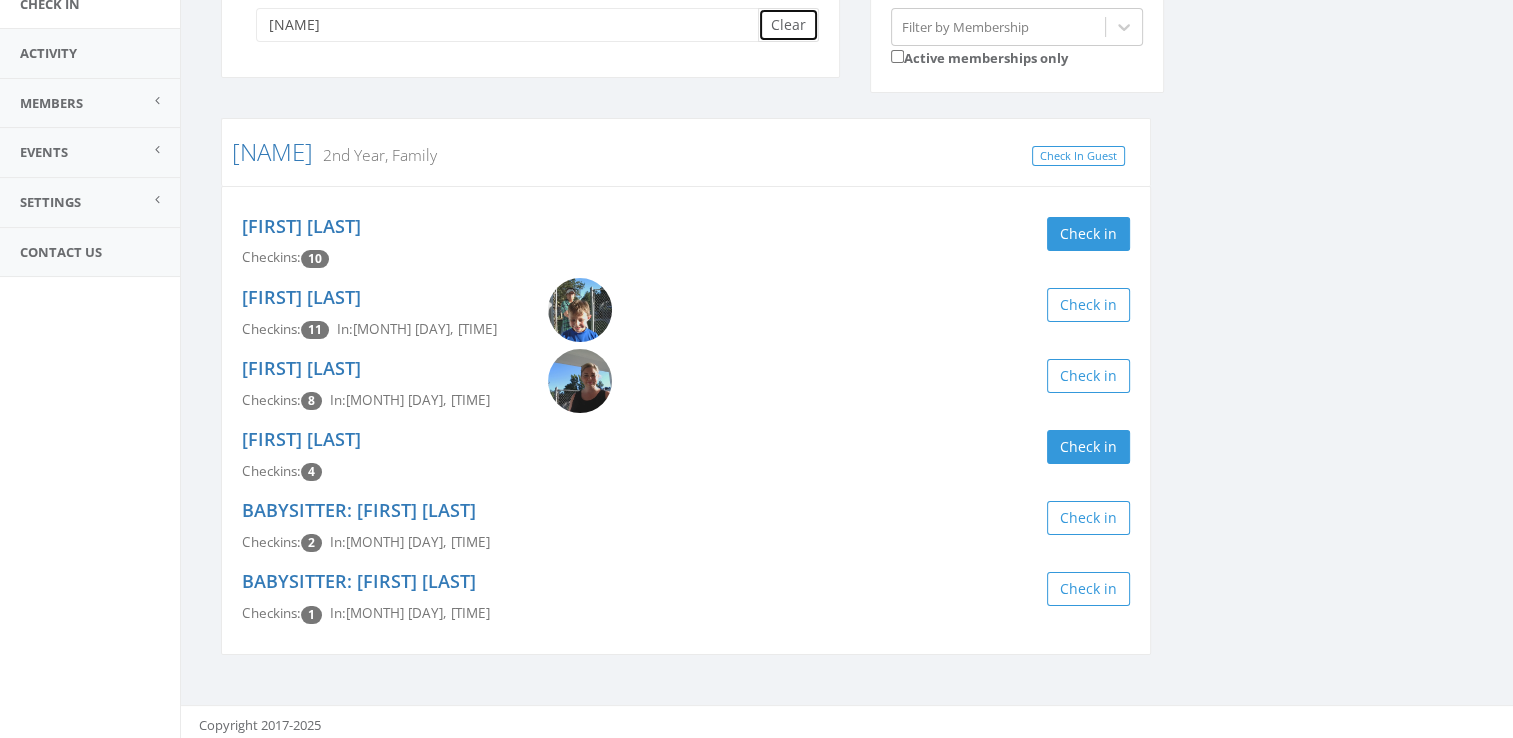 click on "Clear" at bounding box center (788, 25) 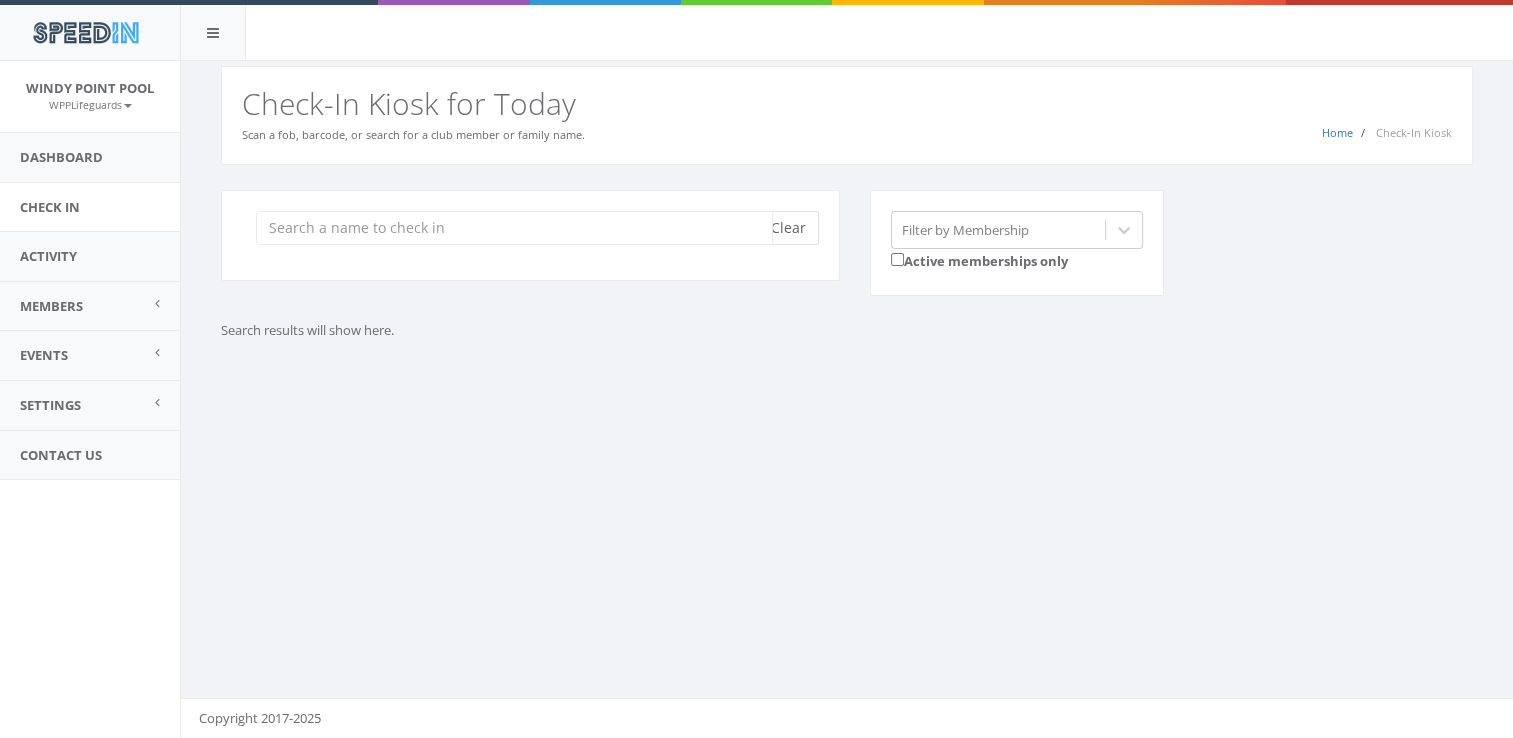 scroll, scrollTop: 0, scrollLeft: 0, axis: both 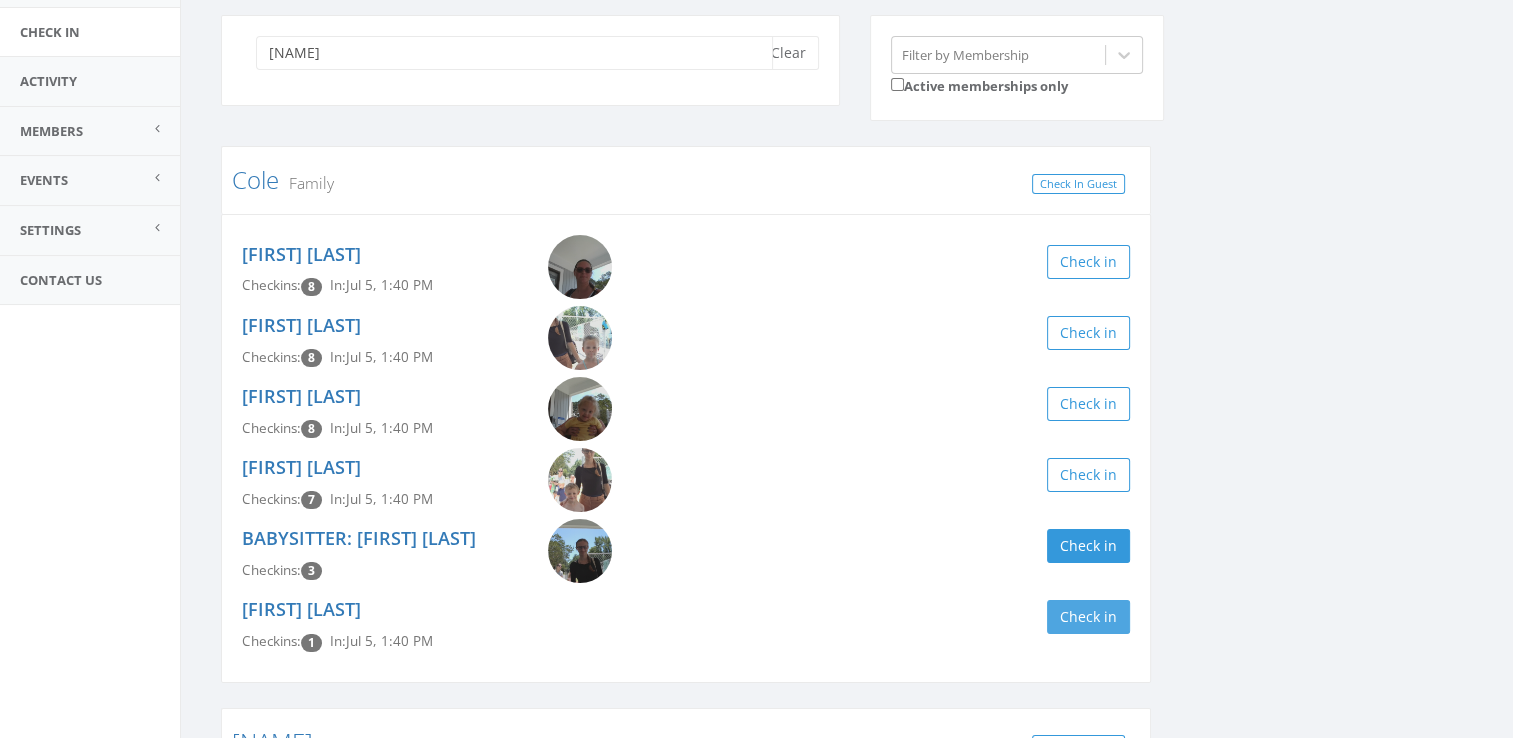type on "cole" 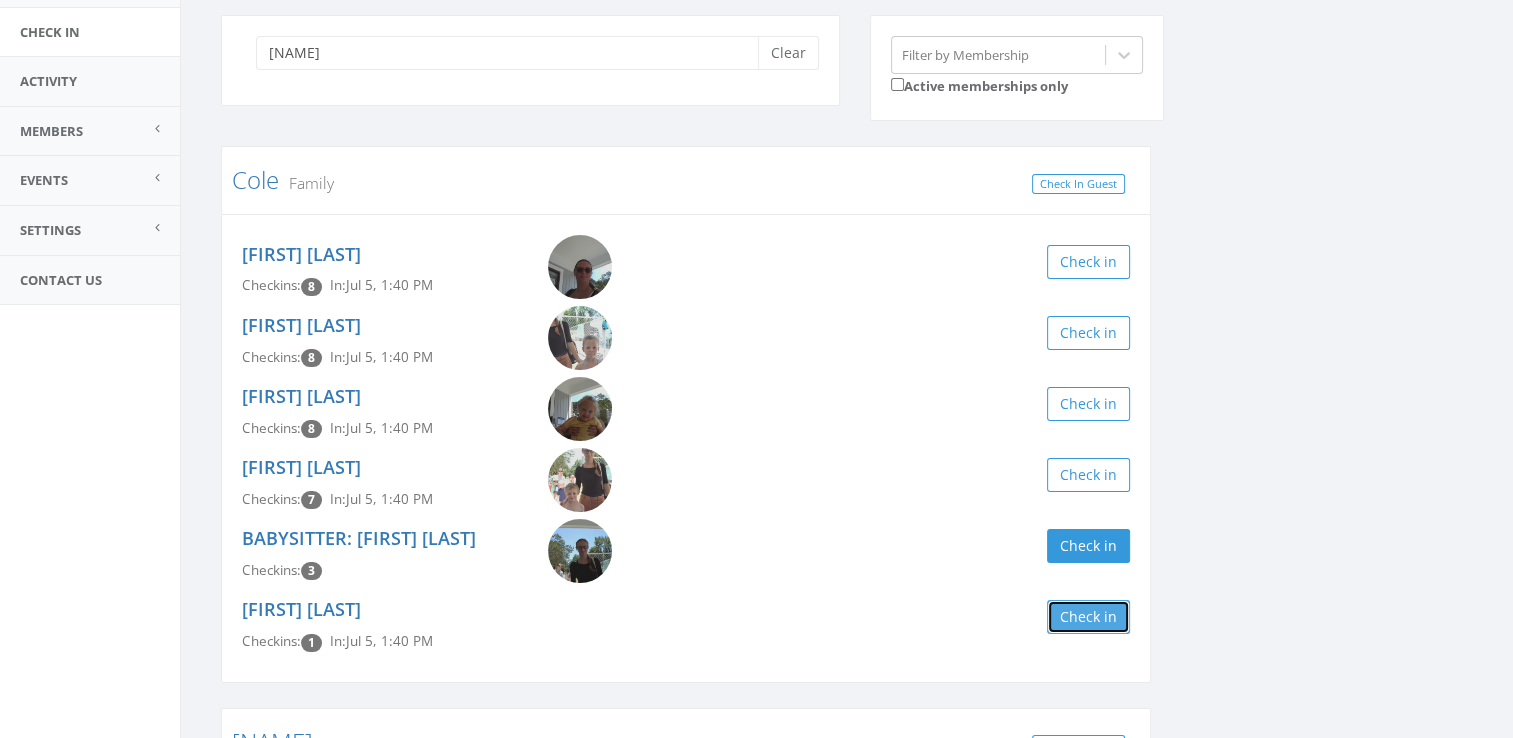 click on "Check in" at bounding box center (1088, 617) 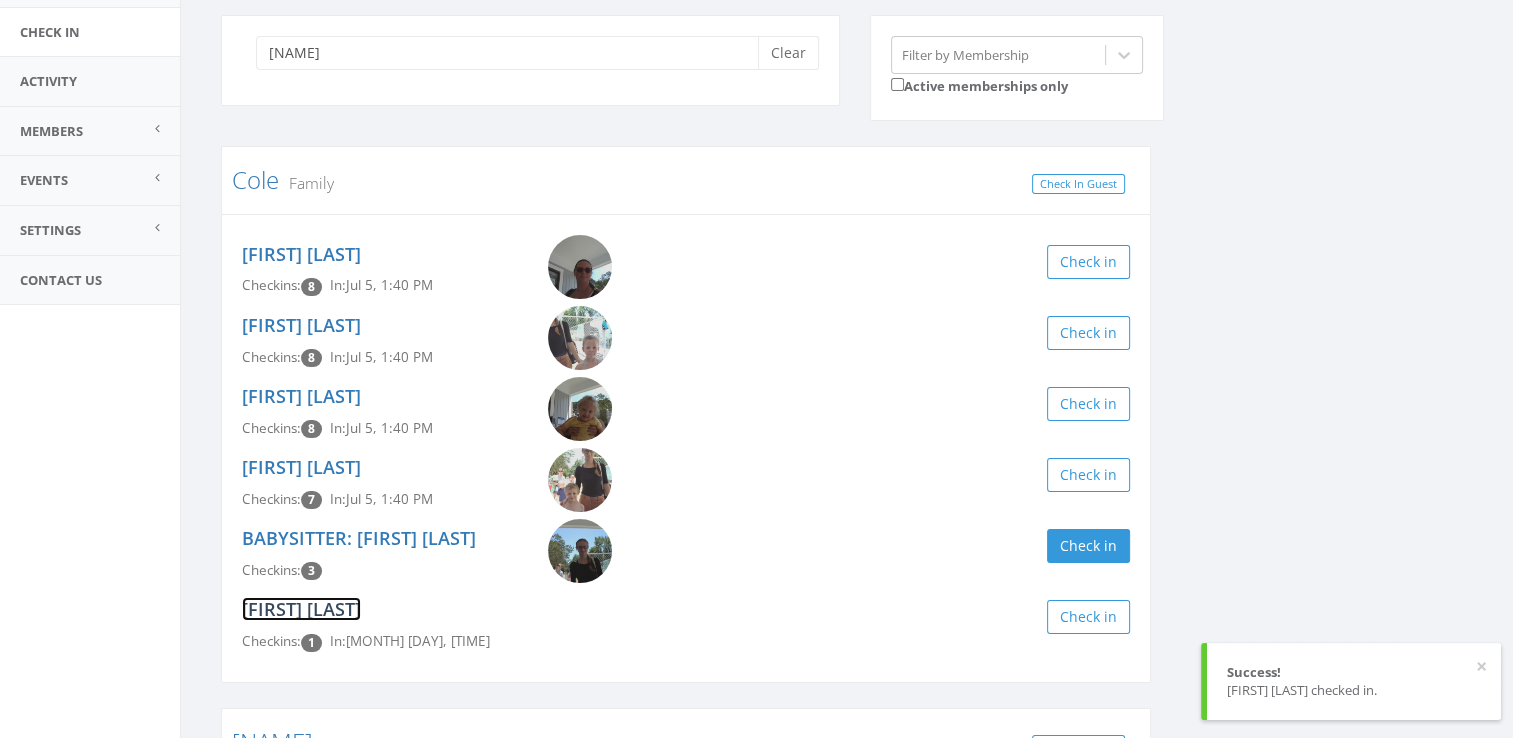 click on "Gerald Cole" at bounding box center [301, 609] 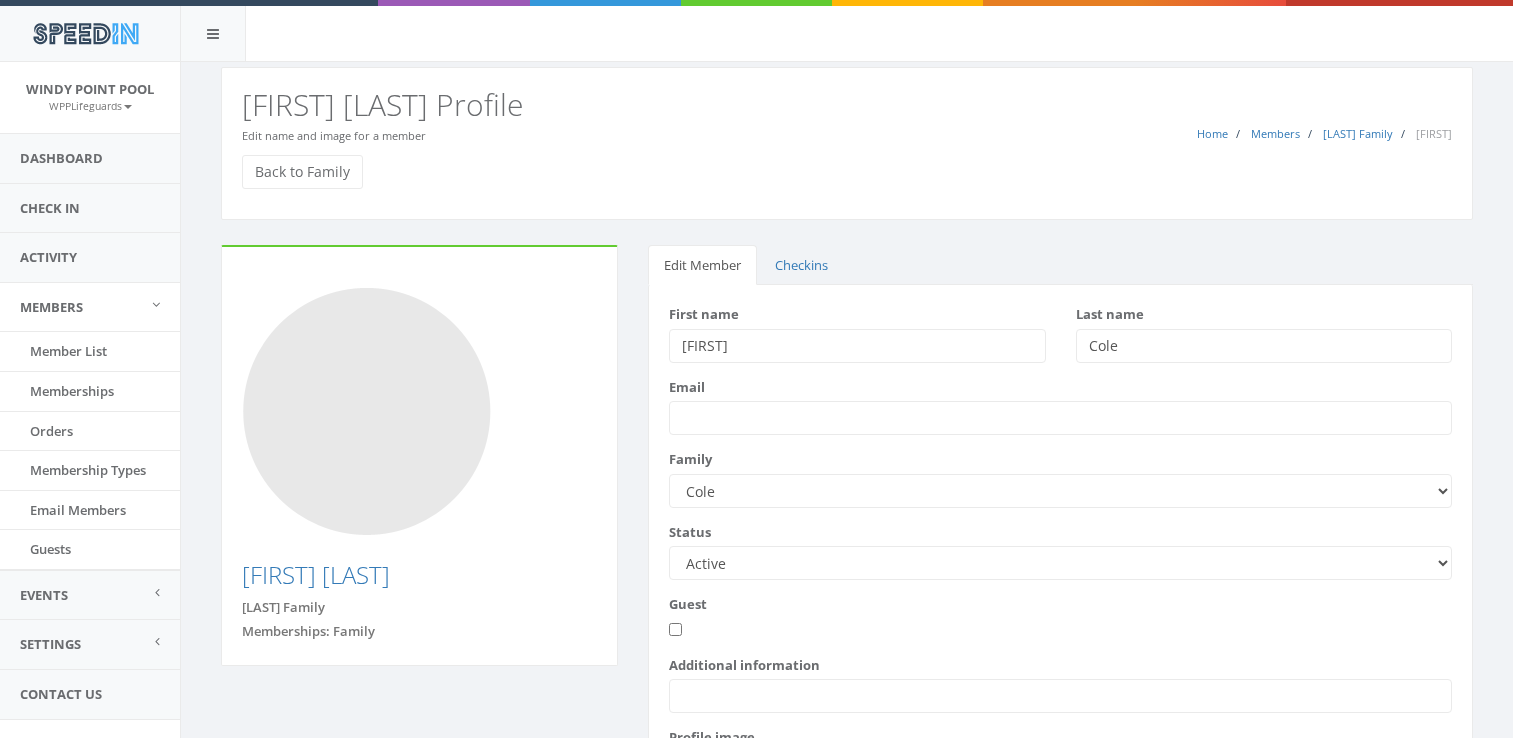 scroll, scrollTop: 0, scrollLeft: 0, axis: both 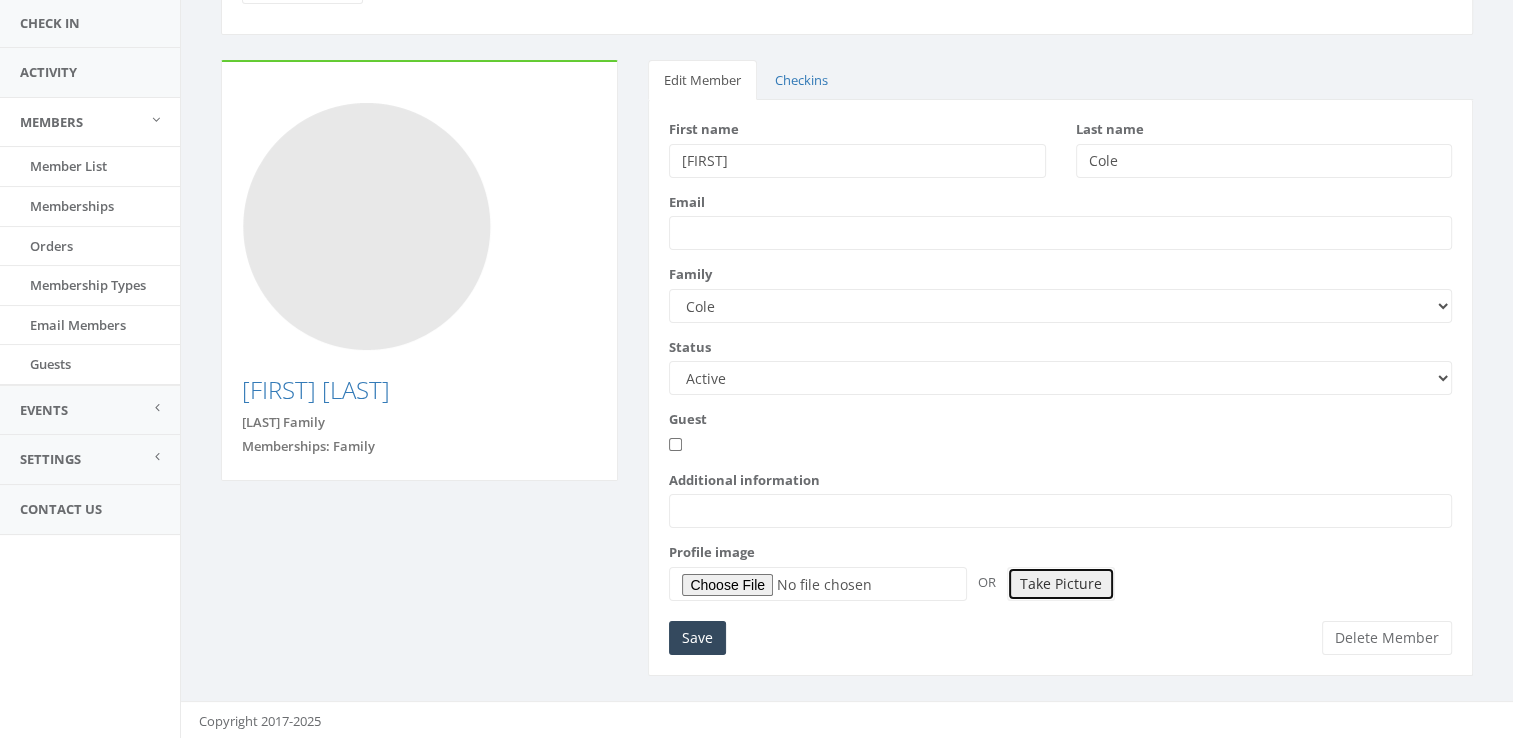 click on "Take Picture" at bounding box center (1061, 584) 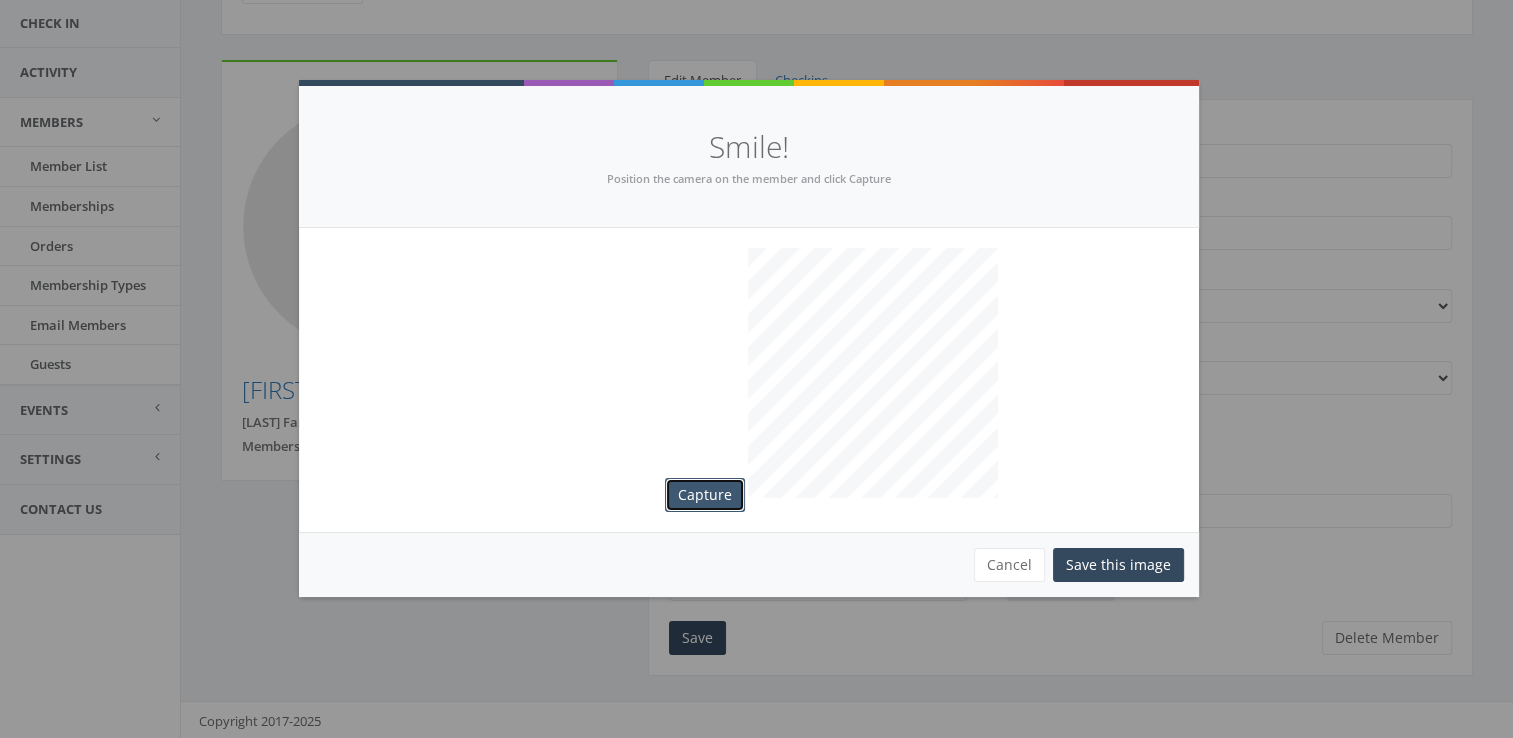 click on "Capture" at bounding box center [705, 495] 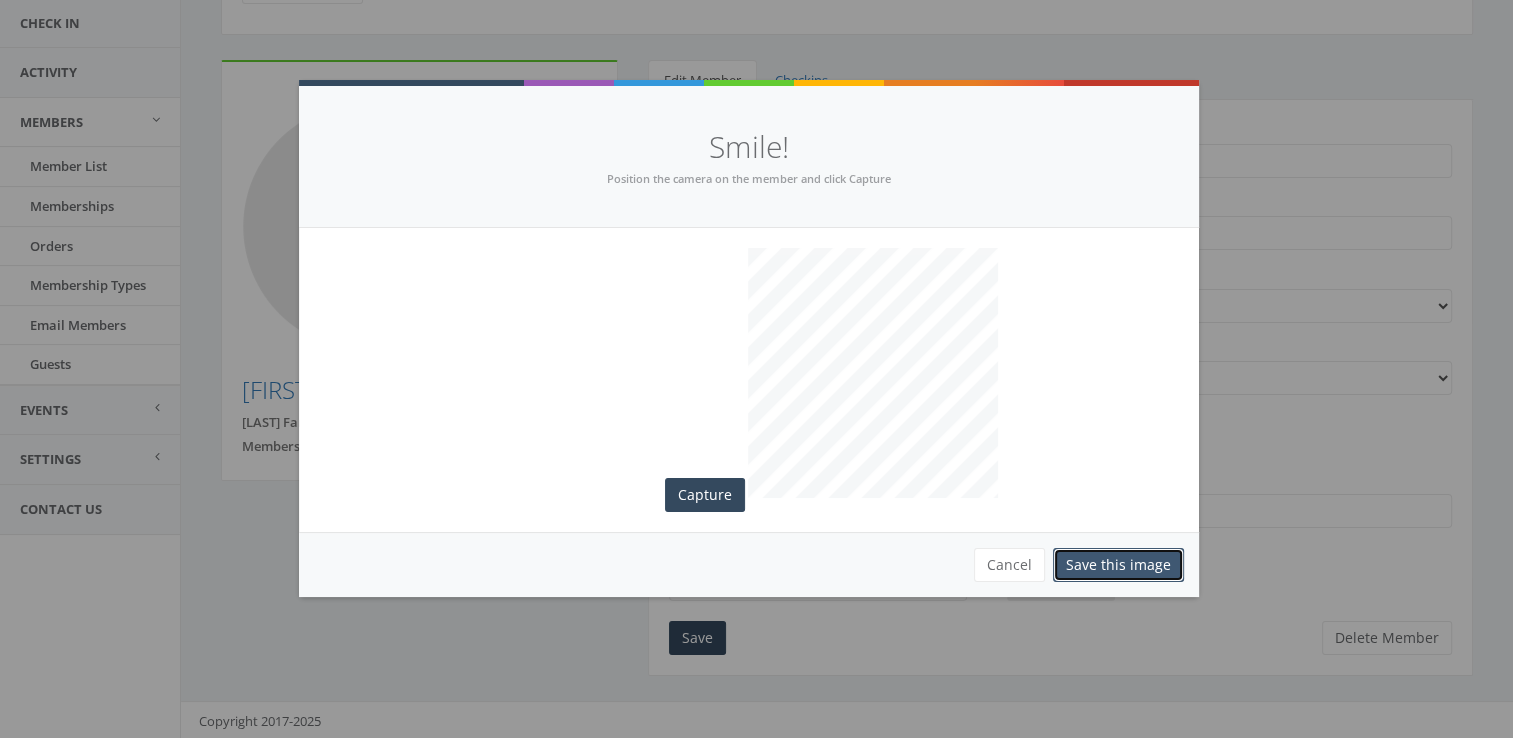 click on "Save this image" at bounding box center [1118, 565] 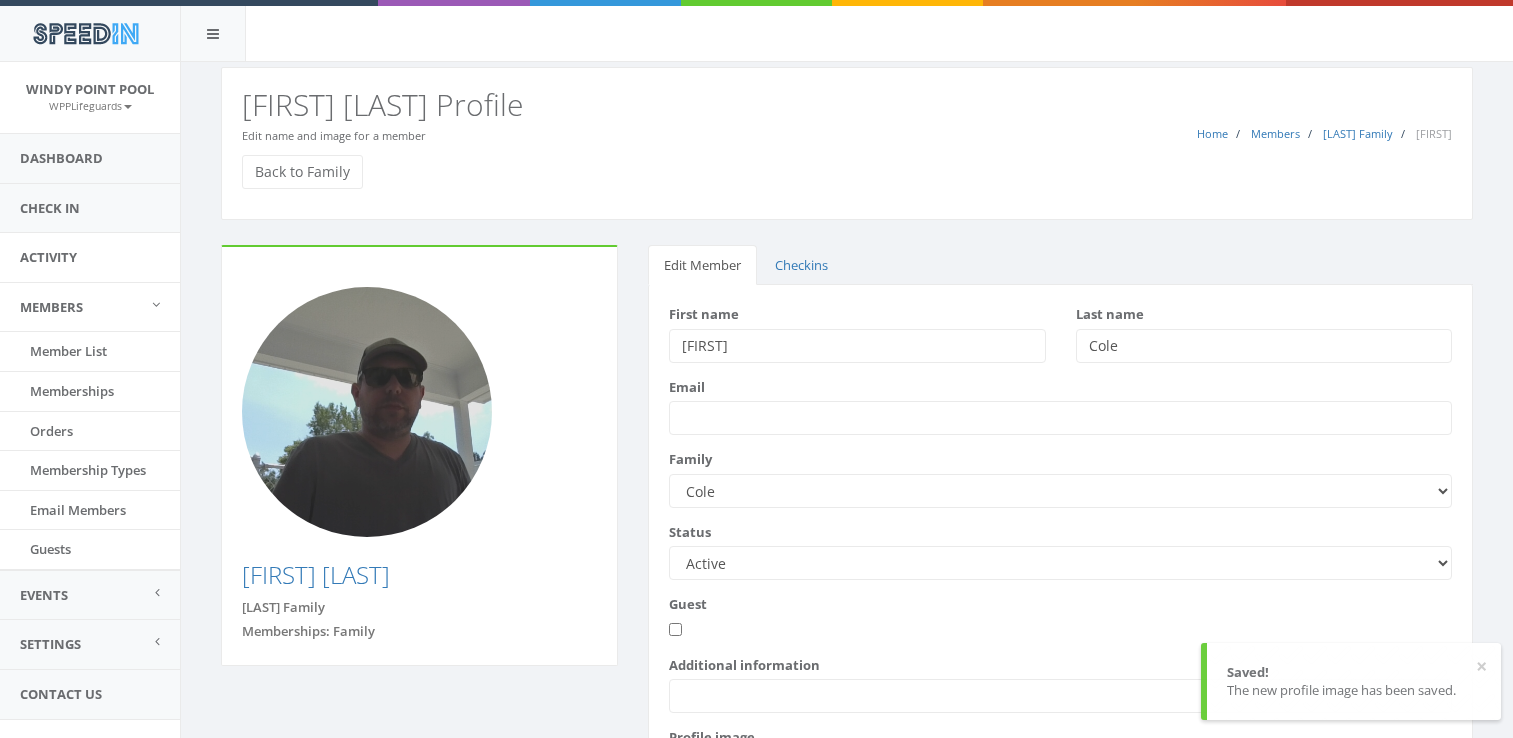 scroll, scrollTop: 170, scrollLeft: 0, axis: vertical 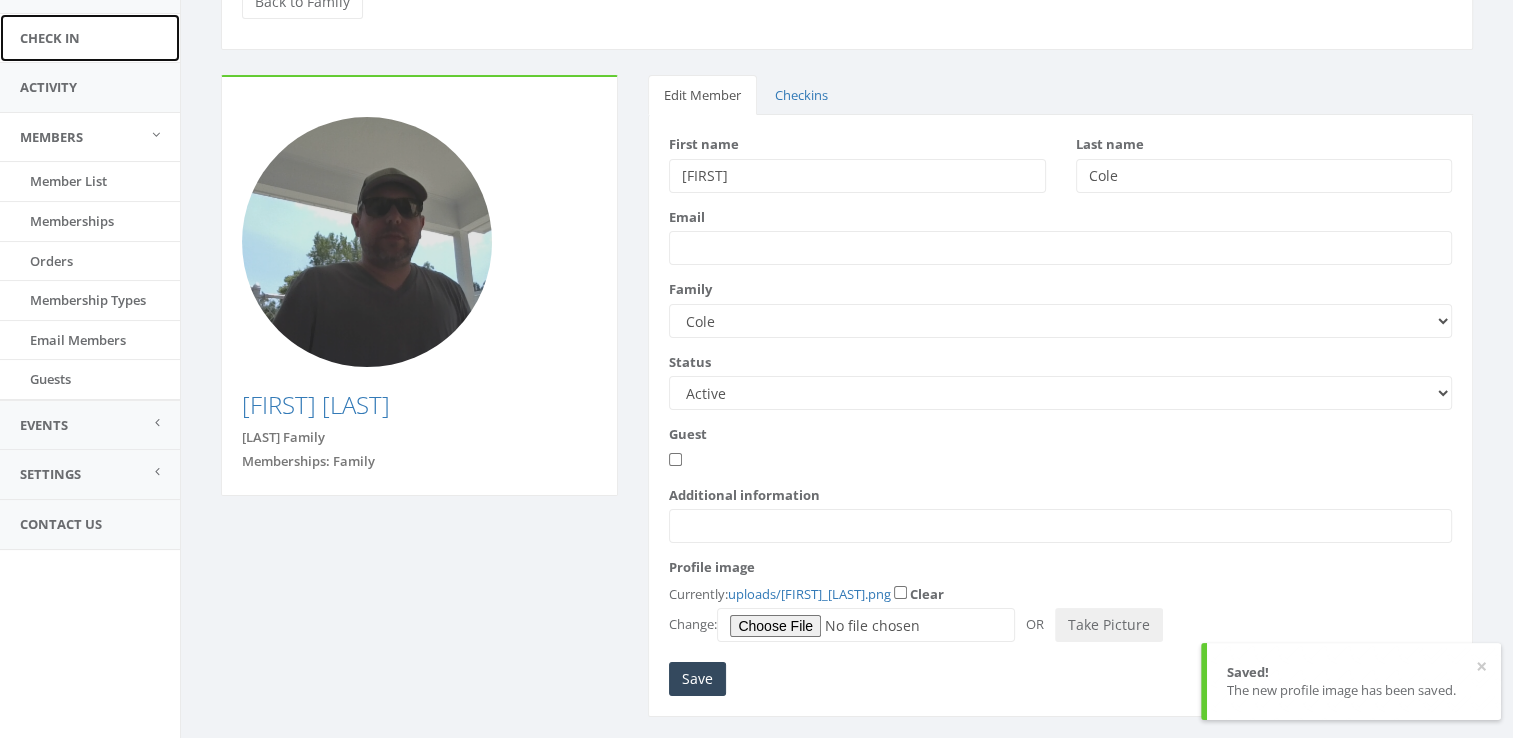 click on "Check In" at bounding box center (90, 38) 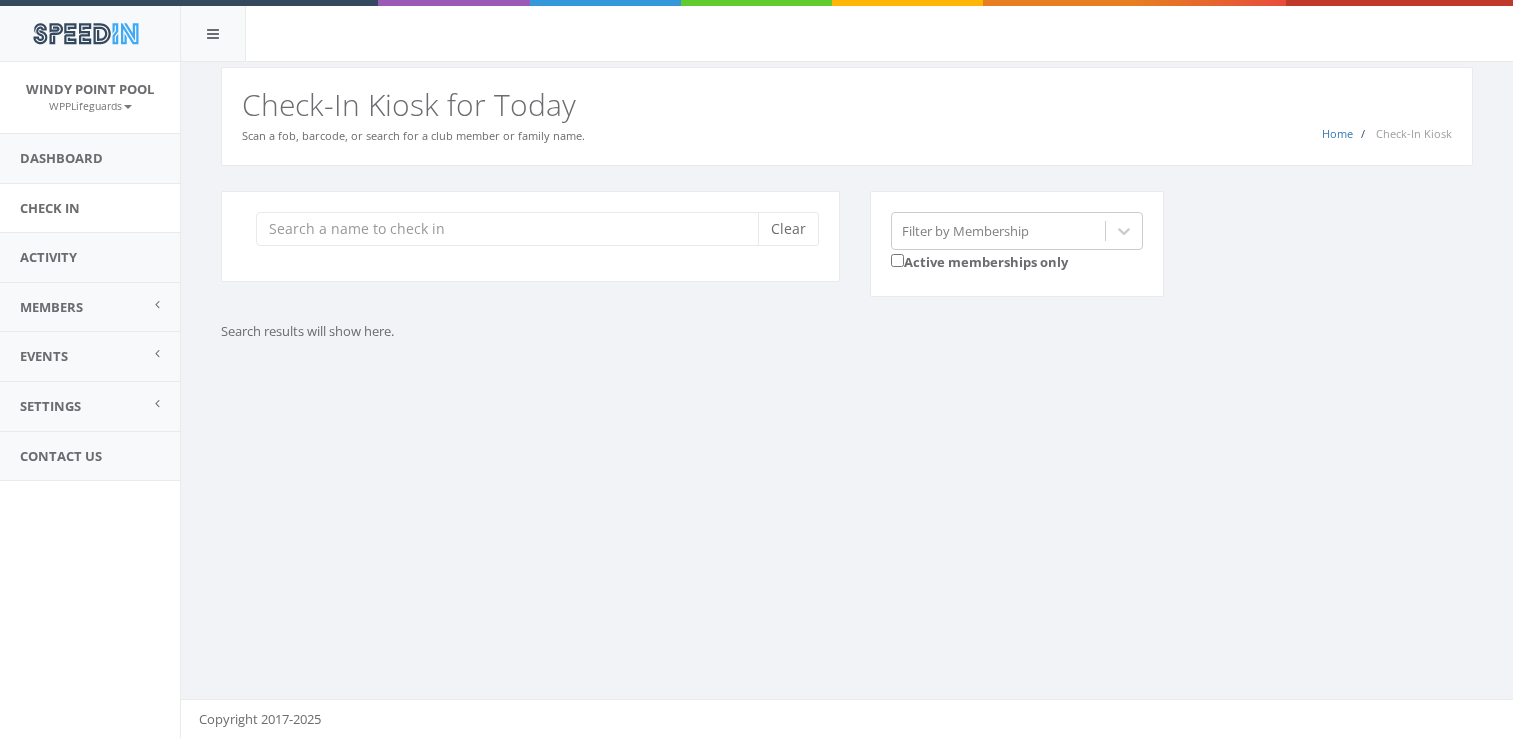 scroll, scrollTop: 0, scrollLeft: 0, axis: both 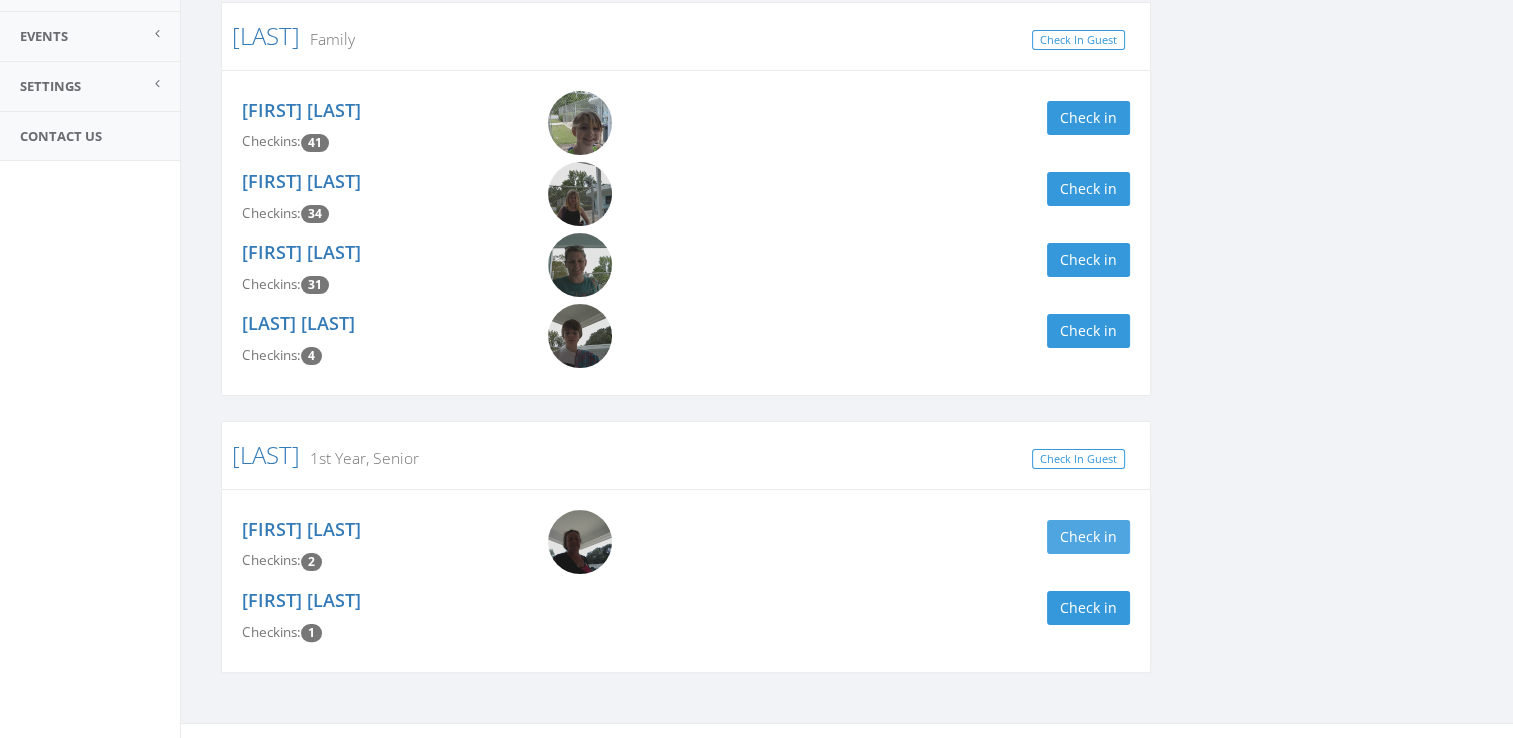 type on "[LAST]" 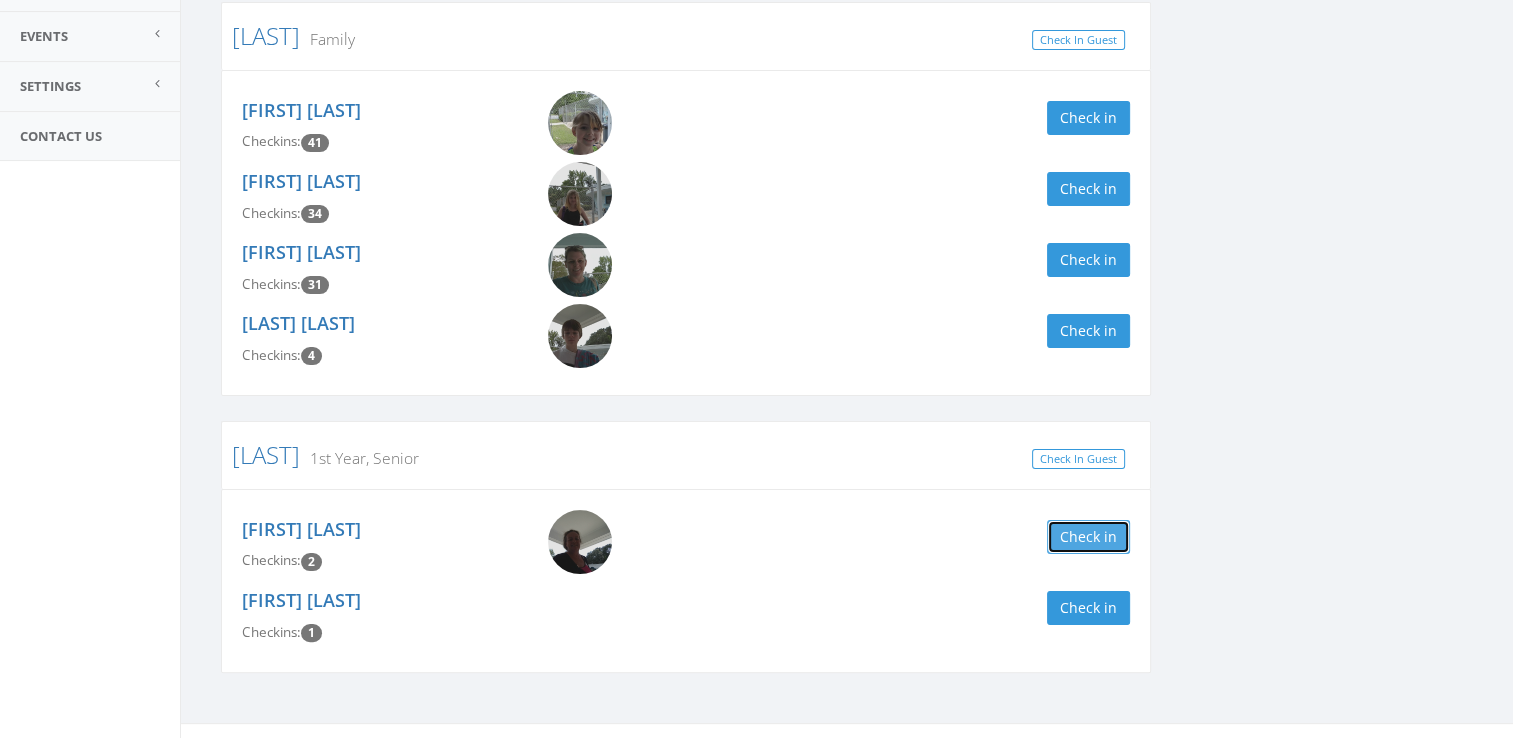 click on "Check in" at bounding box center (1088, 537) 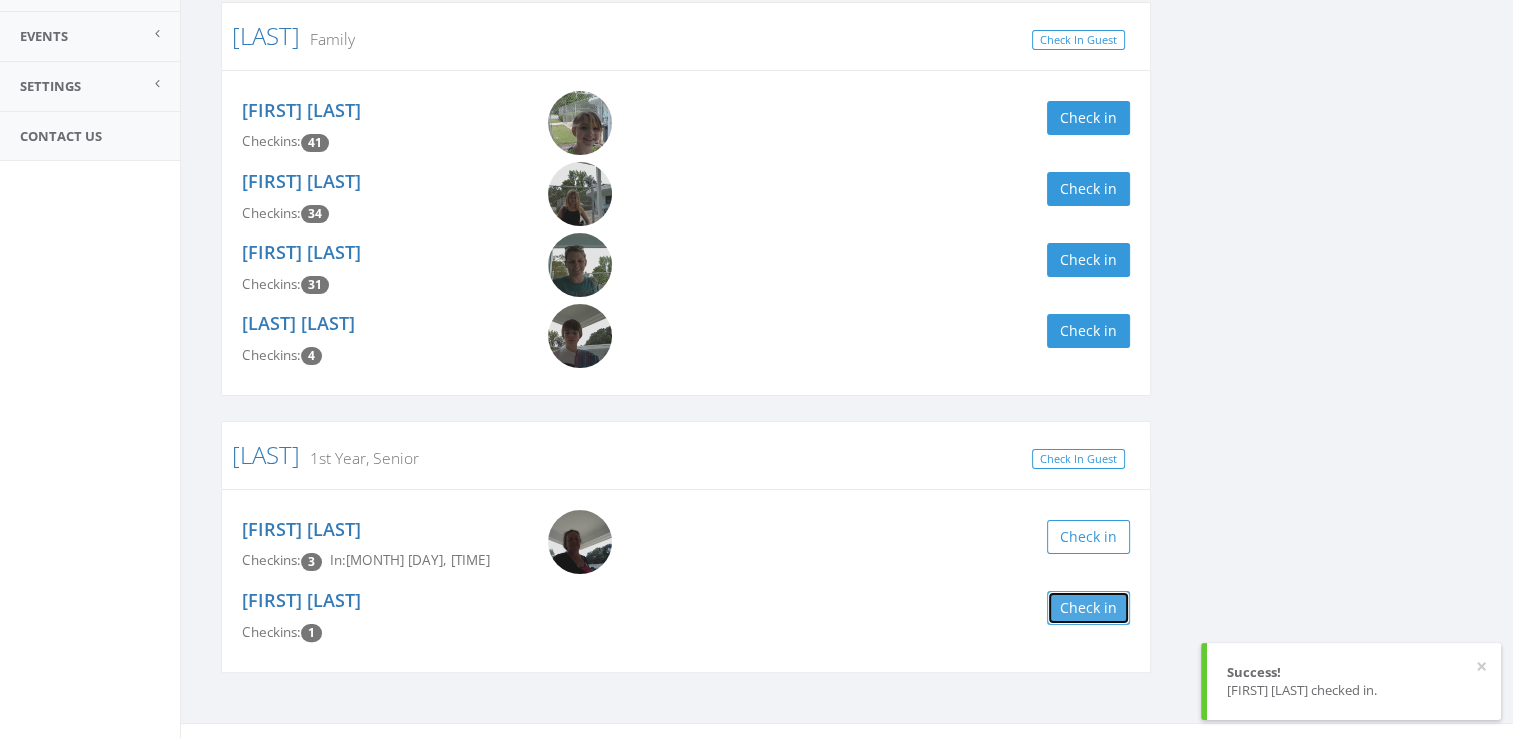 click on "Check in" at bounding box center [1088, 608] 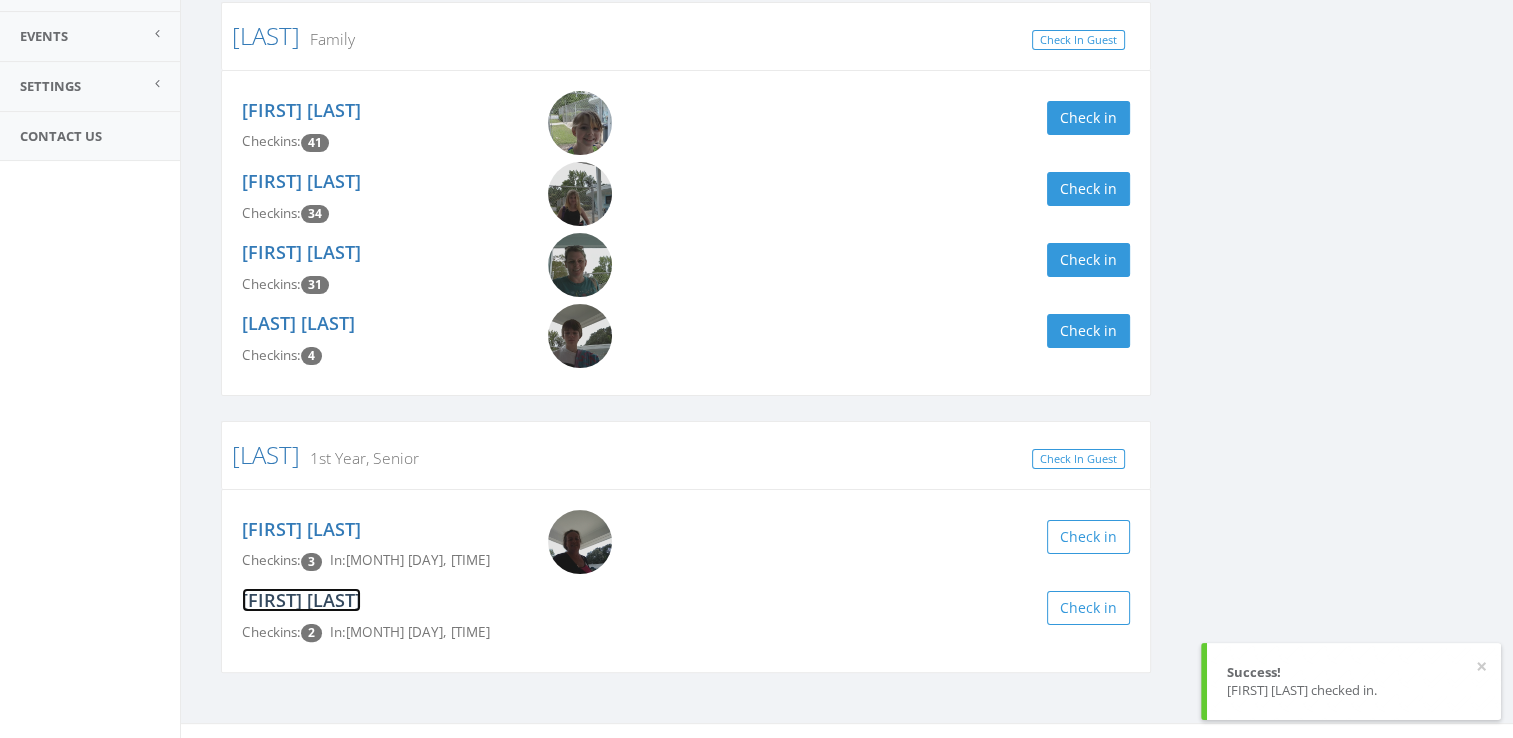 click on "[FIRST] [LAST]" at bounding box center [301, 600] 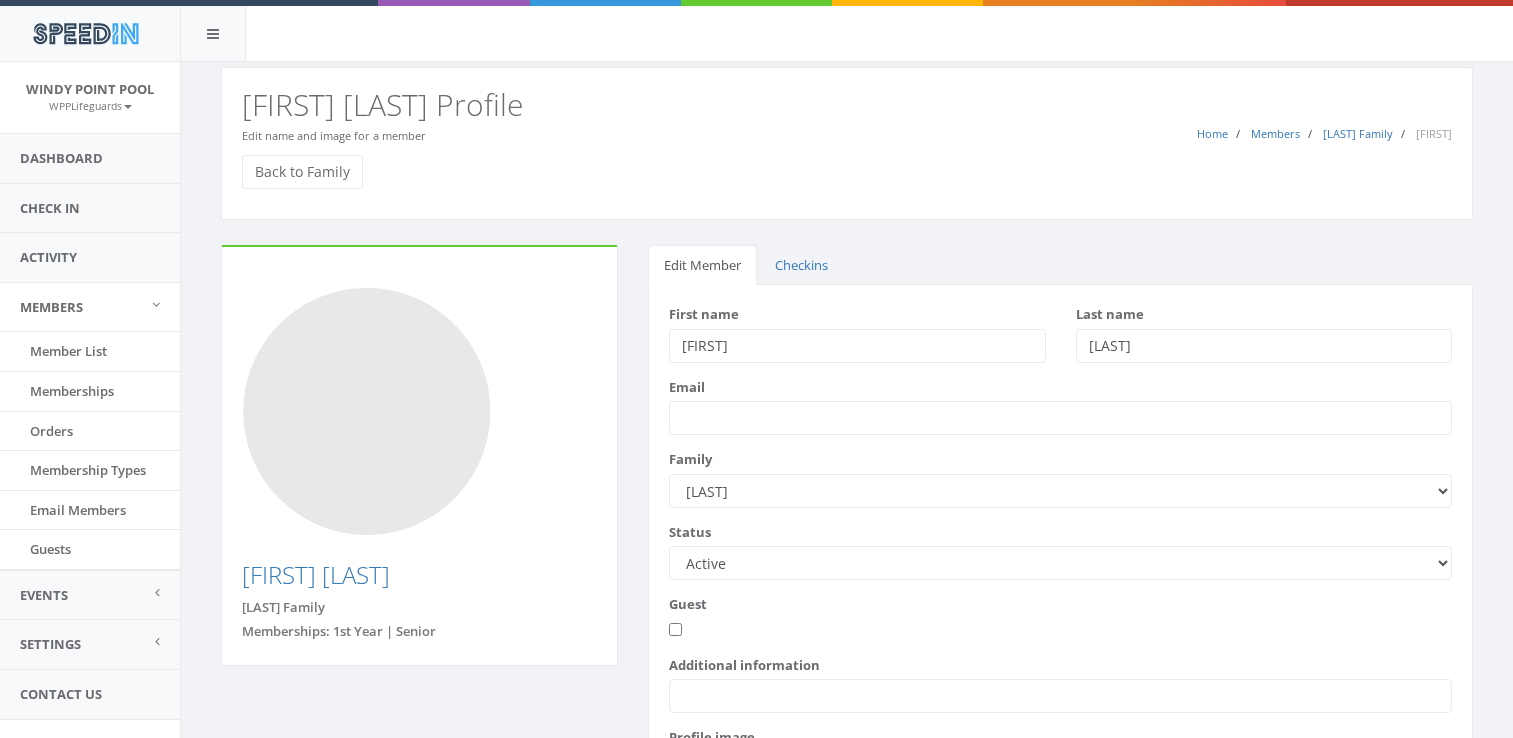 scroll, scrollTop: 0, scrollLeft: 0, axis: both 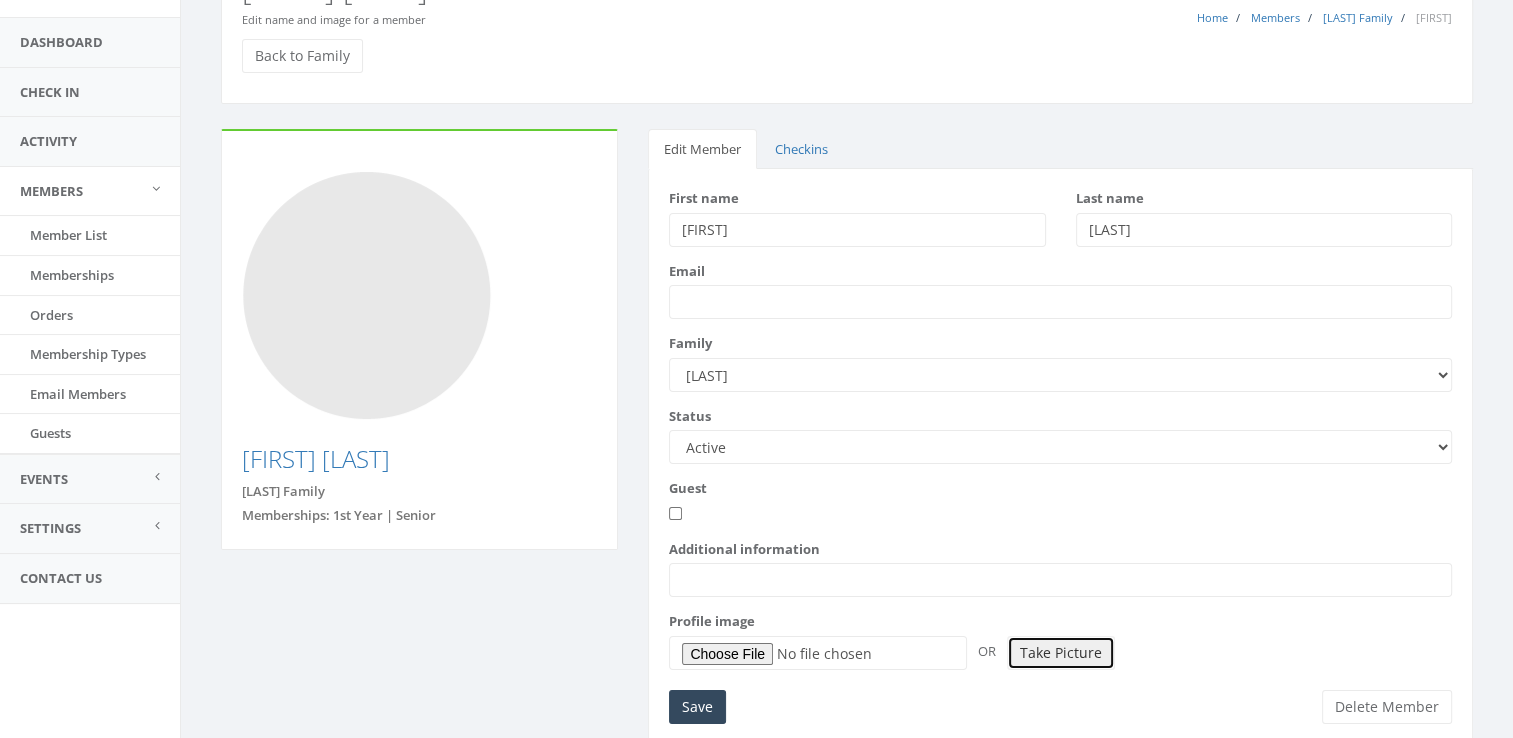 click on "Take Picture" at bounding box center (1061, 653) 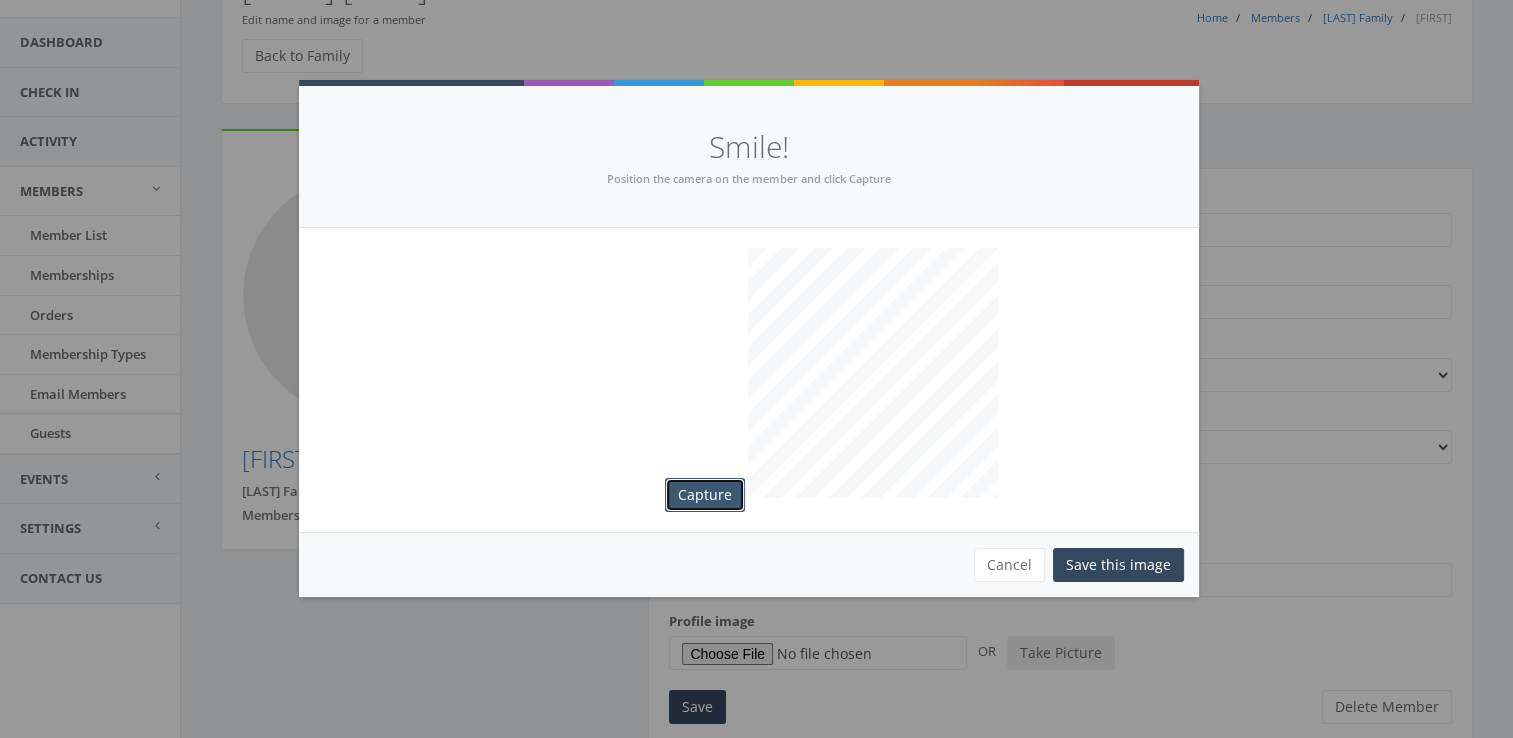 click on "Capture" at bounding box center [705, 495] 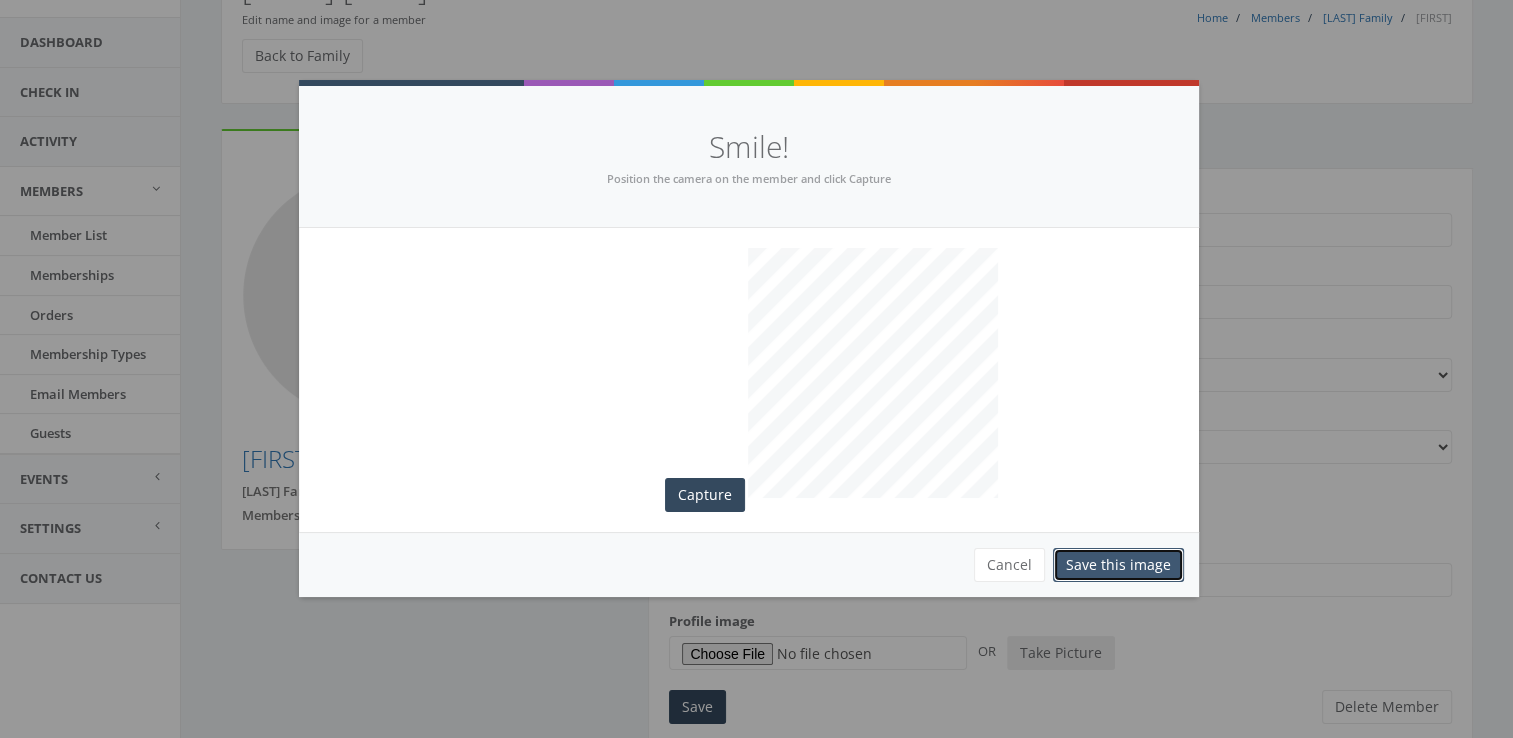 click on "Save this image" at bounding box center [1118, 565] 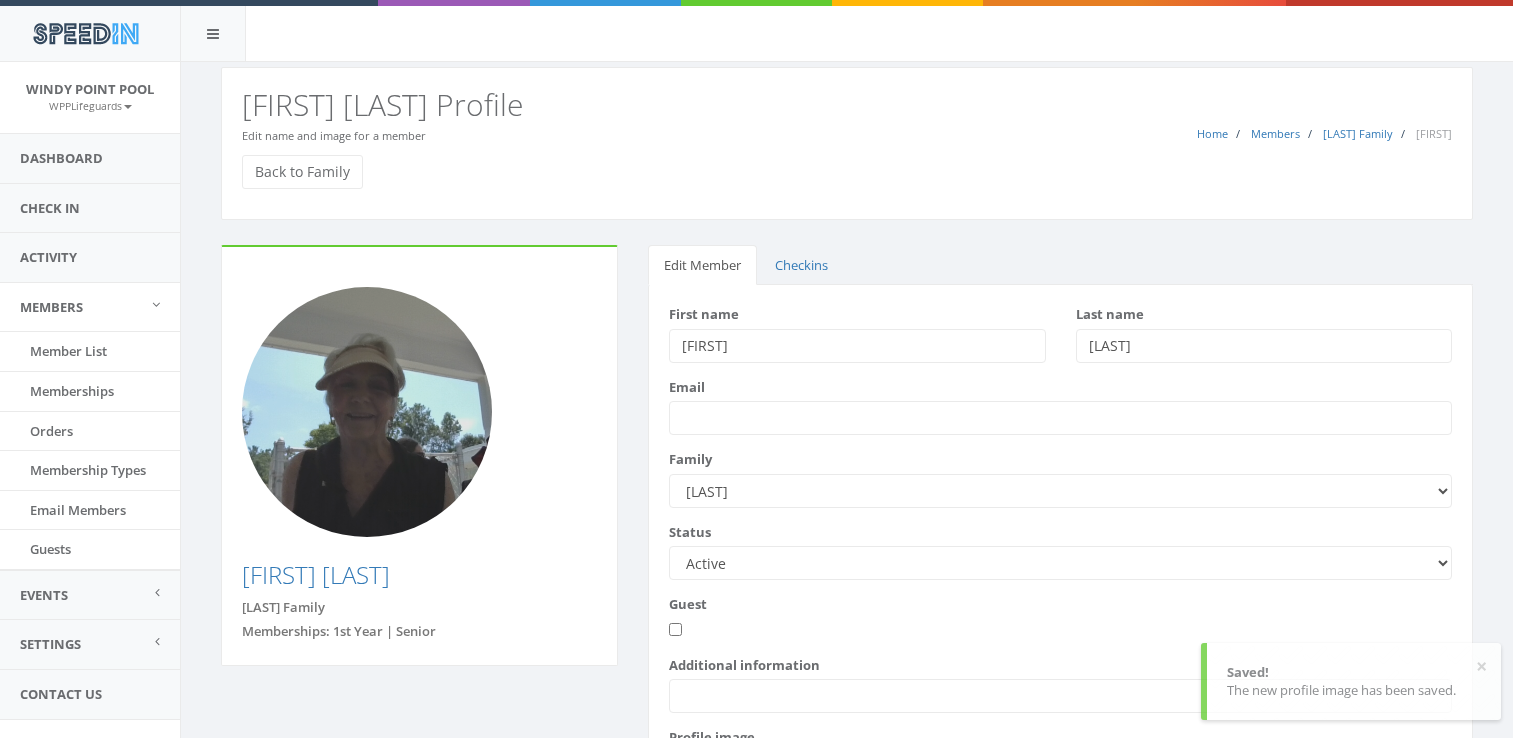 scroll, scrollTop: 116, scrollLeft: 0, axis: vertical 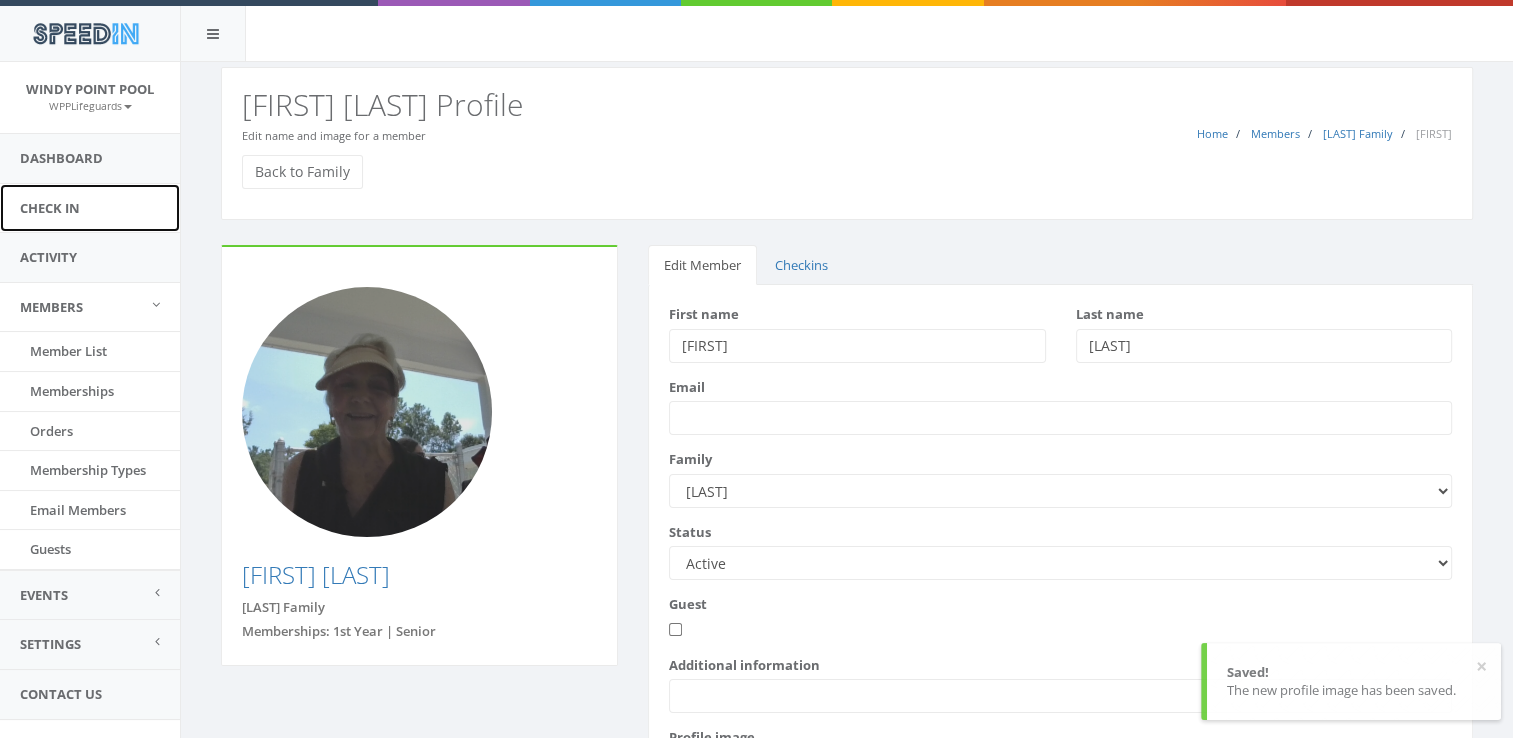 click on "Check In" at bounding box center (90, 208) 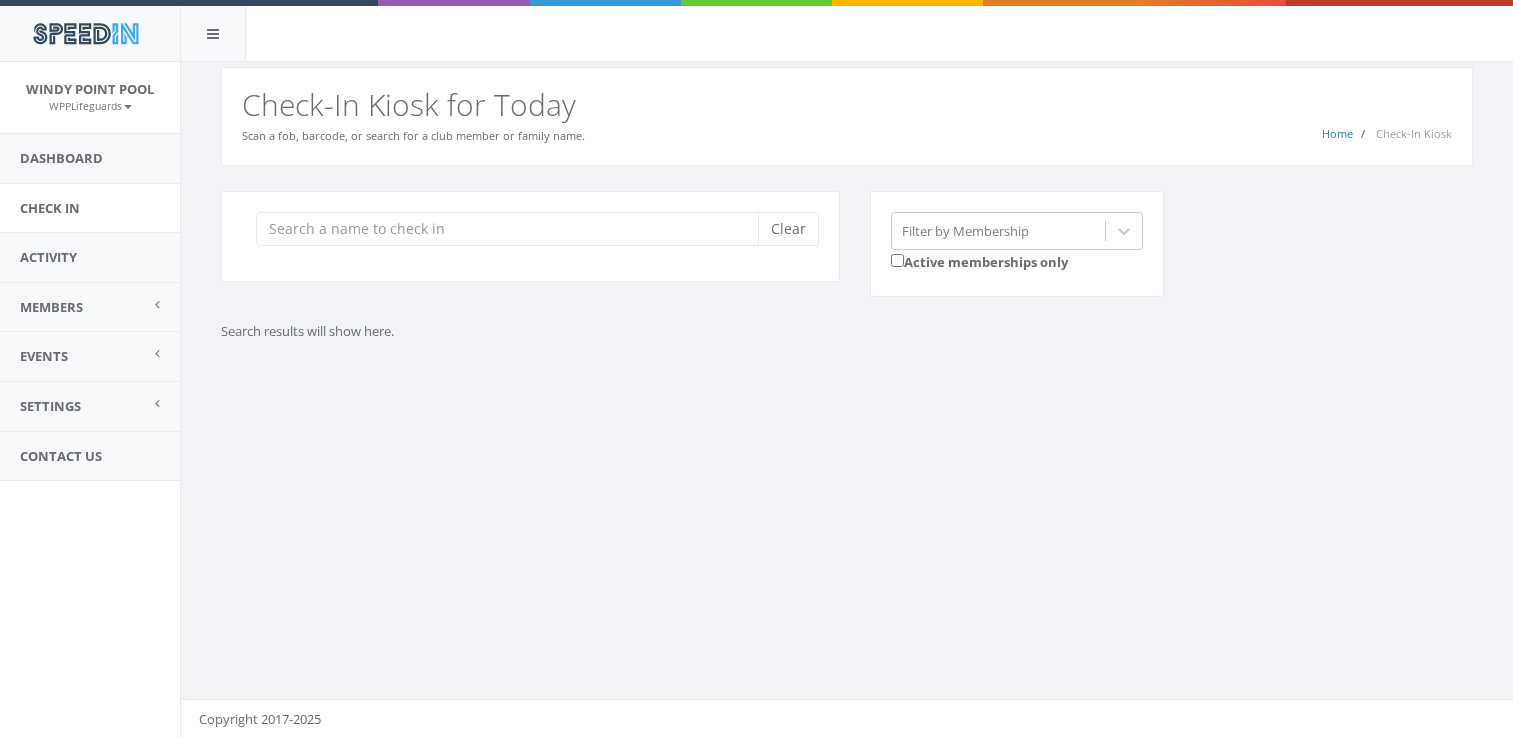 scroll, scrollTop: 0, scrollLeft: 0, axis: both 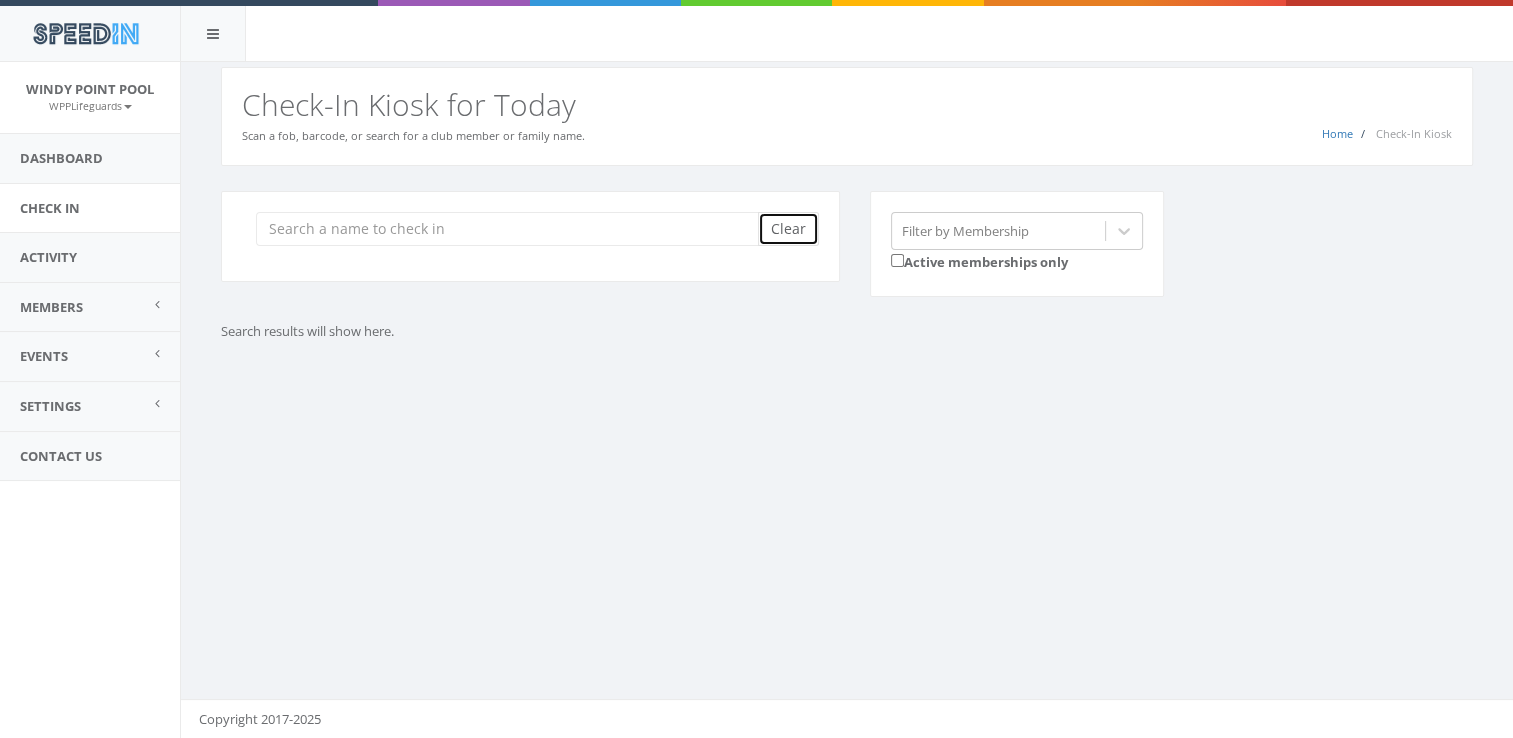 click on "Clear" at bounding box center (788, 229) 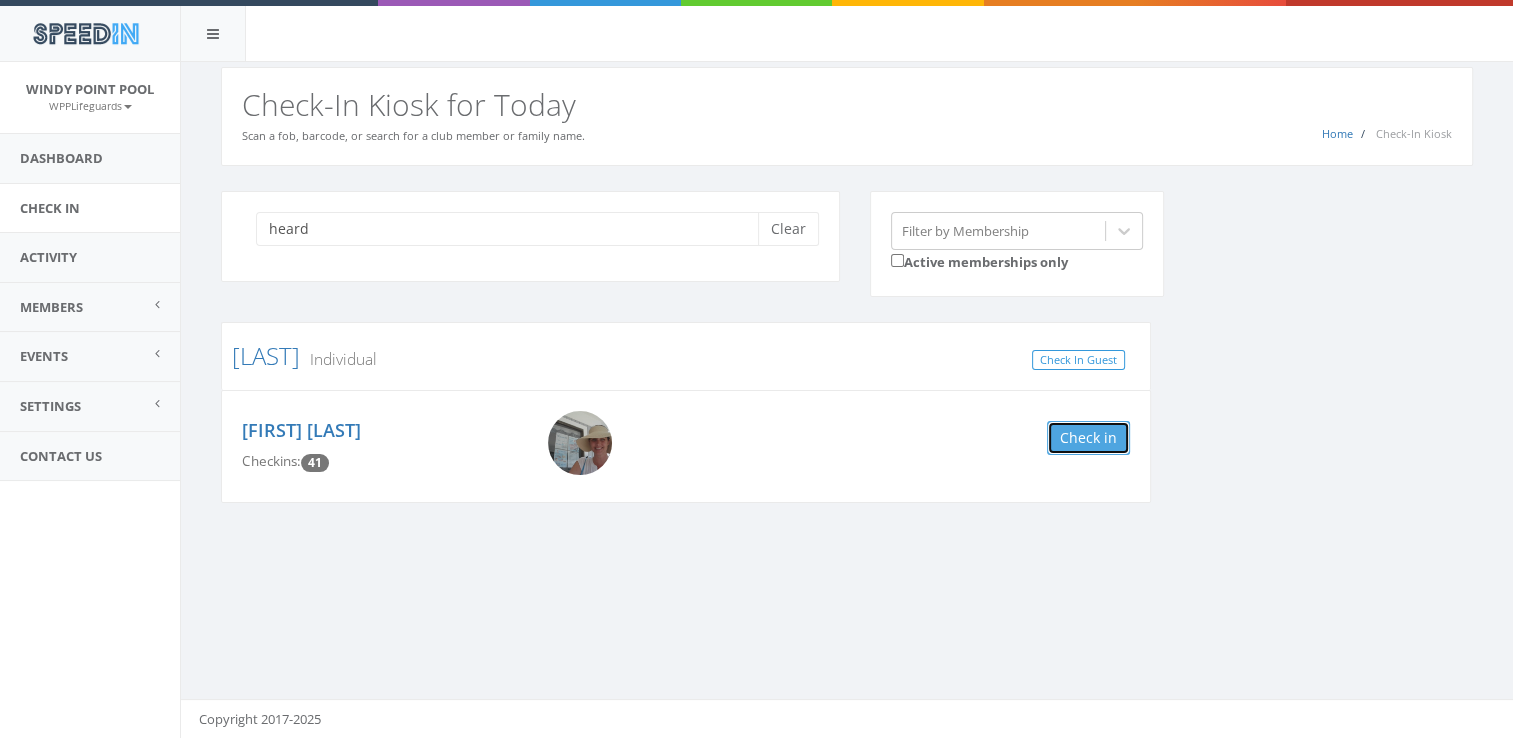 click on "Check in" at bounding box center [1088, 438] 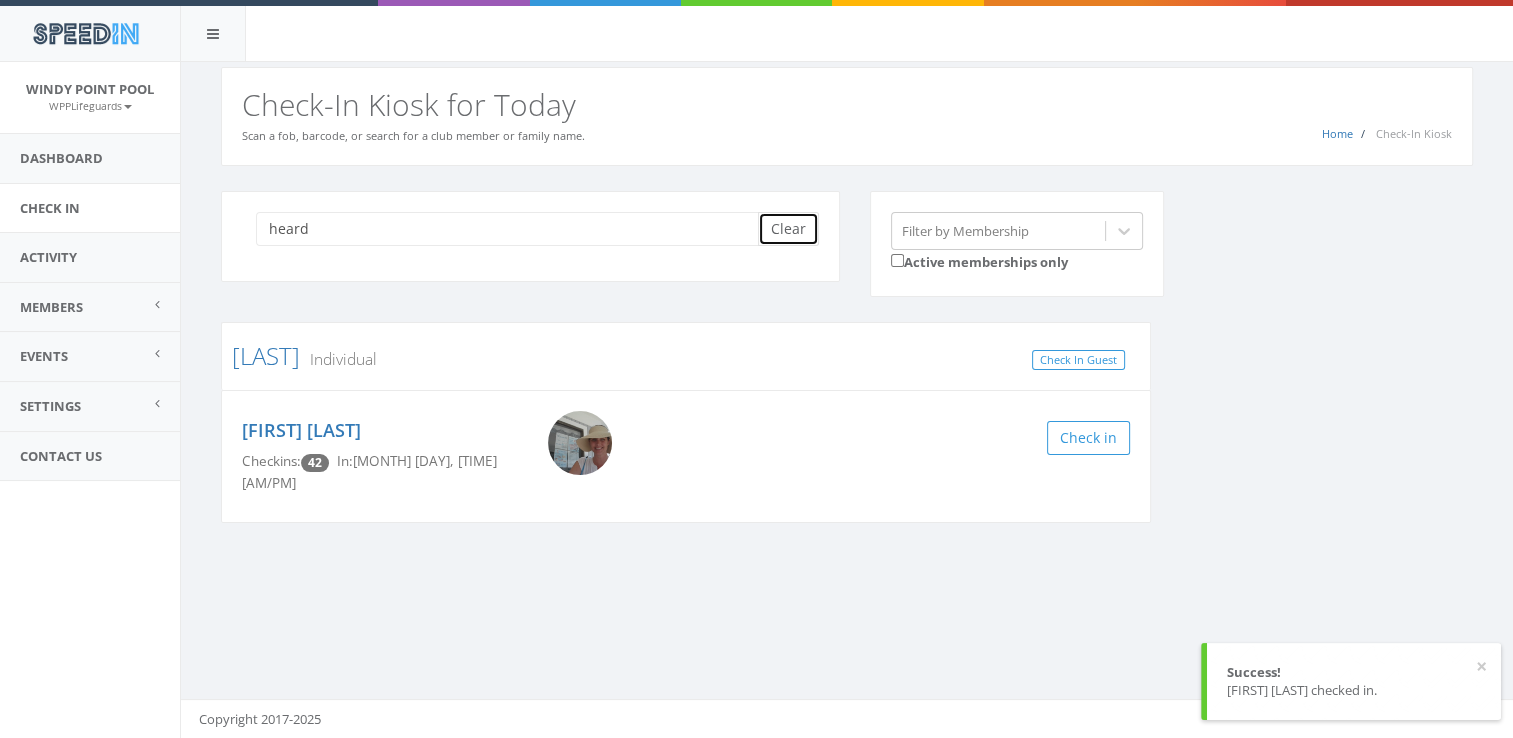 click on "Clear" at bounding box center [788, 229] 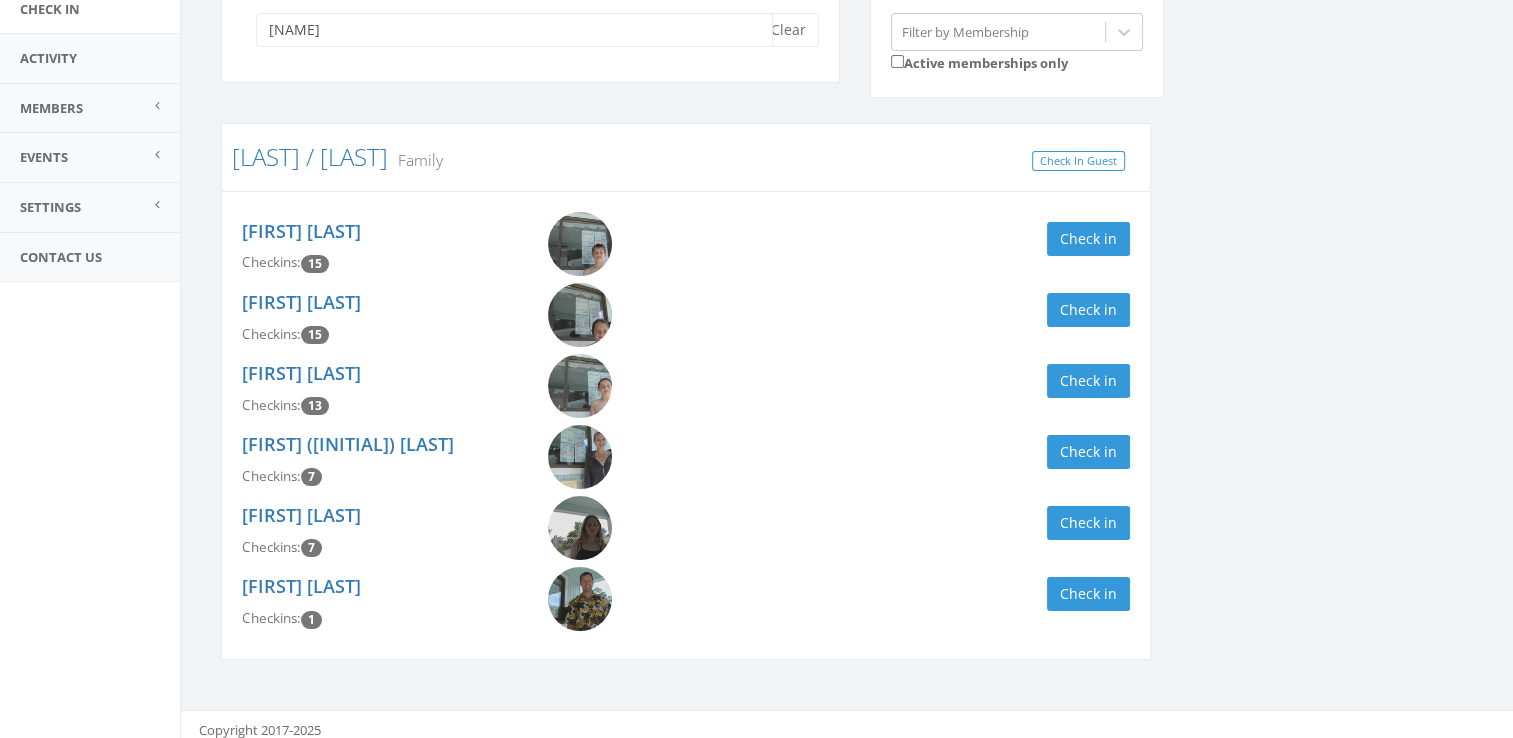 scroll, scrollTop: 209, scrollLeft: 0, axis: vertical 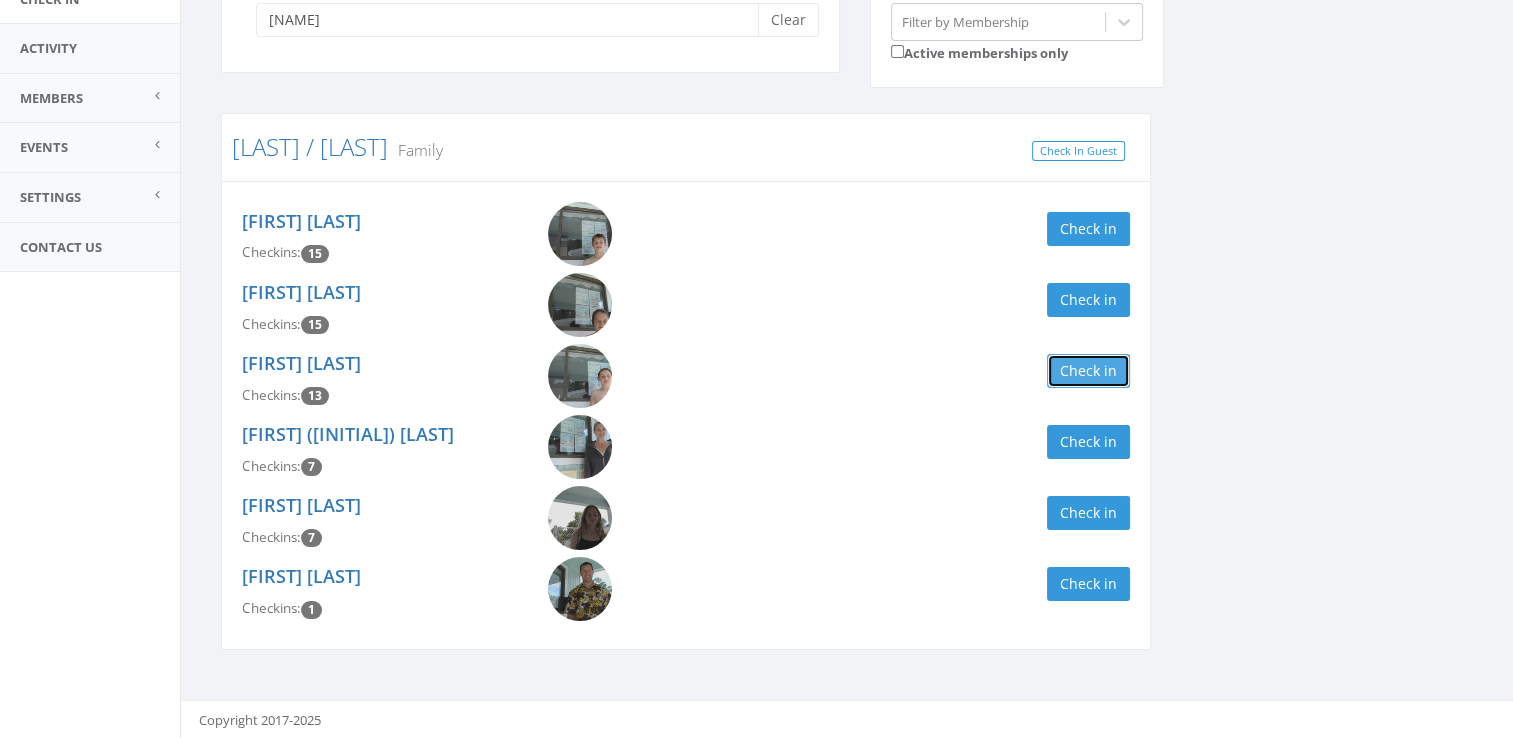 click on "Check in" at bounding box center (1088, 371) 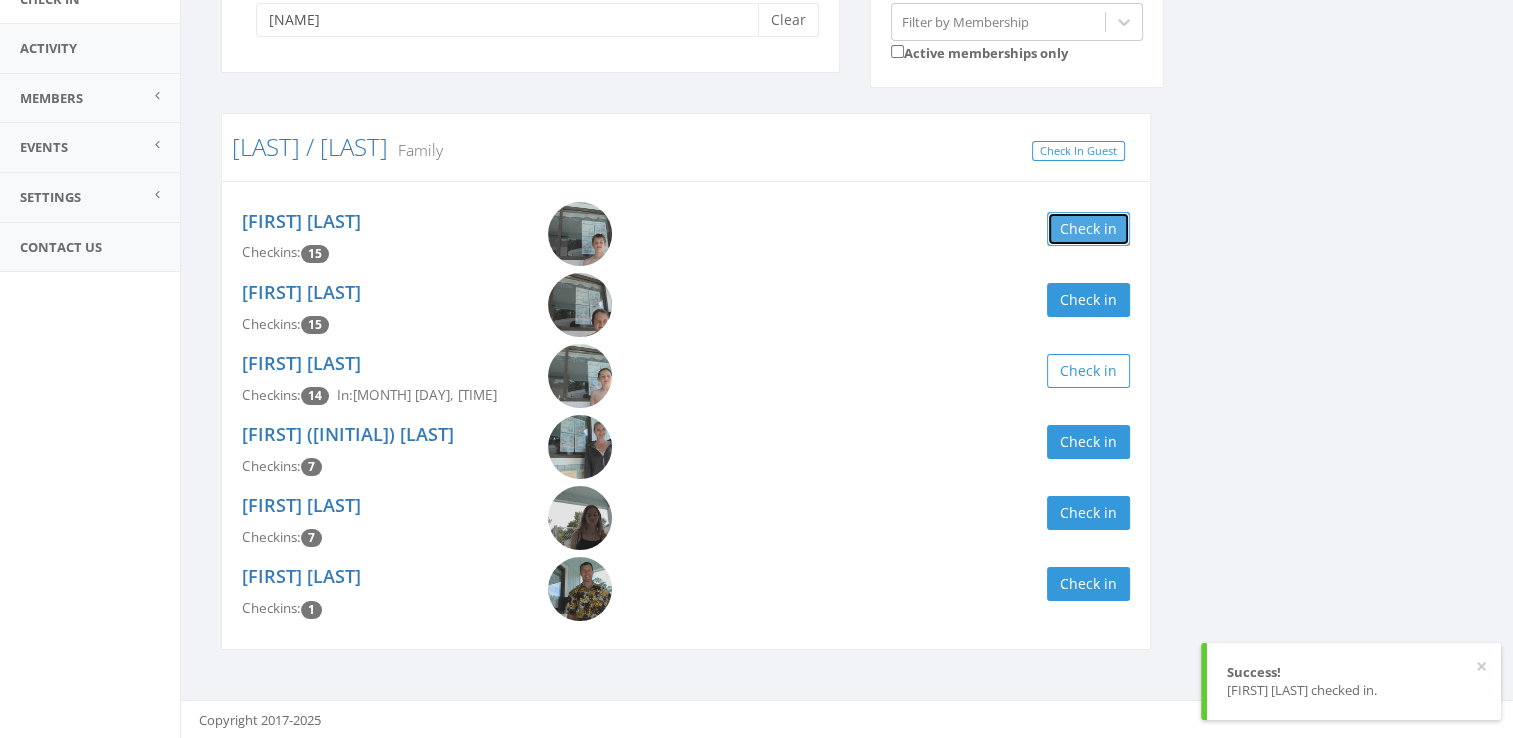 click on "Check in" at bounding box center [1088, 229] 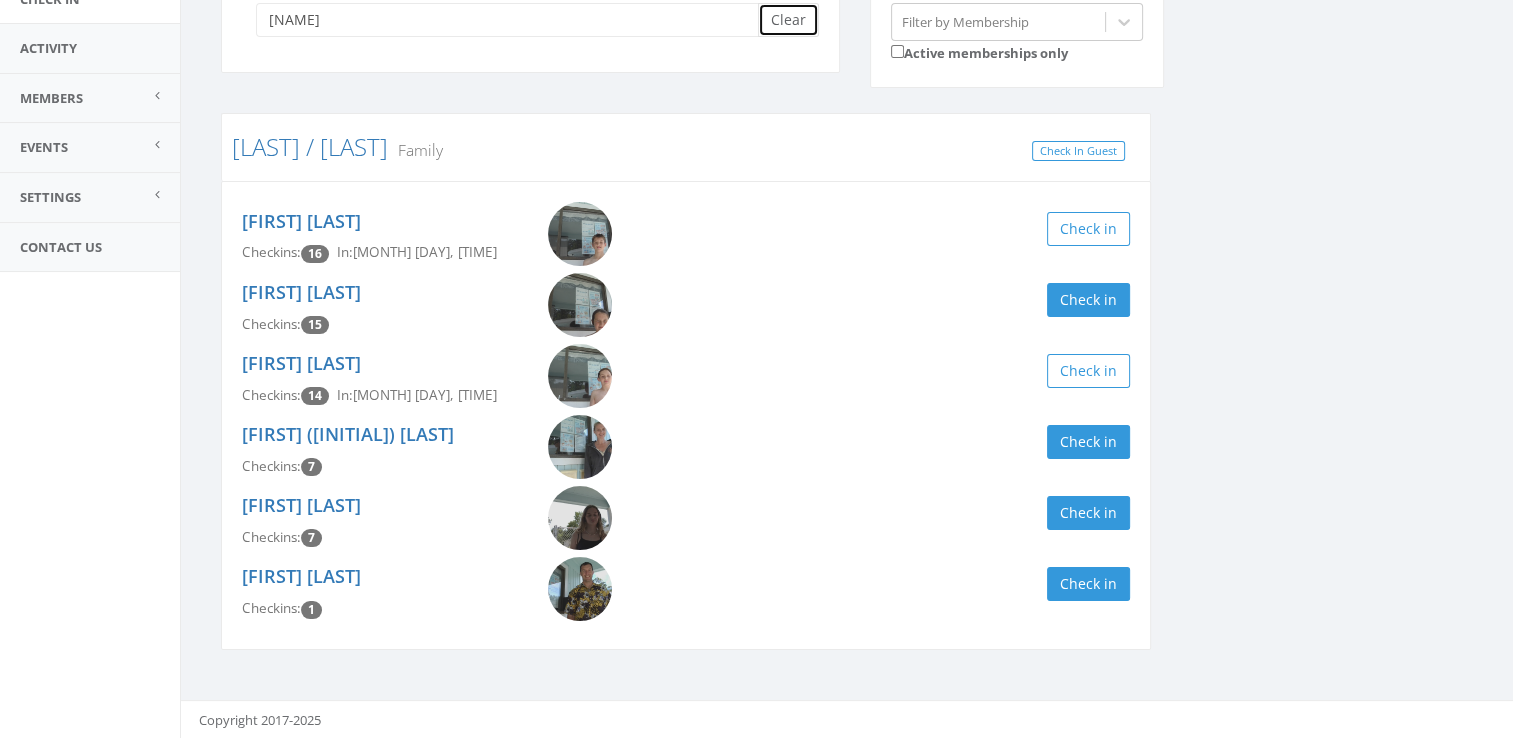 click on "Clear" at bounding box center [788, 20] 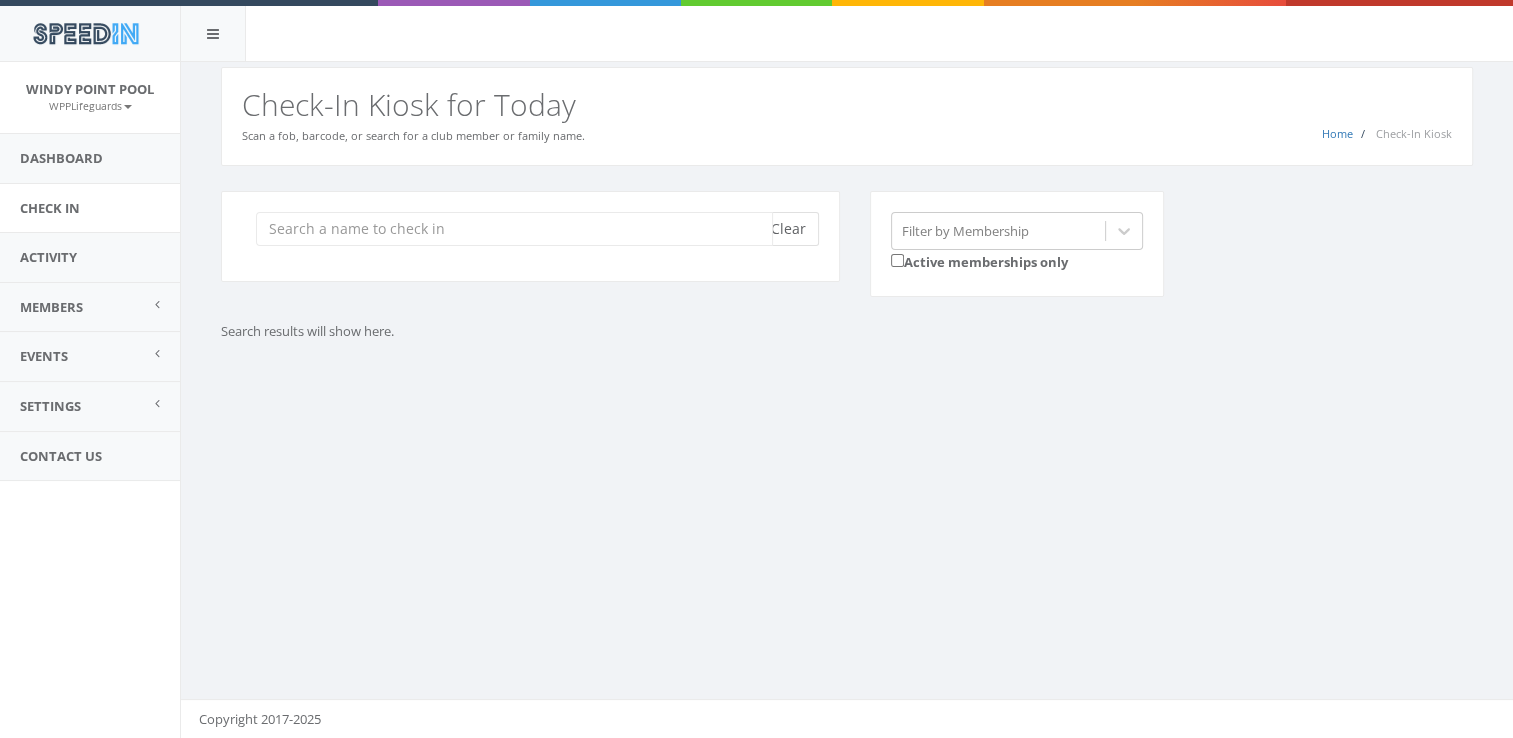 scroll, scrollTop: 0, scrollLeft: 0, axis: both 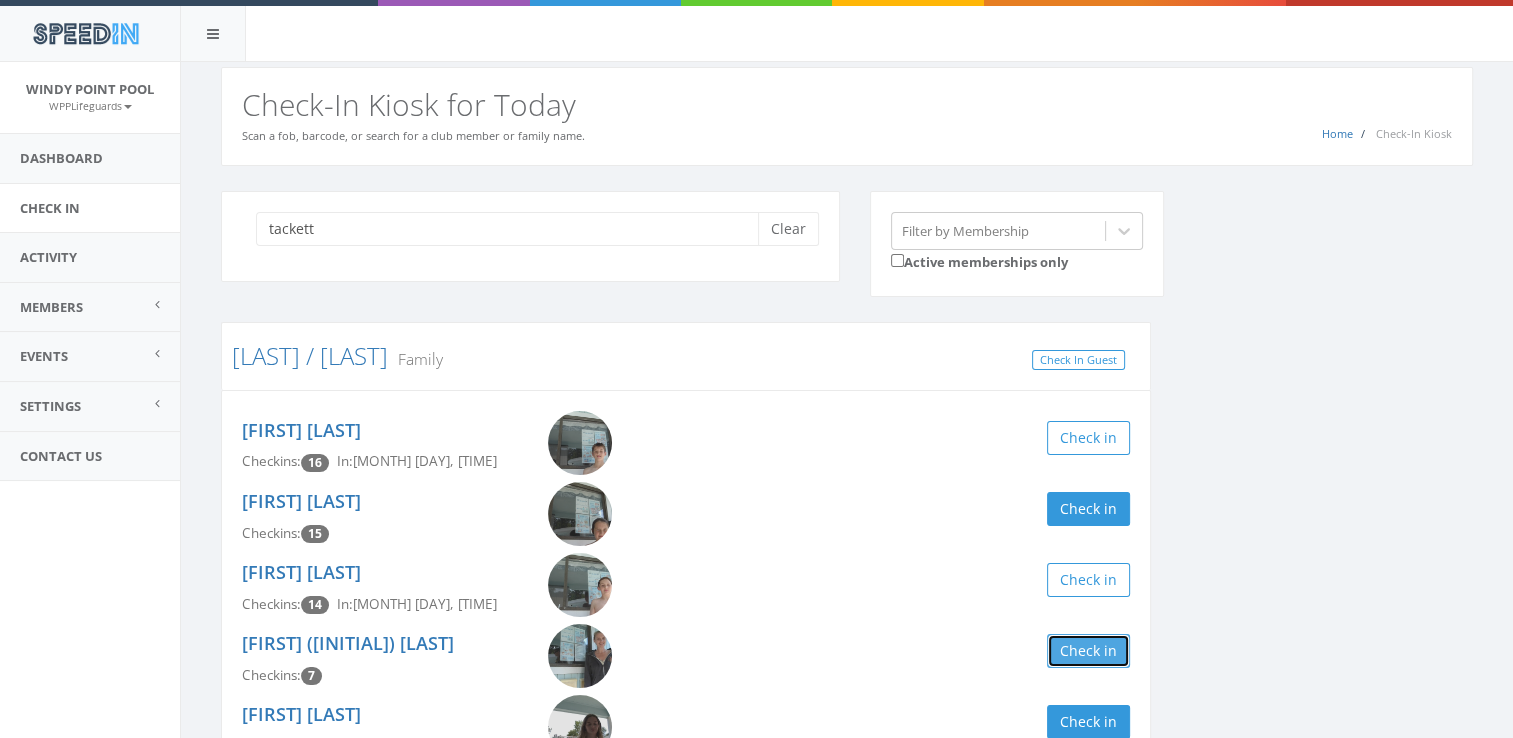 click on "Check in" at bounding box center [1088, 651] 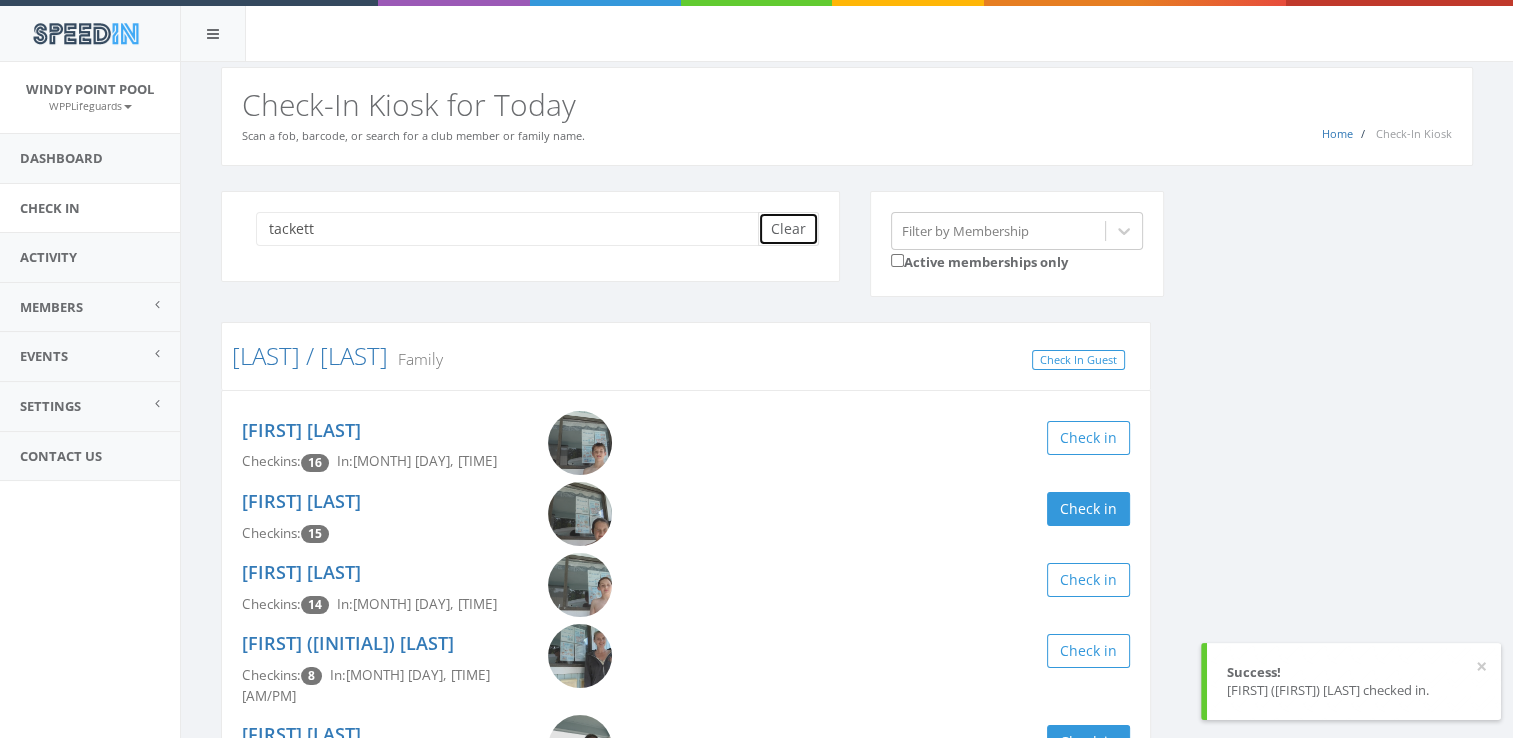 click on "Clear" at bounding box center (788, 229) 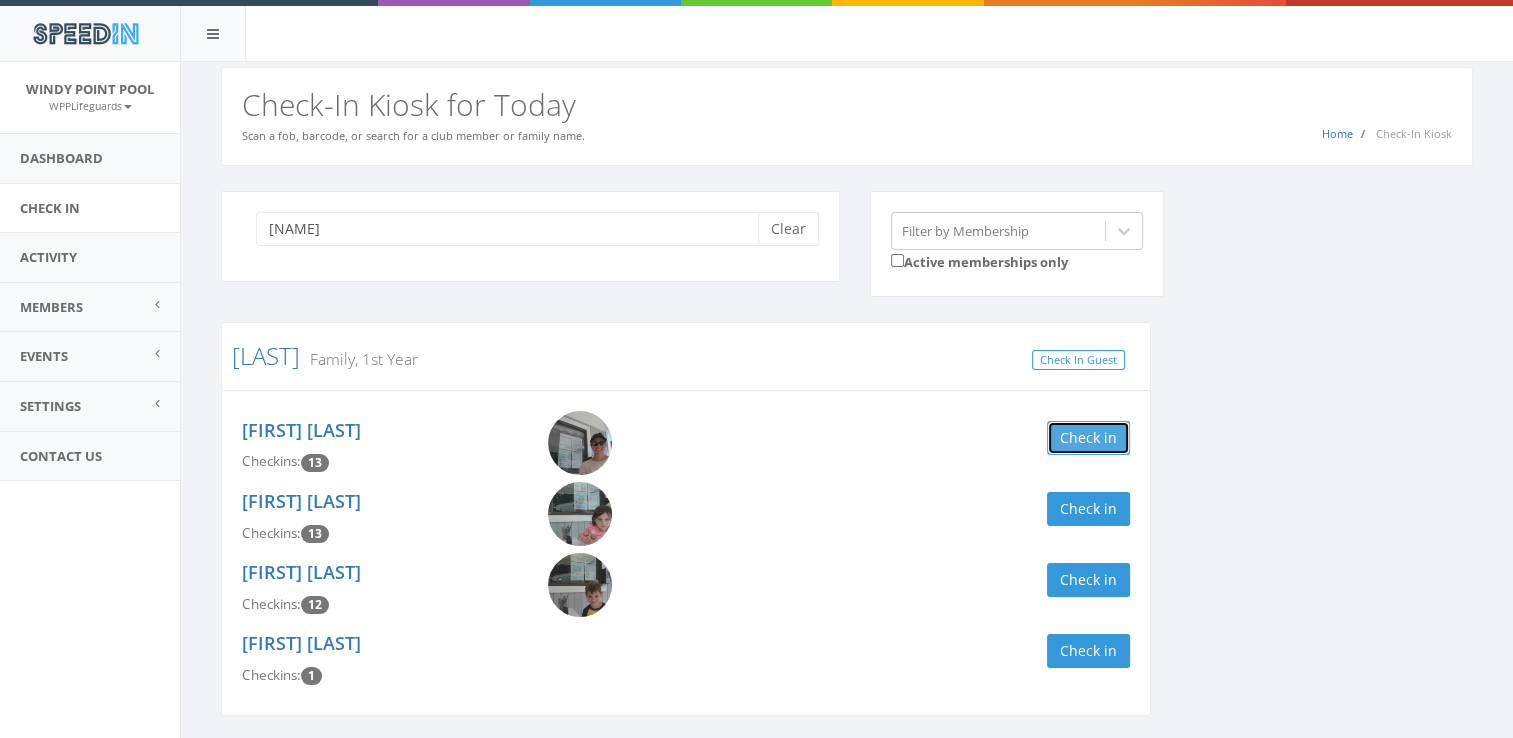 click on "Check in" at bounding box center [1088, 438] 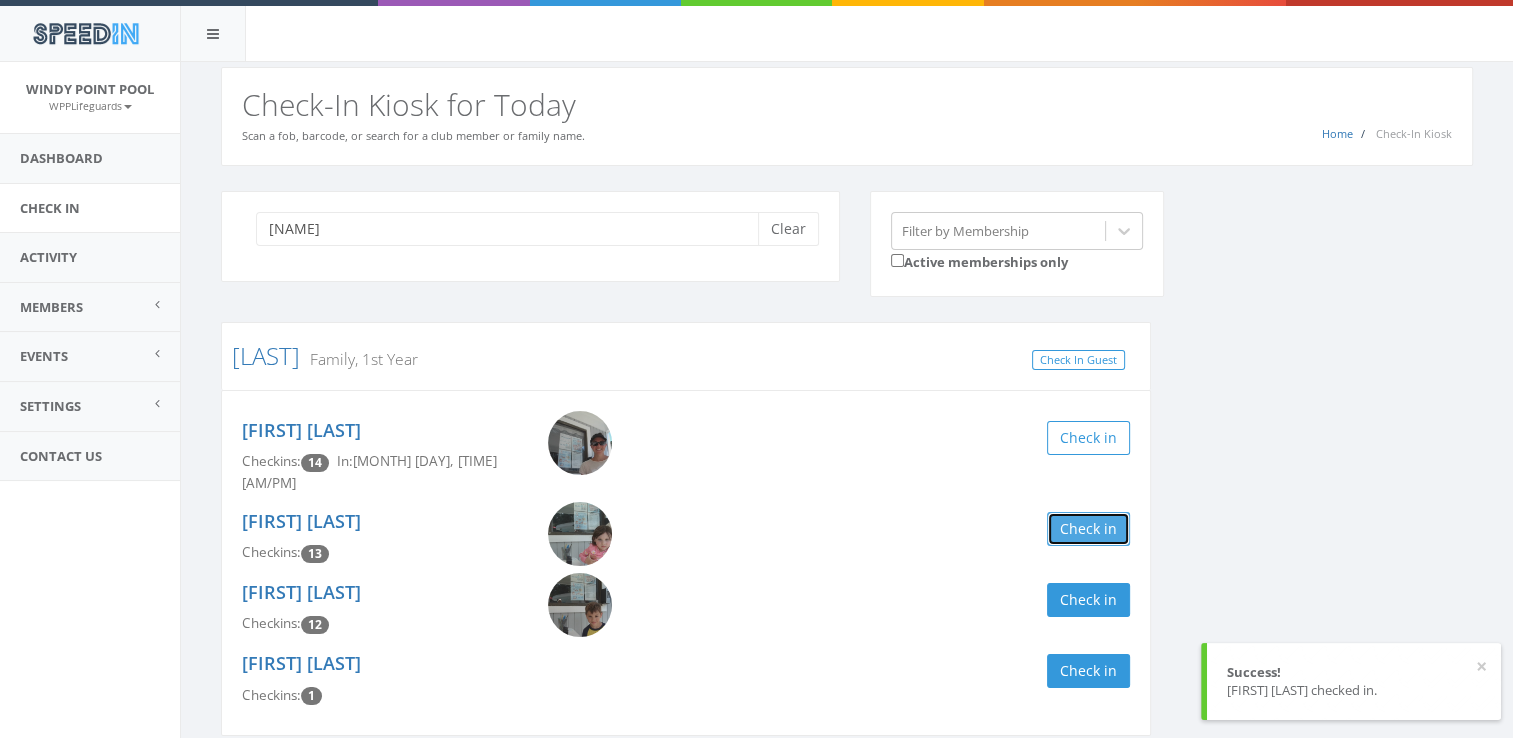 click on "Check in" at bounding box center [1088, 529] 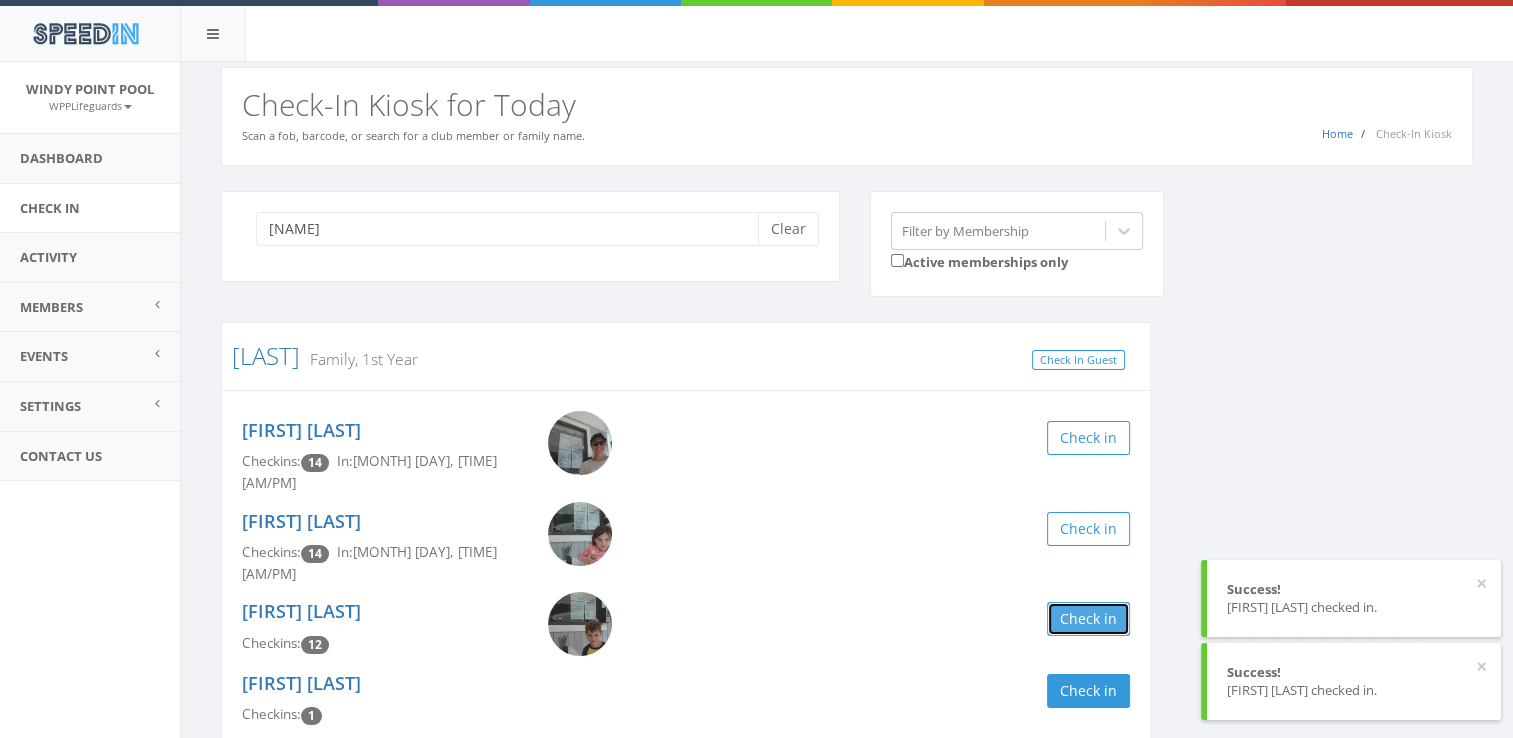 click on "Check in" at bounding box center (1088, 619) 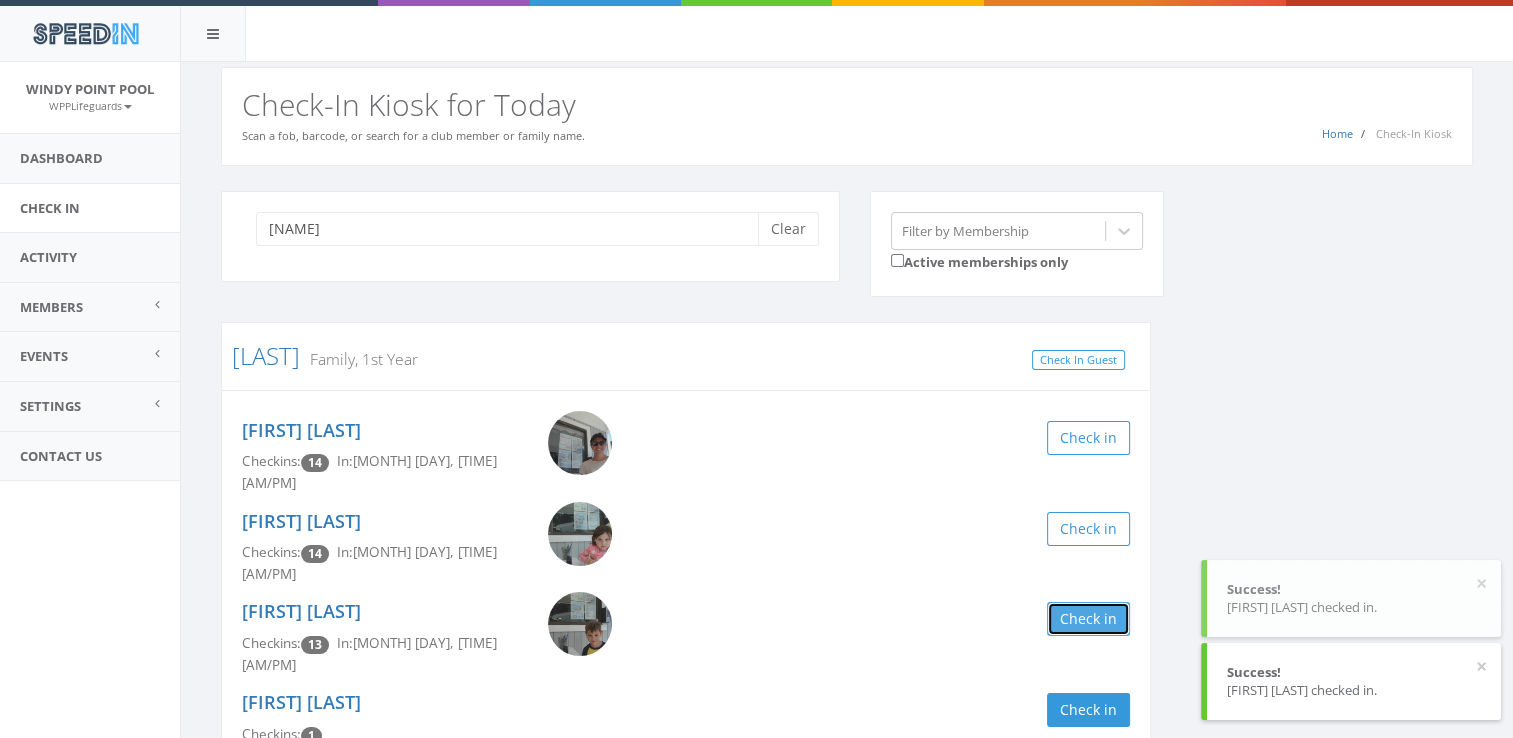 click on "Check in" at bounding box center (1088, 619) 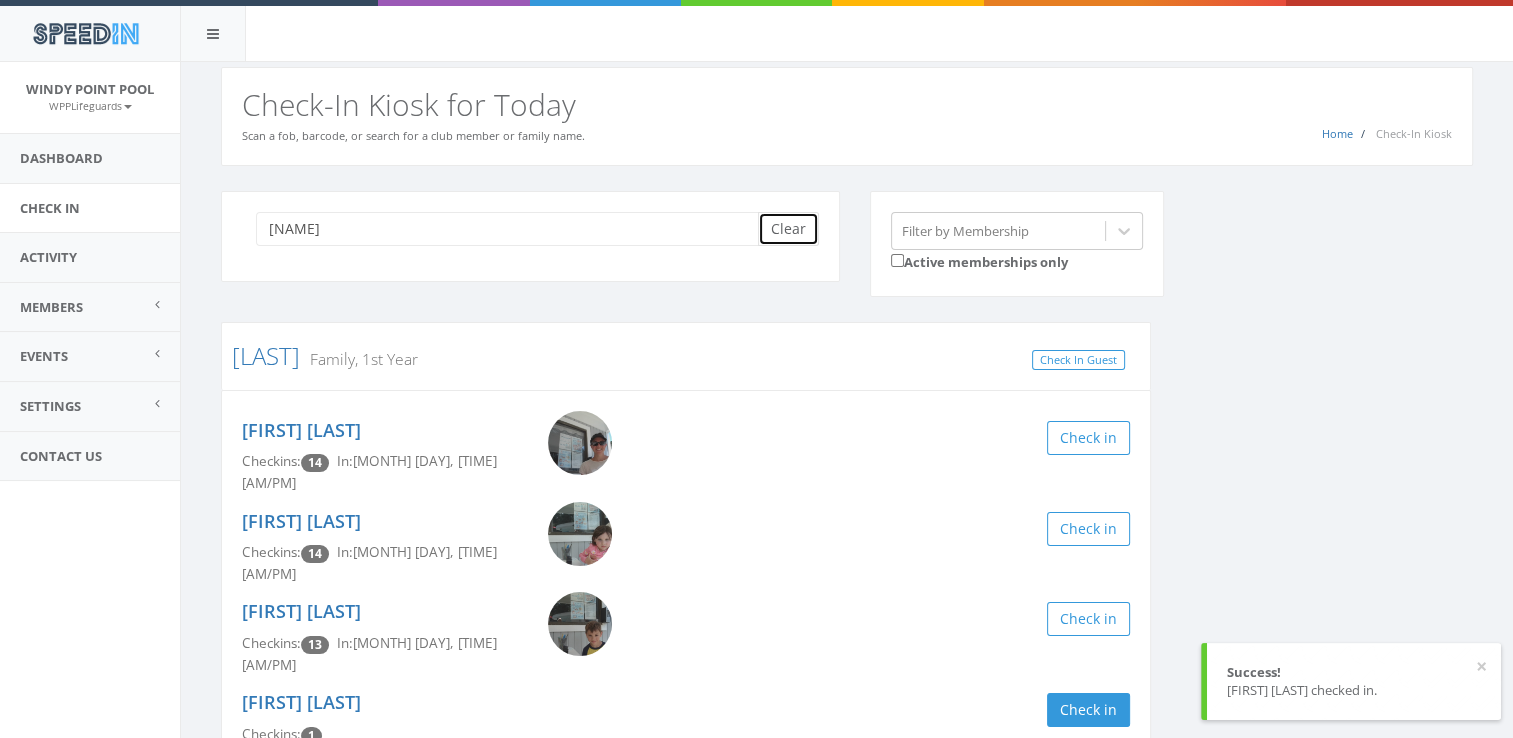 click on "Clear" at bounding box center (788, 229) 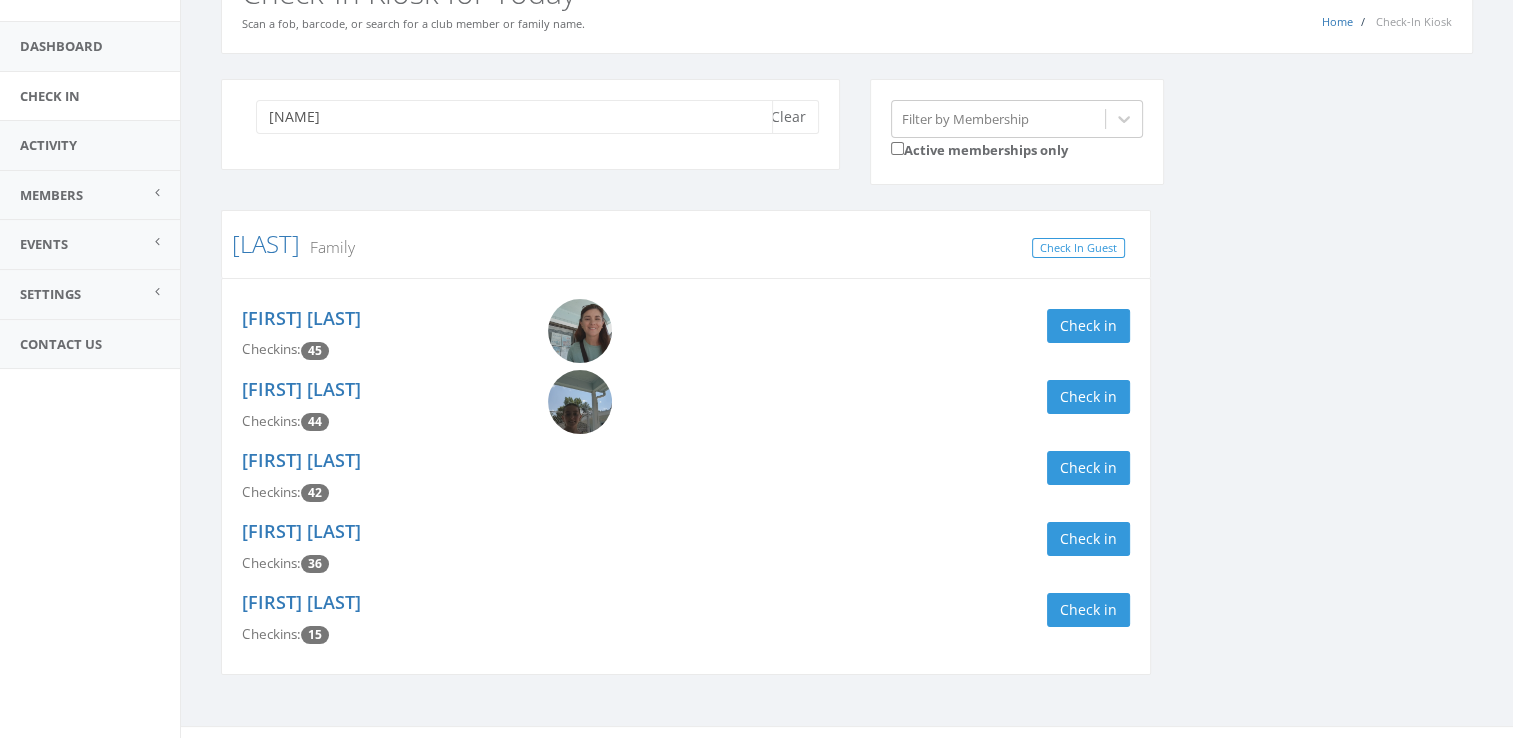 scroll, scrollTop: 112, scrollLeft: 0, axis: vertical 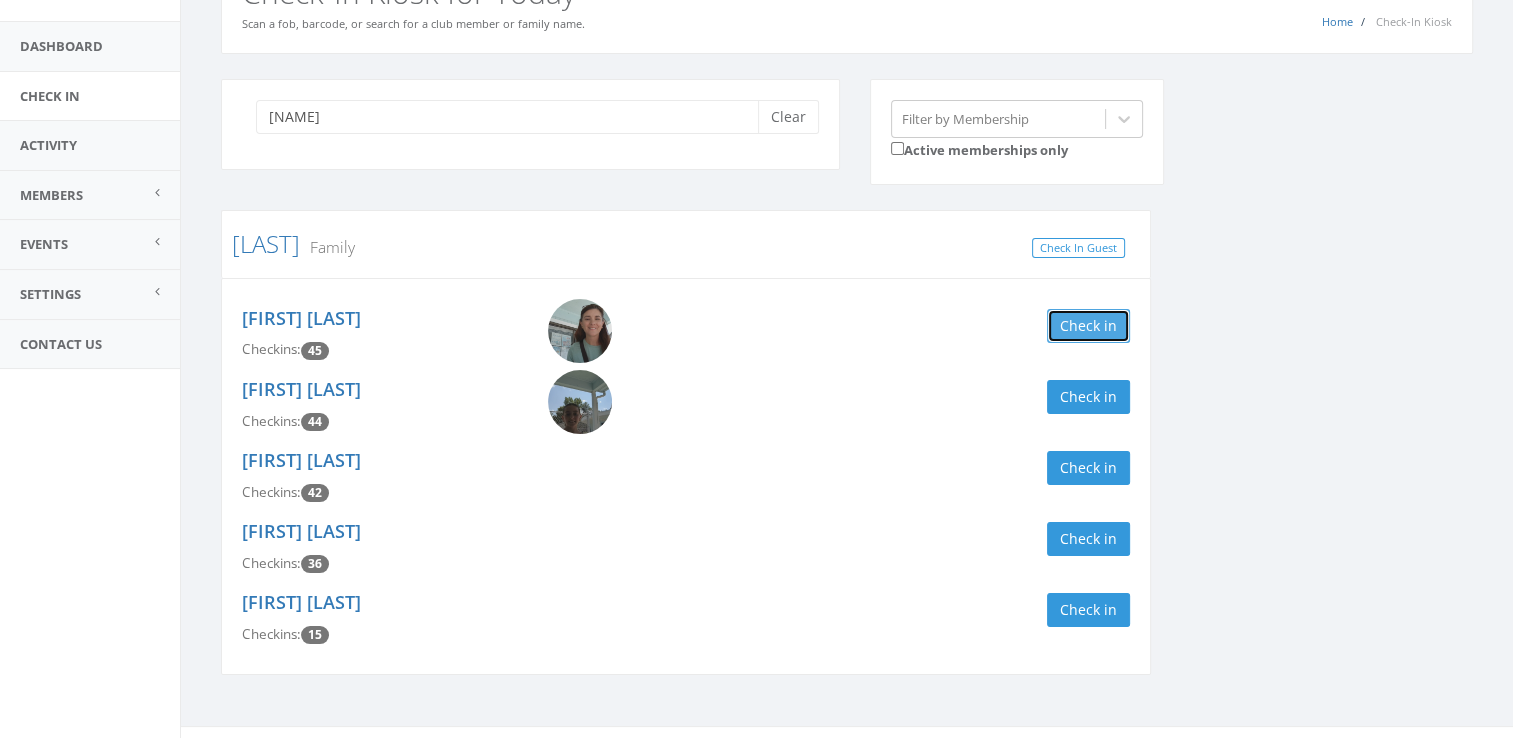 drag, startPoint x: 1095, startPoint y: 319, endPoint x: 1099, endPoint y: 304, distance: 15.524175 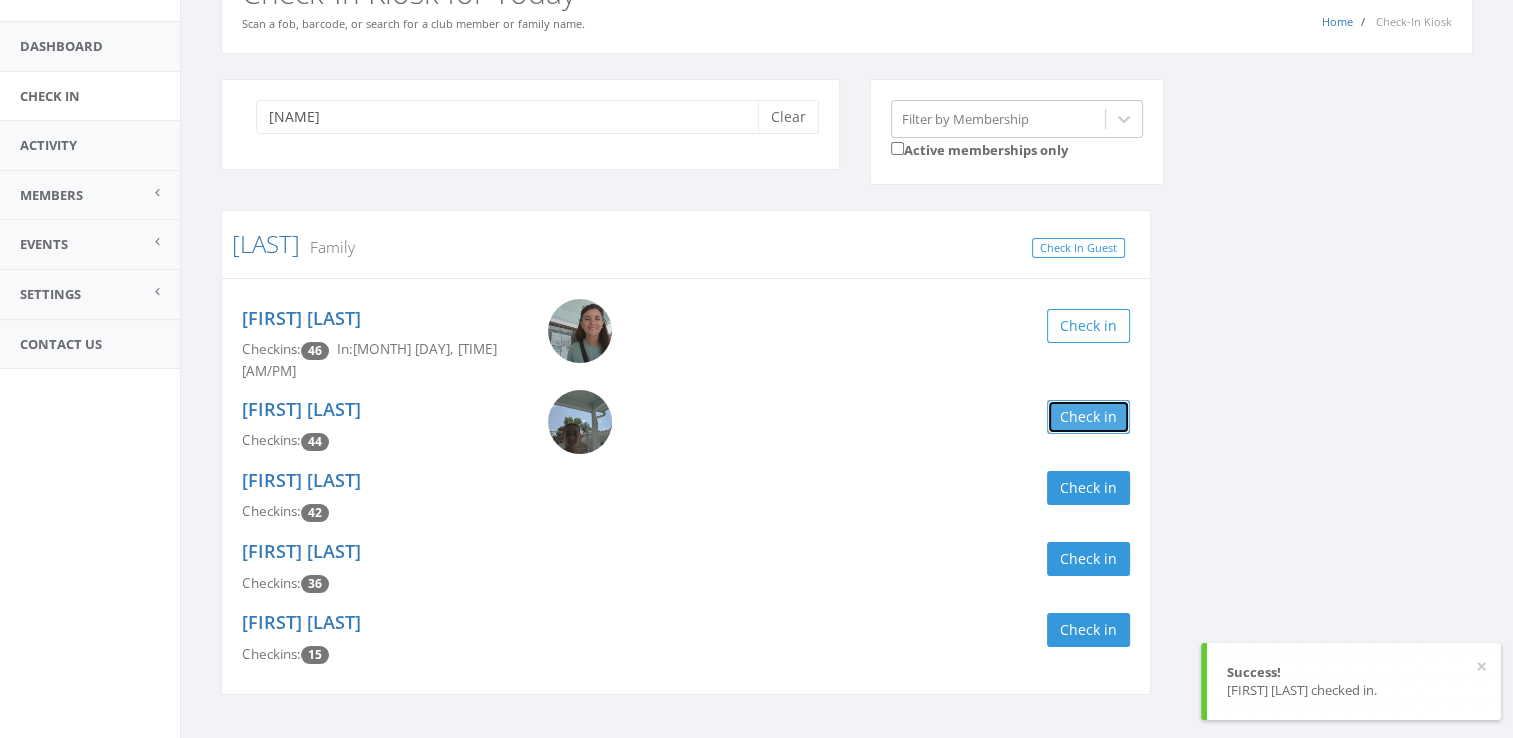click on "Check in" at bounding box center (1088, 417) 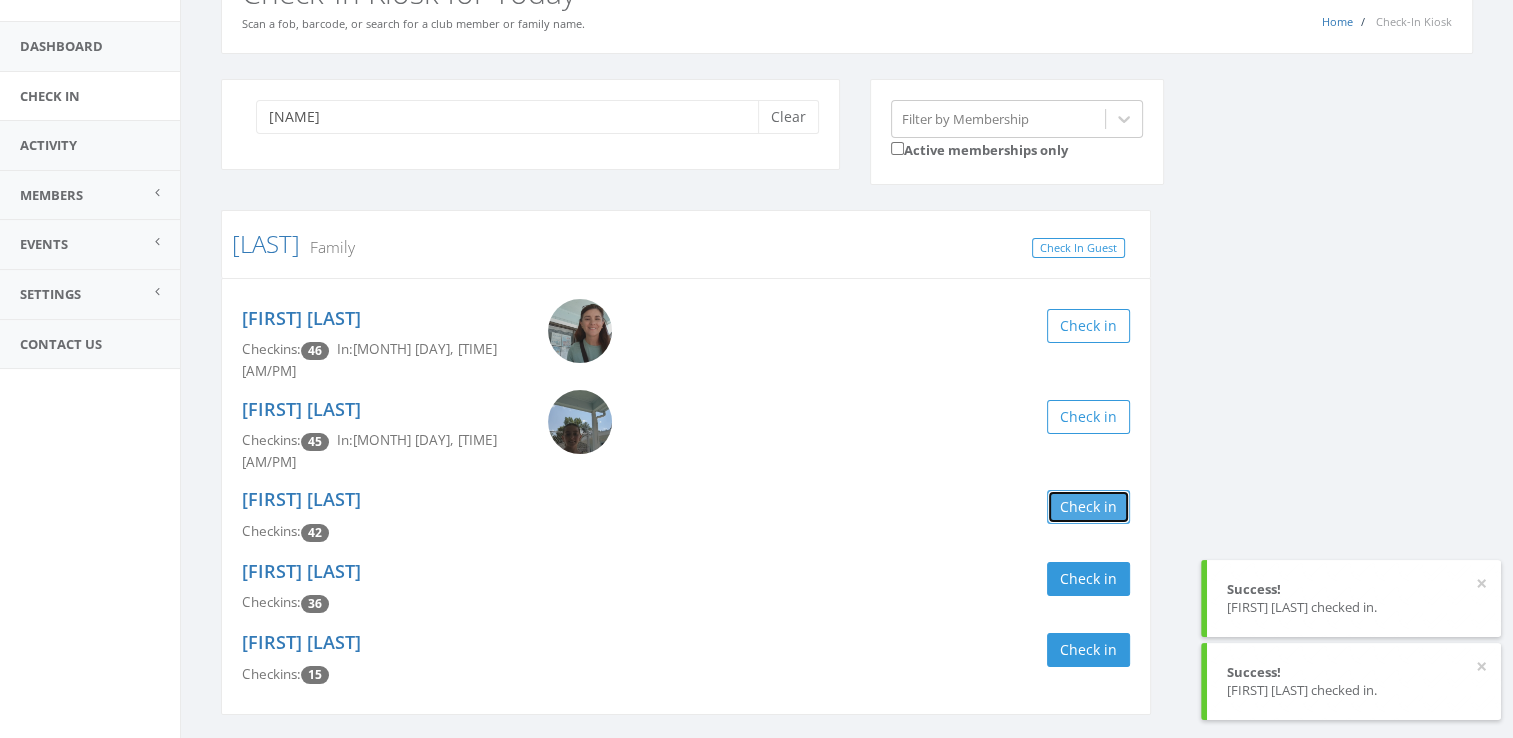 click on "Check in" at bounding box center (1088, 507) 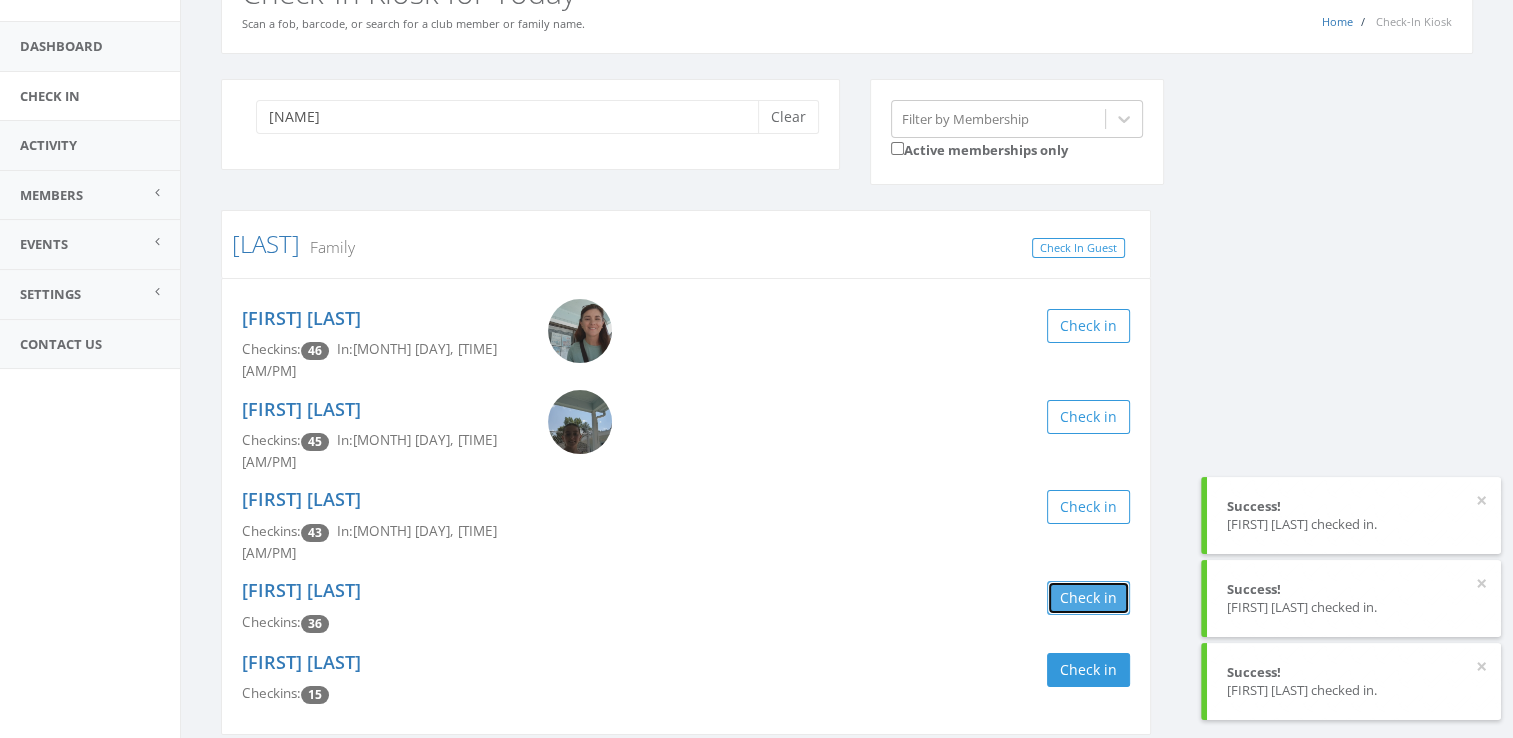 click on "Check in" at bounding box center (1088, 598) 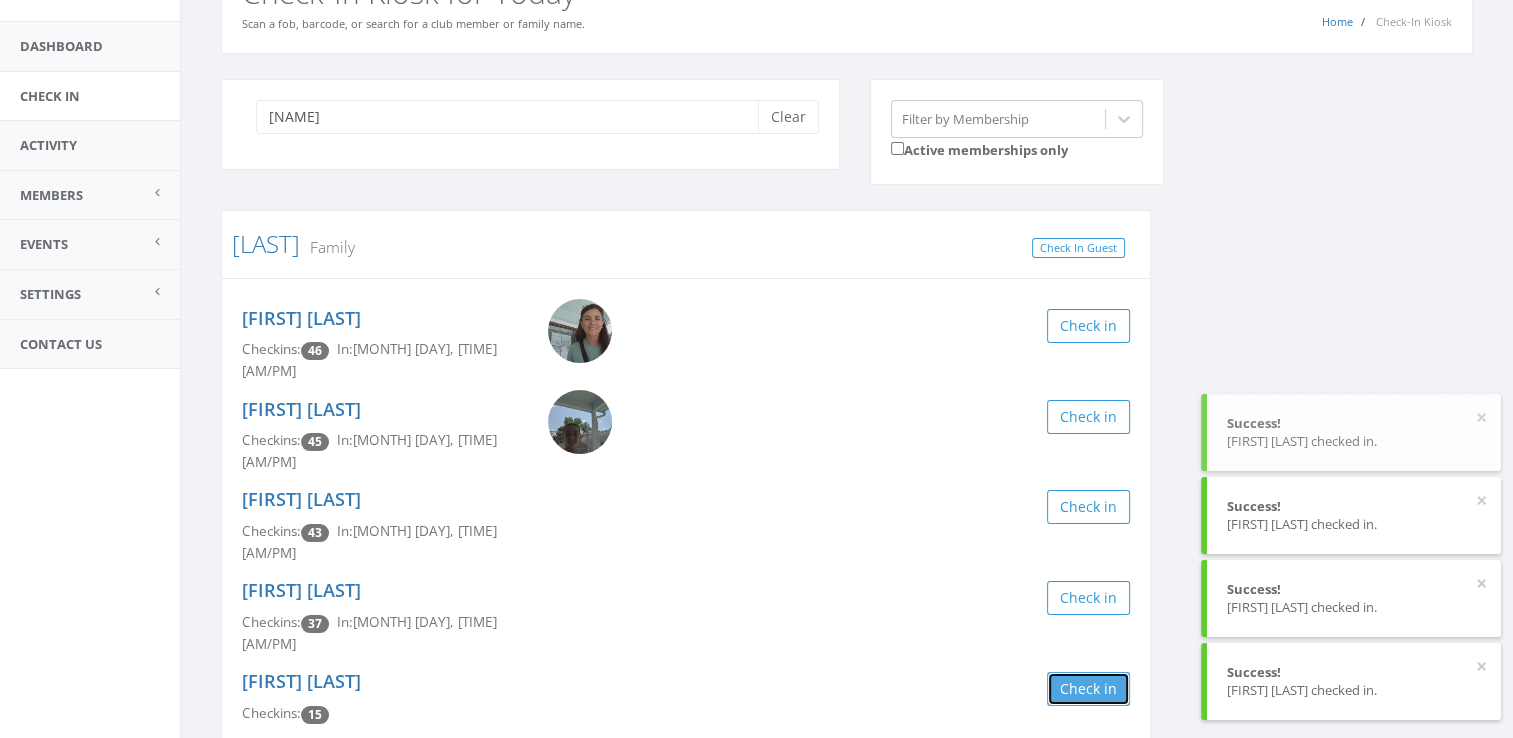 click on "Check in" at bounding box center (1088, 689) 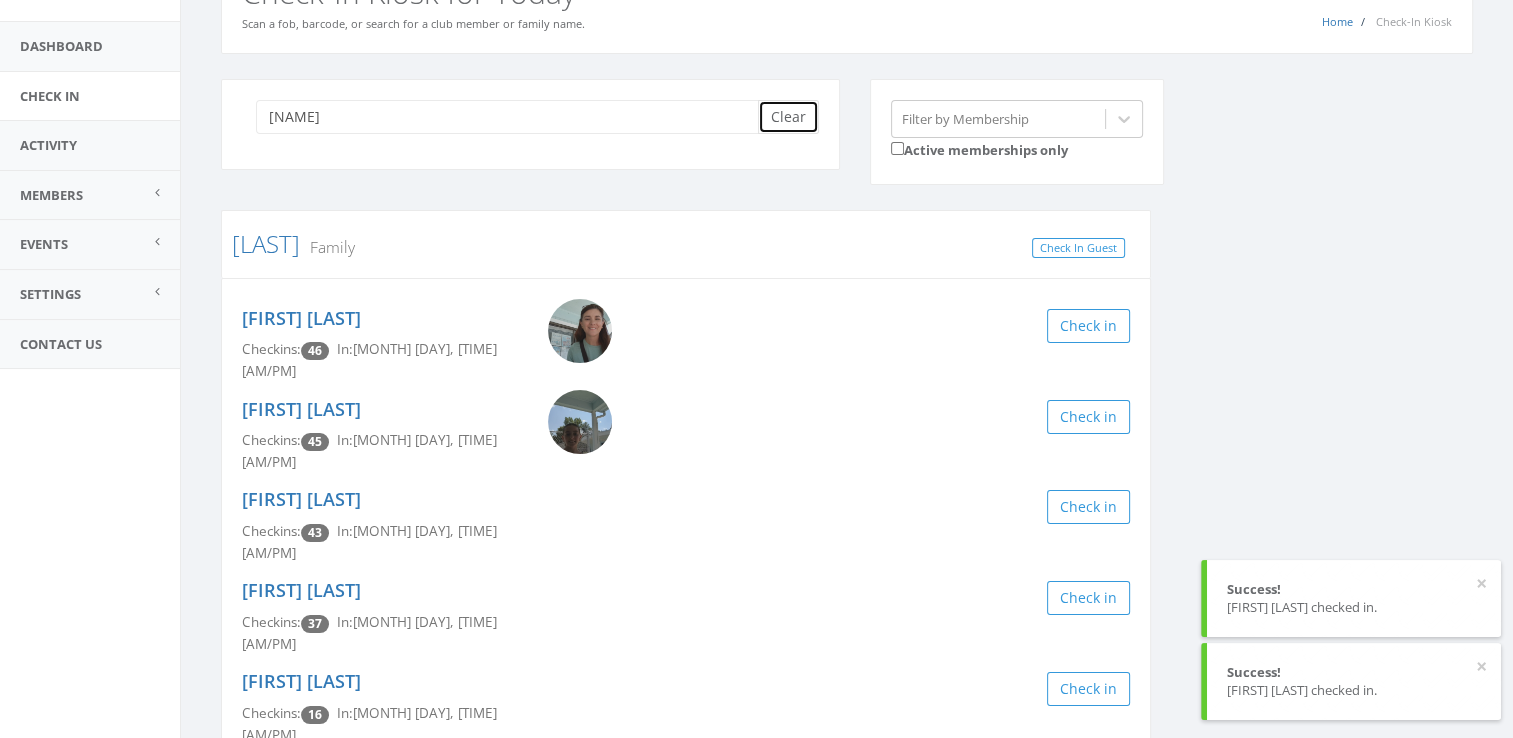 click on "Clear" at bounding box center (788, 117) 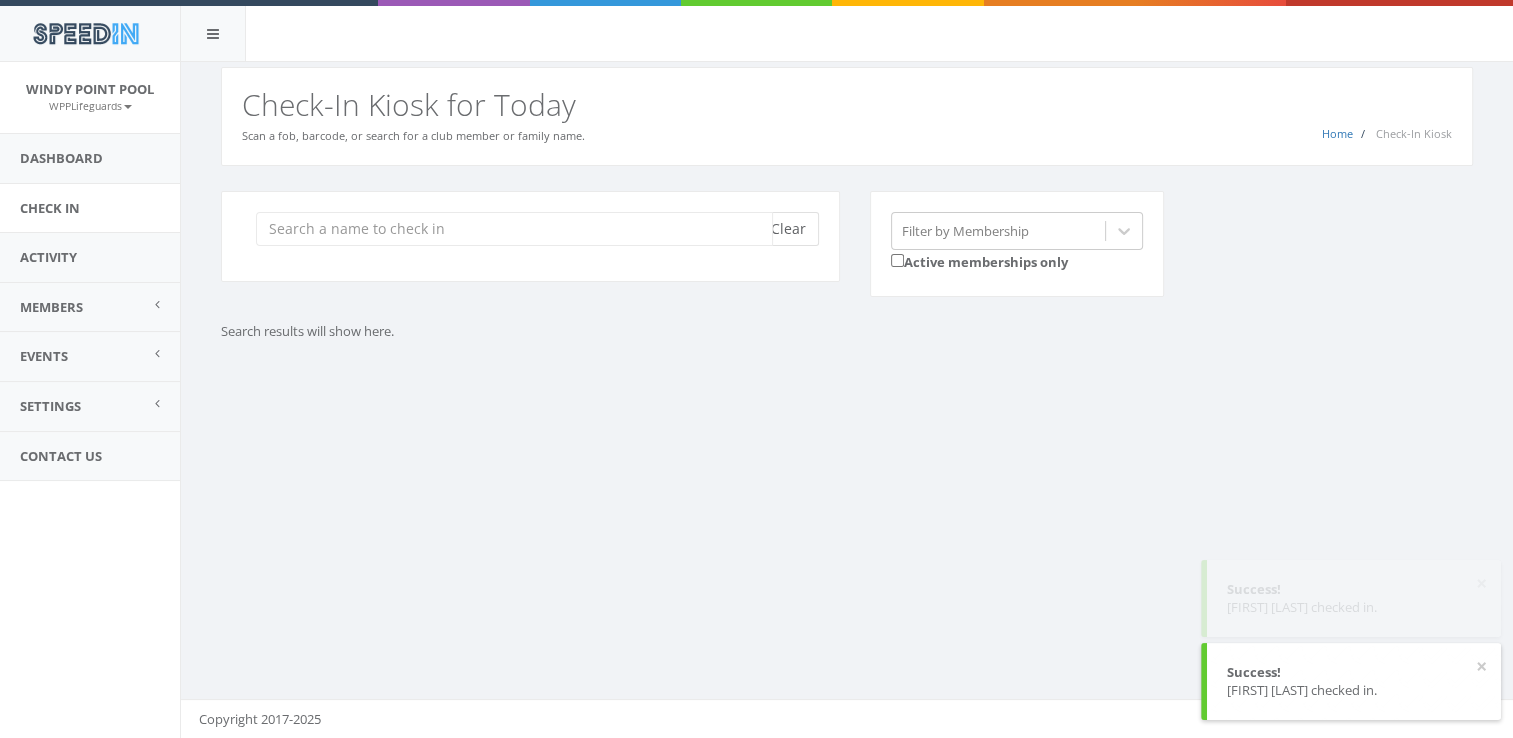 scroll, scrollTop: 0, scrollLeft: 0, axis: both 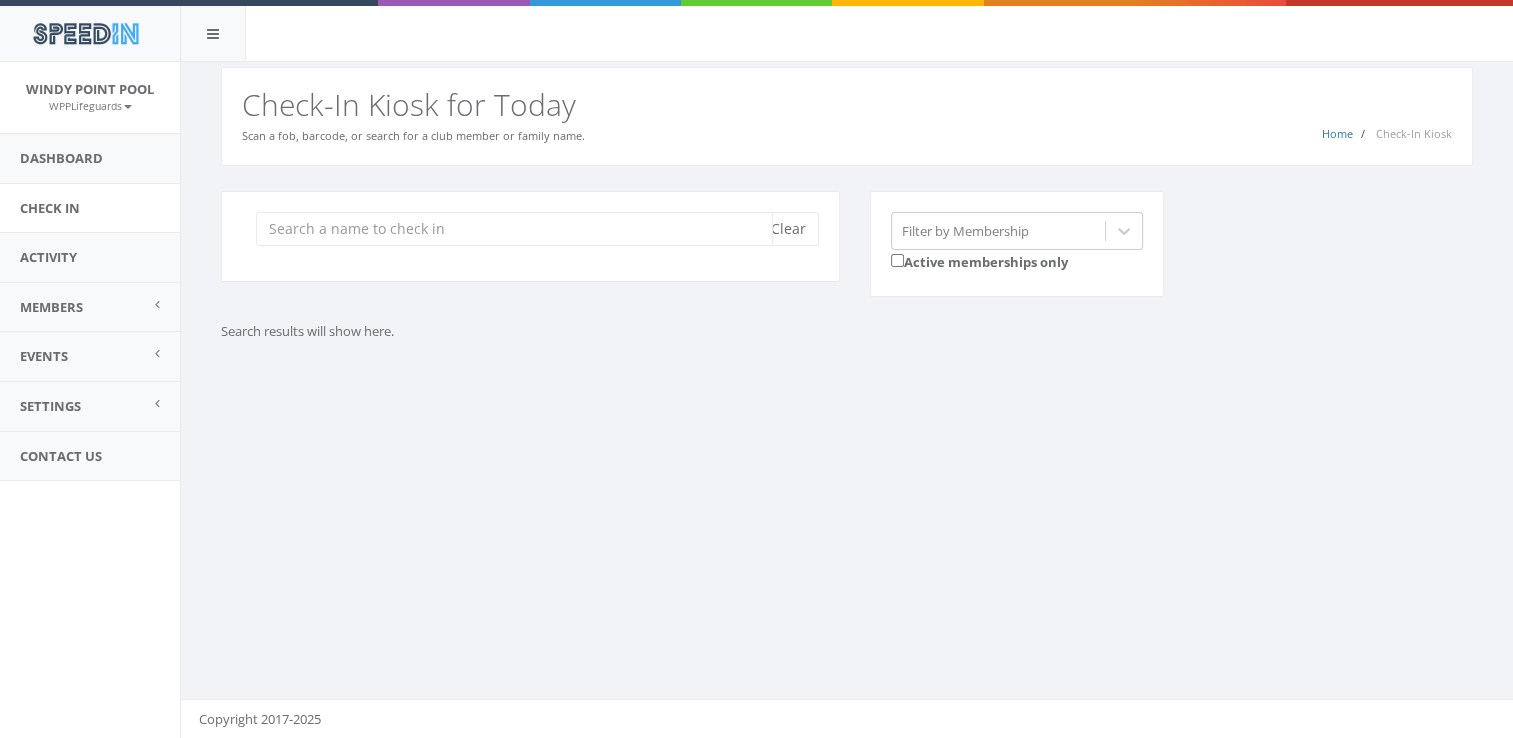 click at bounding box center (514, 229) 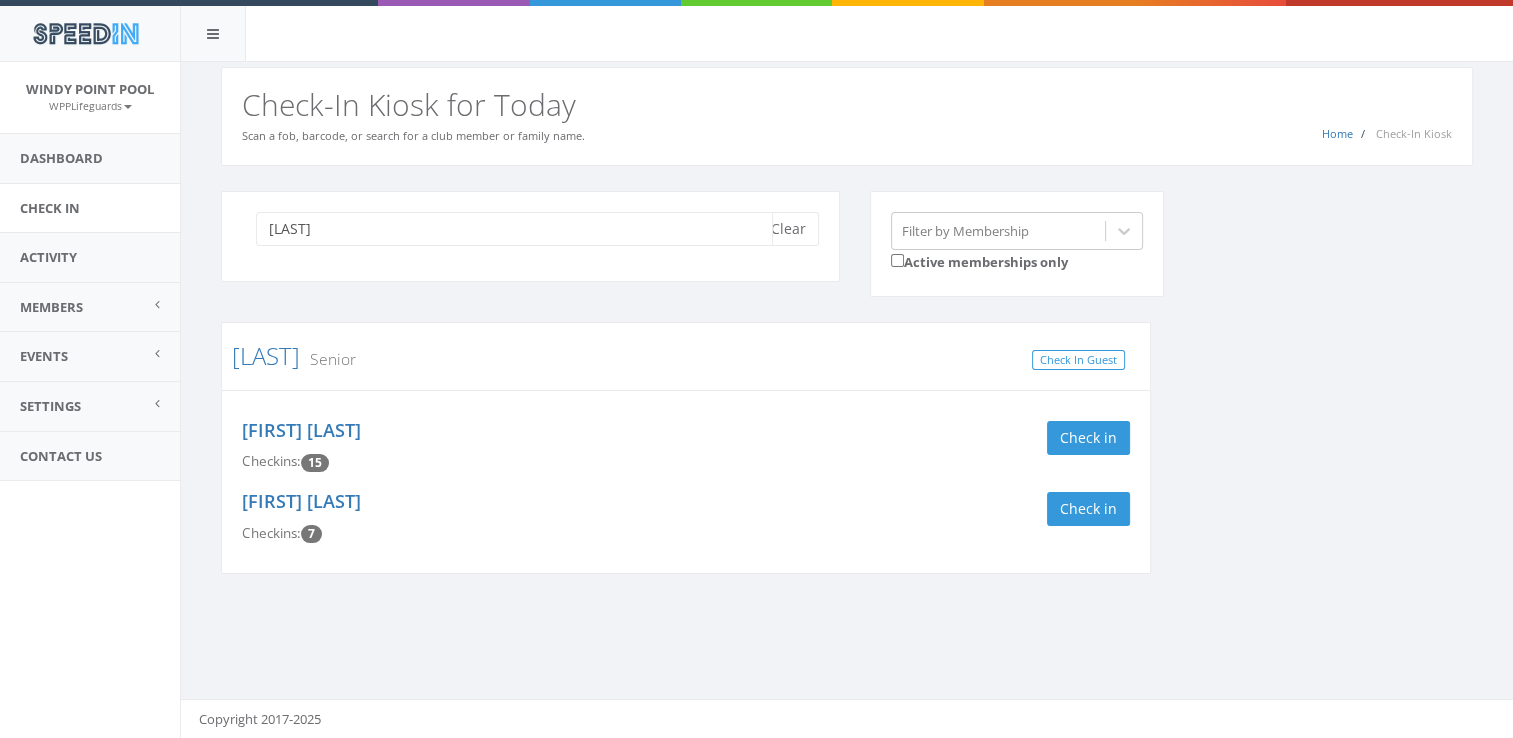 scroll, scrollTop: 0, scrollLeft: 0, axis: both 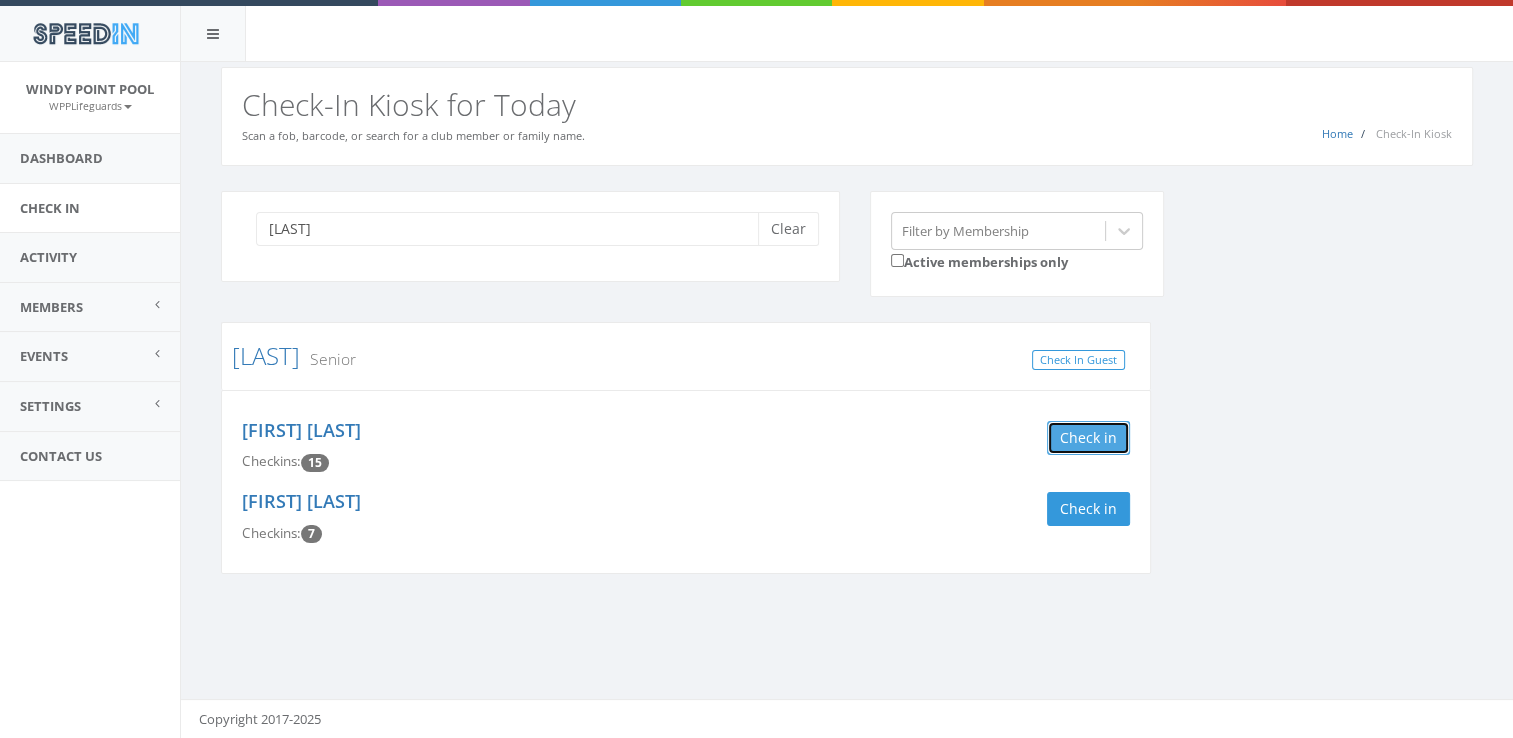 click on "Check in" at bounding box center (1088, 438) 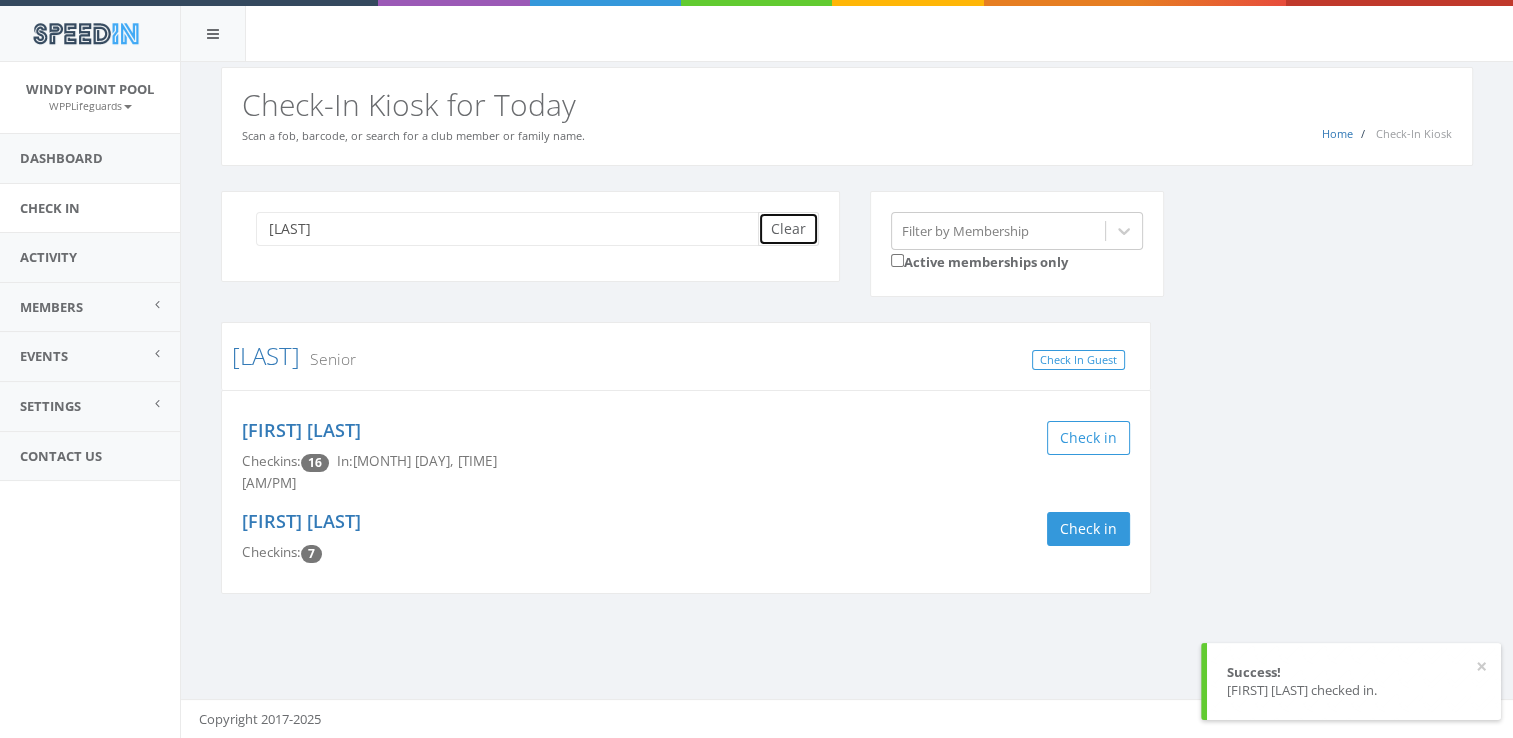 click on "Clear" at bounding box center (788, 229) 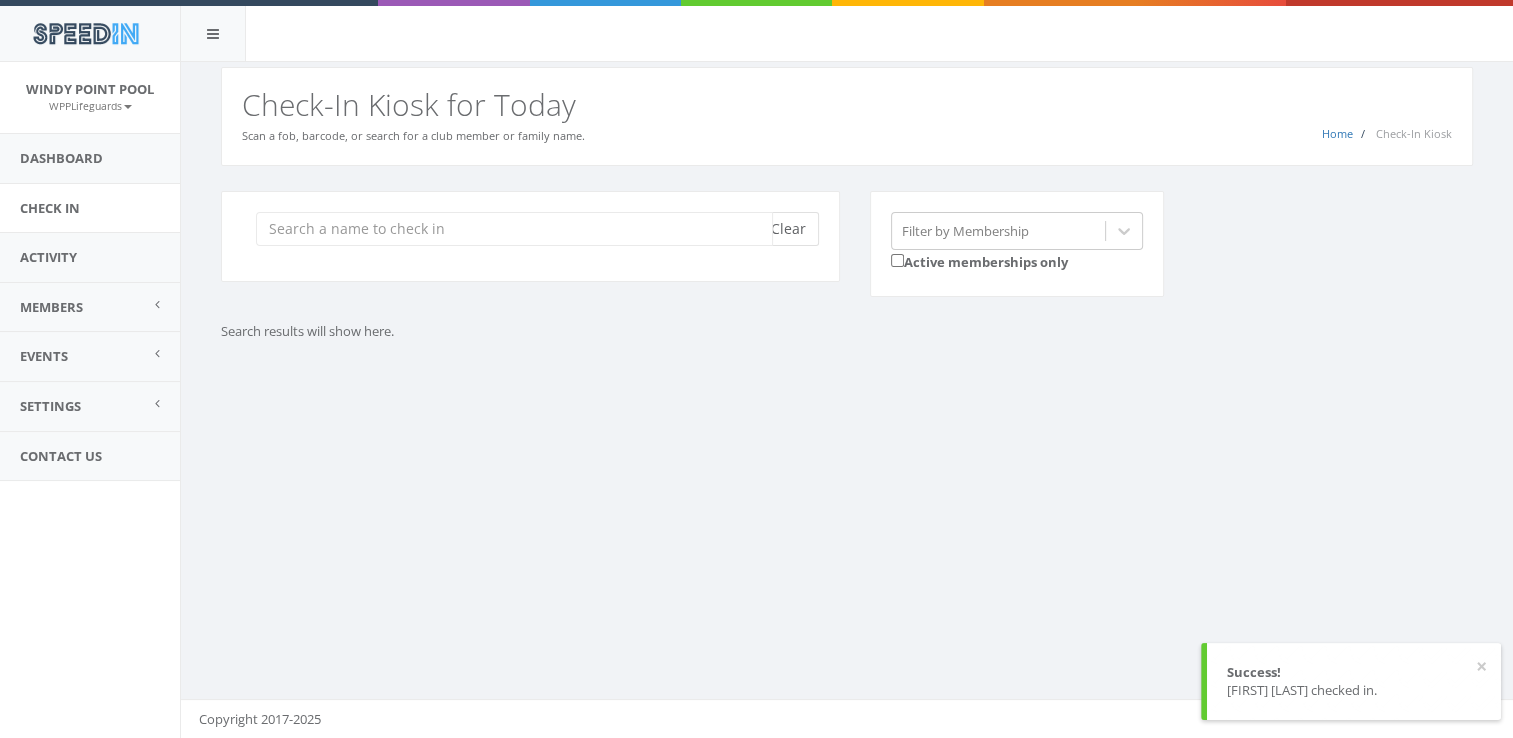 scroll, scrollTop: 0, scrollLeft: 0, axis: both 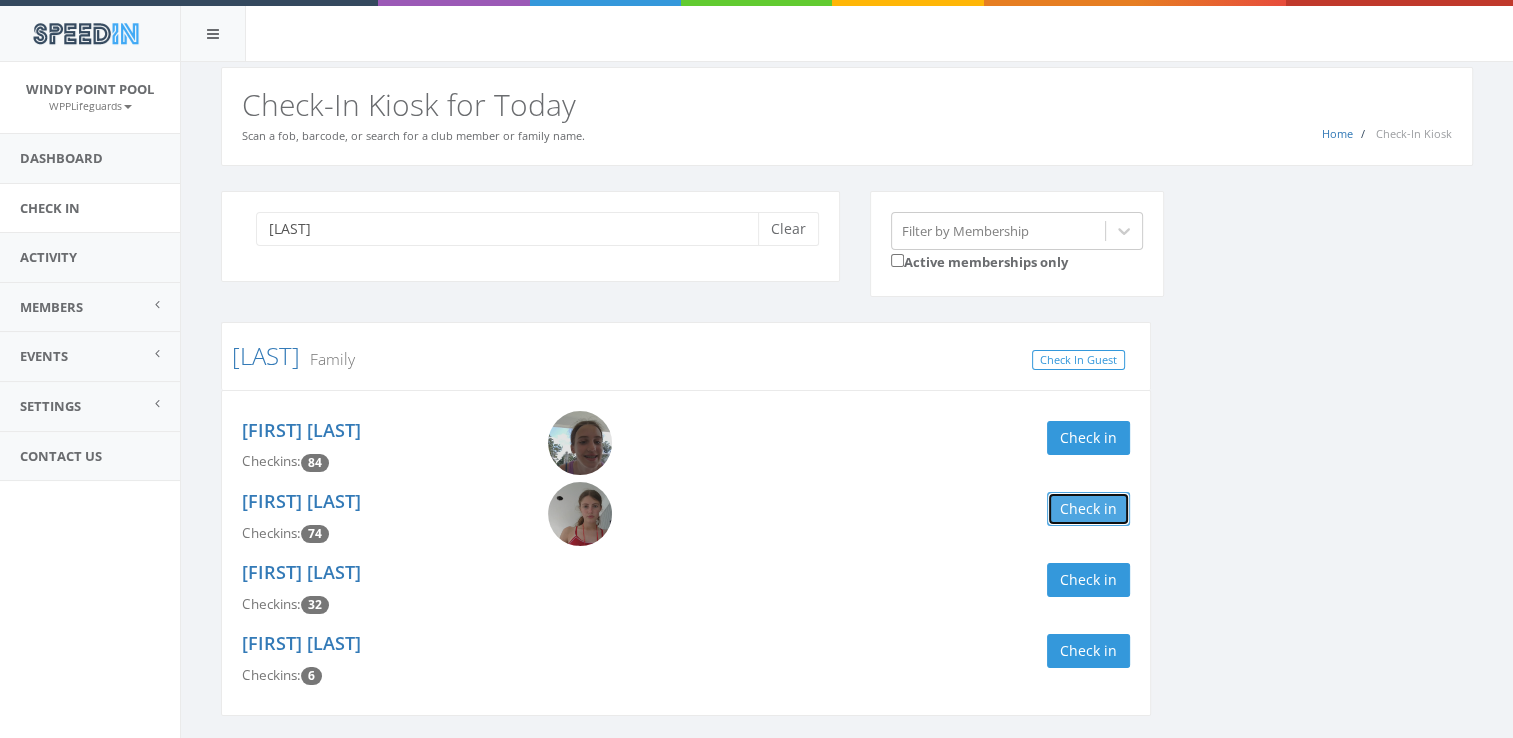 click on "Check in" at bounding box center [1088, 509] 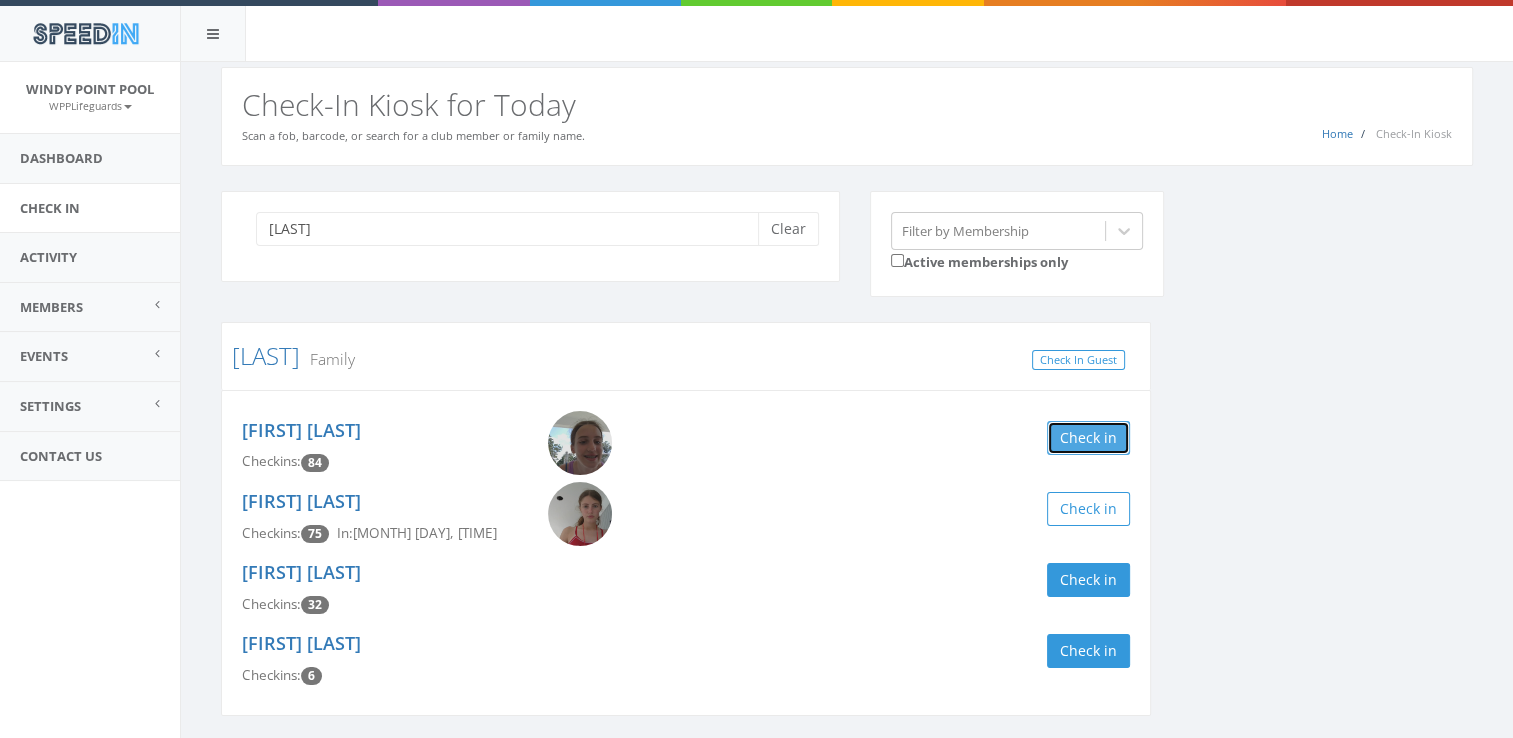 click on "Check in" at bounding box center (1088, 438) 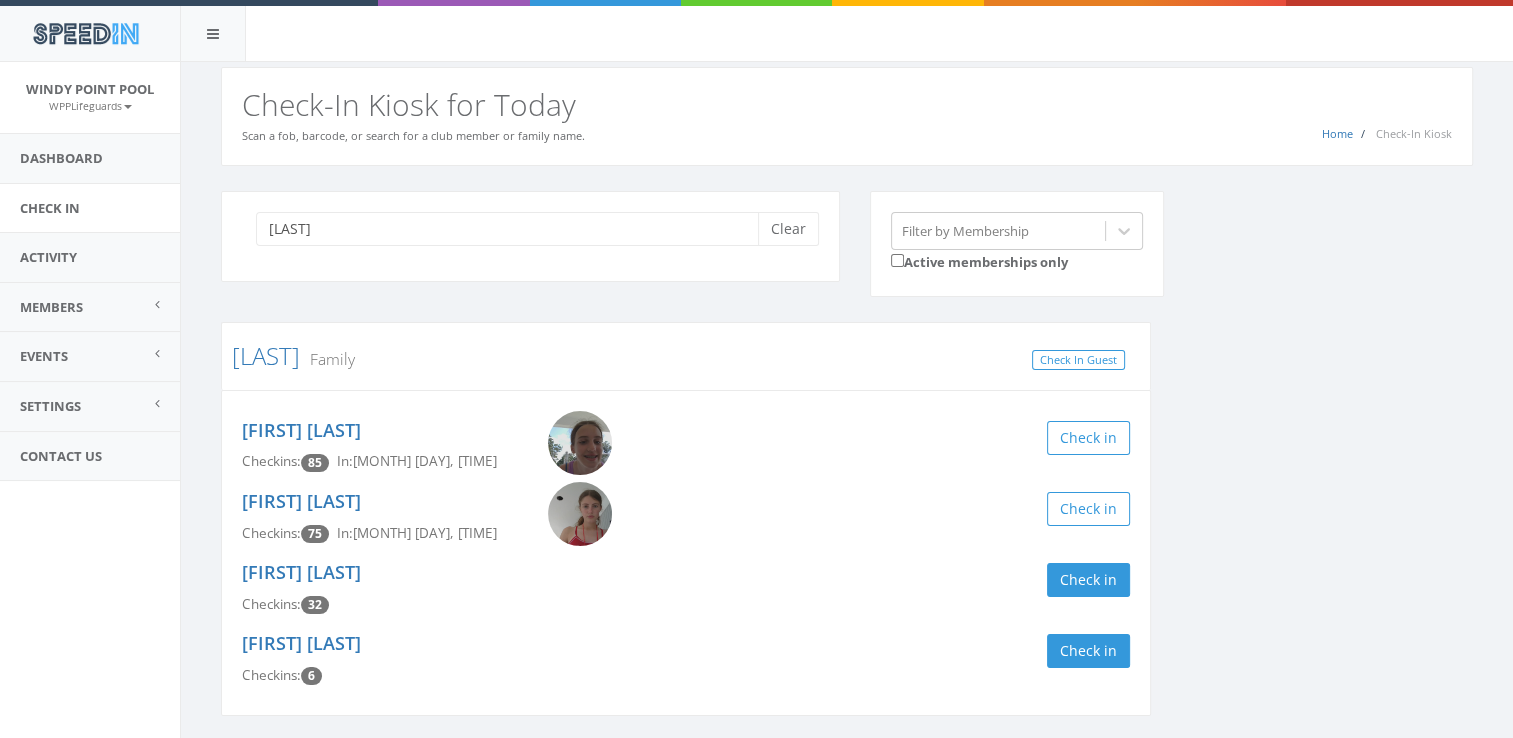 click on "Julia Getzewich Checkins:  85 In:  Jul 5, 2:38 PM Check in" at bounding box center (686, 446) 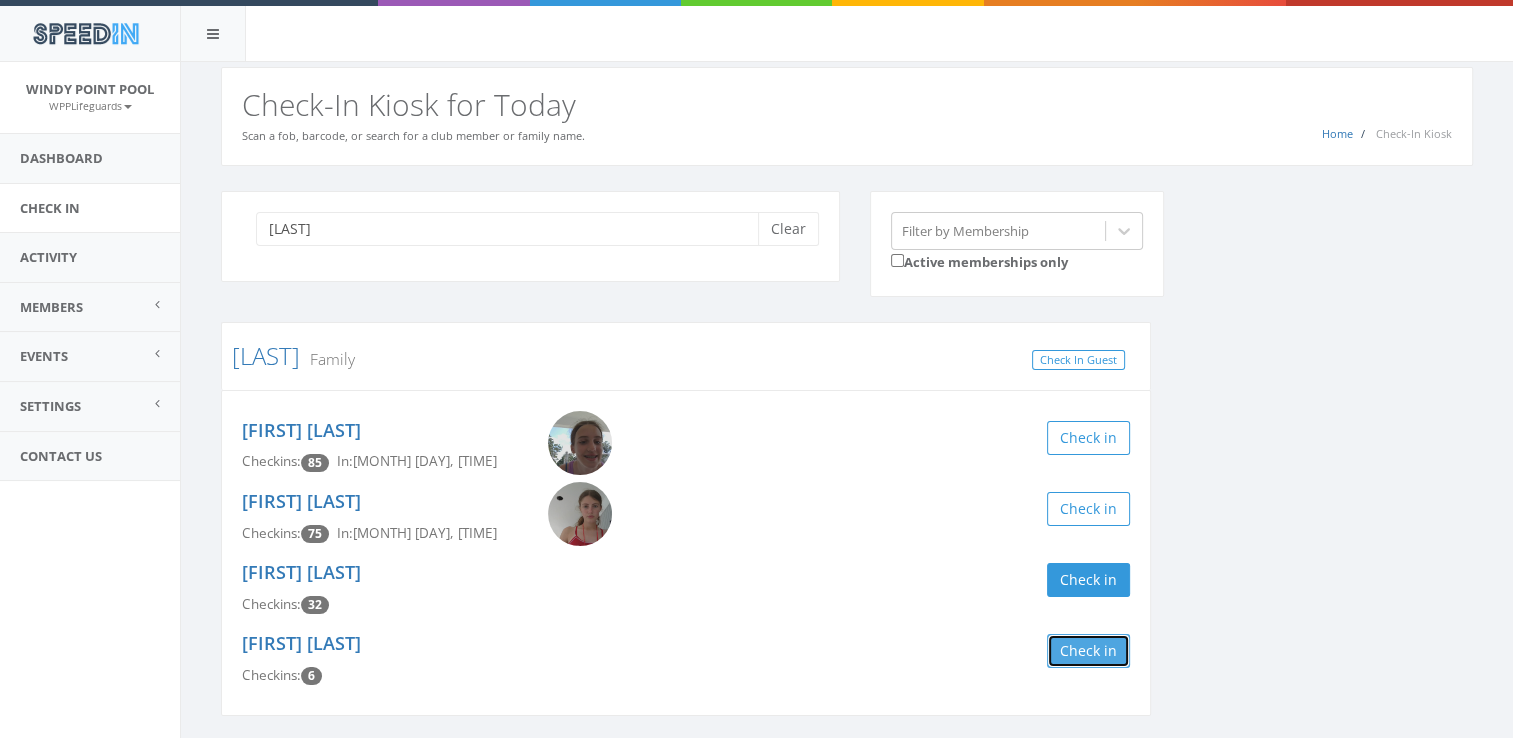 click on "Check in" at bounding box center (1088, 651) 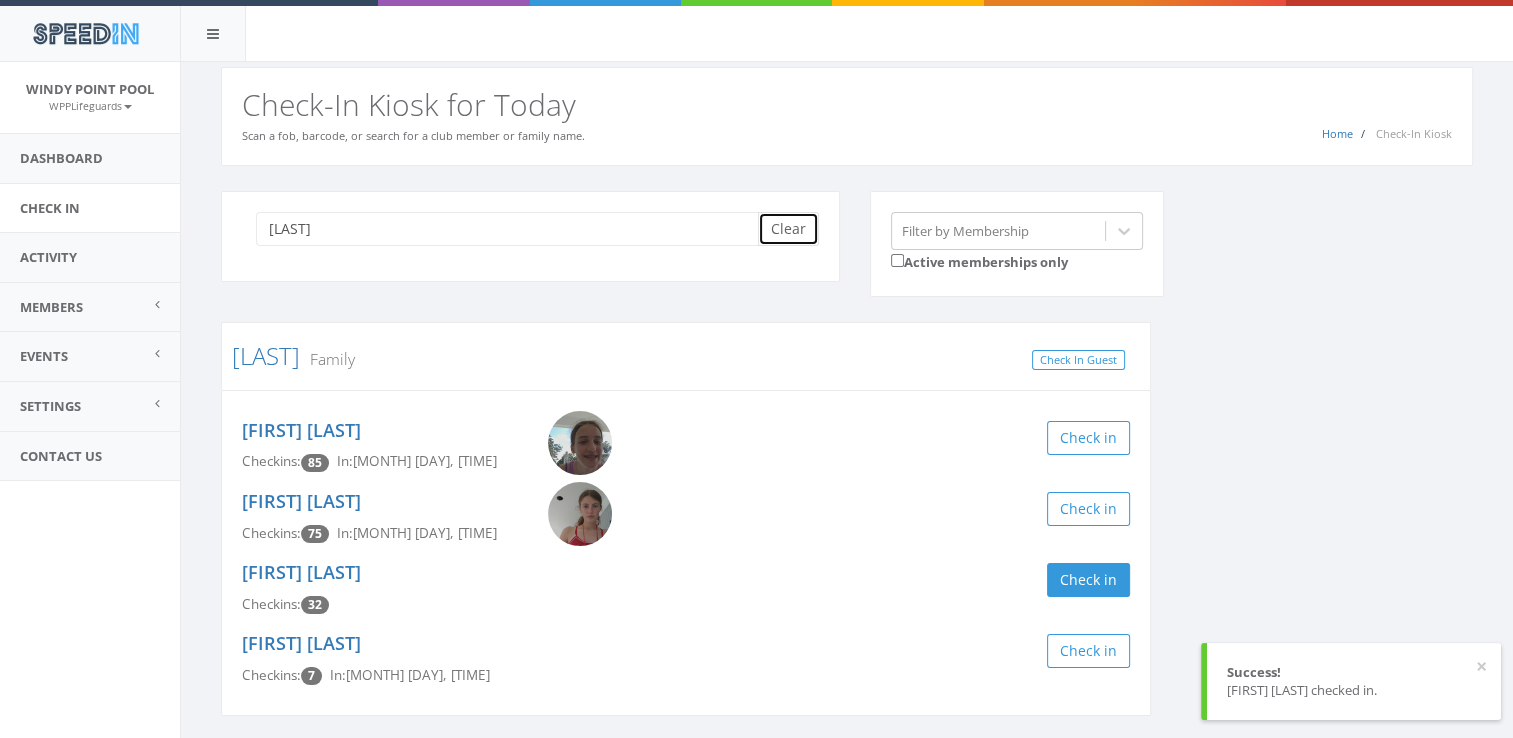 click on "Clear" at bounding box center (788, 229) 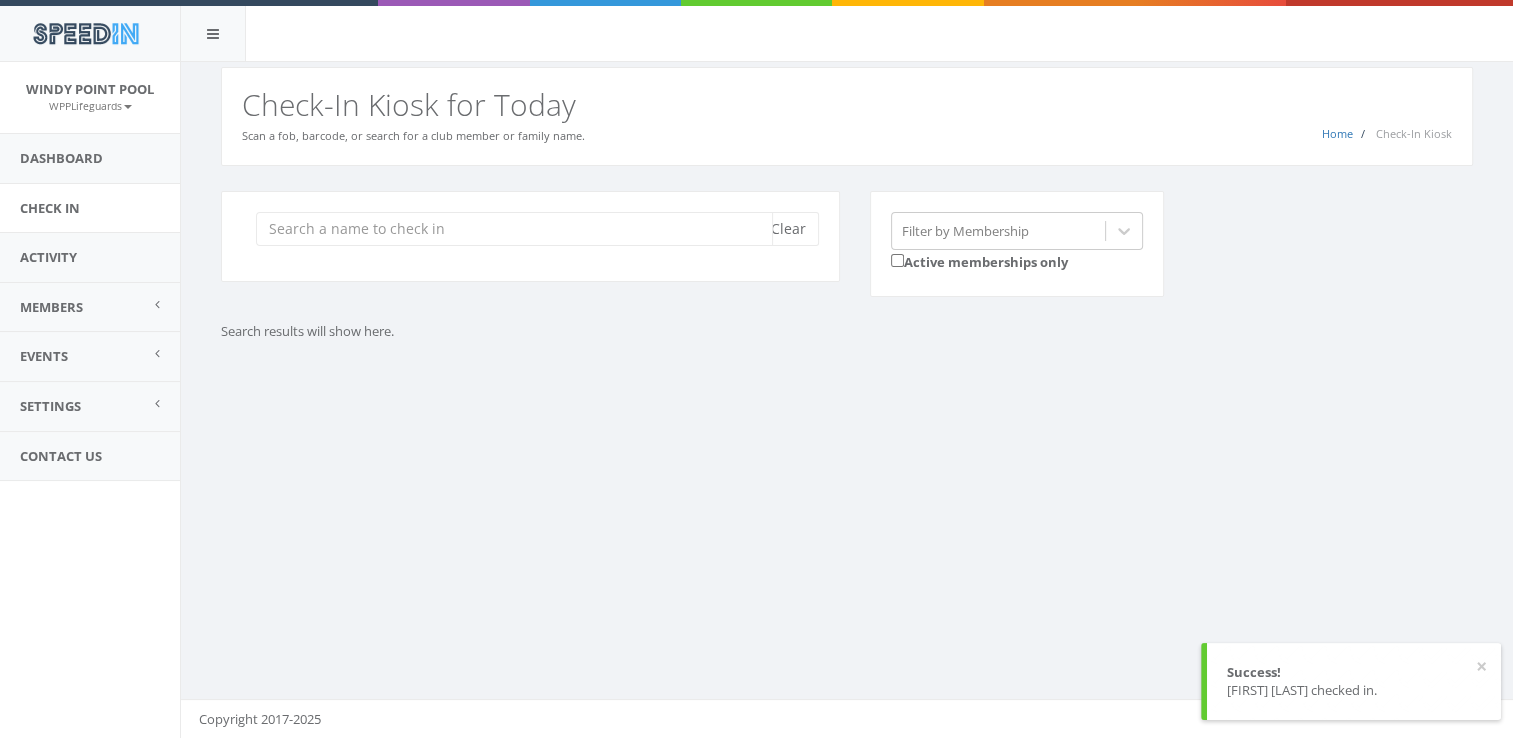 click at bounding box center [514, 229] 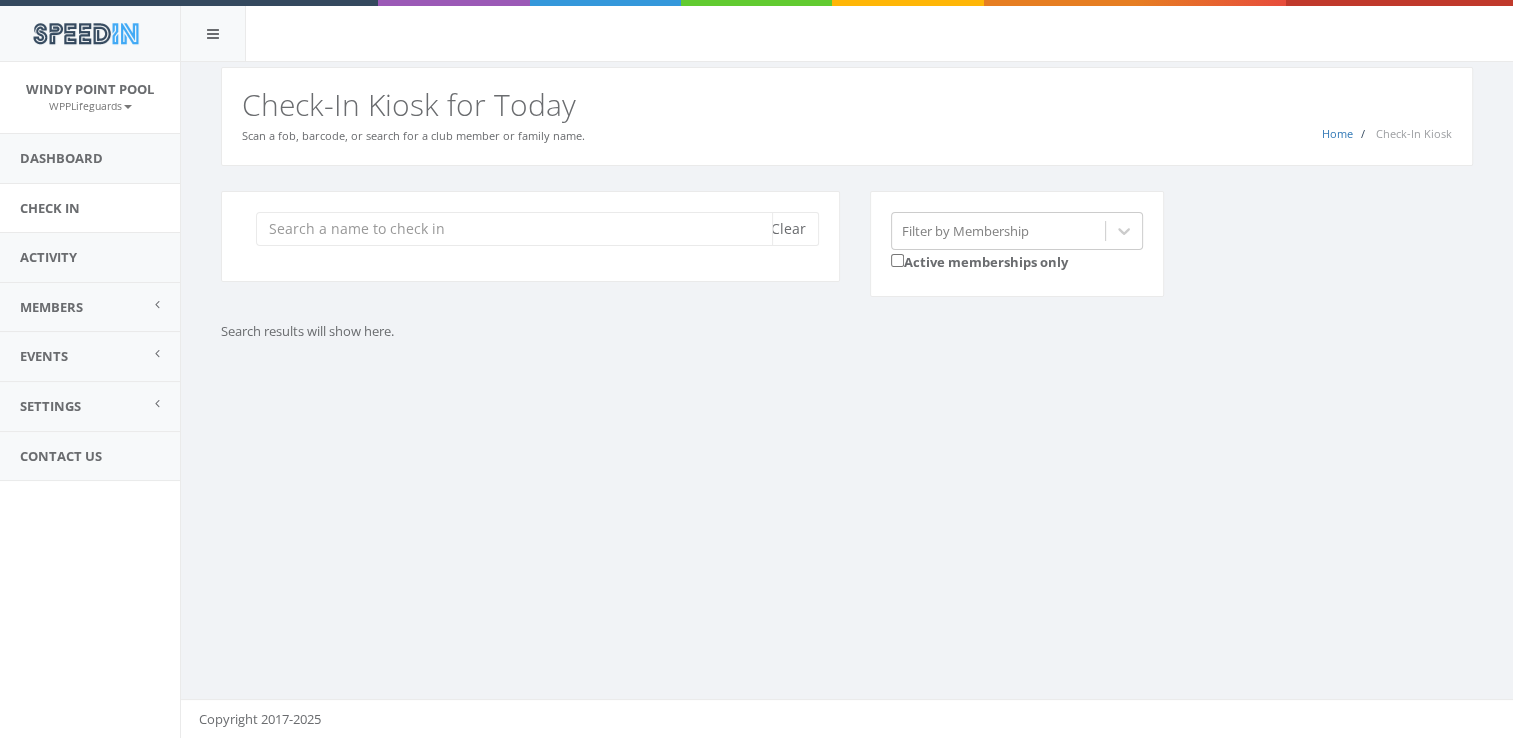 click at bounding box center [514, 229] 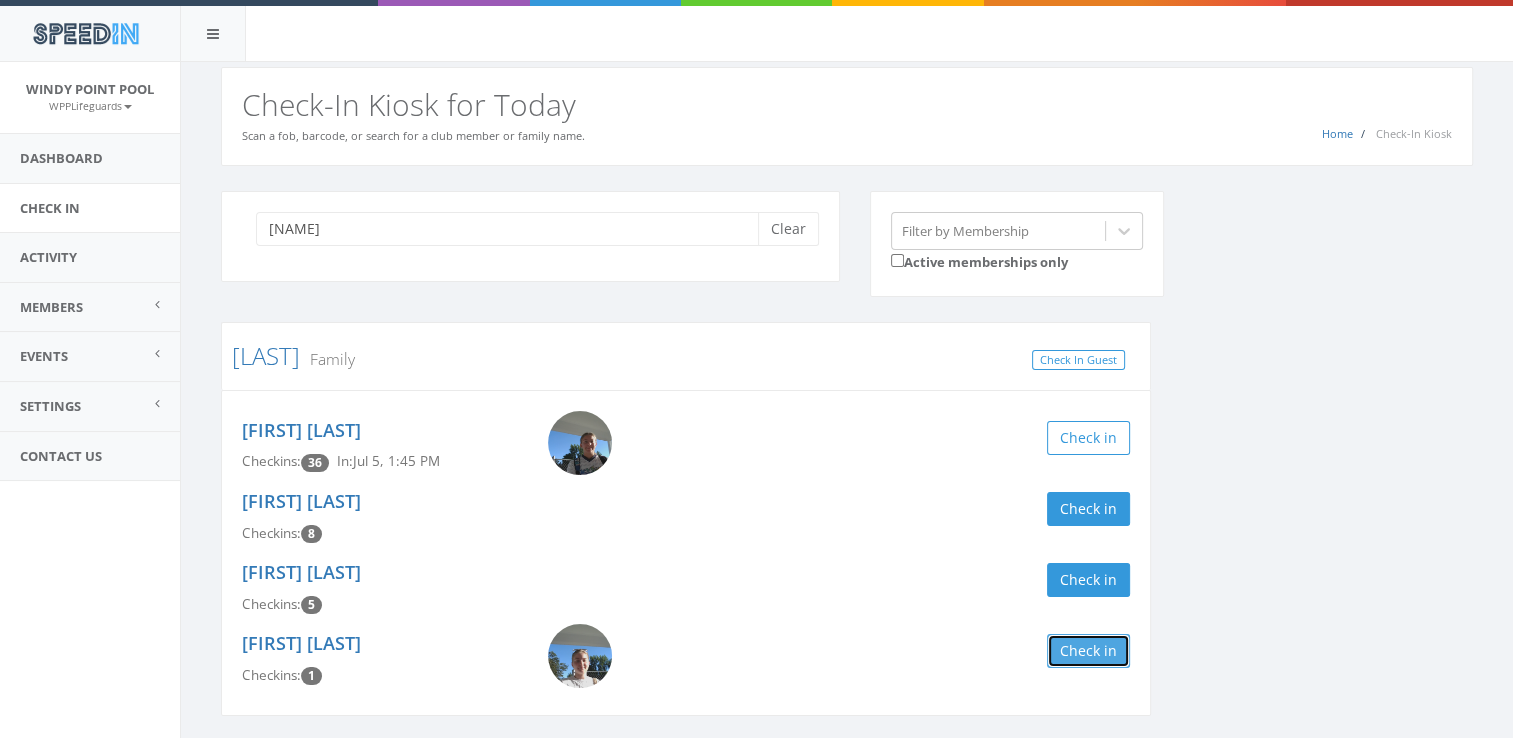 click on "Check in" at bounding box center [1088, 651] 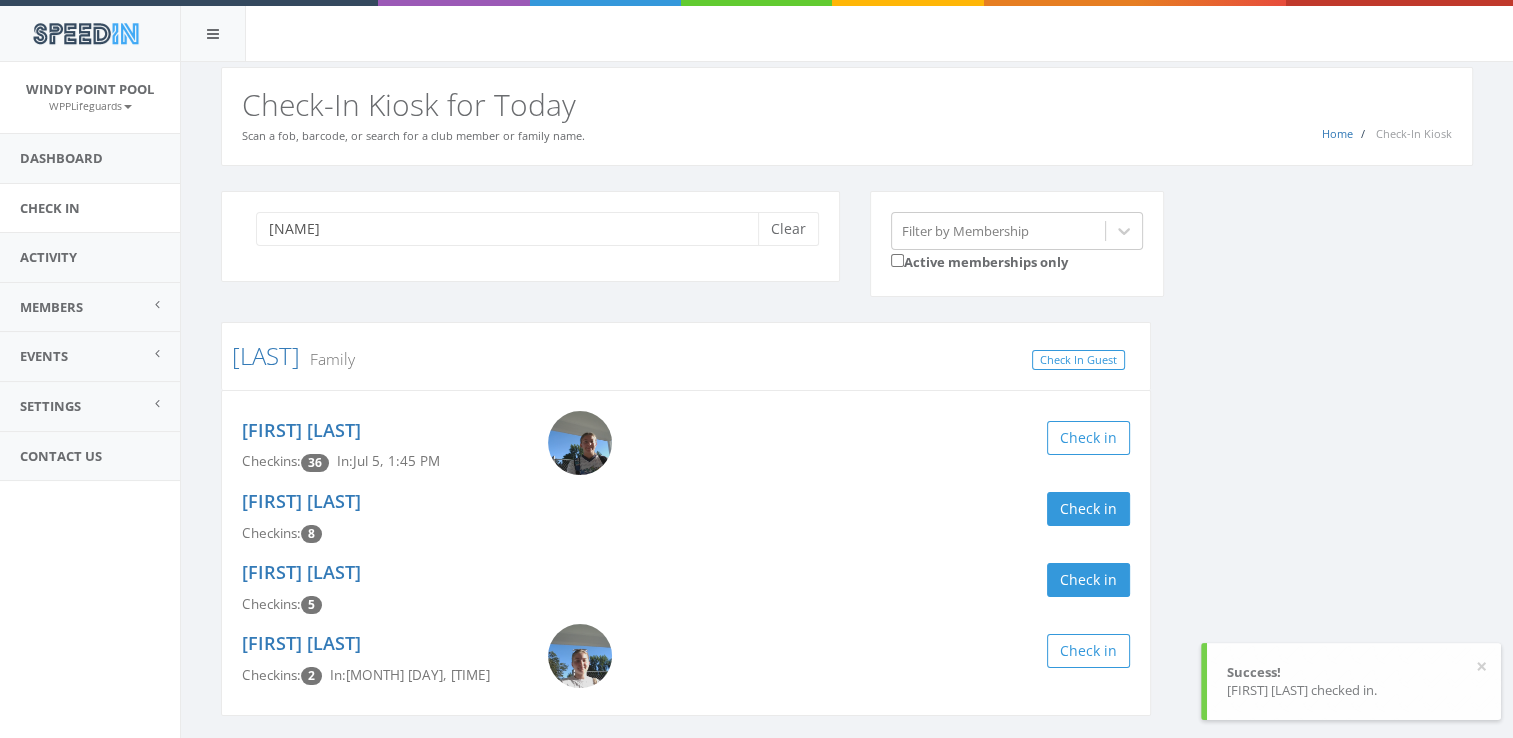 click on "Caroline Doyle Checkins:  36 In:  Jul 5, 1:45 PM Check in" at bounding box center (686, 446) 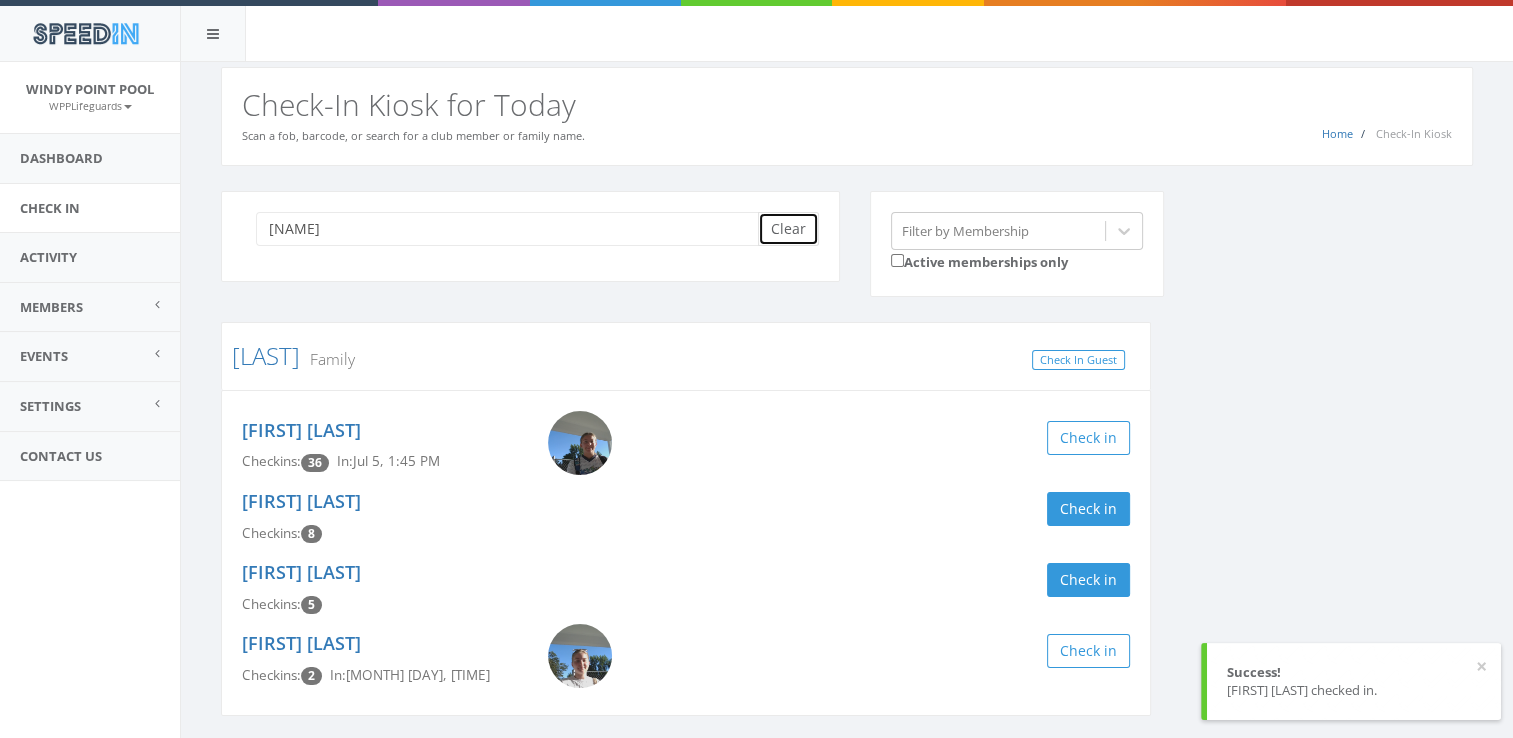 click on "Clear" at bounding box center [788, 229] 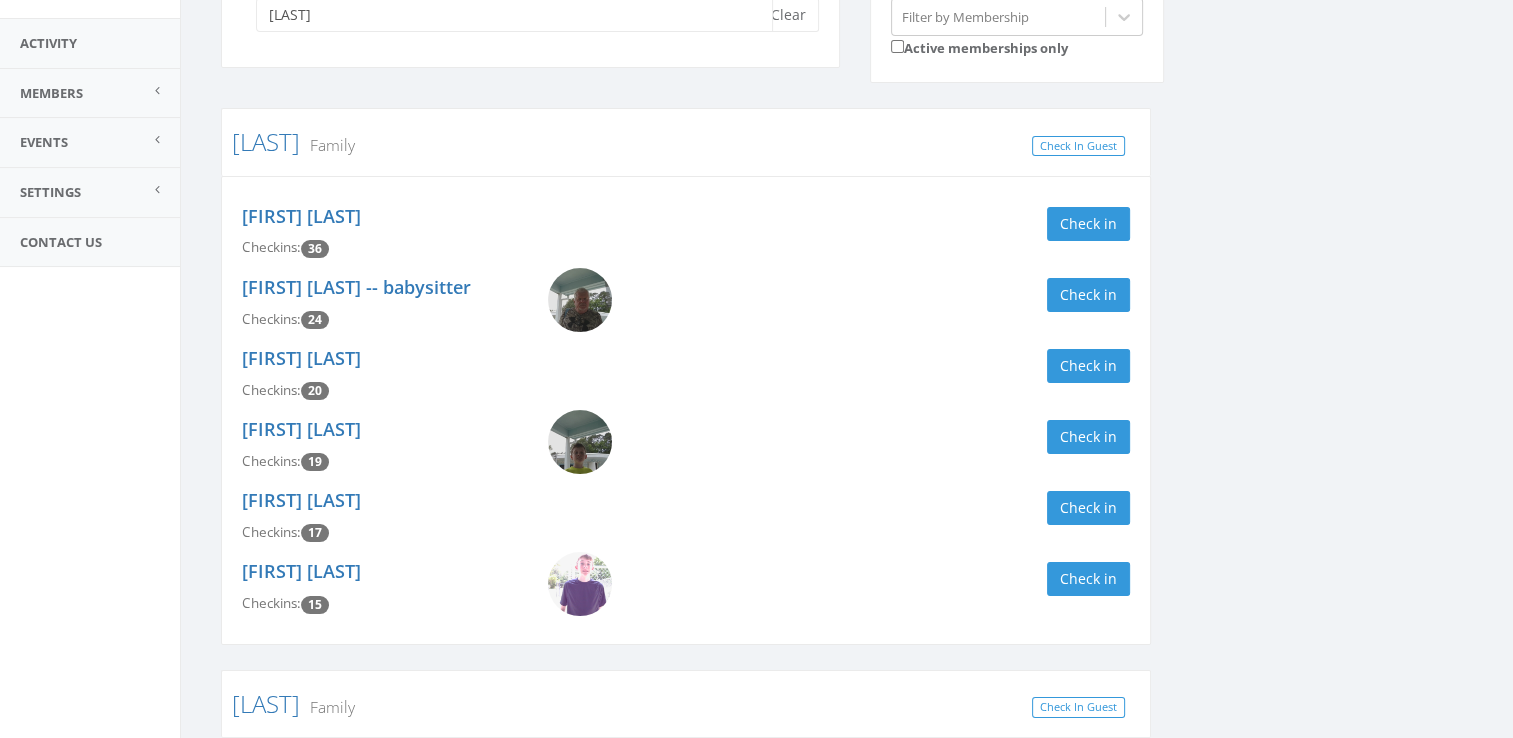 scroll, scrollTop: 226, scrollLeft: 0, axis: vertical 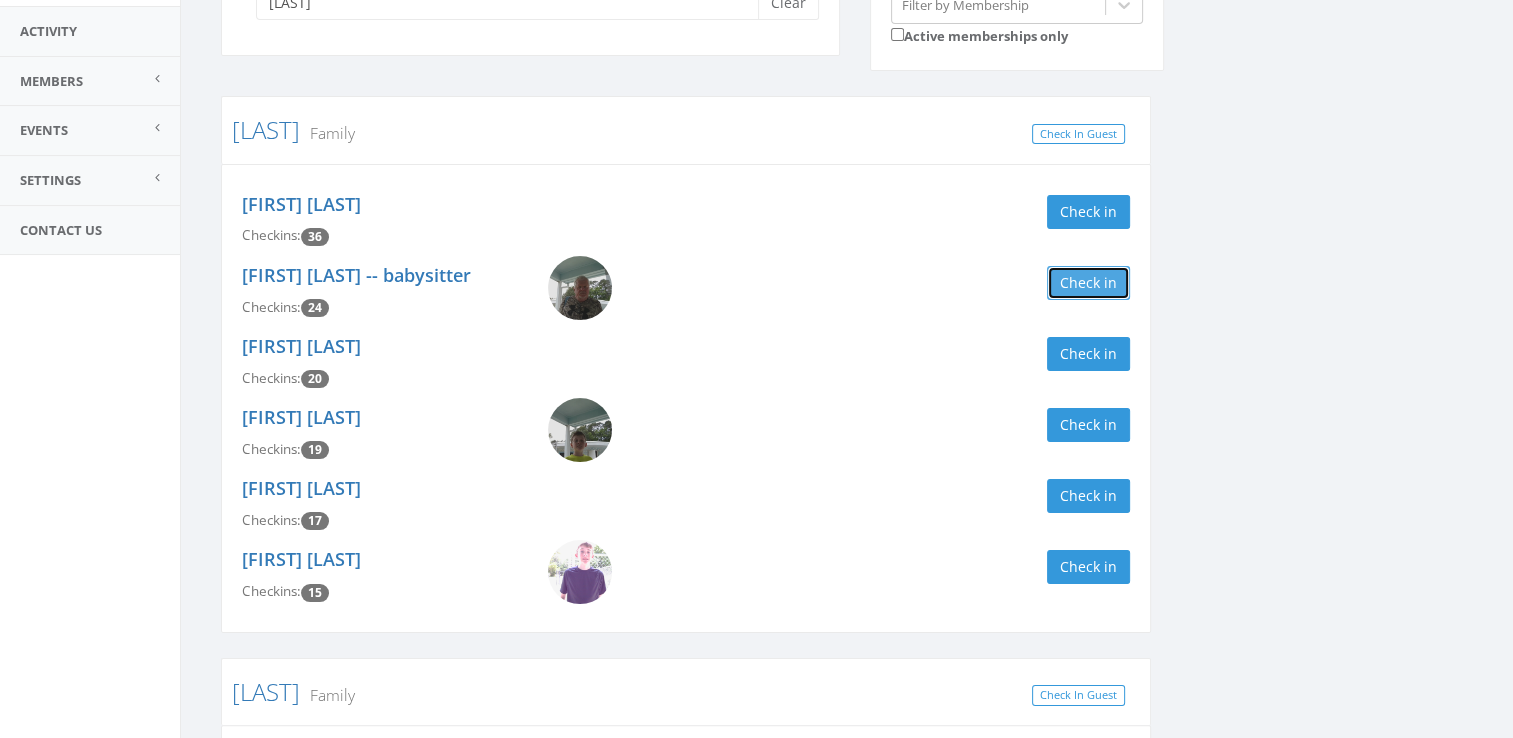 click on "Check in" at bounding box center (1088, 283) 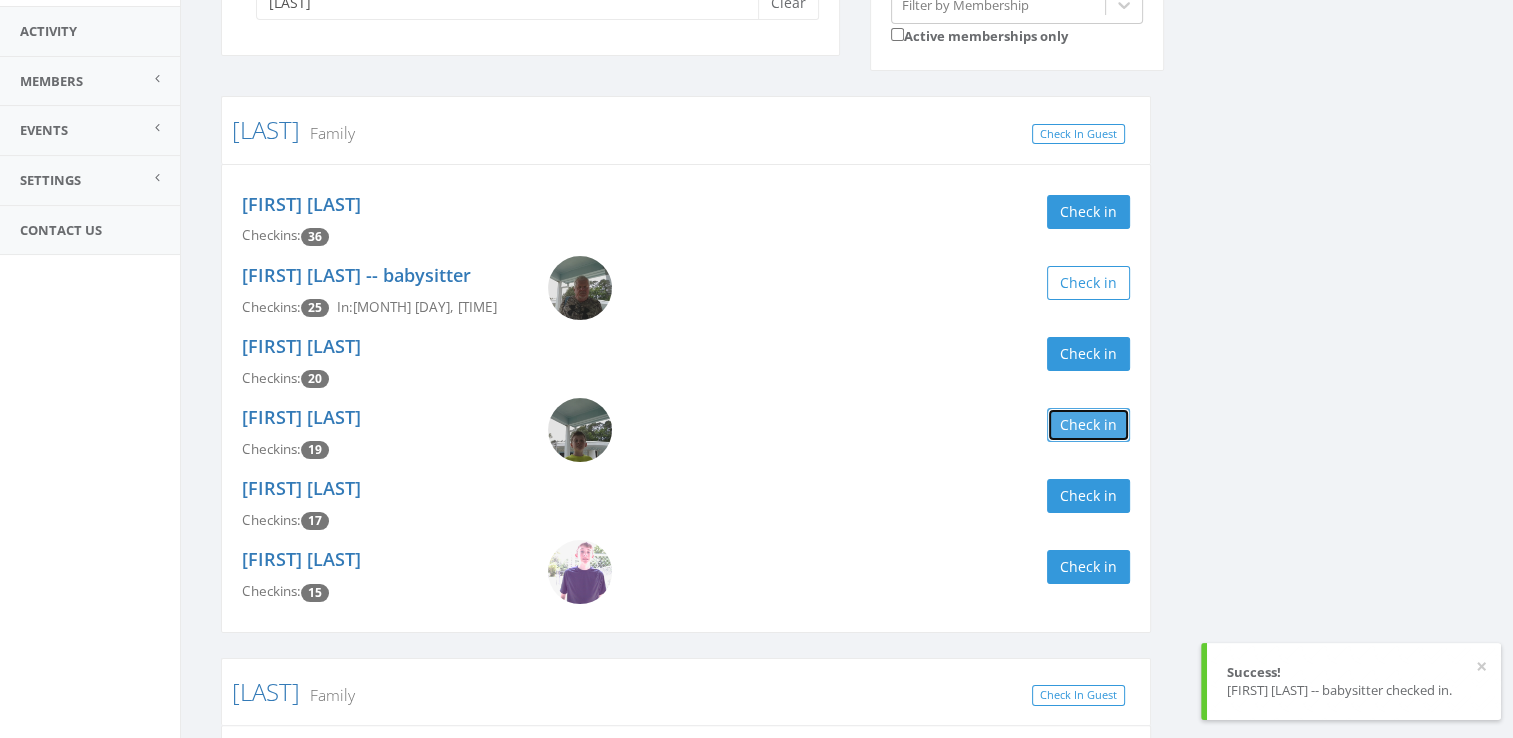 click on "Check in" at bounding box center (1088, 425) 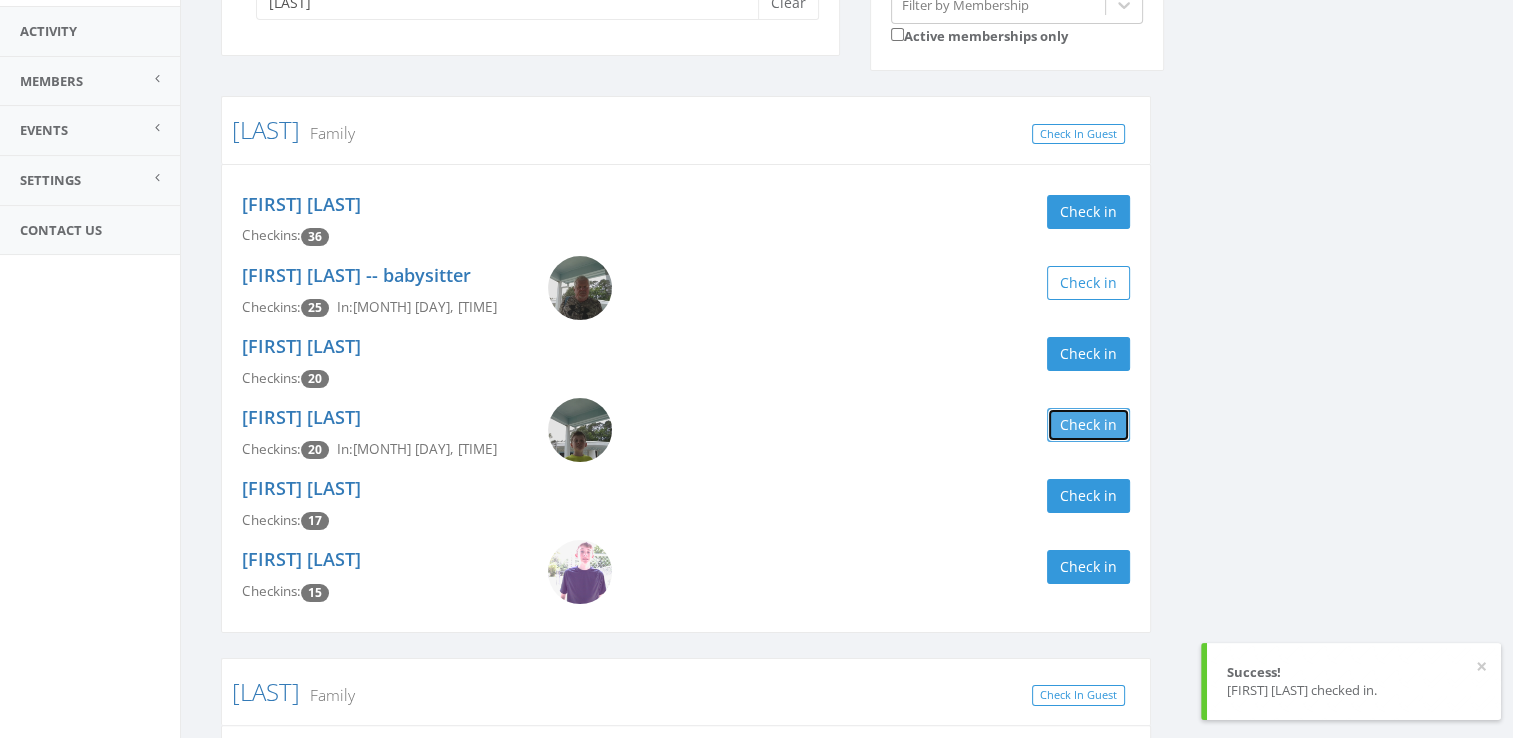 scroll, scrollTop: 0, scrollLeft: 0, axis: both 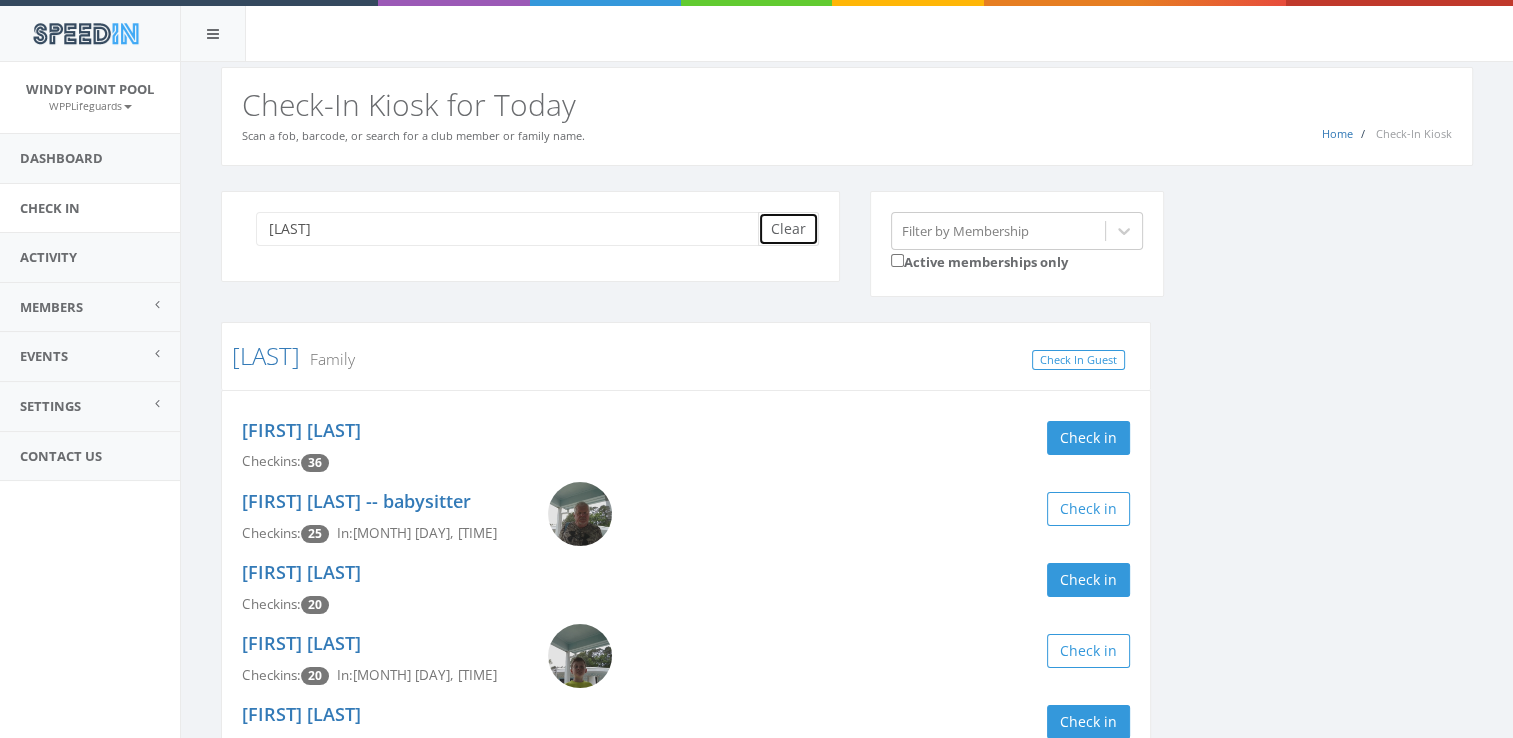click on "Clear" at bounding box center [788, 229] 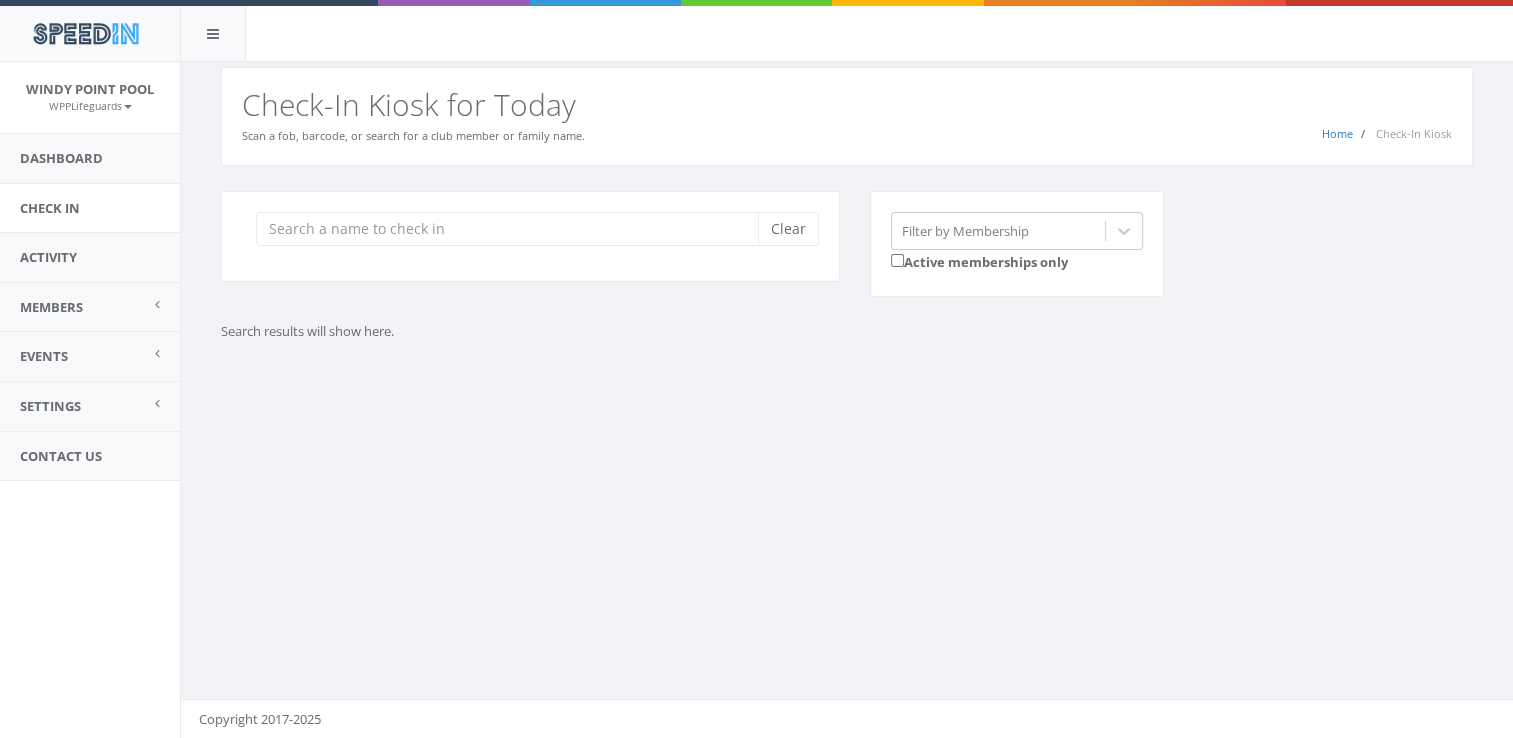 click on "You are using Internet Explorer, which is an old, insecure browser that does not work with this page. Please use another browser like Firefox, Chrome, or Edge.
Home
Check-In Kiosk
Check-In Kiosk for Today
Scan a fob, barcode, or search for a club member or family name.
Clear Filter by Membership  Active memberships only Search results will show here.
Copyright 2017-2025" at bounding box center [846, 400] 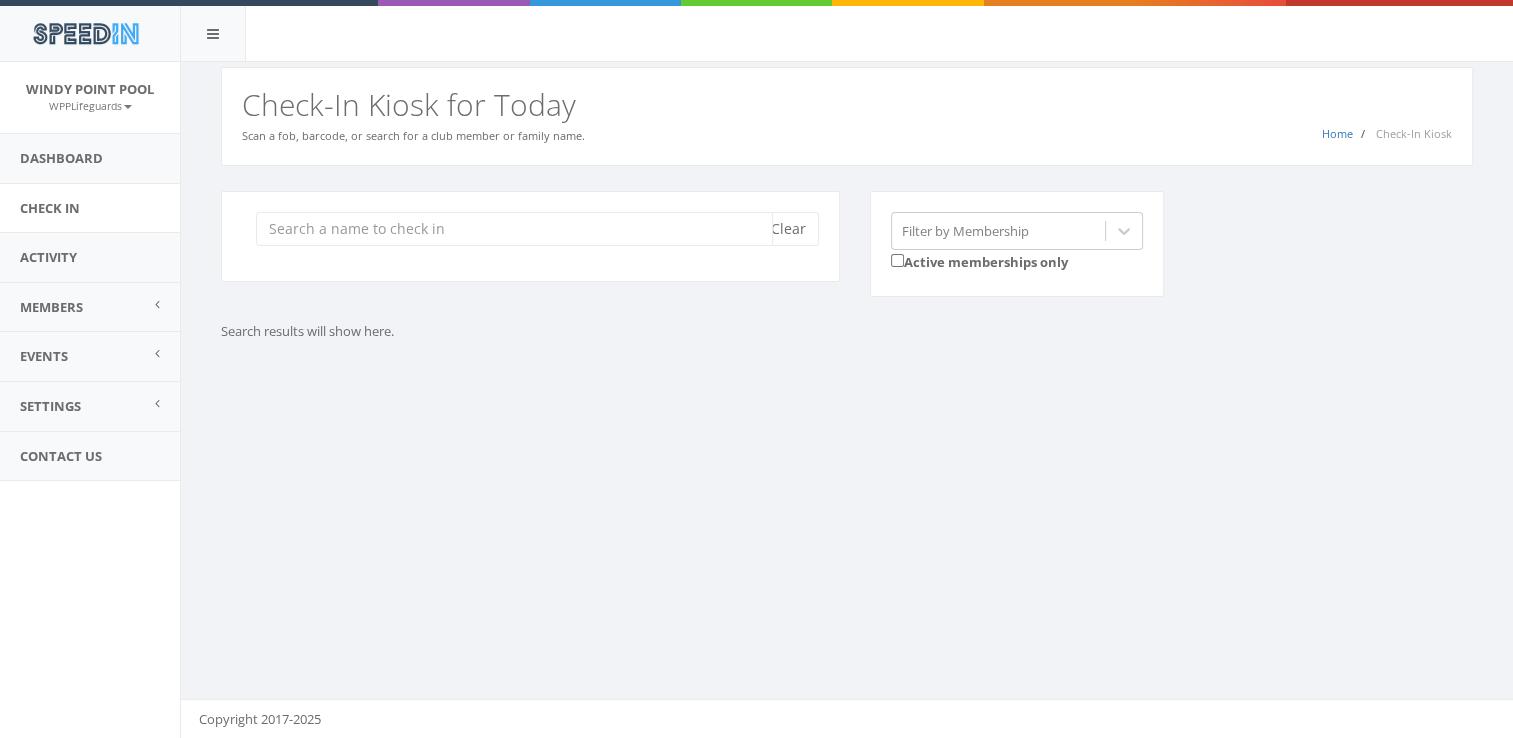 click at bounding box center (514, 229) 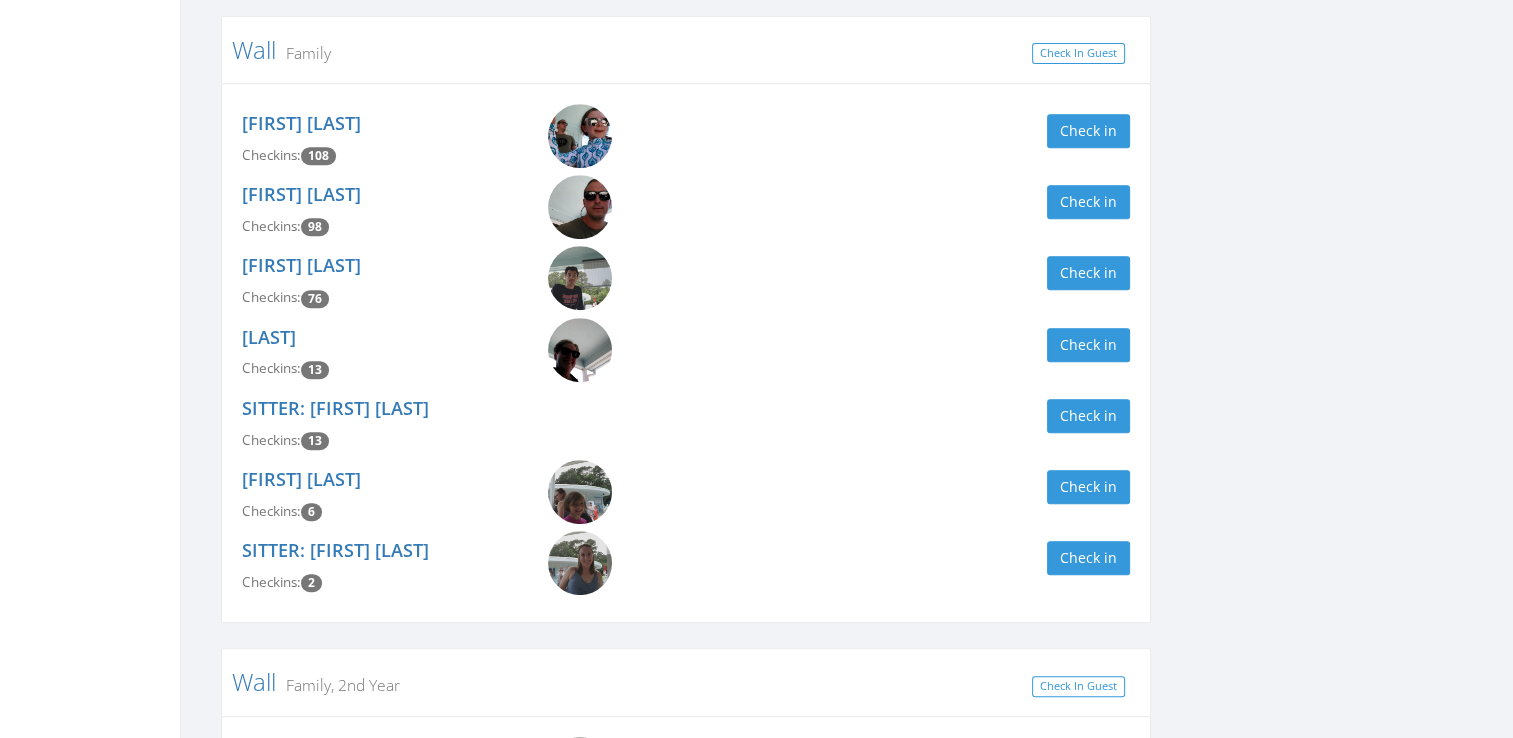 scroll, scrollTop: 774, scrollLeft: 0, axis: vertical 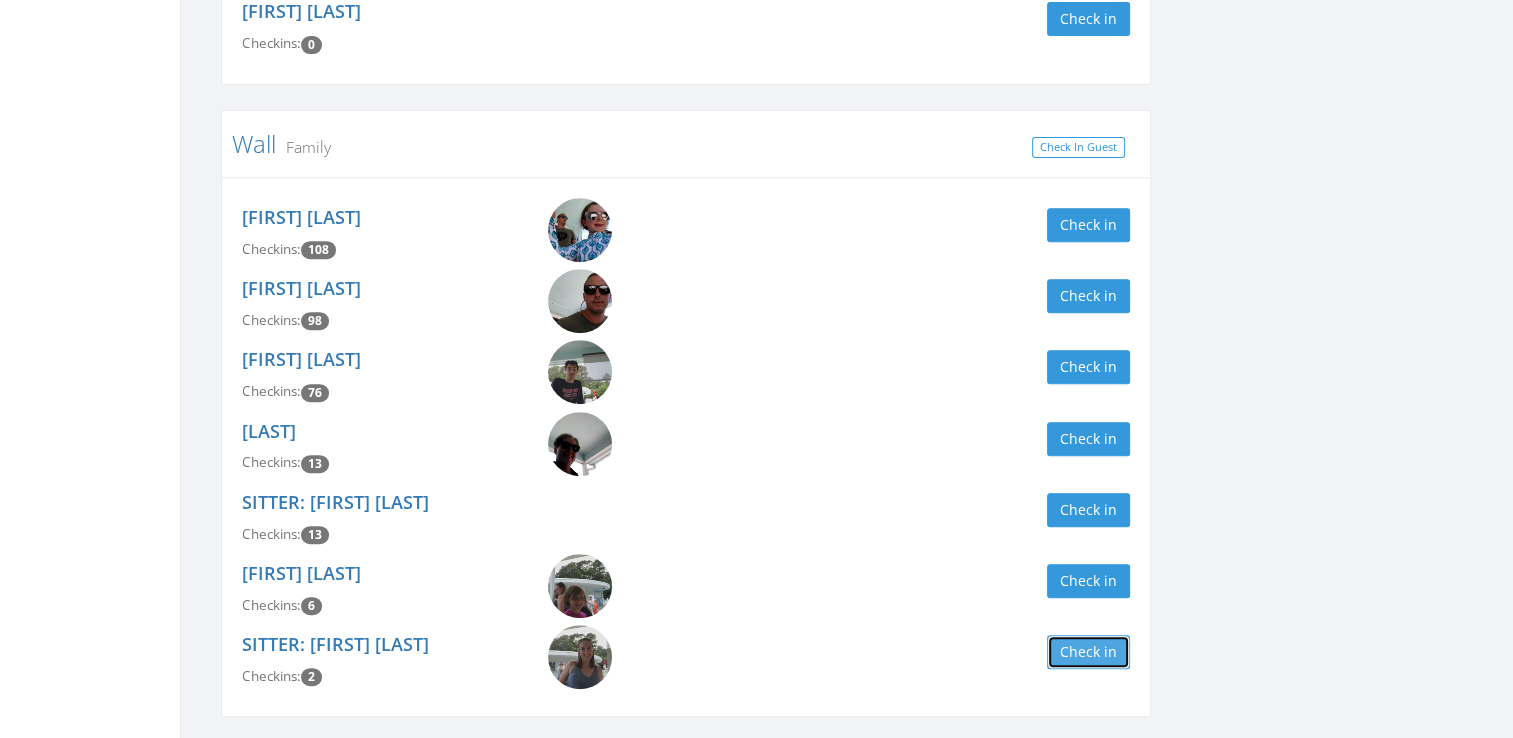 click on "Check in" at bounding box center [1088, 652] 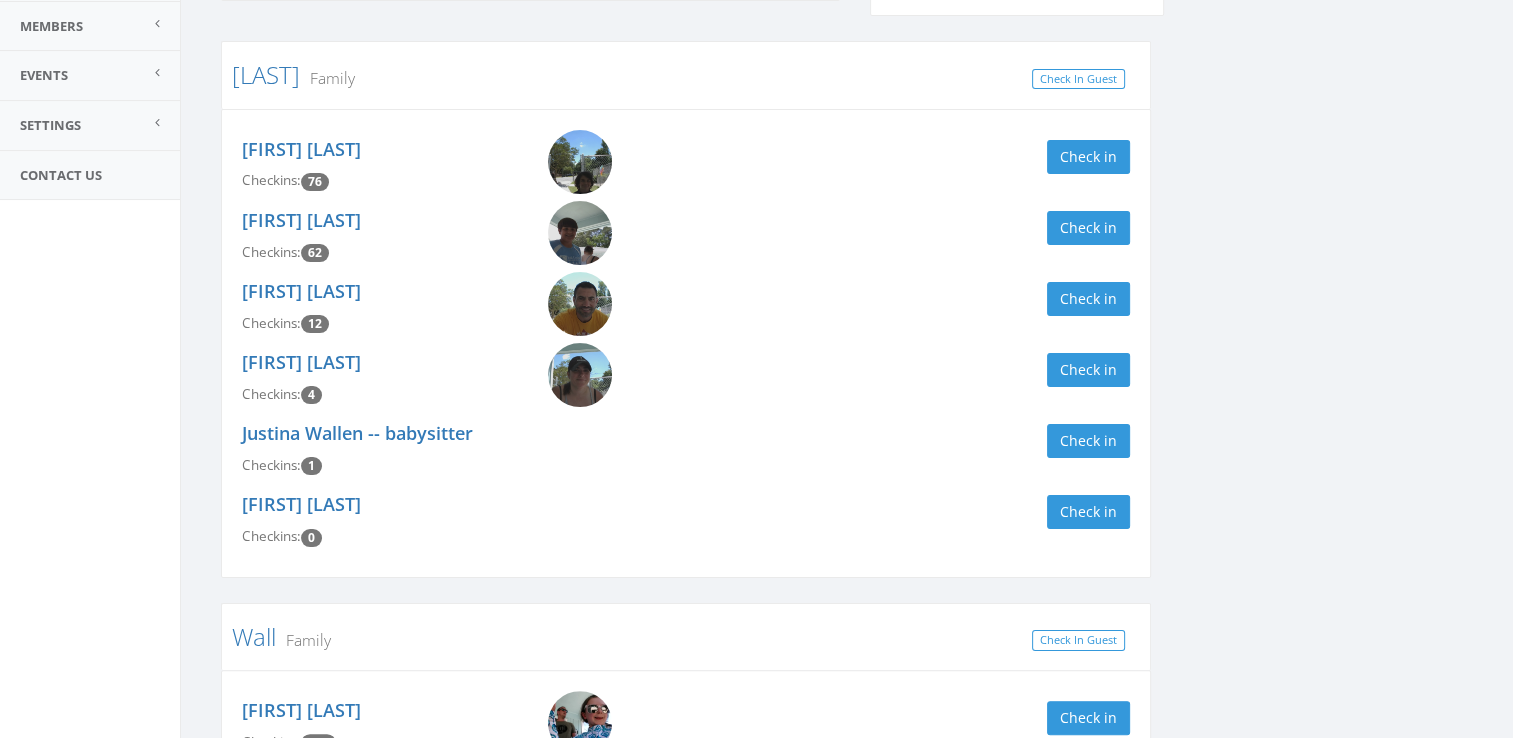 scroll, scrollTop: 0, scrollLeft: 0, axis: both 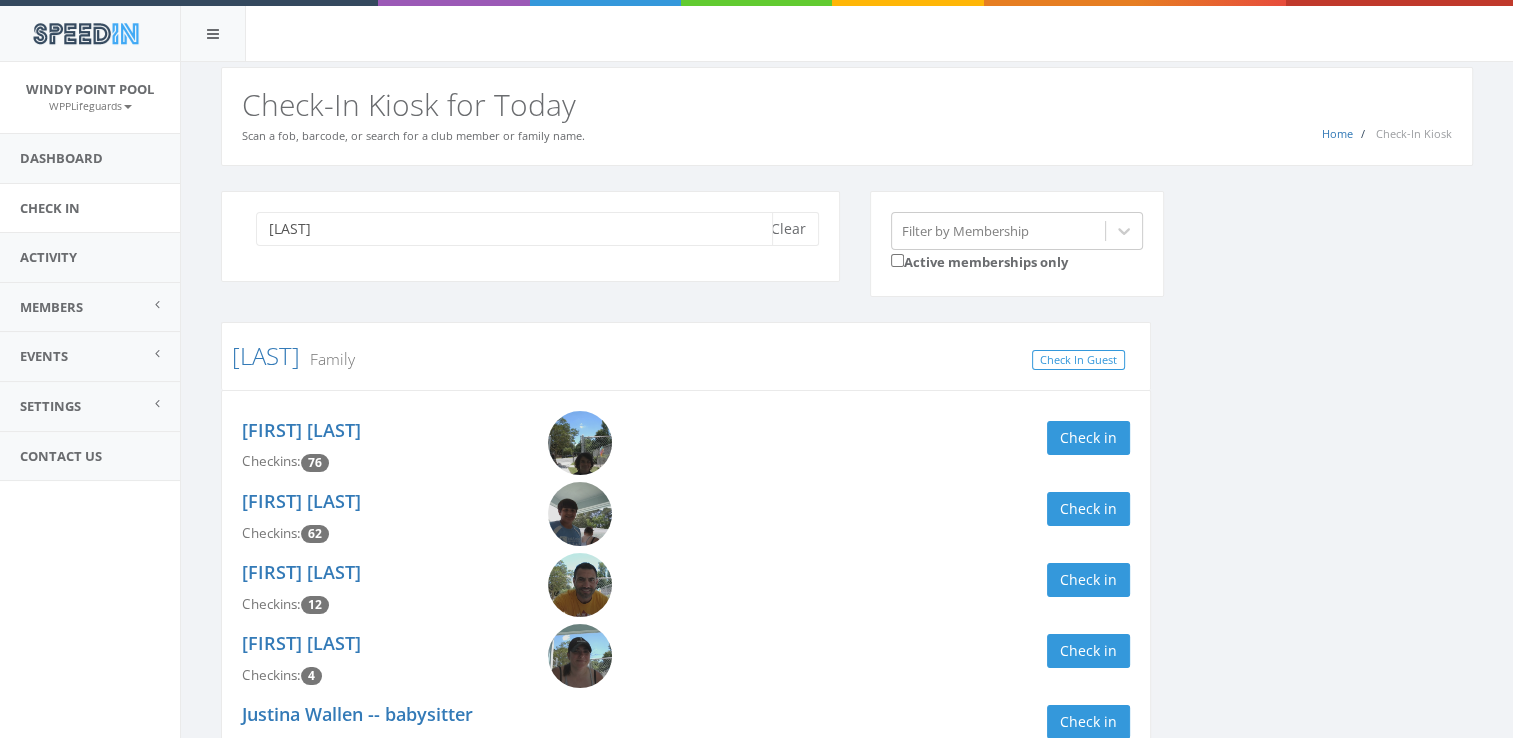 click on "wall" at bounding box center (514, 229) 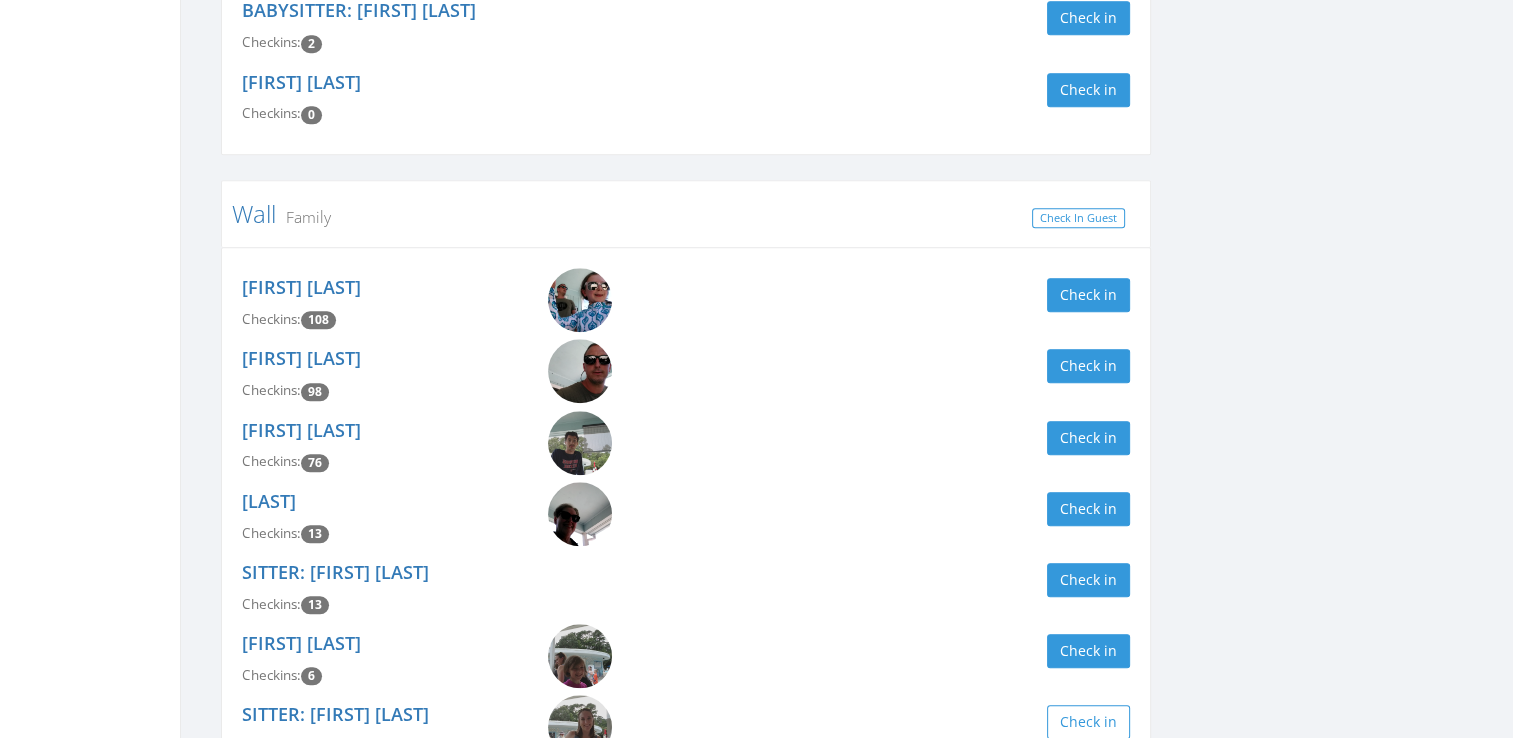 scroll, scrollTop: 2034, scrollLeft: 0, axis: vertical 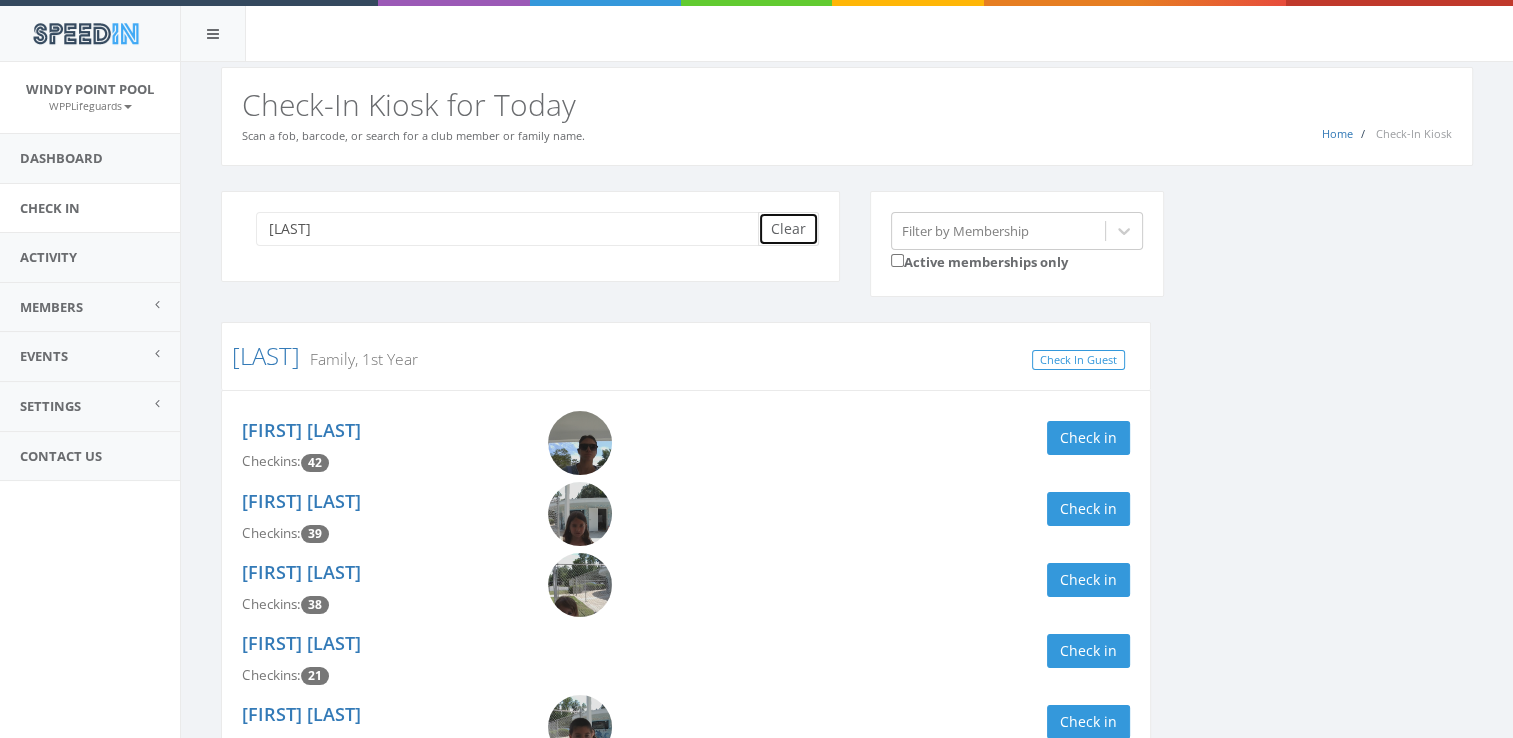 click on "Clear" at bounding box center (788, 229) 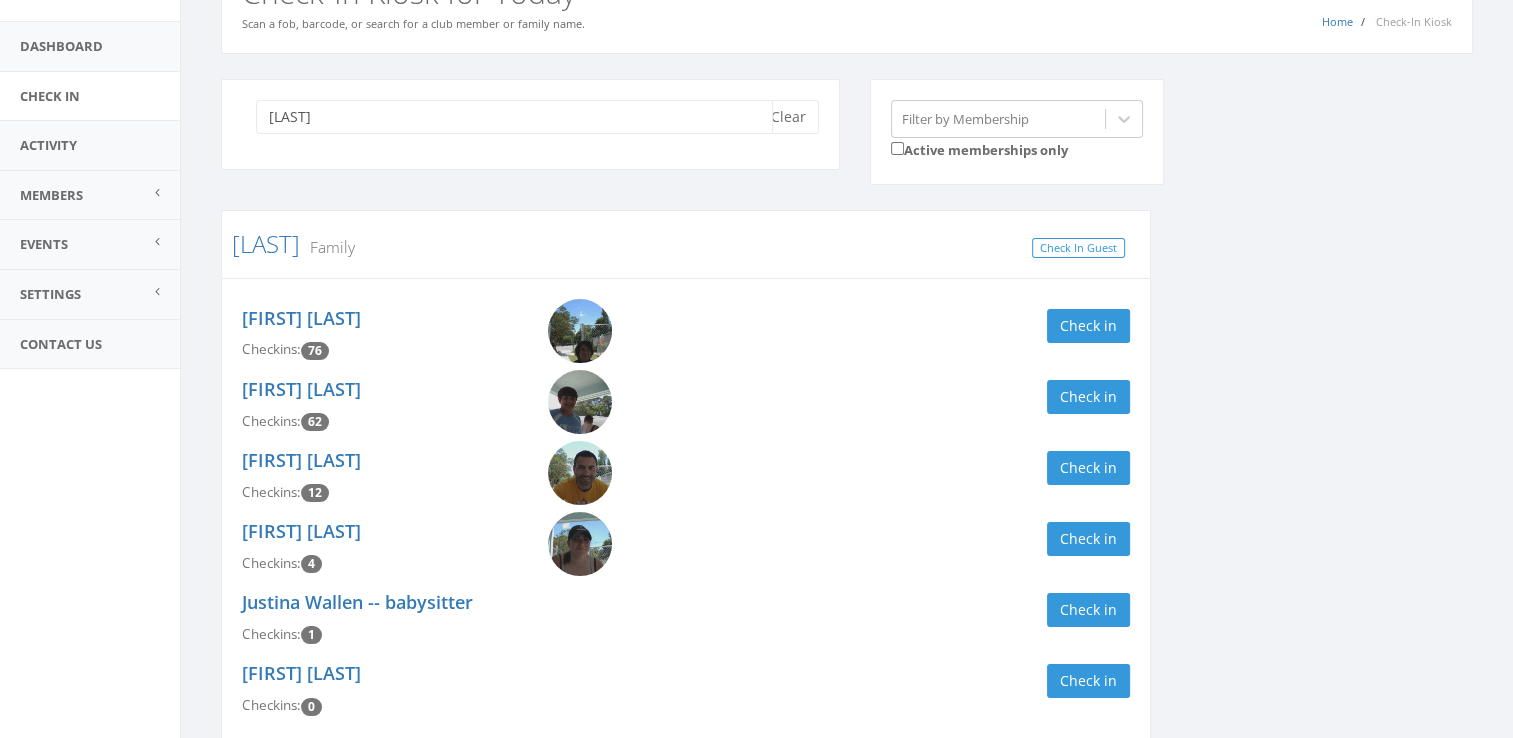 scroll, scrollTop: 209, scrollLeft: 0, axis: vertical 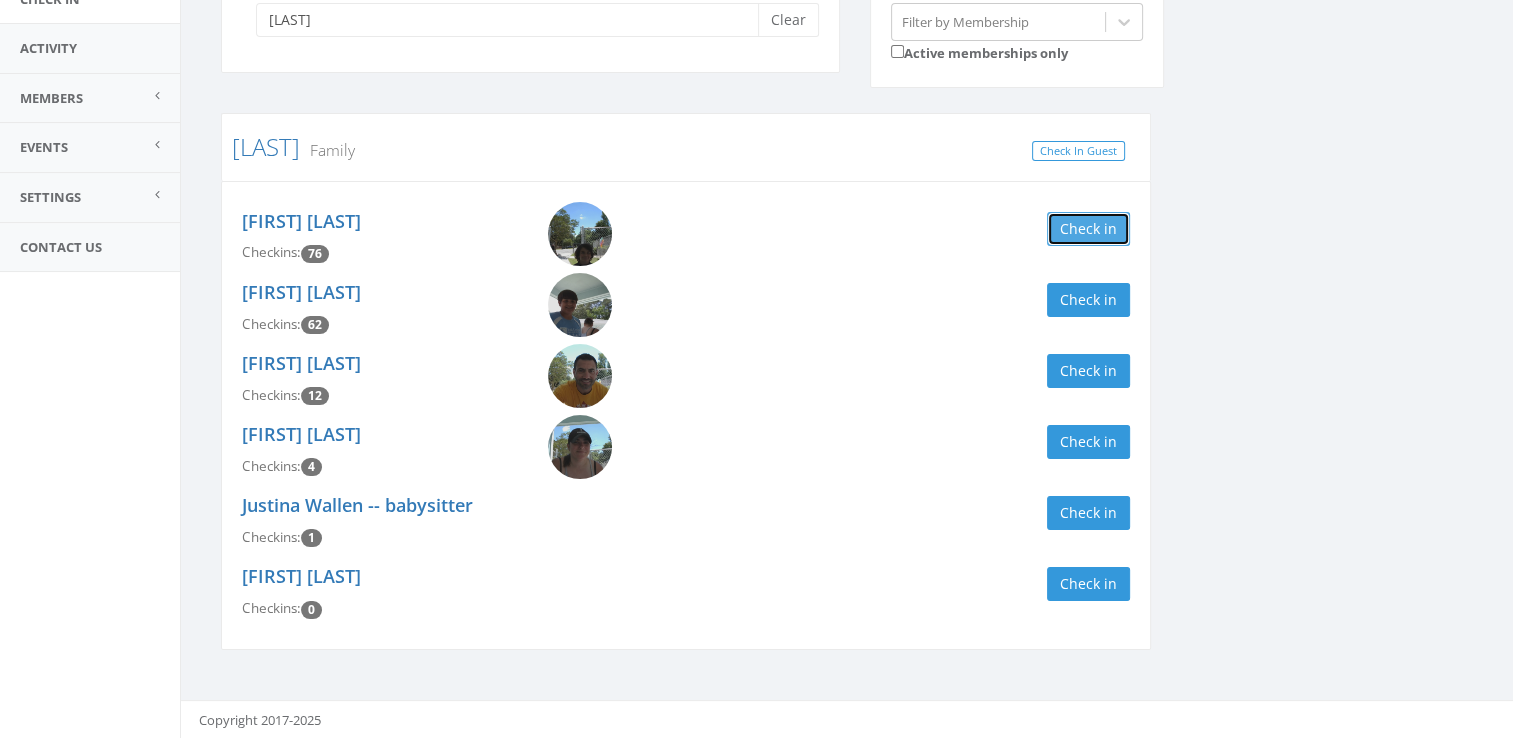 click on "Check in" at bounding box center [1088, 229] 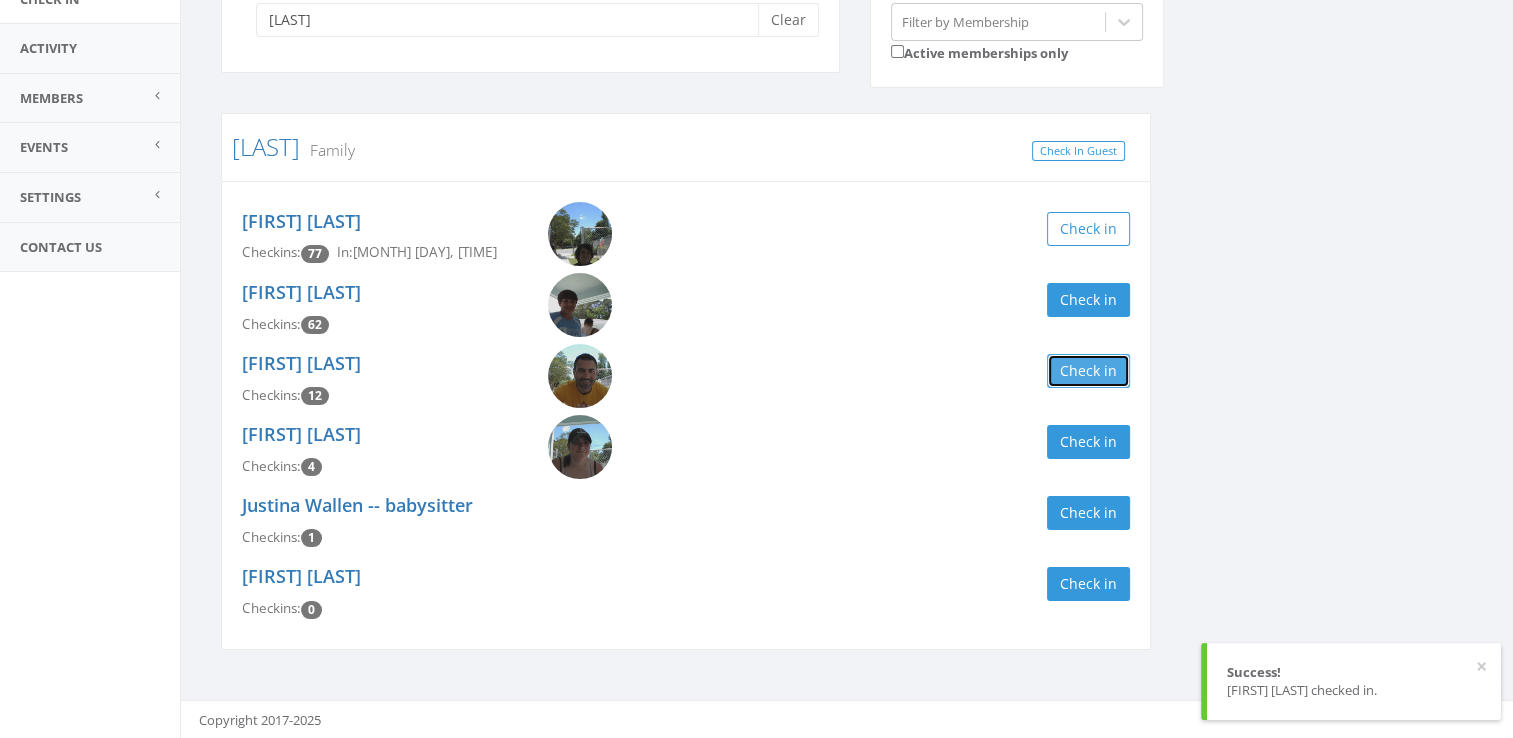 click on "Check in" at bounding box center [1088, 371] 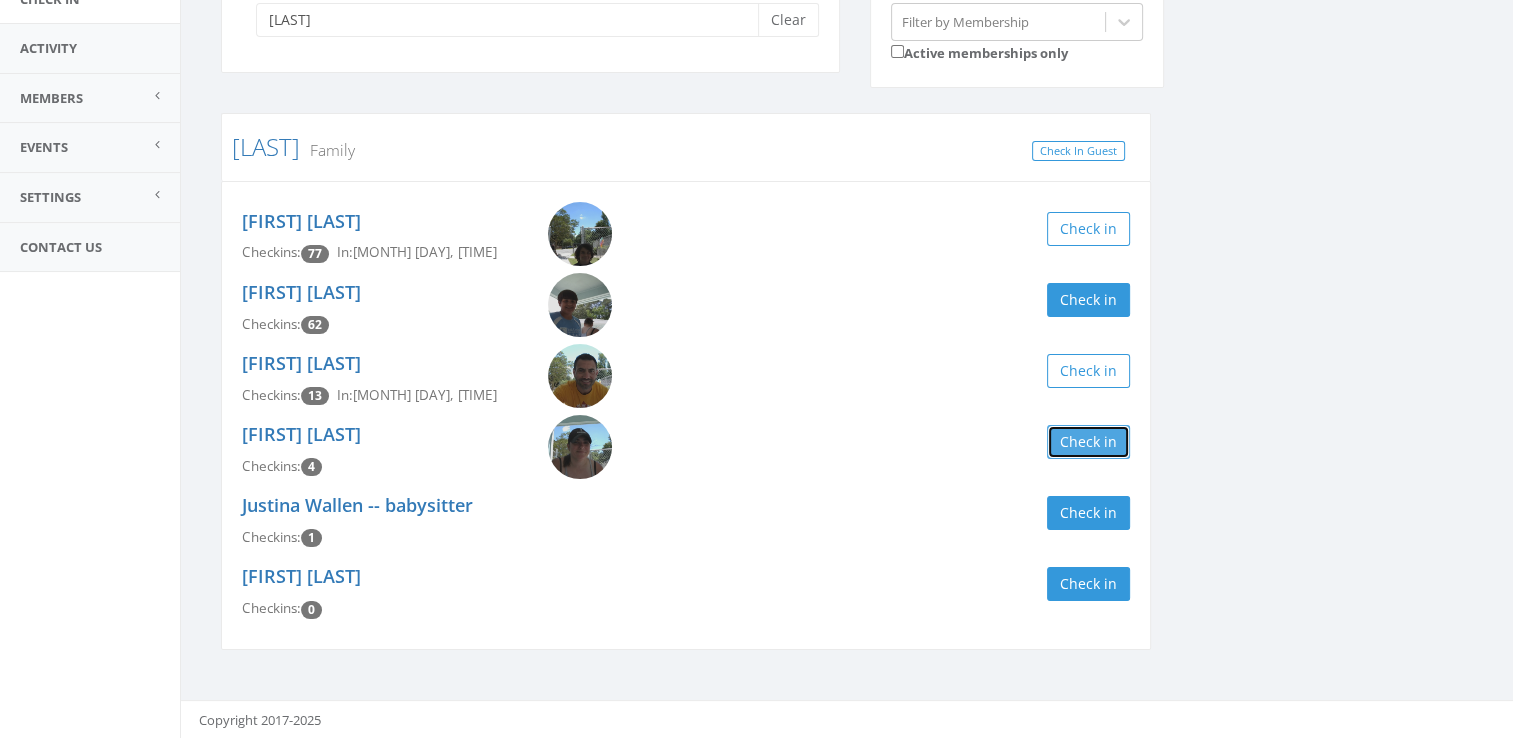 click on "Check in" at bounding box center (1088, 442) 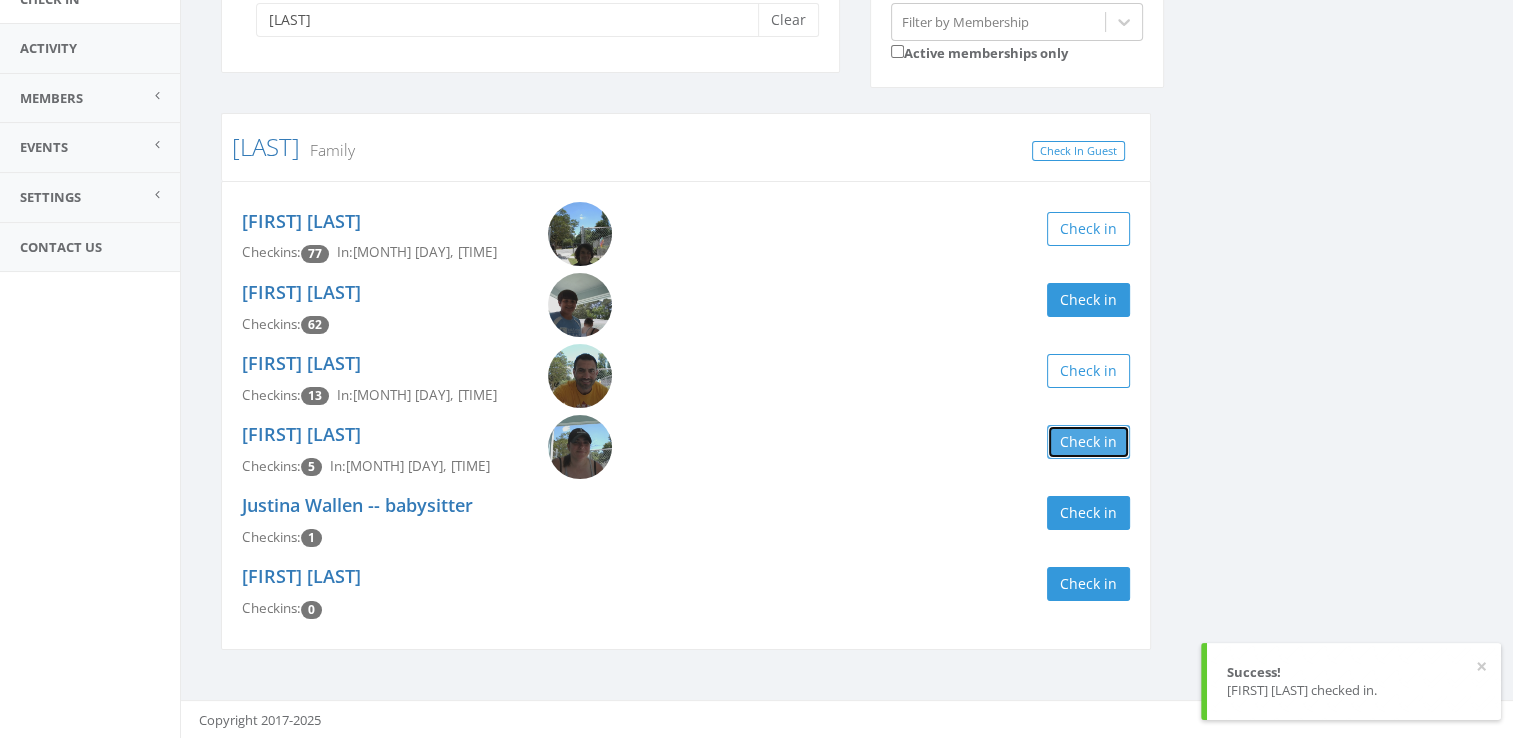 scroll, scrollTop: 0, scrollLeft: 0, axis: both 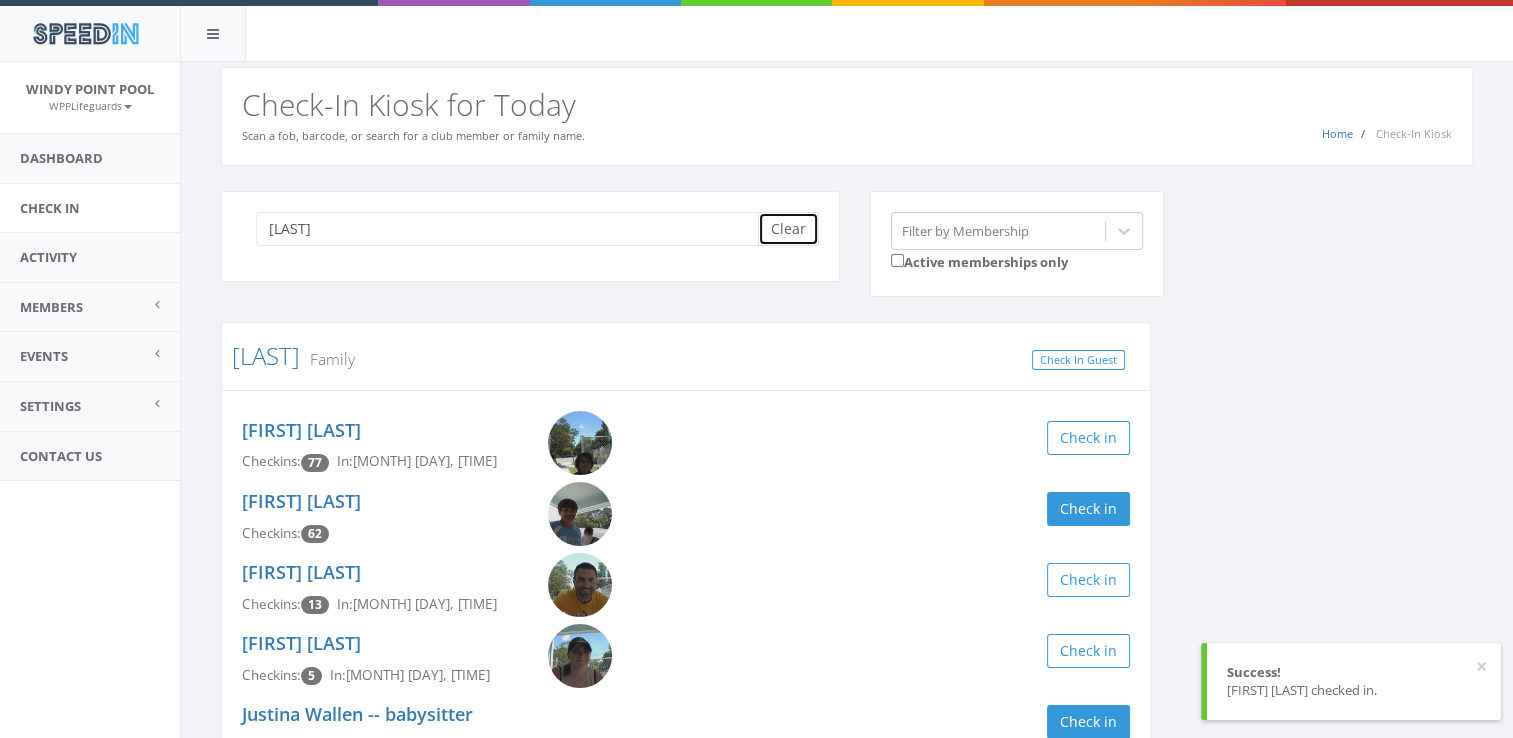 click on "Clear" at bounding box center (788, 229) 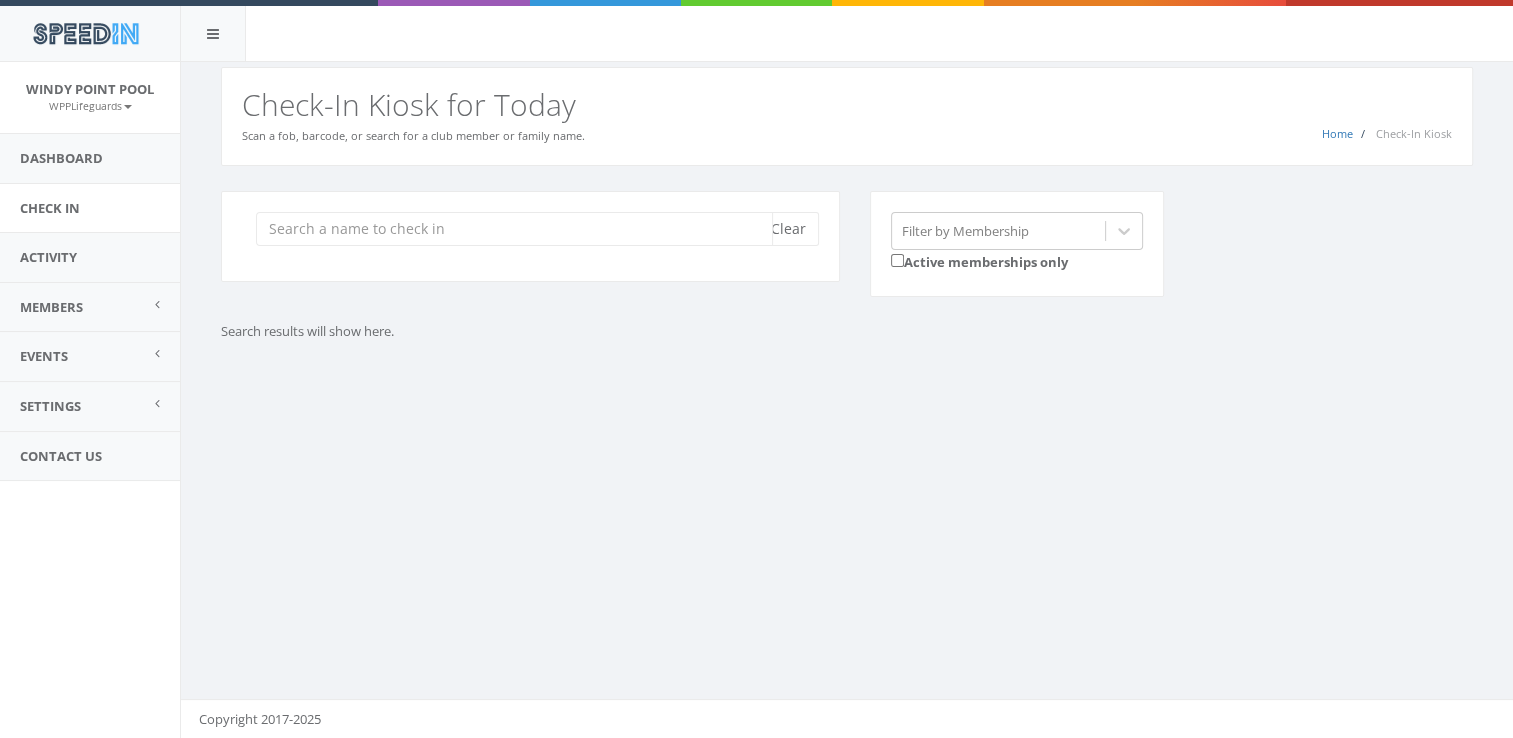 click at bounding box center (514, 229) 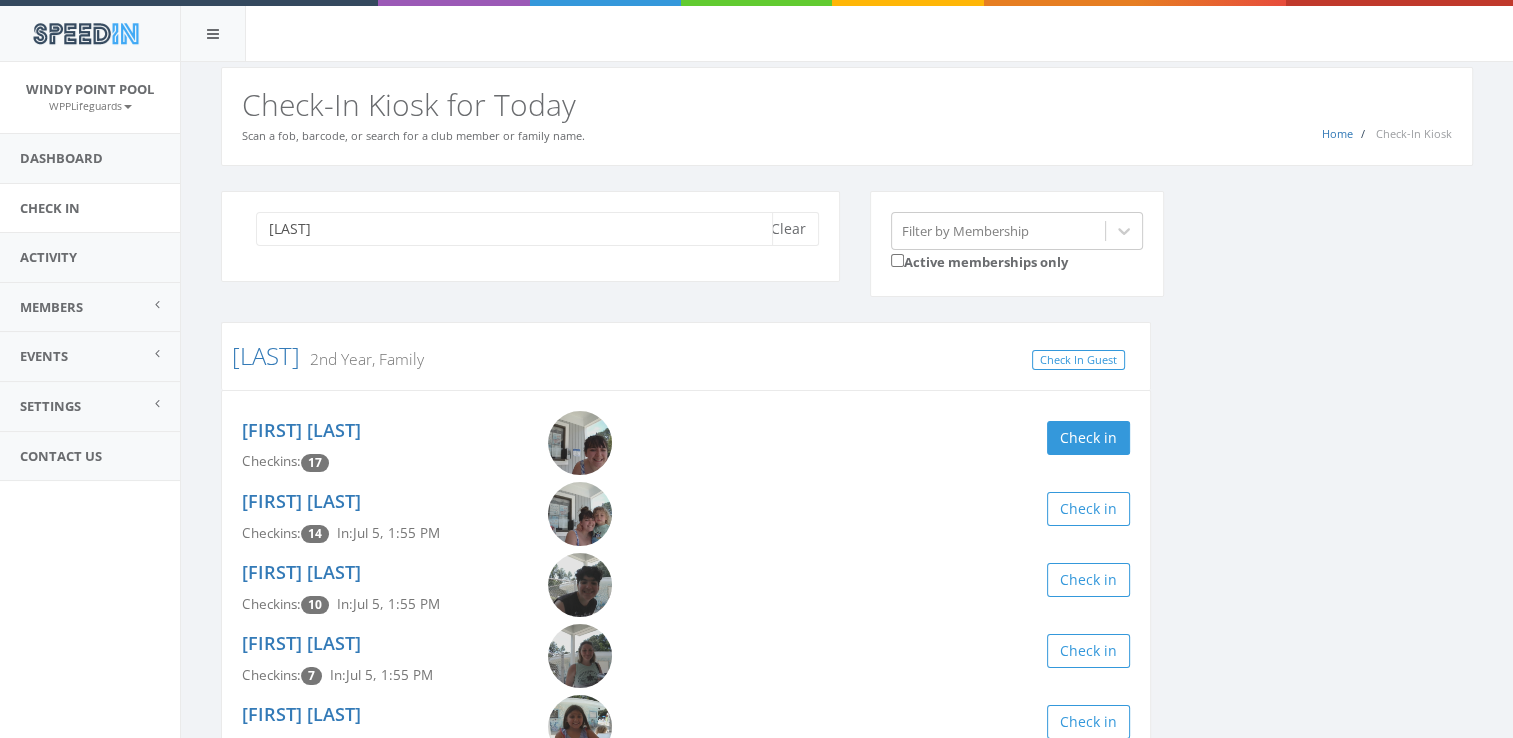 scroll, scrollTop: 209, scrollLeft: 0, axis: vertical 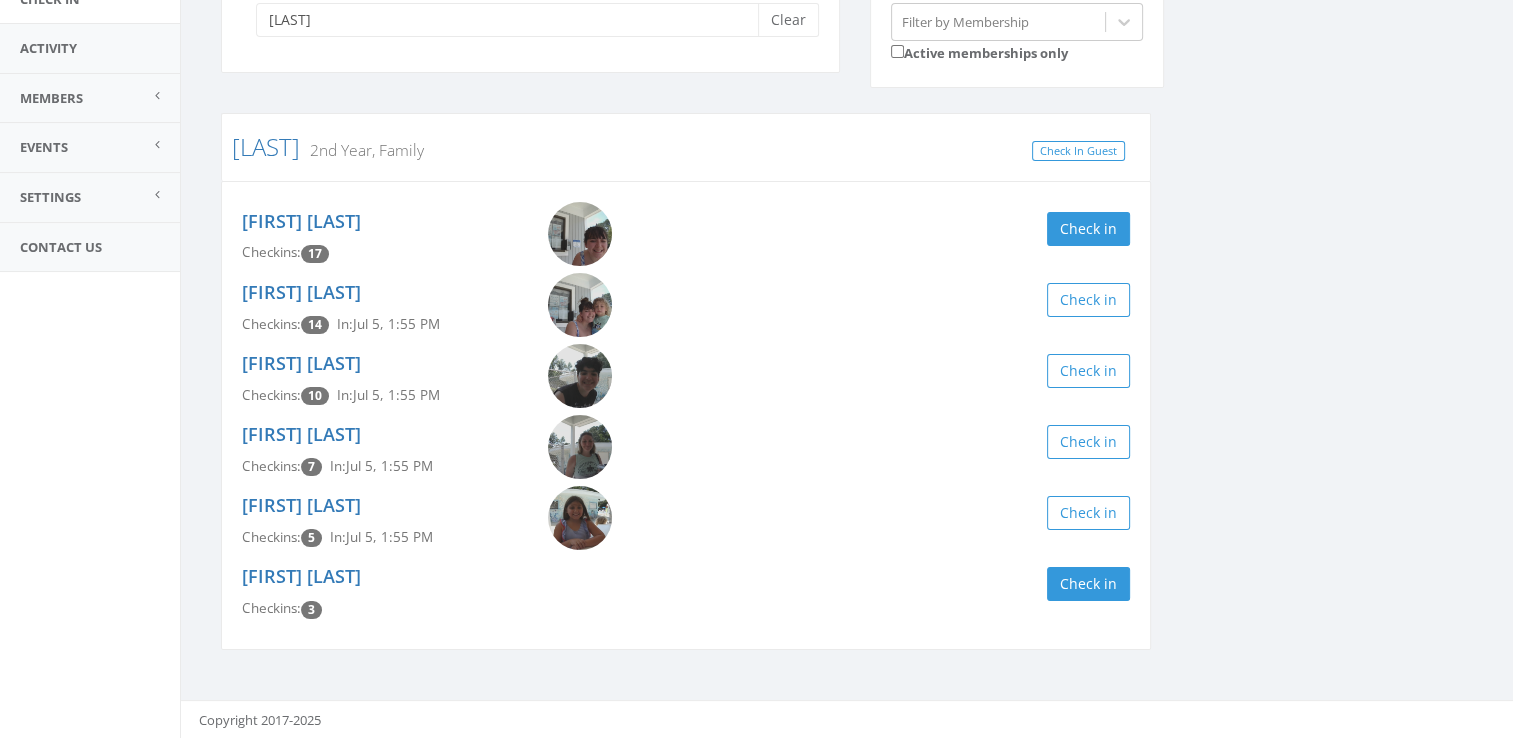 click on "Check in" at bounding box center (915, 229) 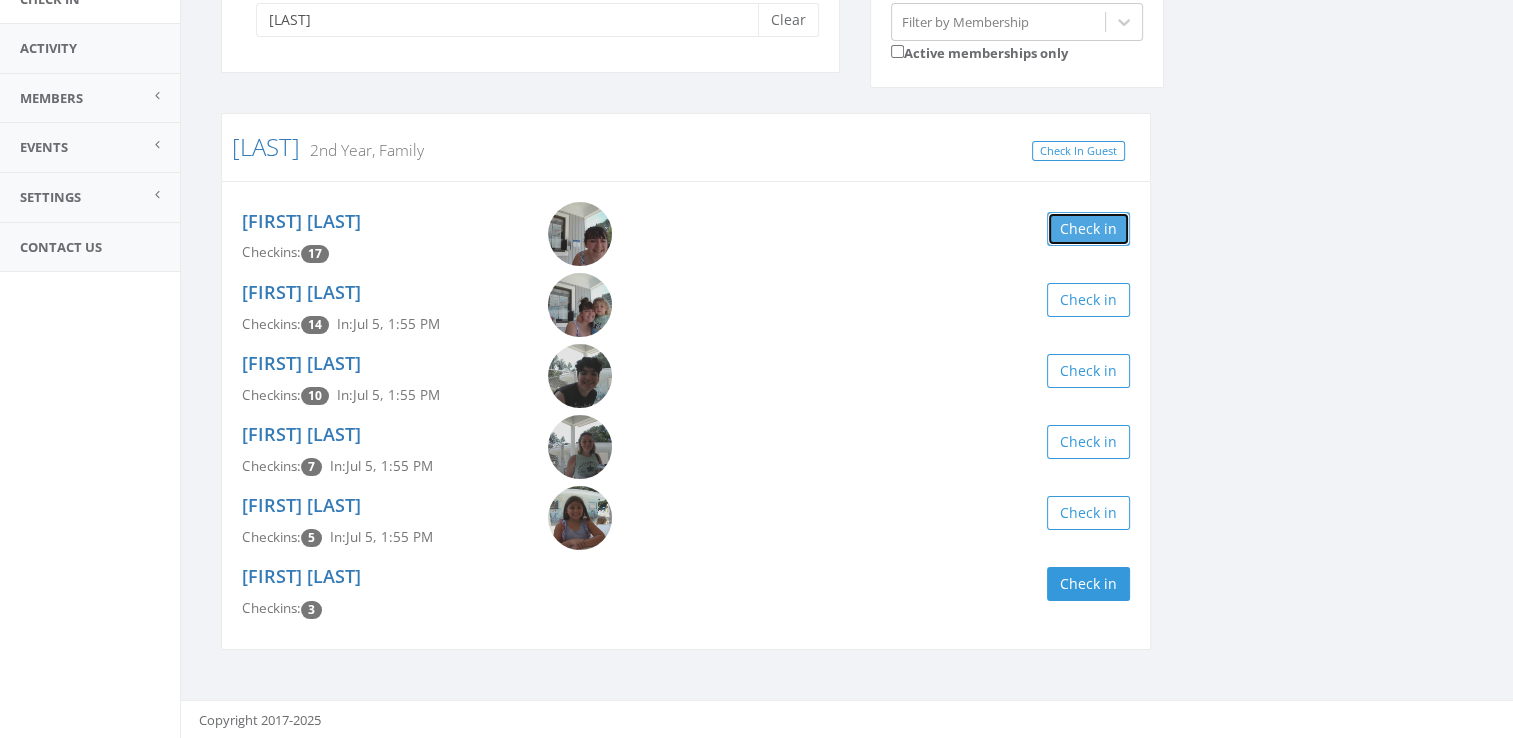 click on "Check in" at bounding box center [1088, 229] 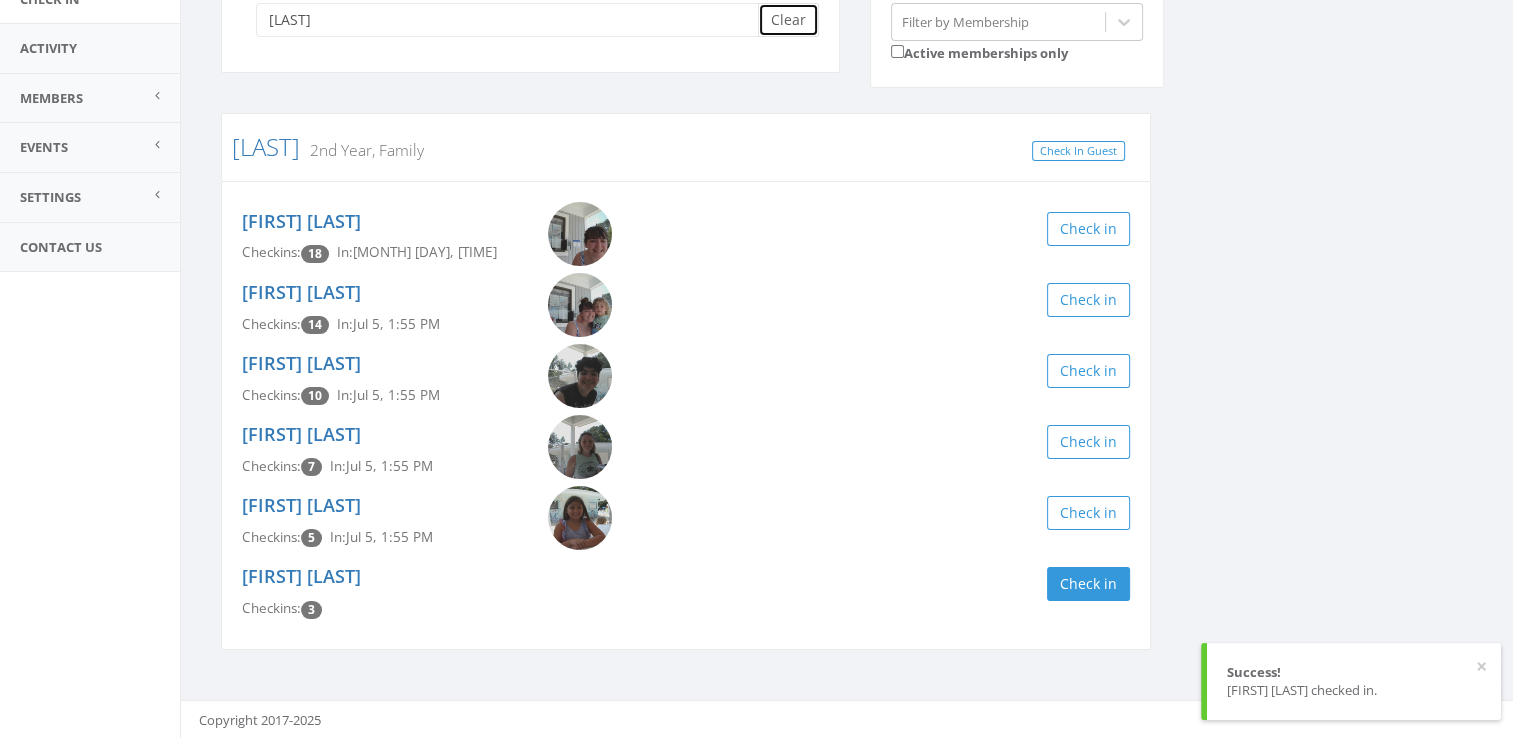 click on "Clear" at bounding box center (788, 20) 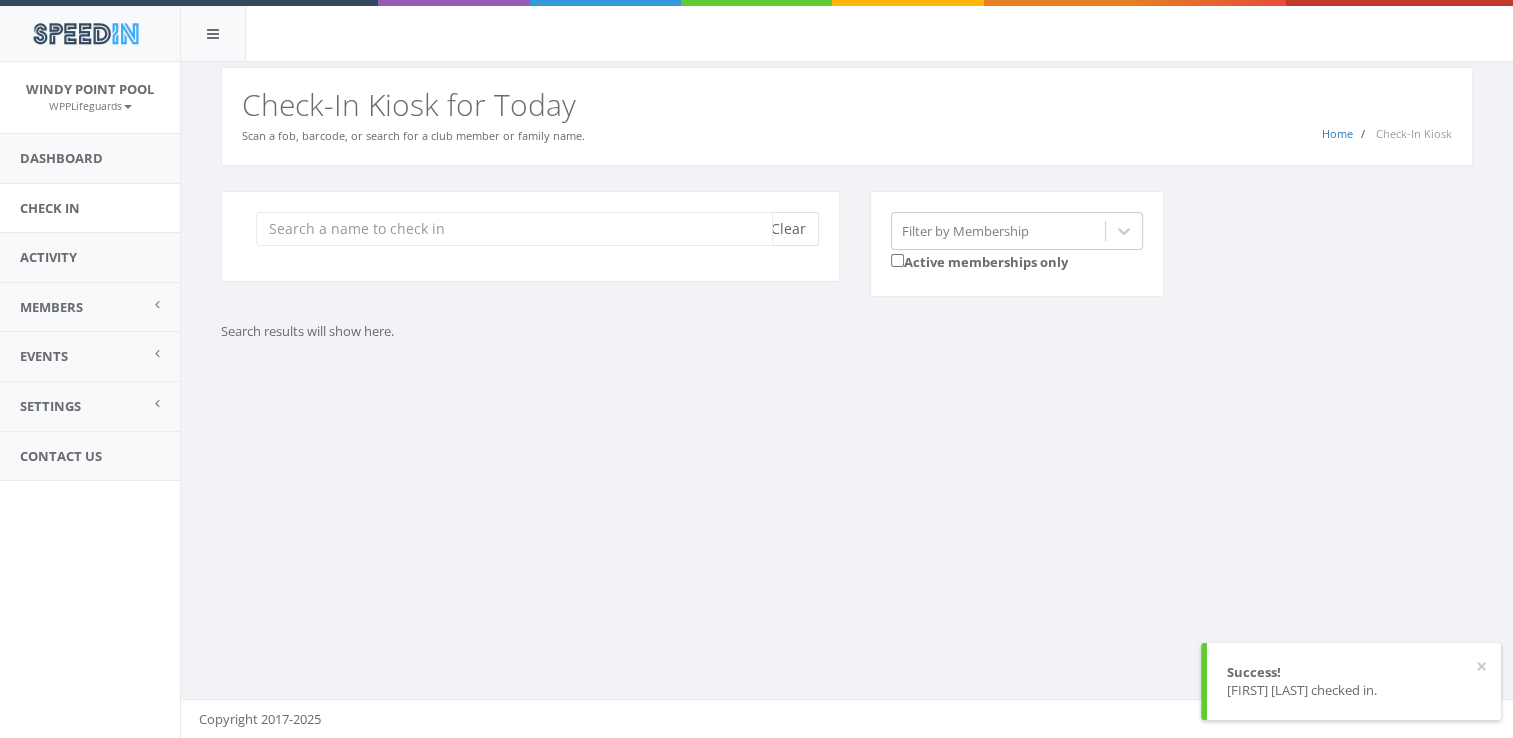 scroll, scrollTop: 0, scrollLeft: 0, axis: both 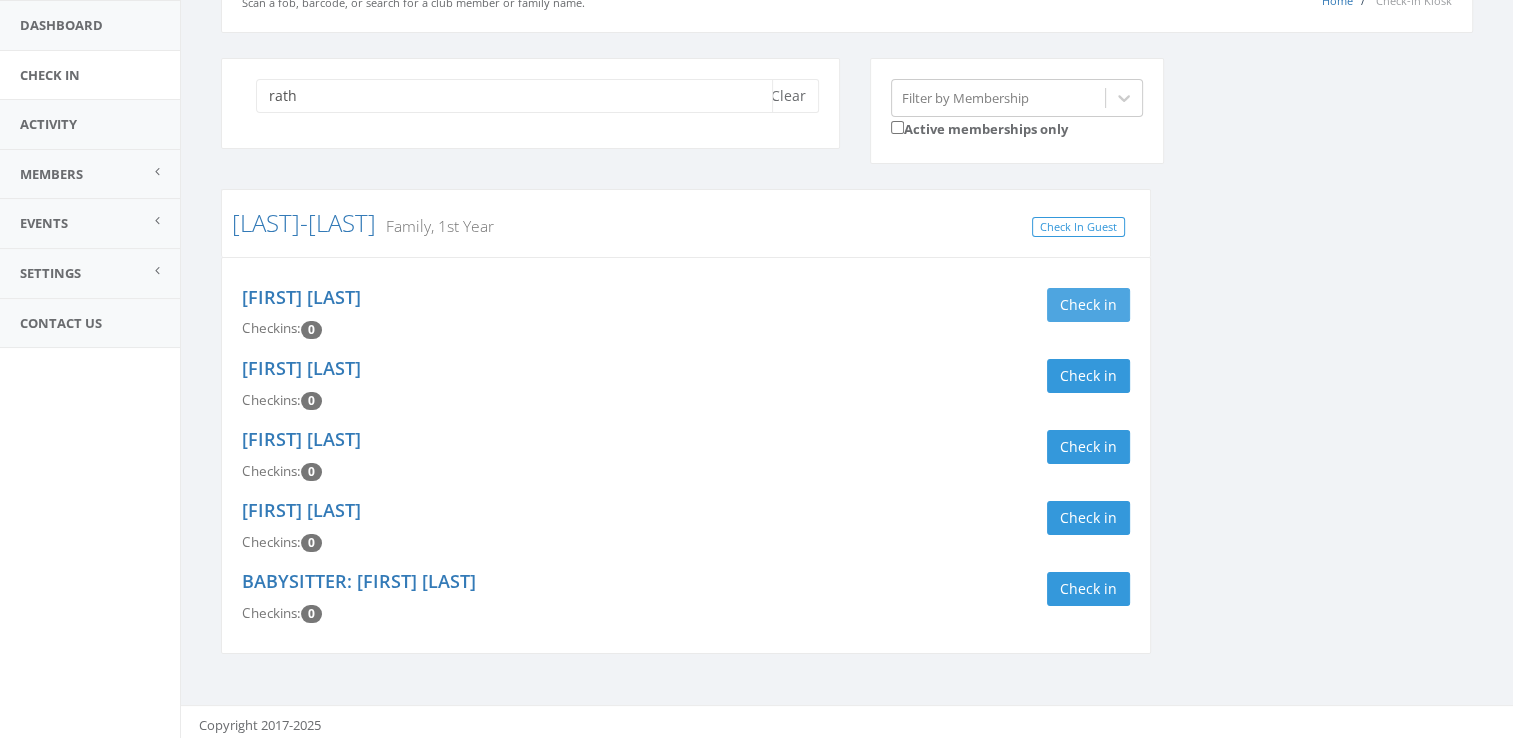 type on "rath" 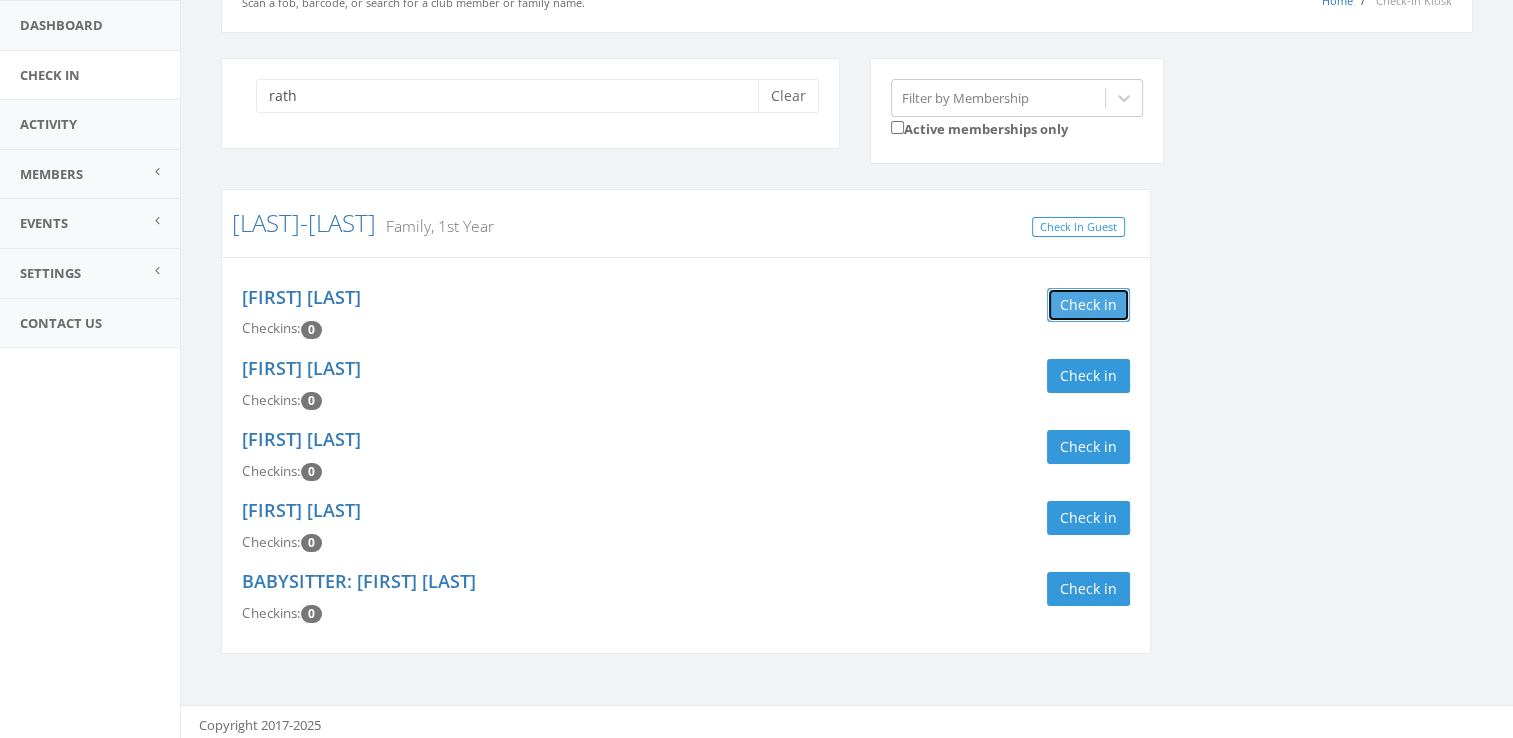 click on "Check in" at bounding box center [1088, 305] 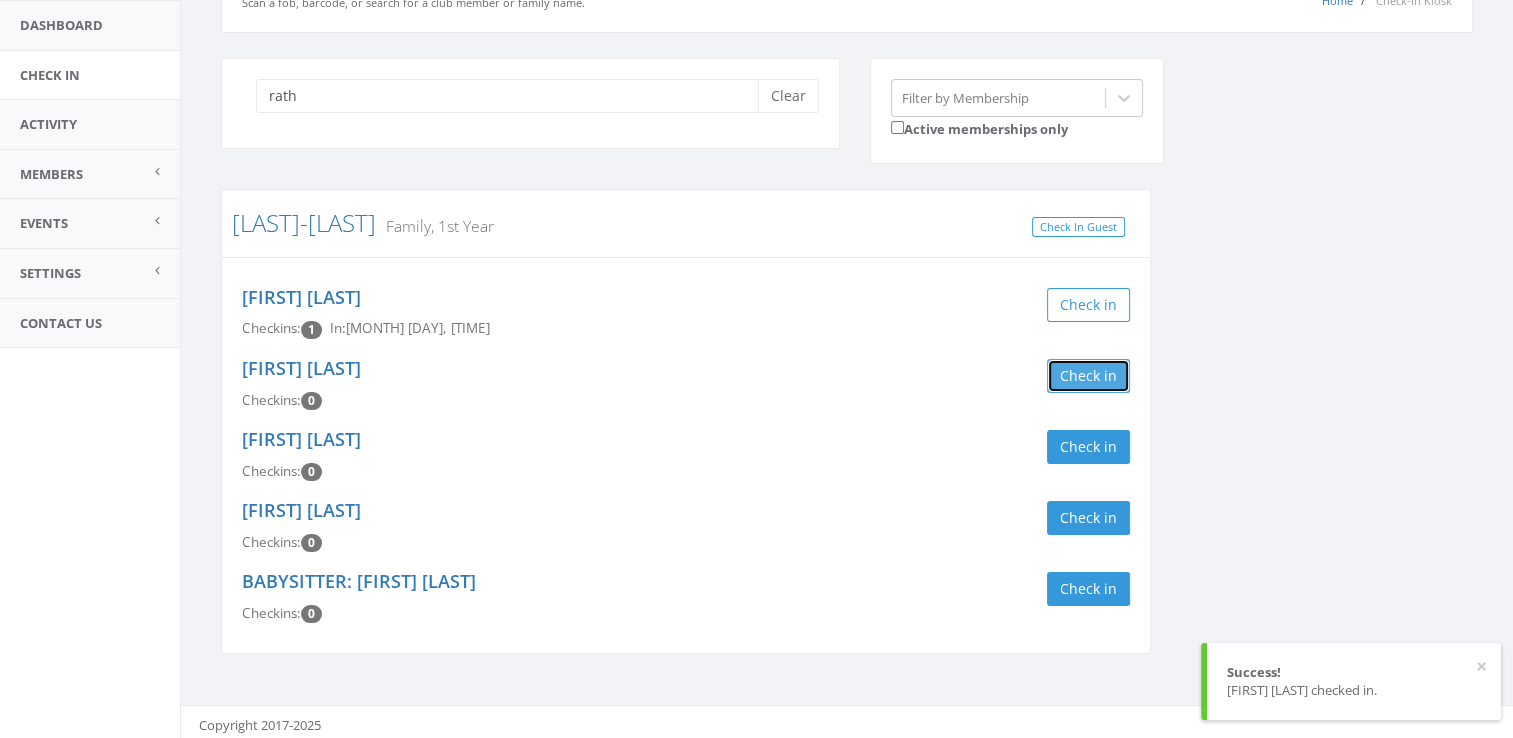 click on "Check in" at bounding box center (1088, 376) 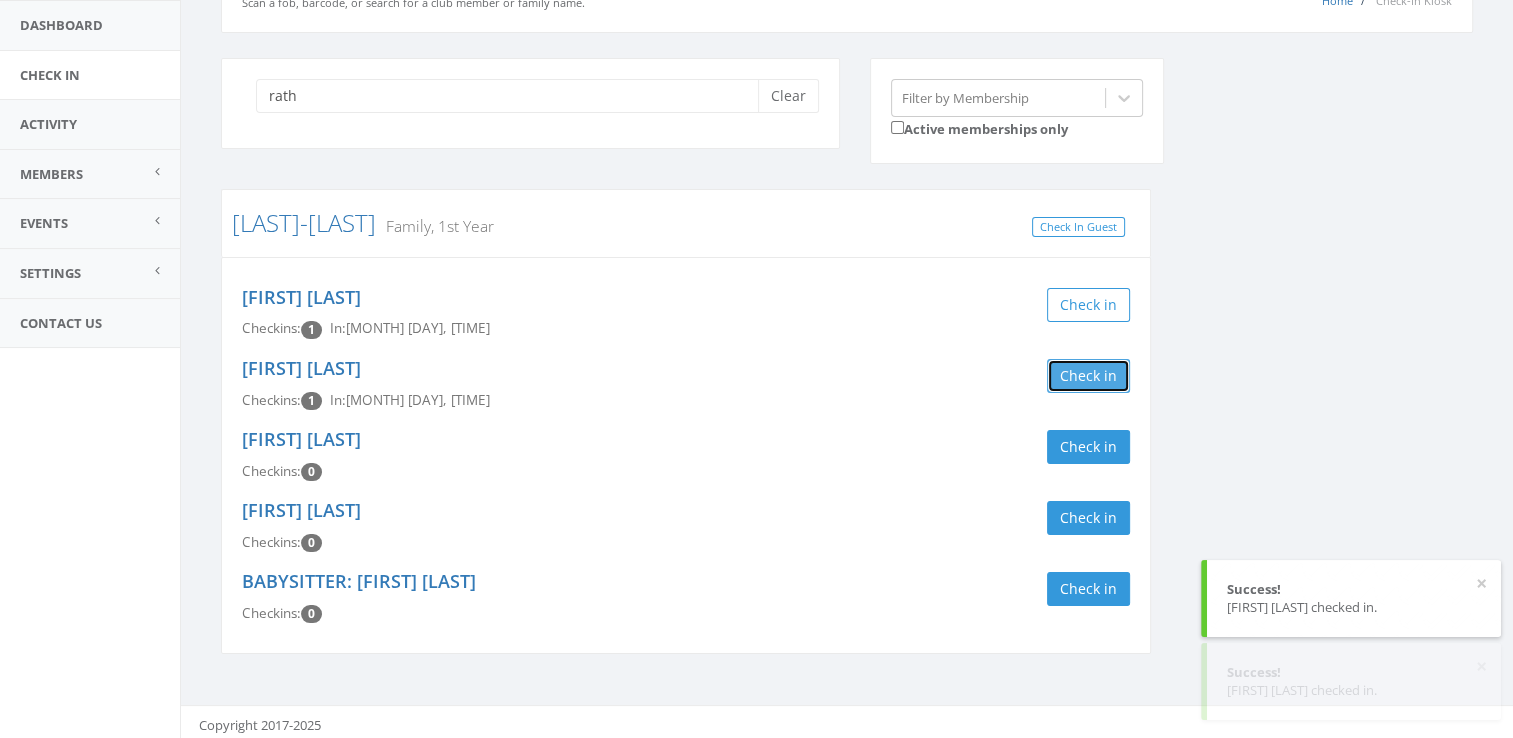 click on "Check in" at bounding box center (1088, 376) 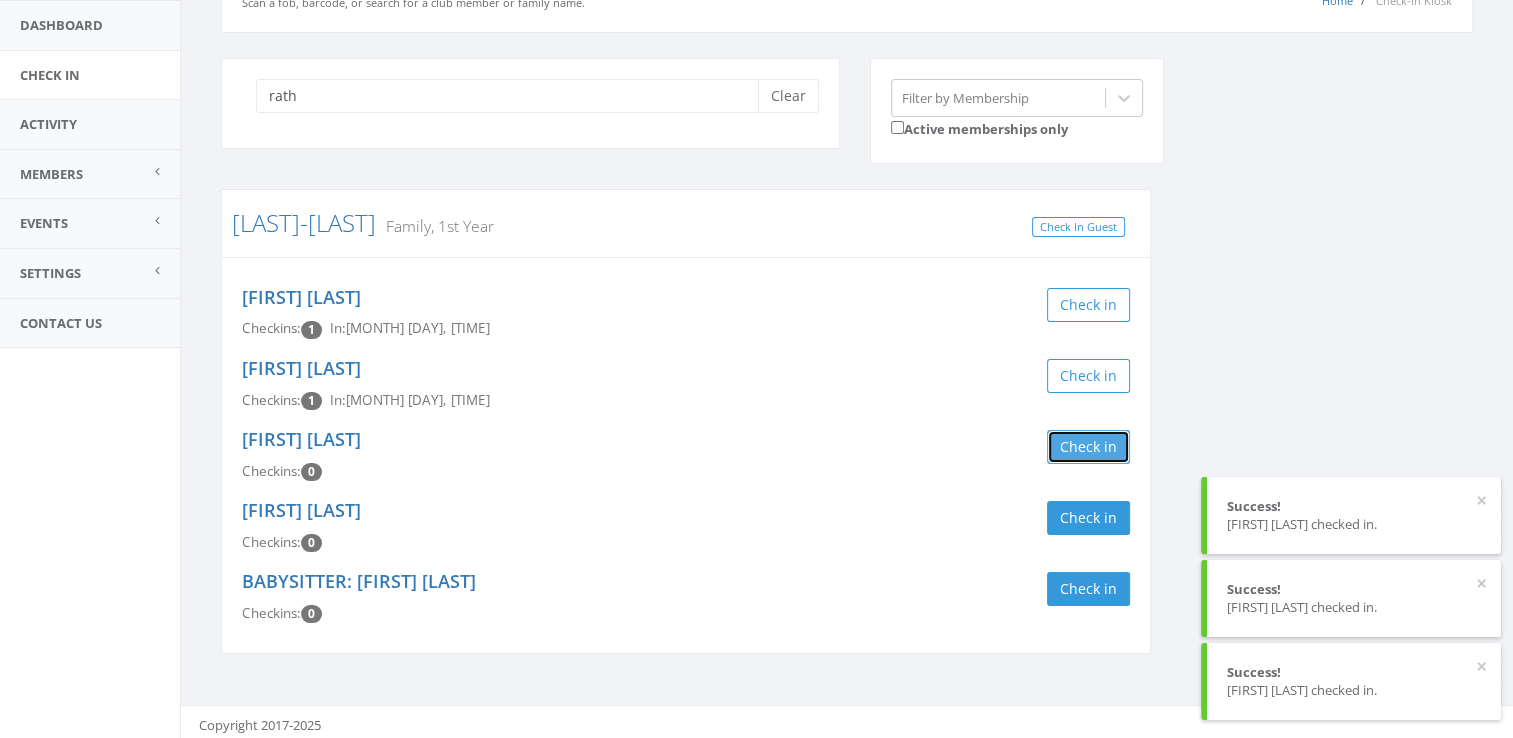 click on "Check in" at bounding box center (1088, 447) 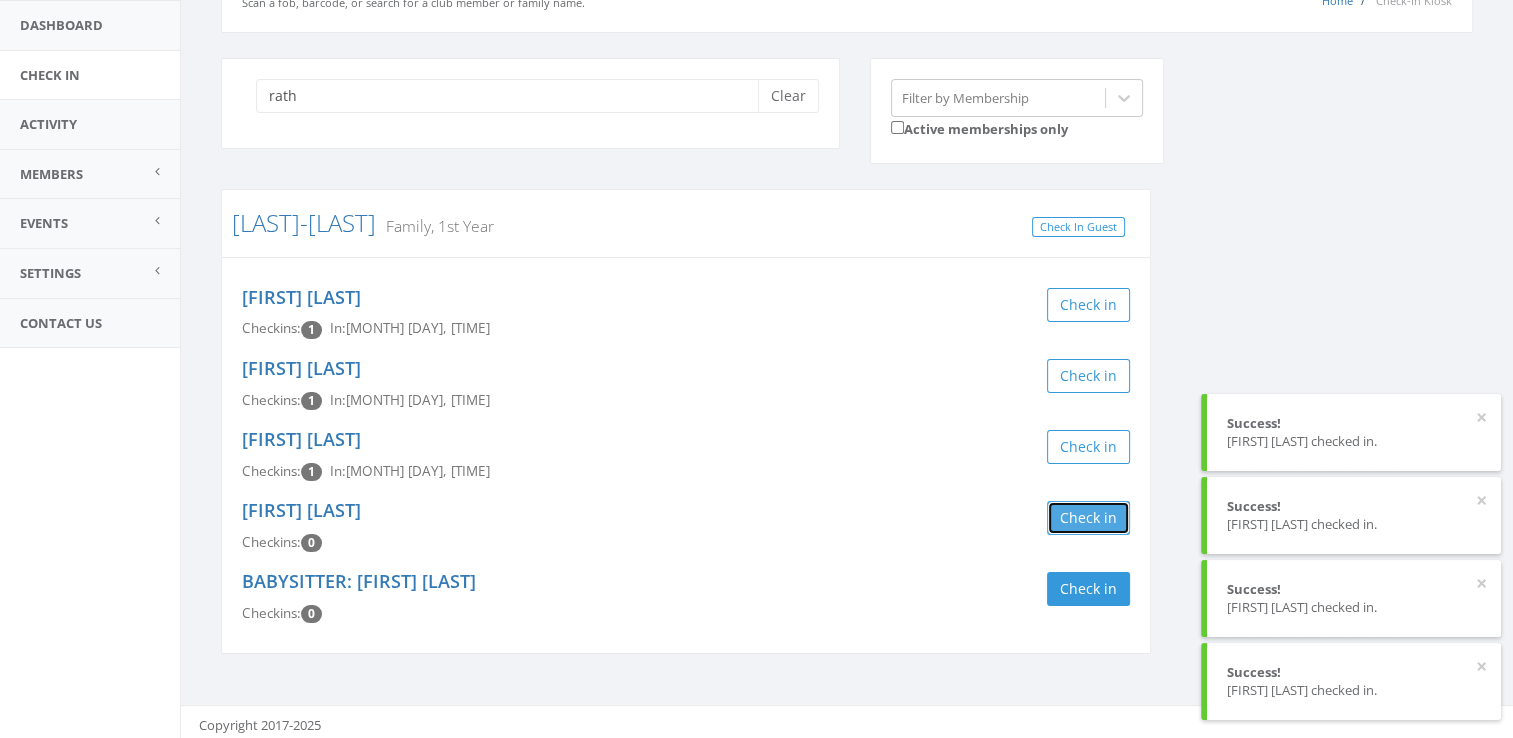 click on "Check in" at bounding box center [1088, 518] 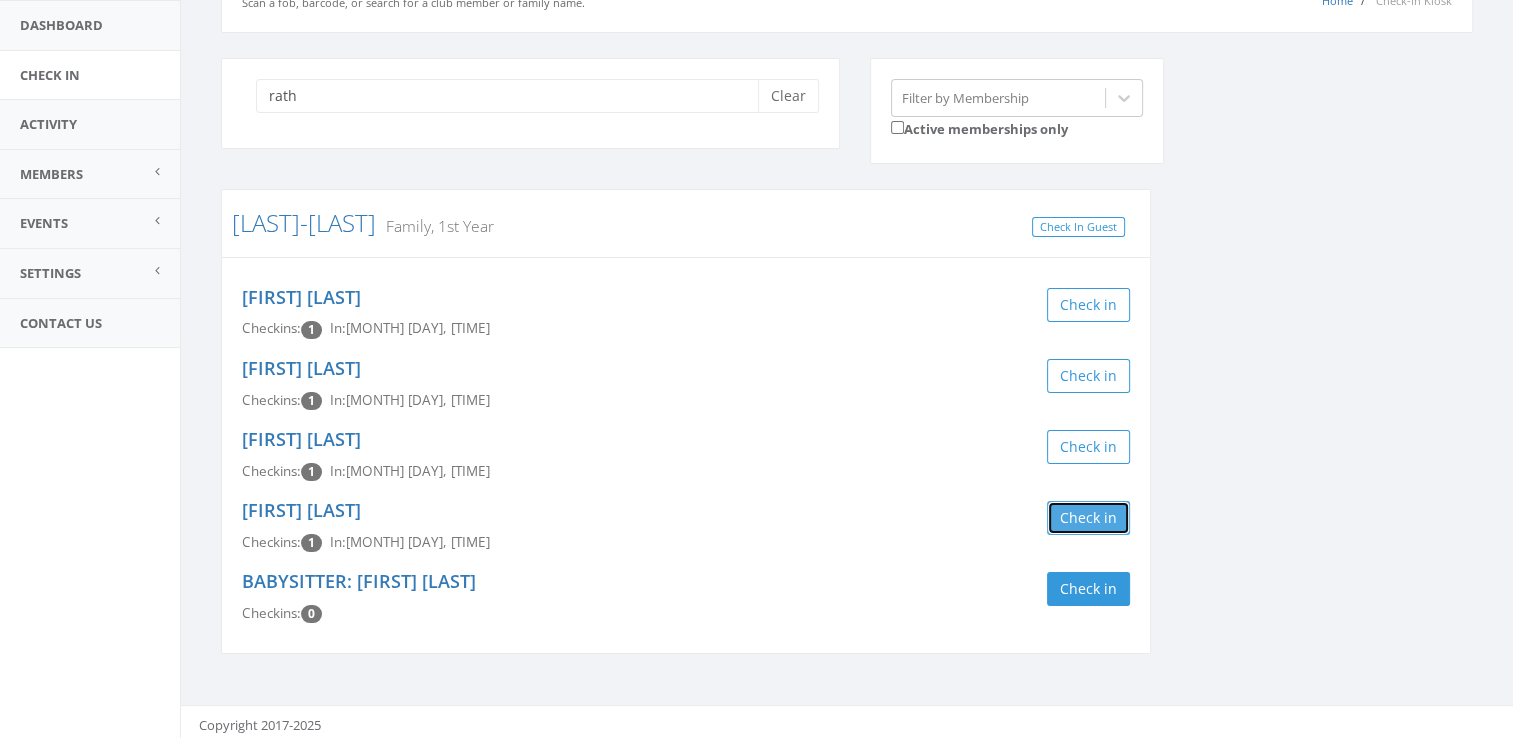click on "Check in" at bounding box center (1088, 518) 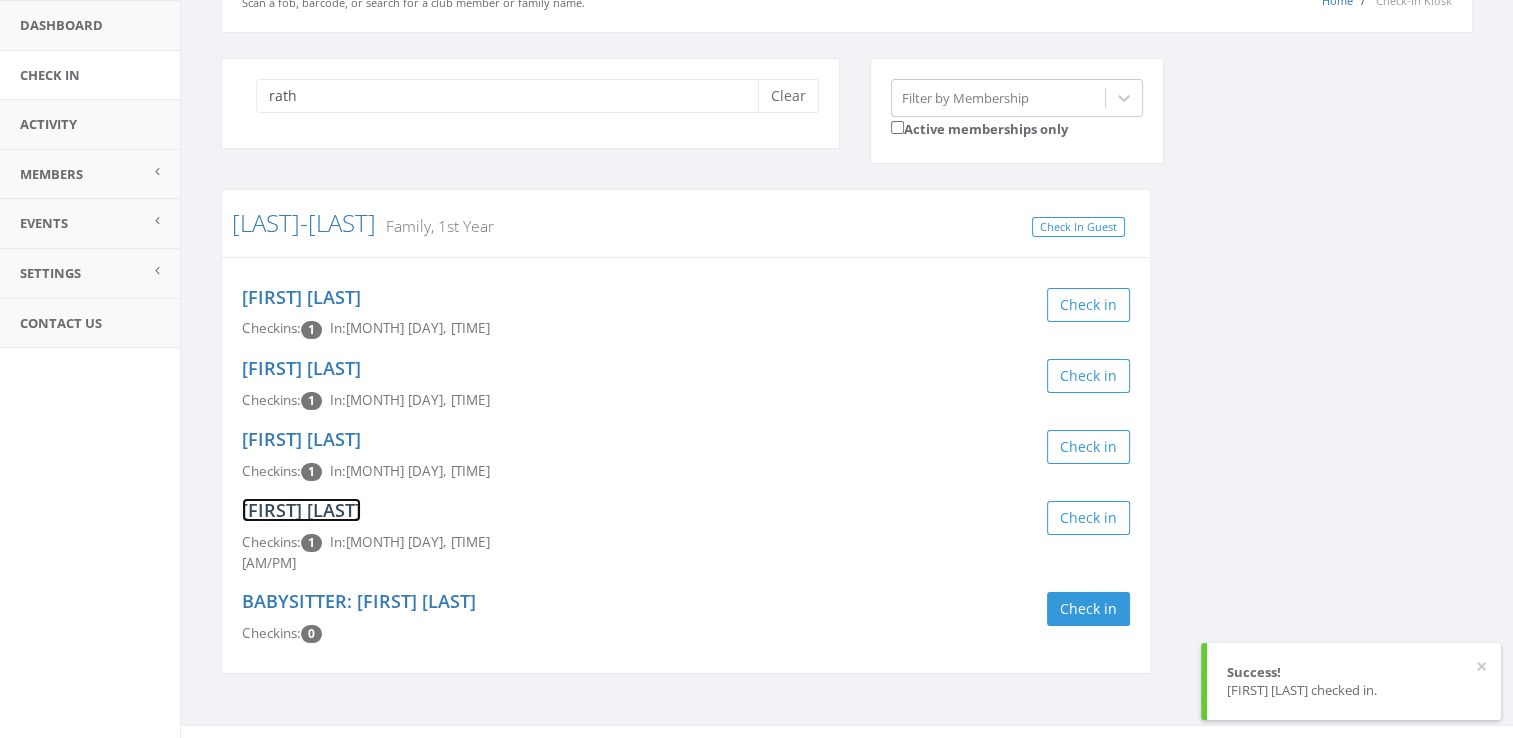 click on "Dean Rathsam" at bounding box center (301, 510) 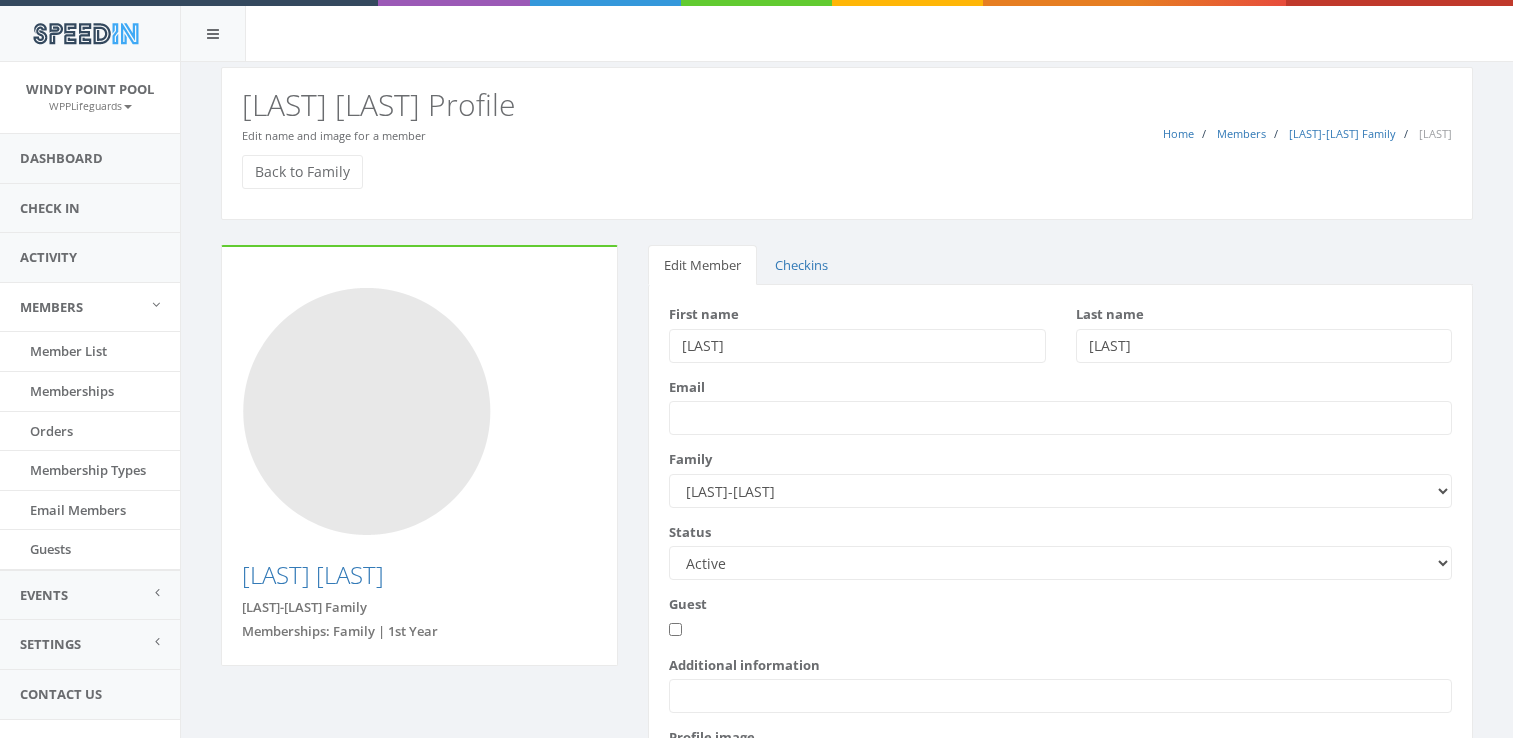 scroll, scrollTop: 0, scrollLeft: 0, axis: both 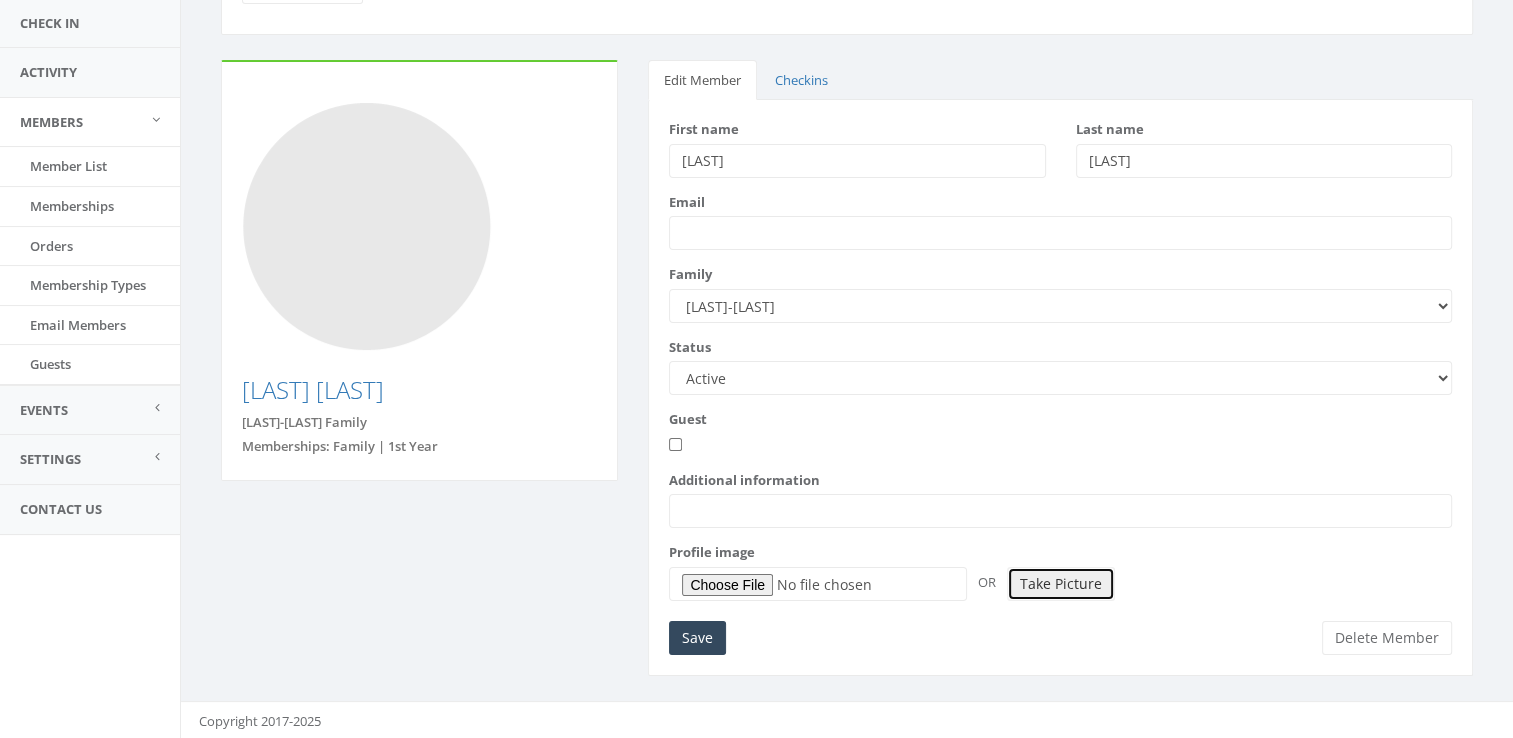 click on "Take Picture" at bounding box center (1061, 584) 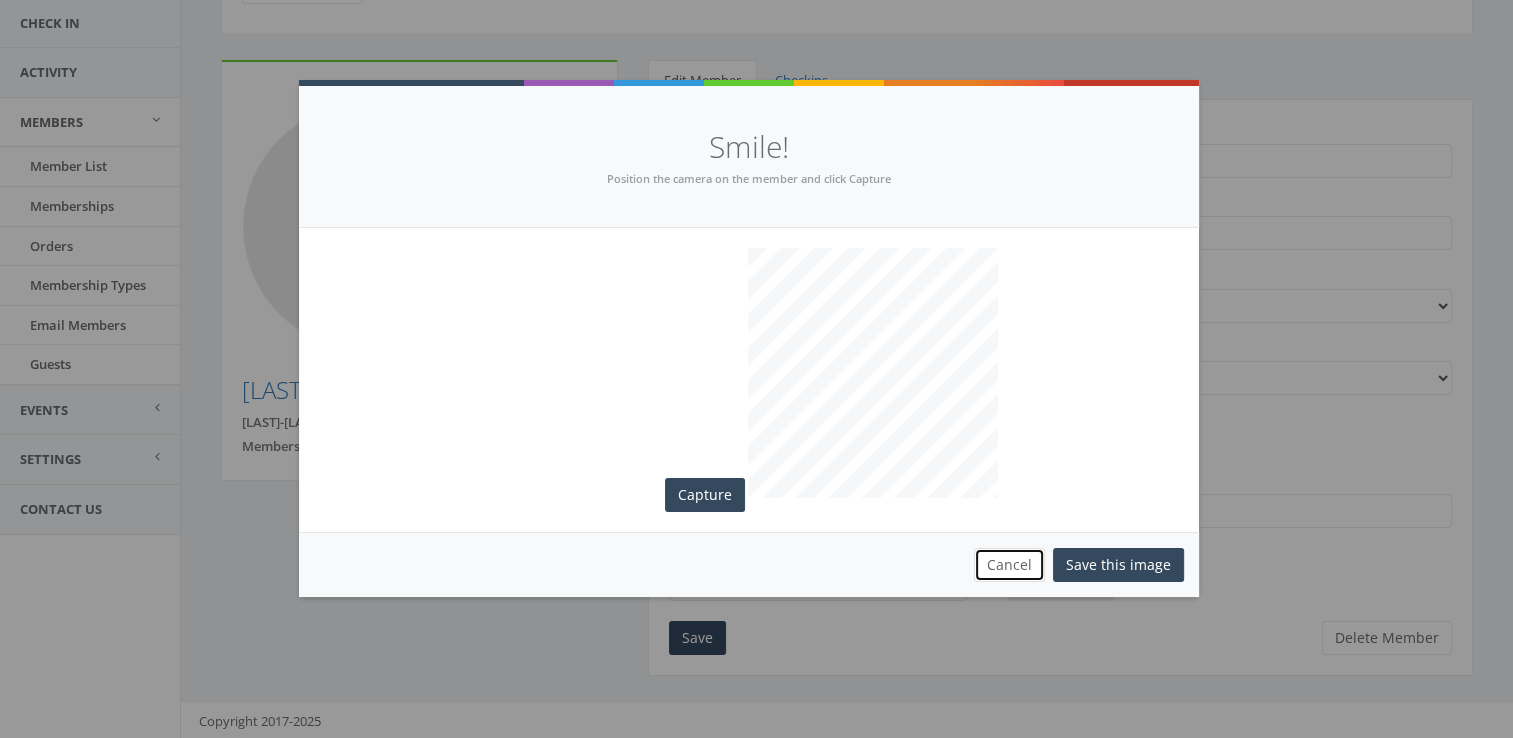 click on "Cancel" at bounding box center (1009, 565) 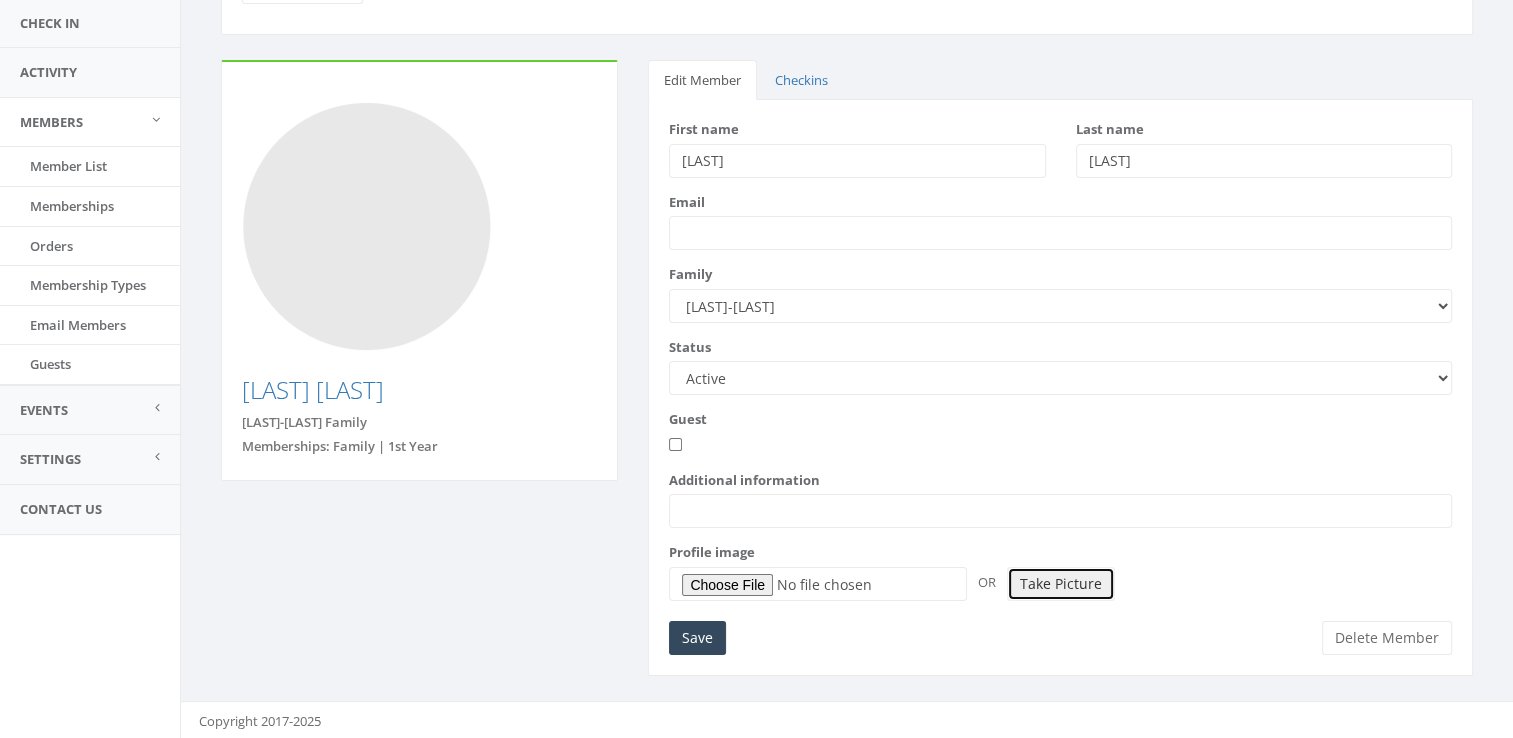 click on "Take Picture" at bounding box center [1061, 584] 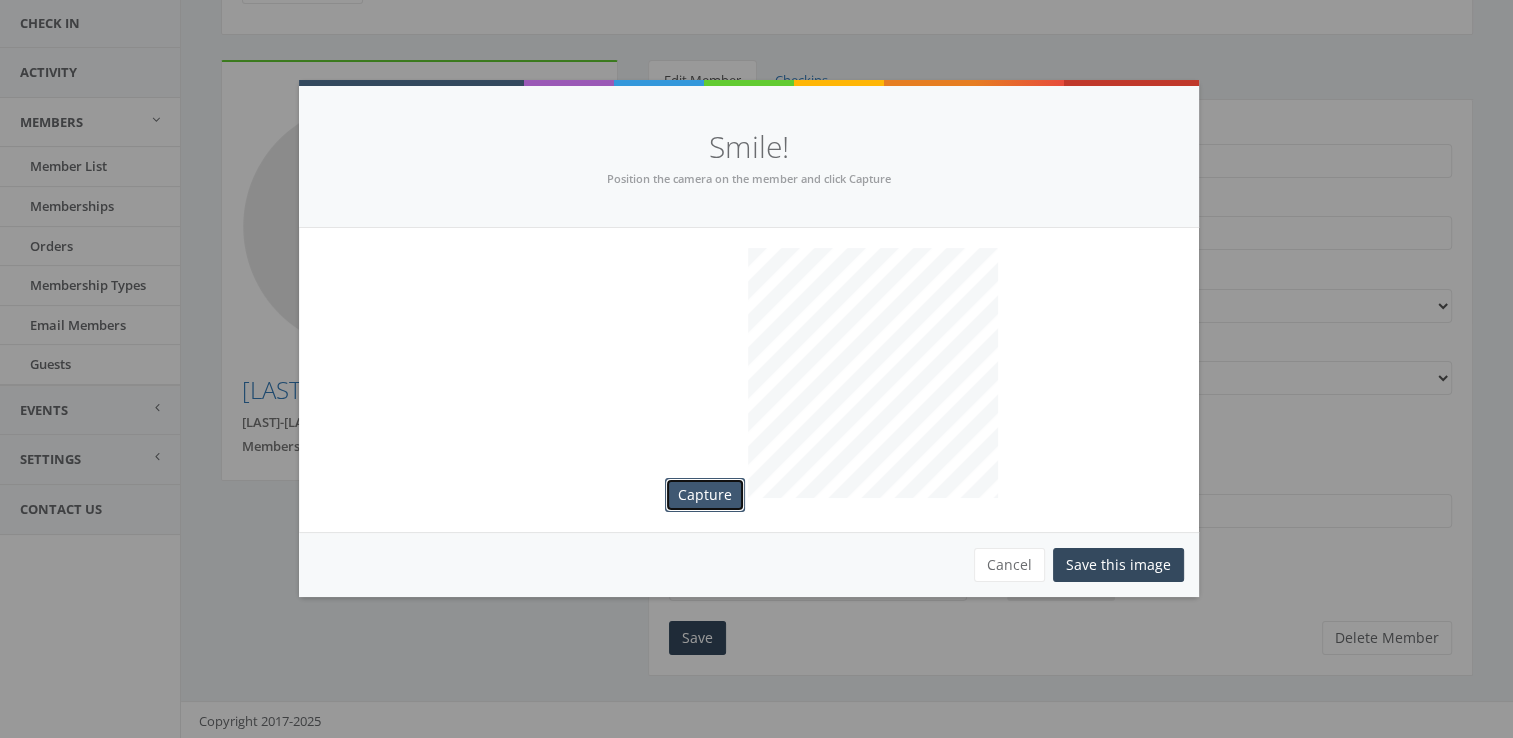 click on "Capture" at bounding box center (705, 495) 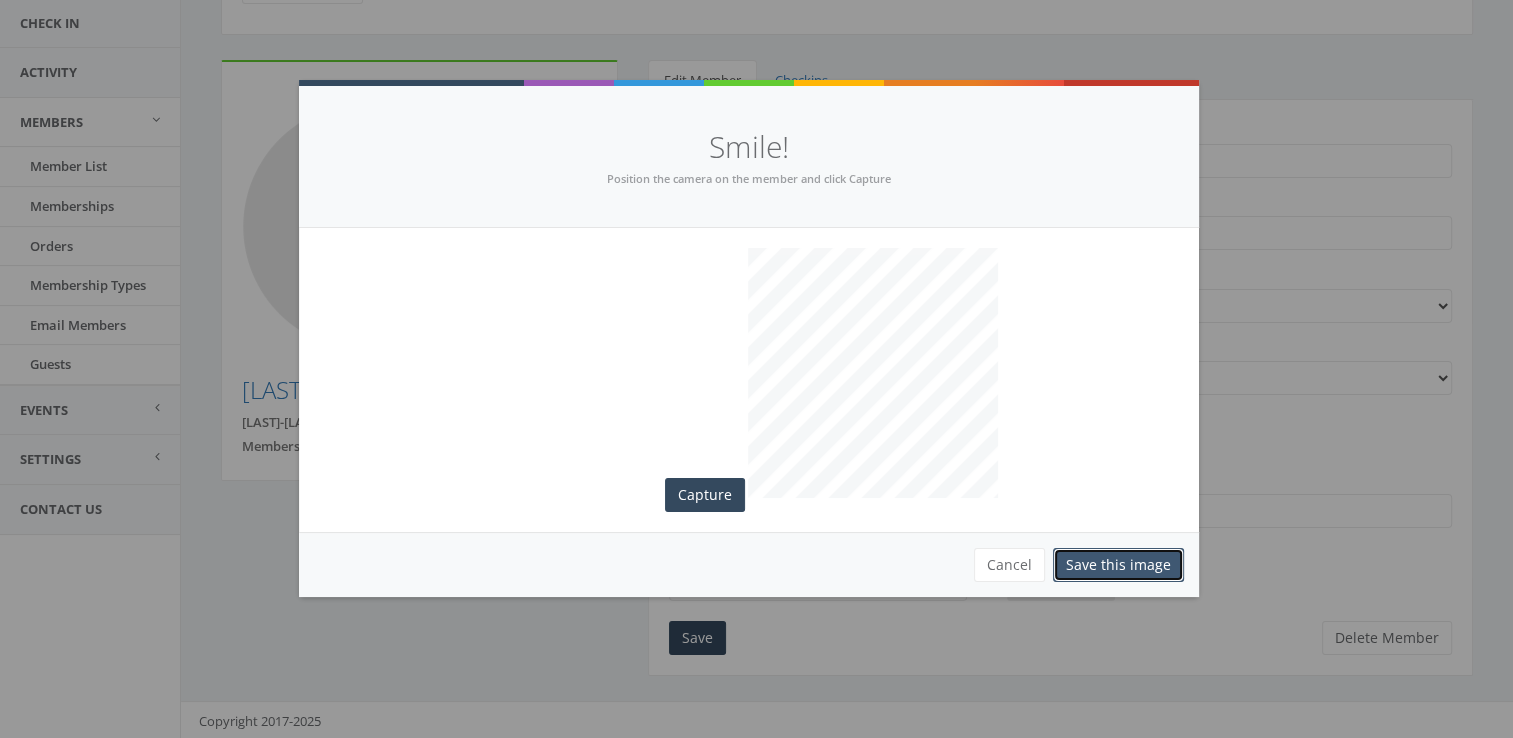 click on "Save this image" at bounding box center (1118, 565) 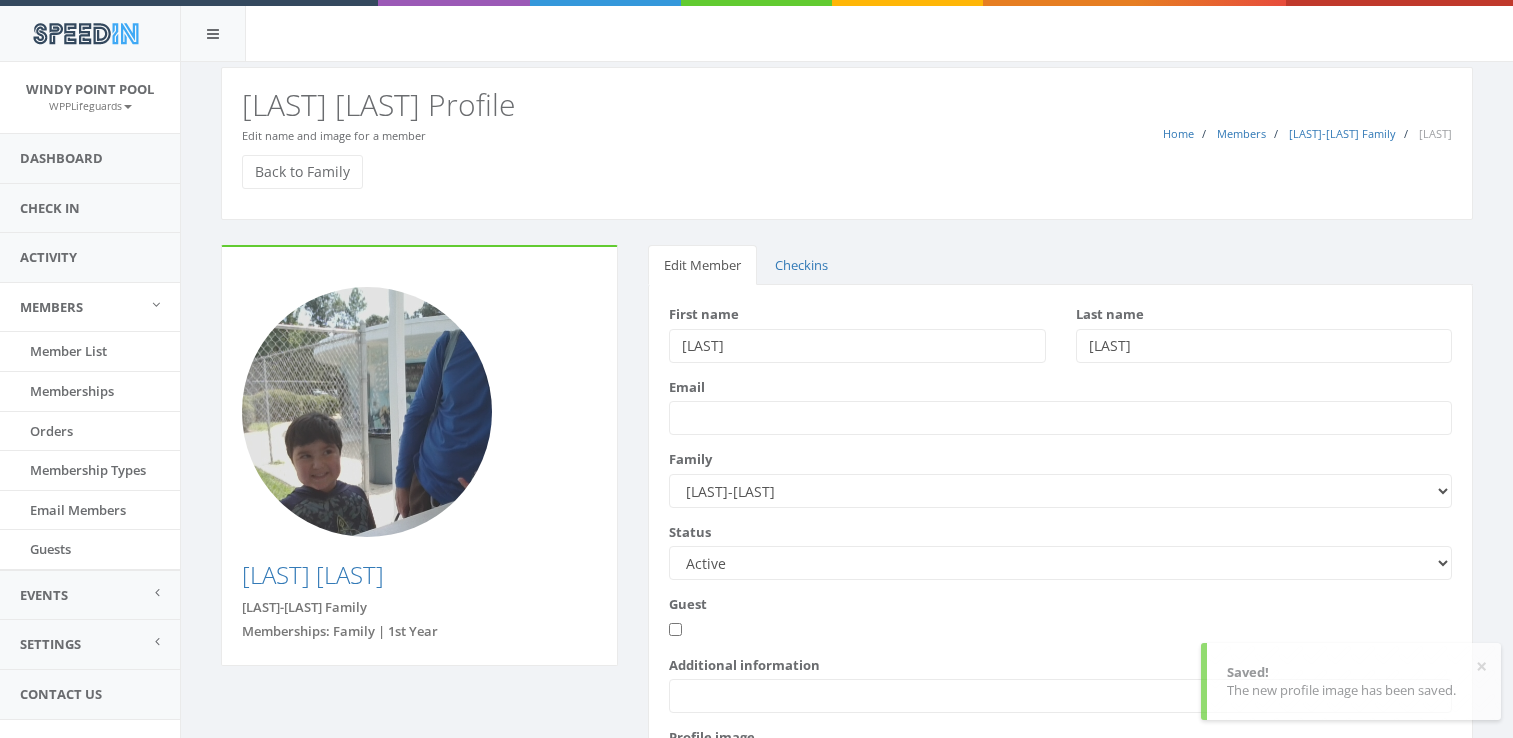 scroll, scrollTop: 170, scrollLeft: 0, axis: vertical 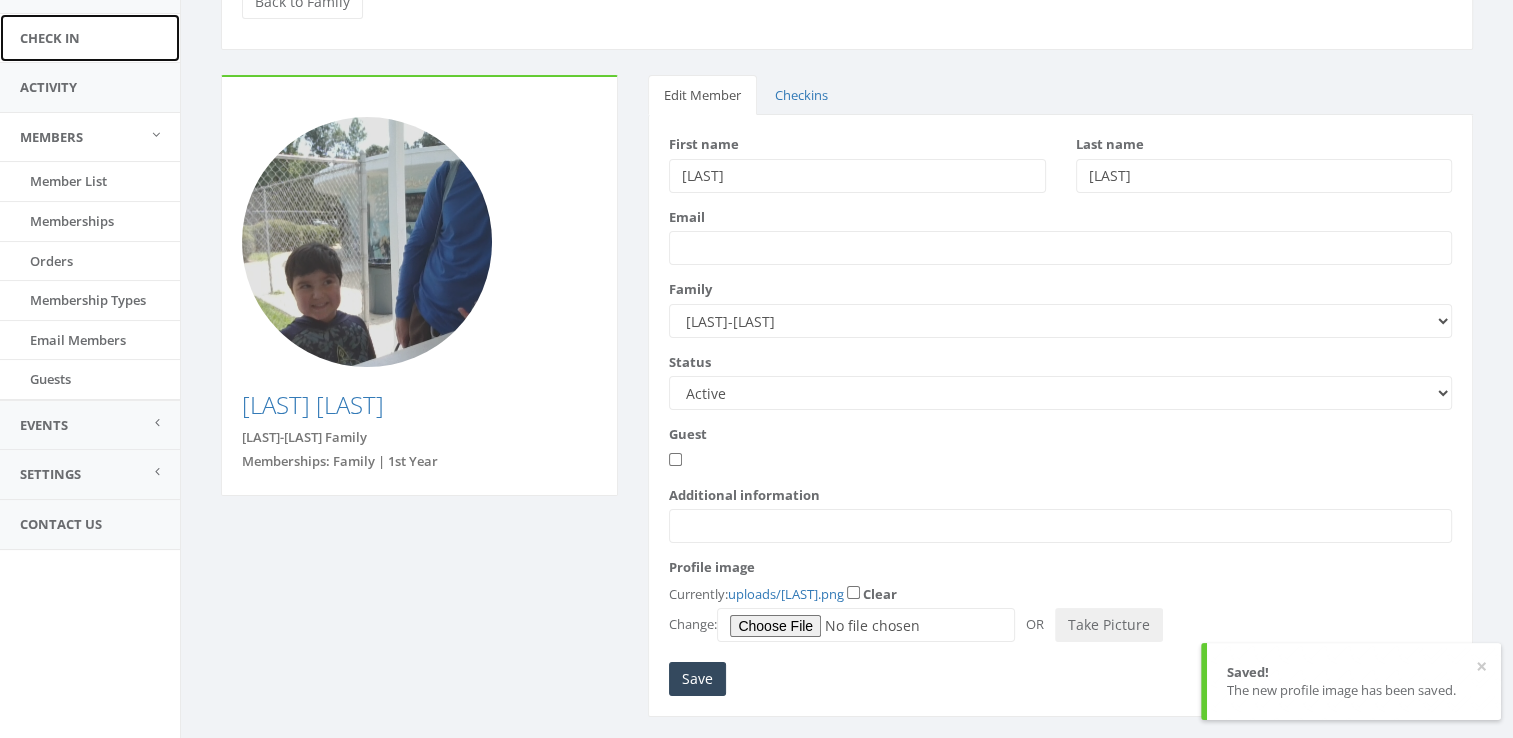 click on "Check In" at bounding box center [90, 38] 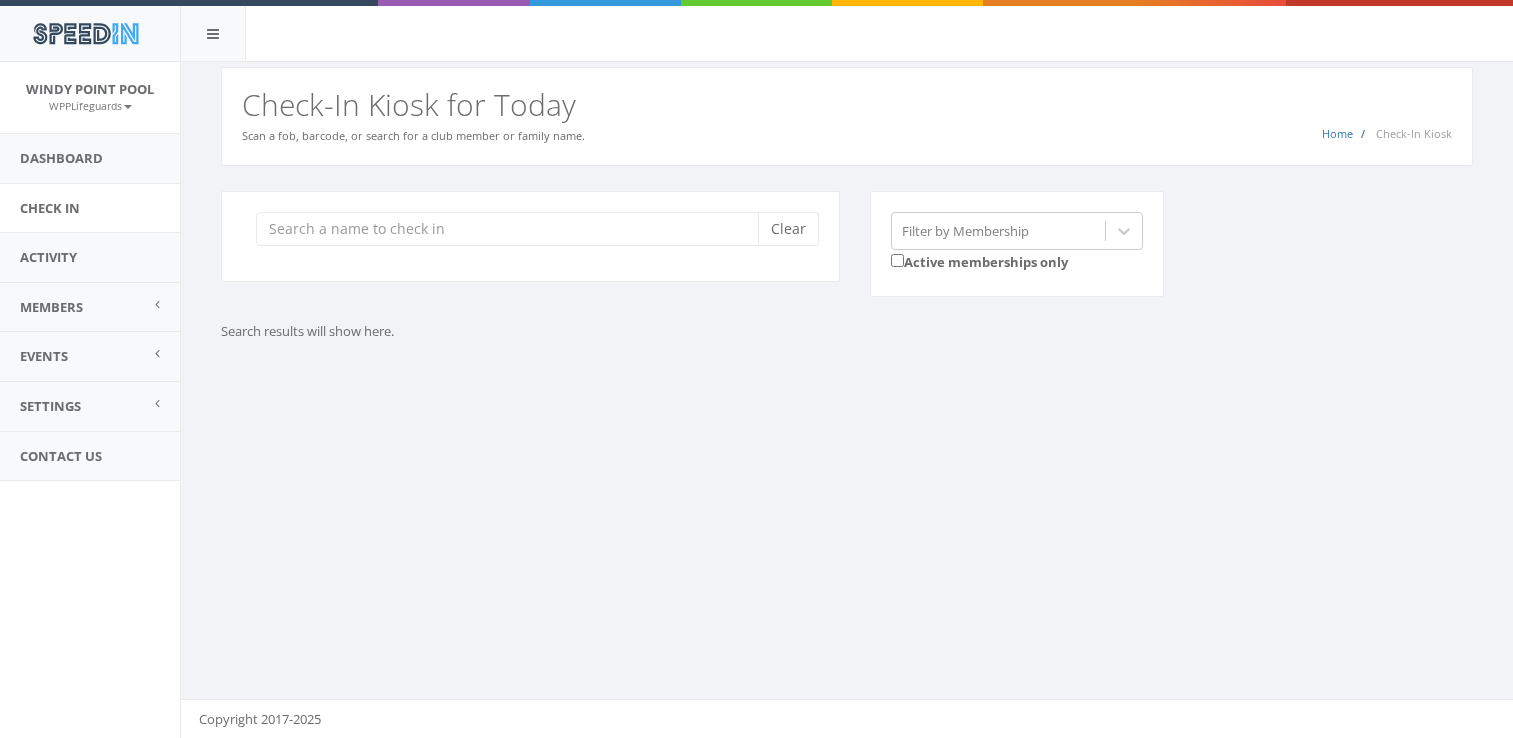 scroll, scrollTop: 0, scrollLeft: 0, axis: both 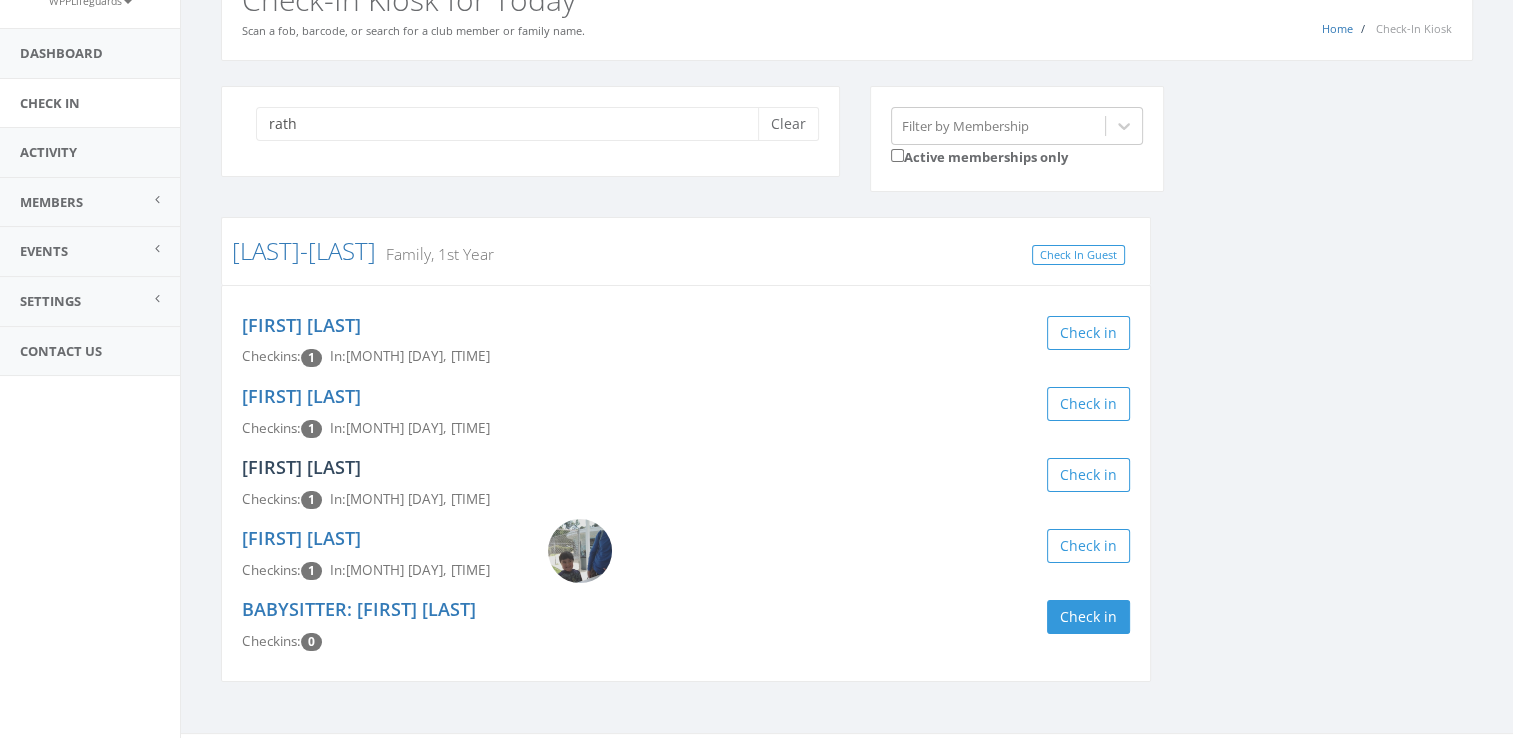 type on "rath" 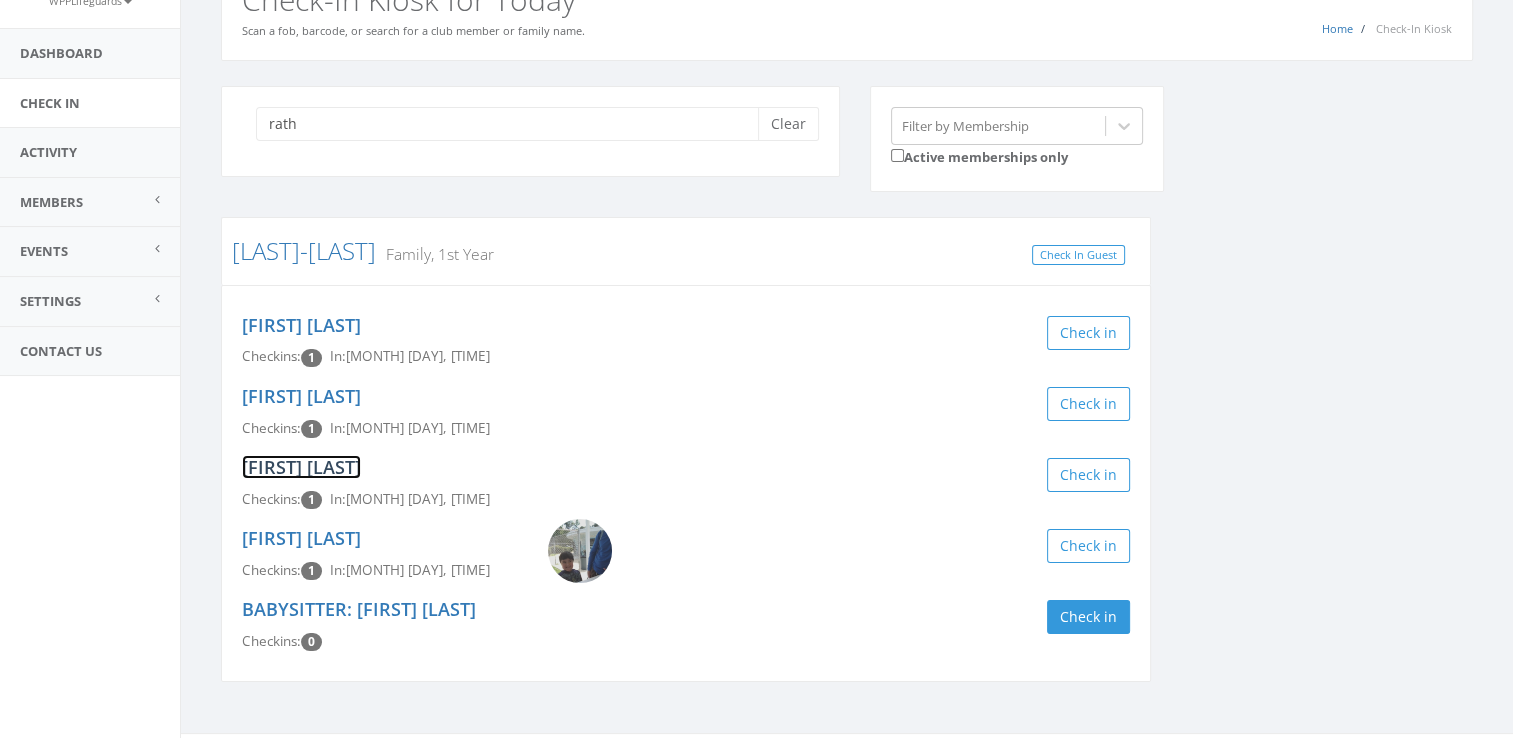 click on "[FIRST] [LAST]" at bounding box center [301, 467] 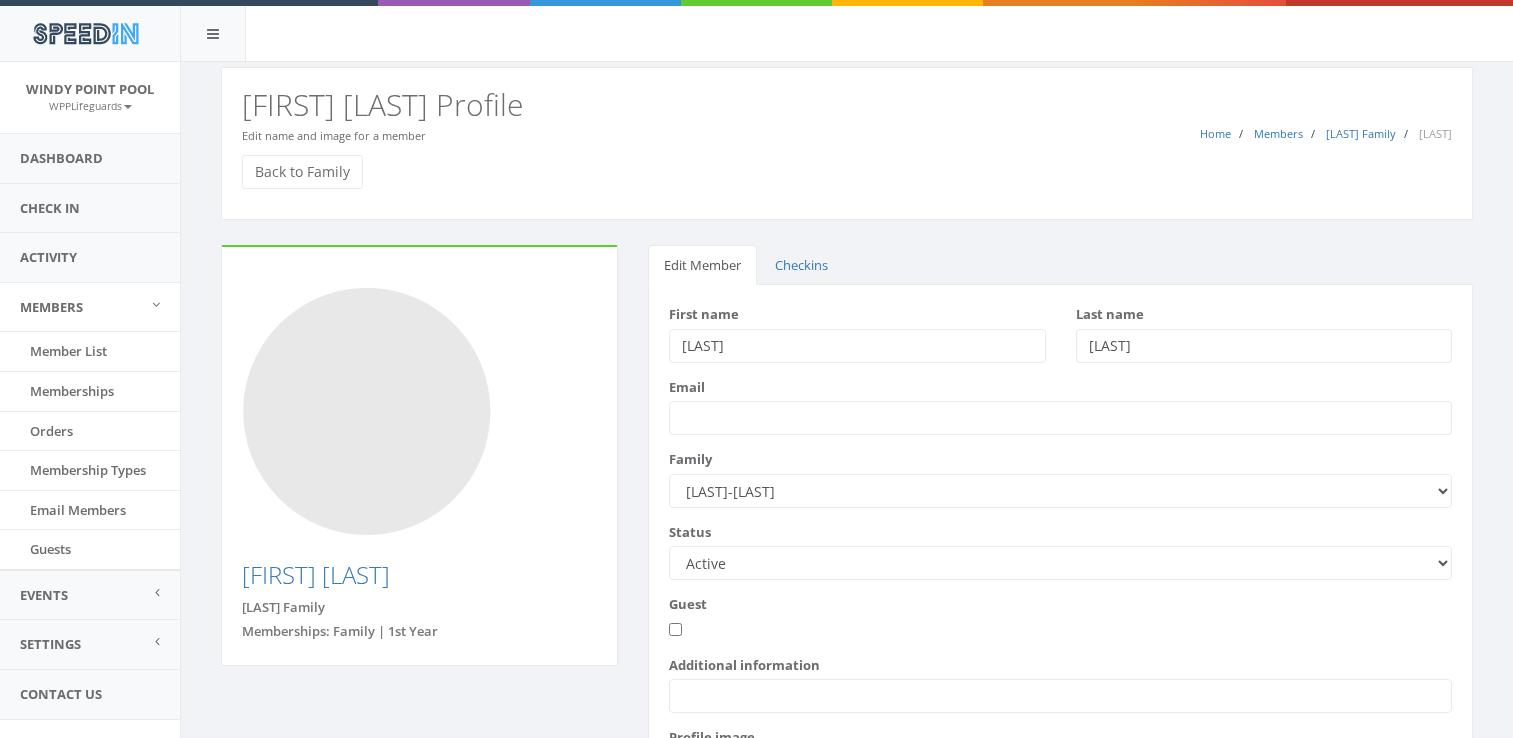 scroll, scrollTop: 0, scrollLeft: 0, axis: both 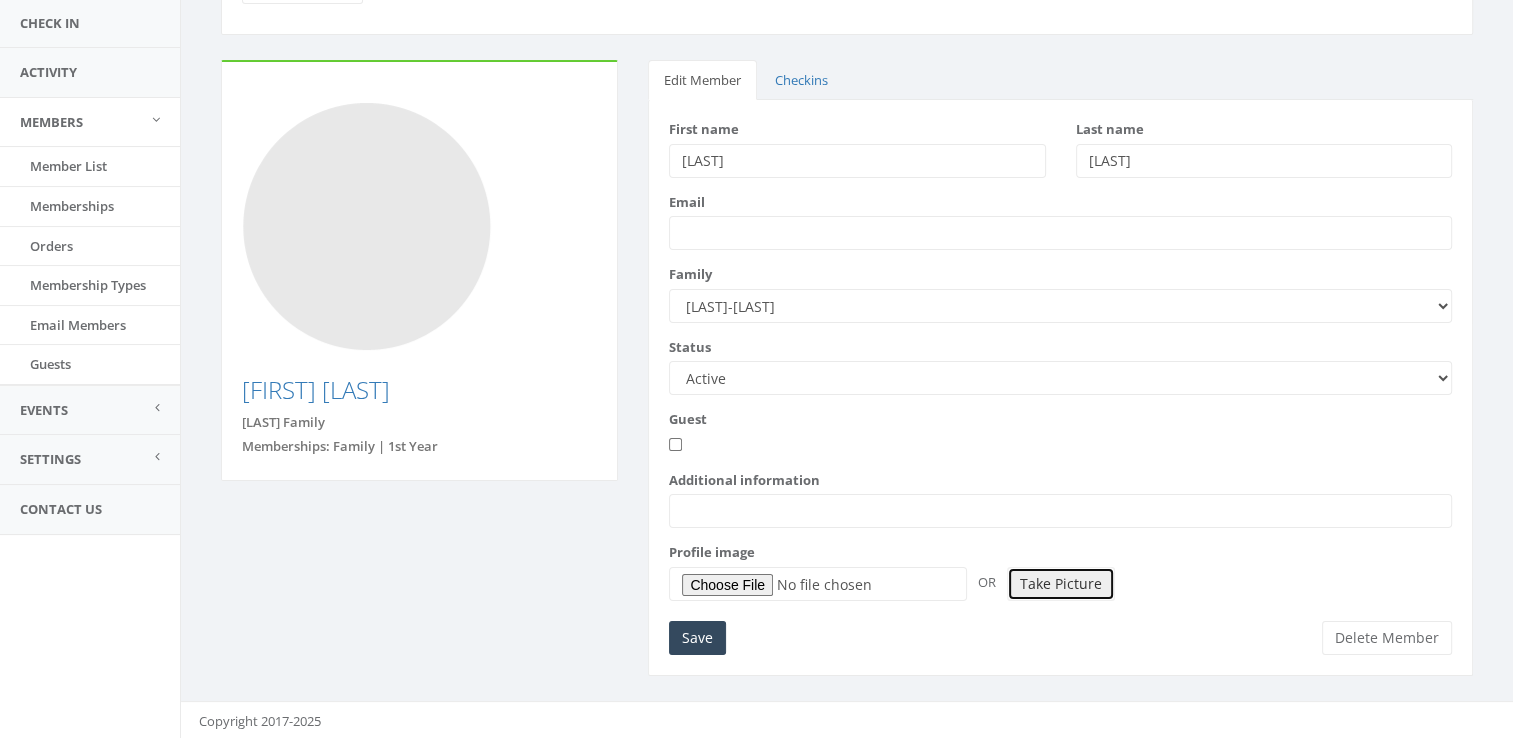 click on "Take Picture" at bounding box center [1061, 584] 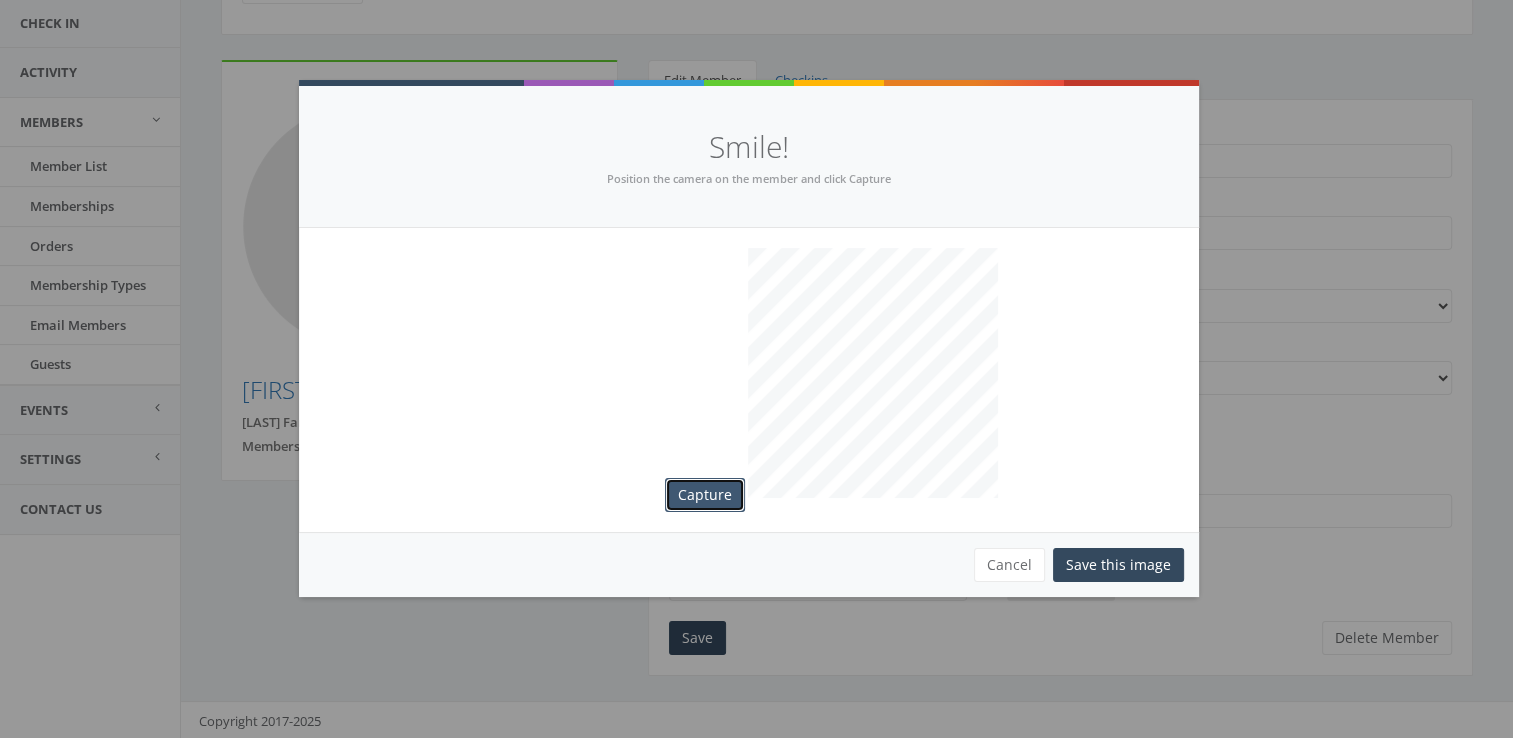 click on "Capture" at bounding box center [705, 495] 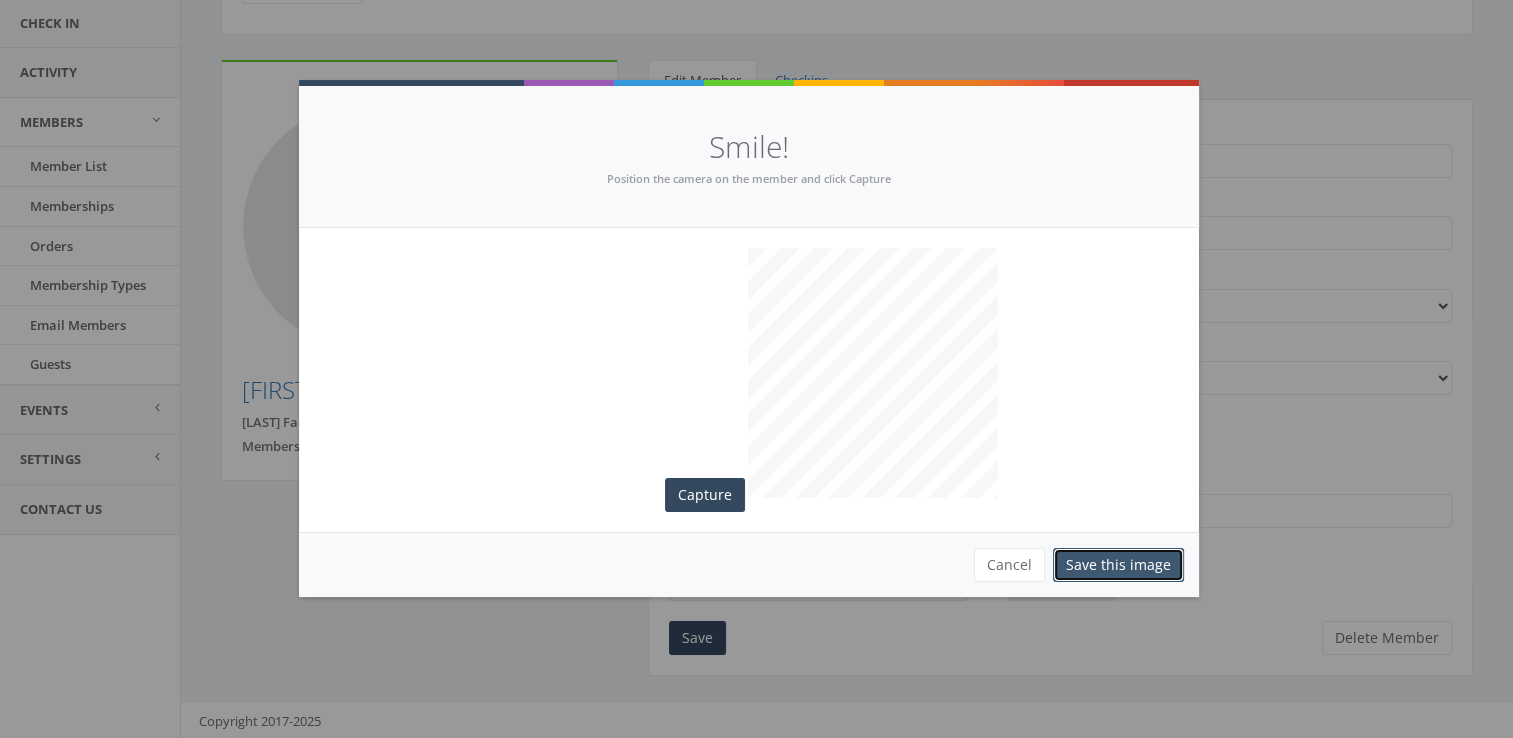 click on "Save this image" at bounding box center (1118, 565) 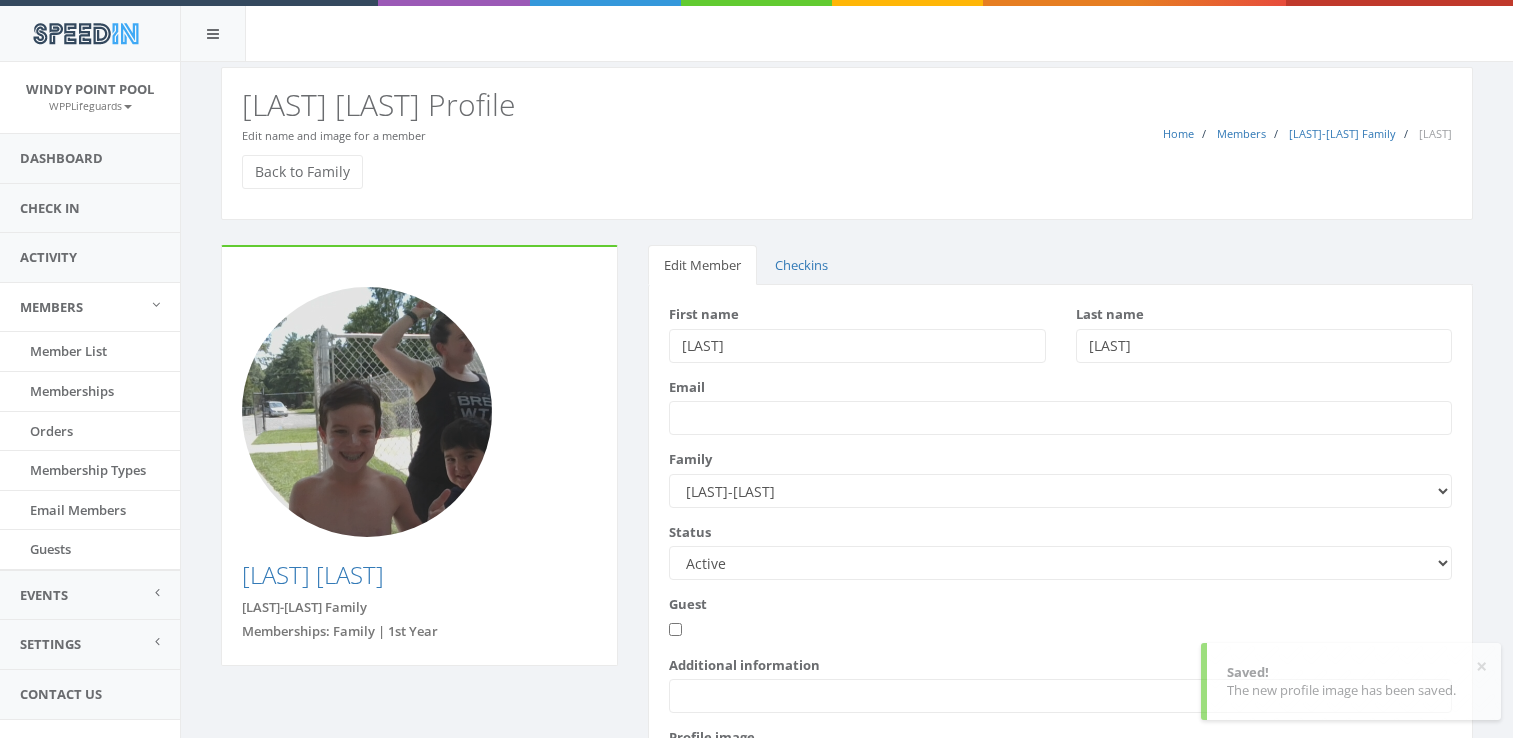 scroll, scrollTop: 170, scrollLeft: 0, axis: vertical 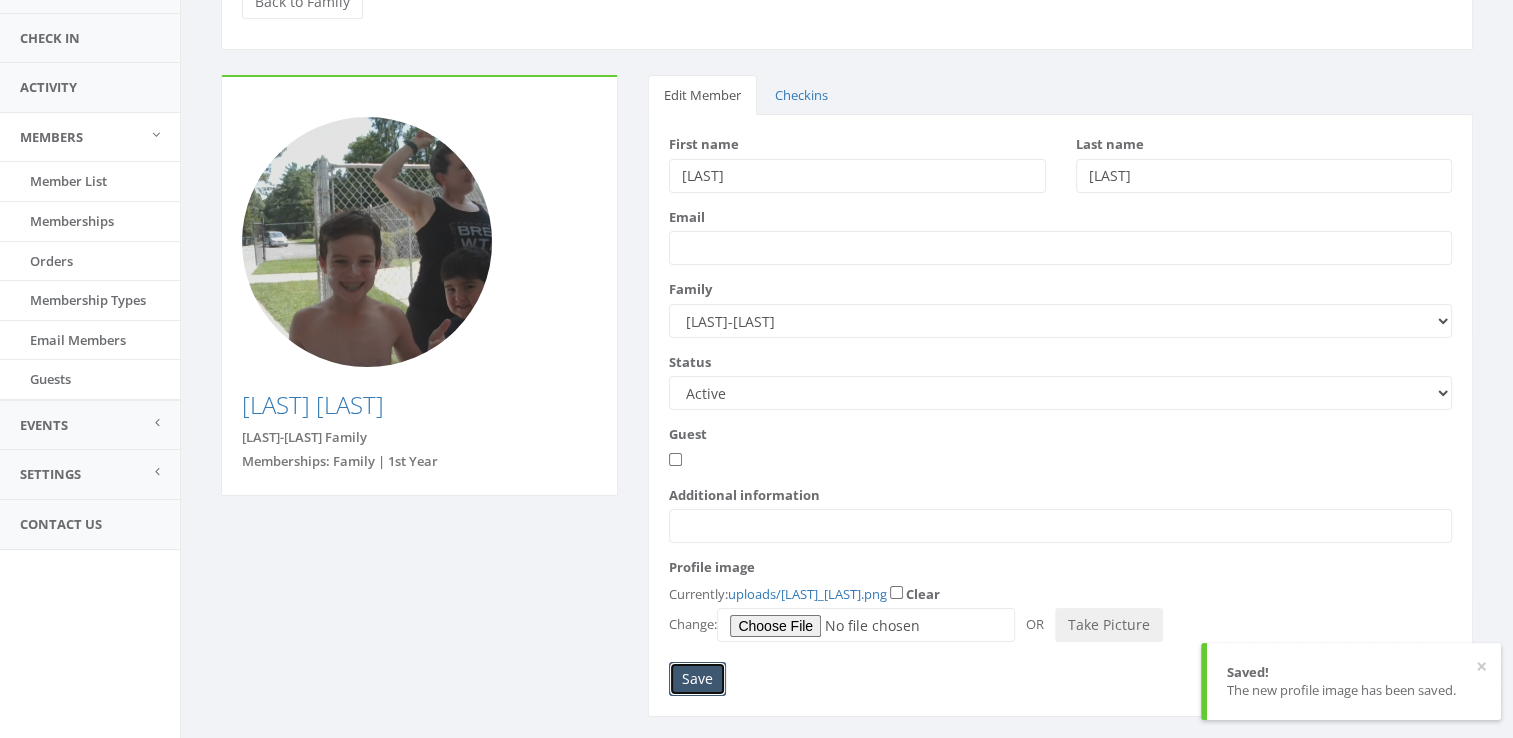 click on "Save" at bounding box center (697, 679) 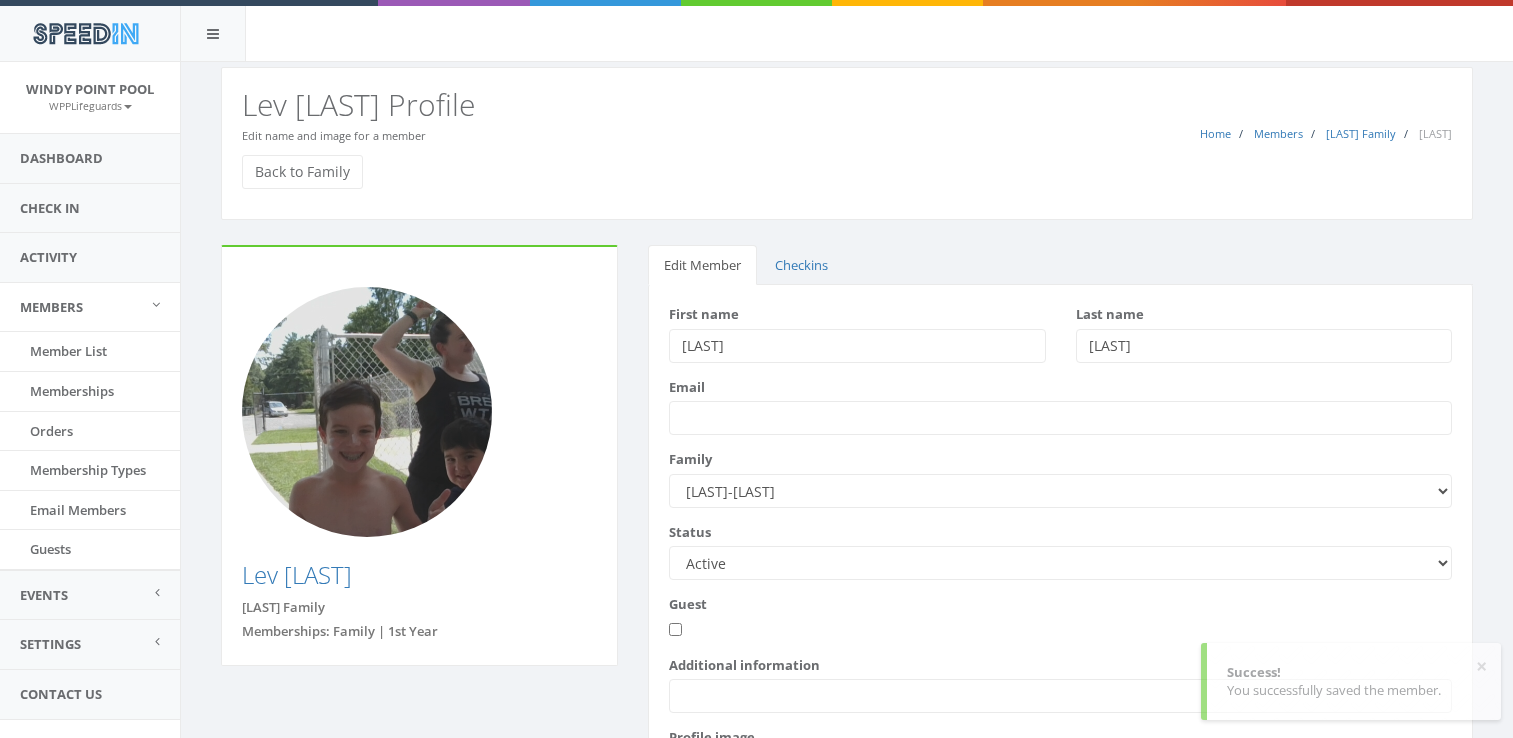 scroll, scrollTop: 0, scrollLeft: 0, axis: both 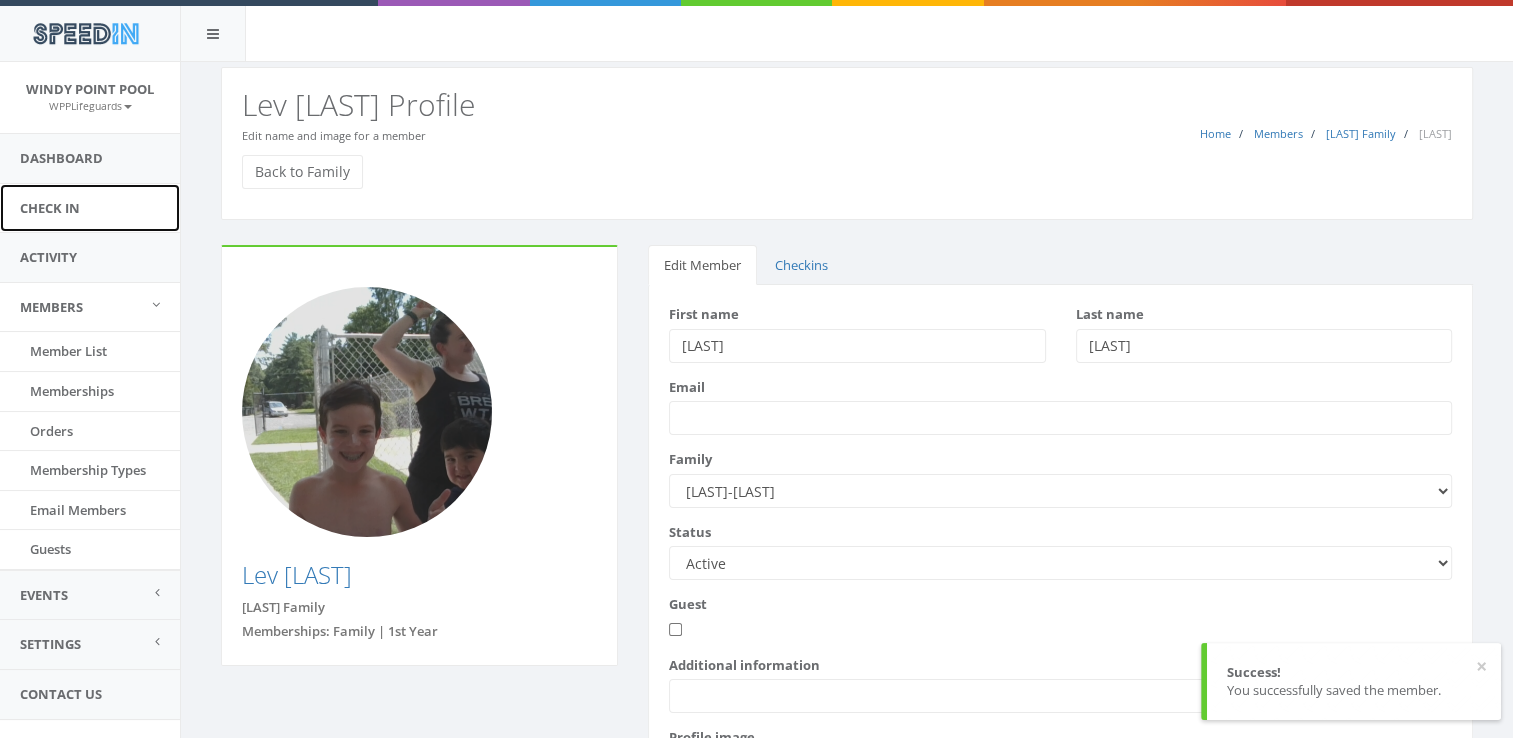click on "Check In" at bounding box center [90, 208] 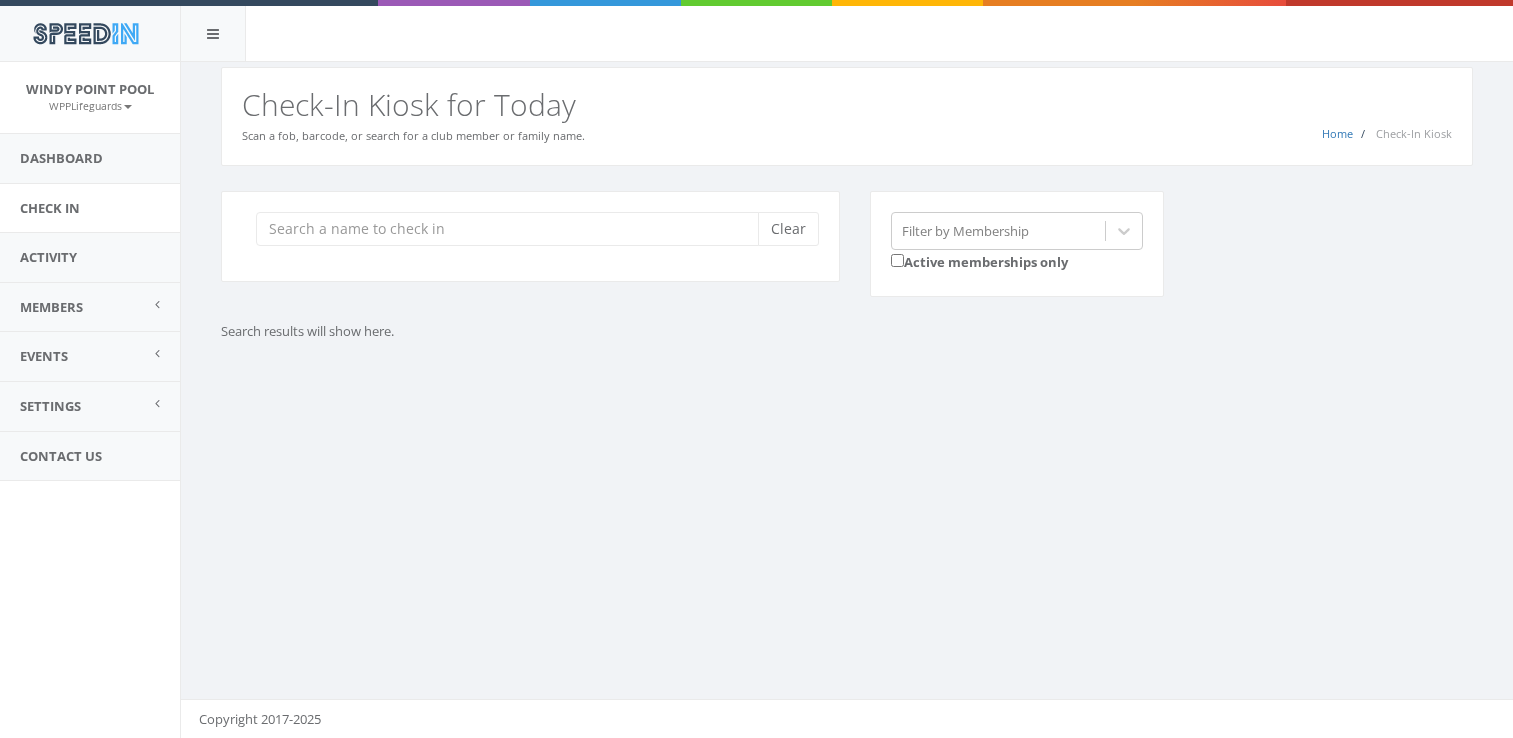 scroll, scrollTop: 0, scrollLeft: 0, axis: both 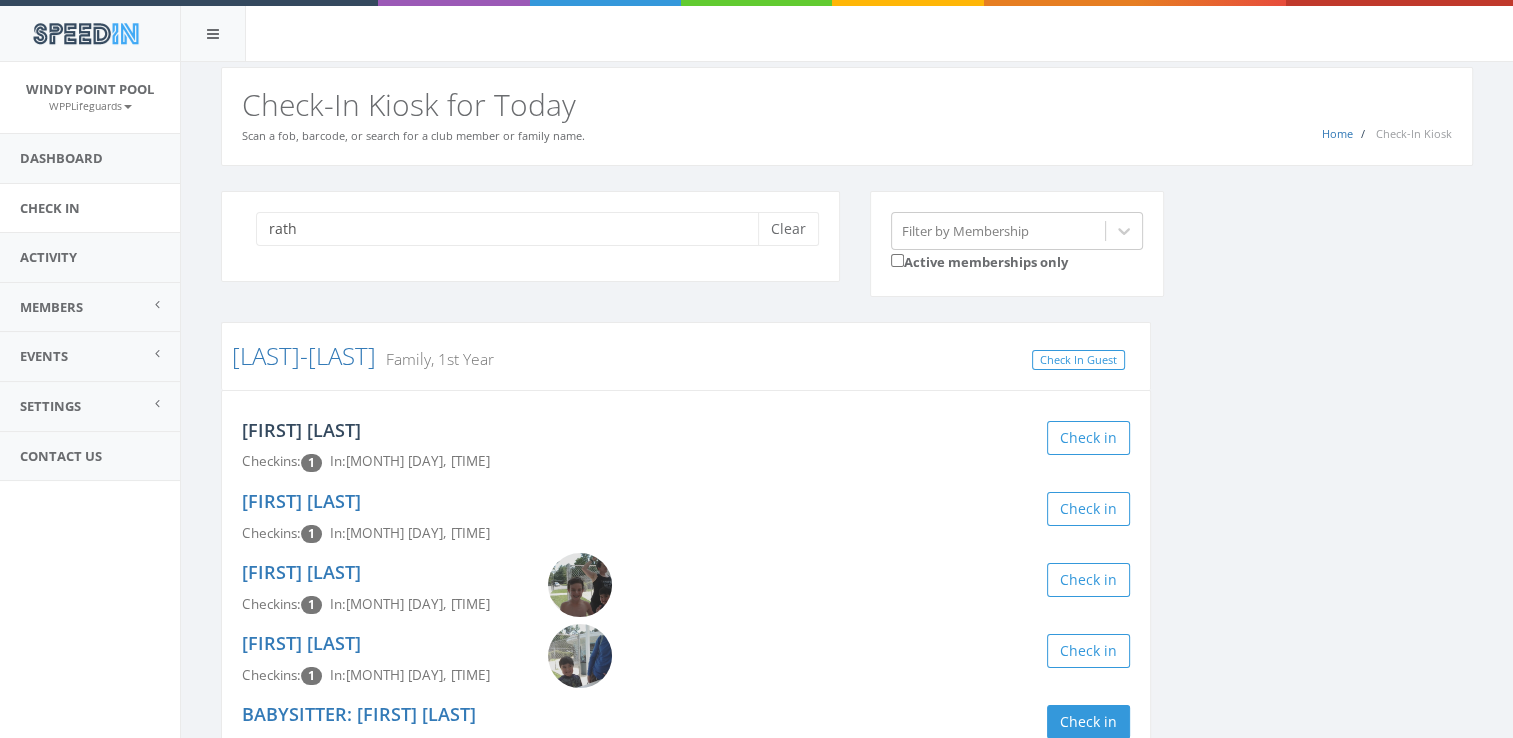 type on "rath" 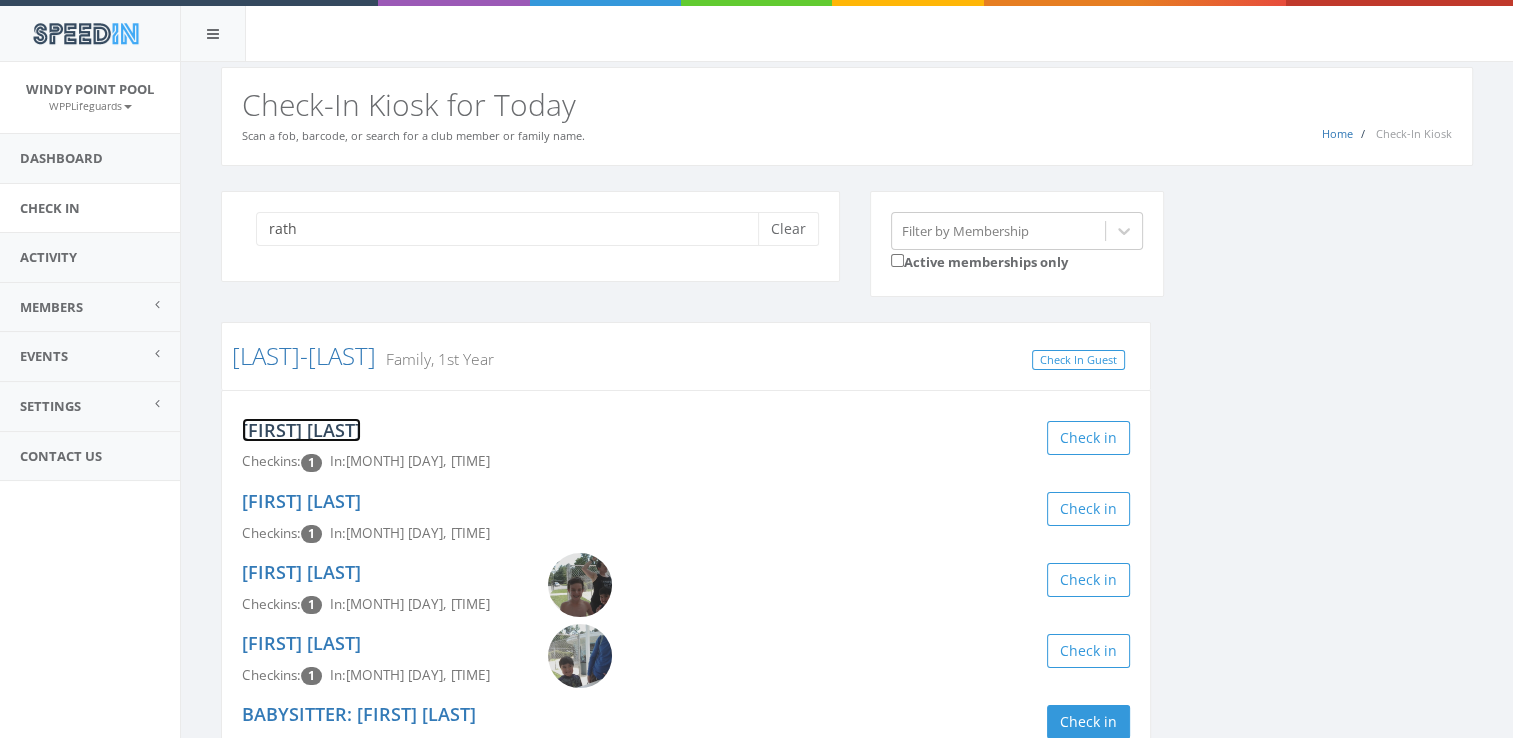 click on "[FIRST] [LAST]" at bounding box center [301, 430] 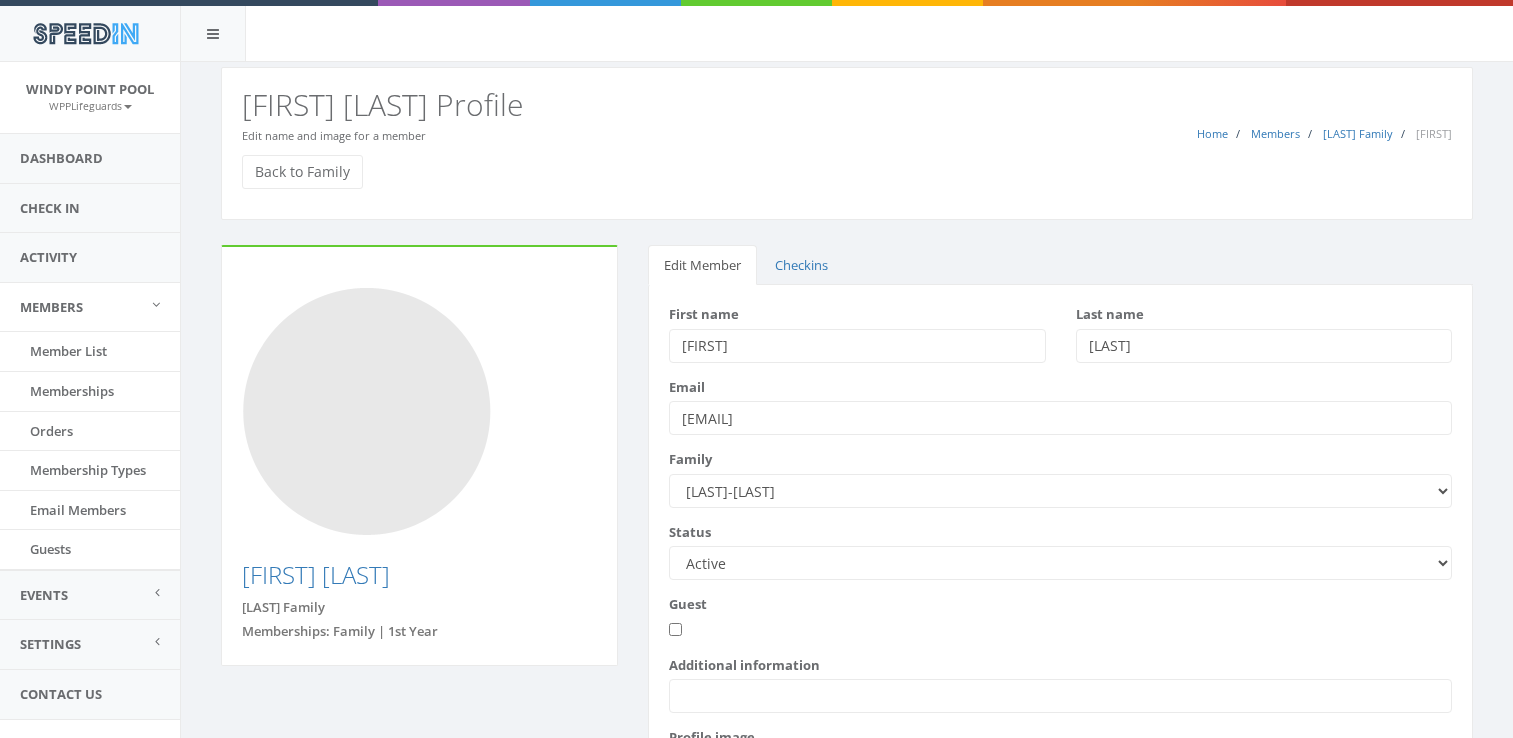scroll, scrollTop: 0, scrollLeft: 0, axis: both 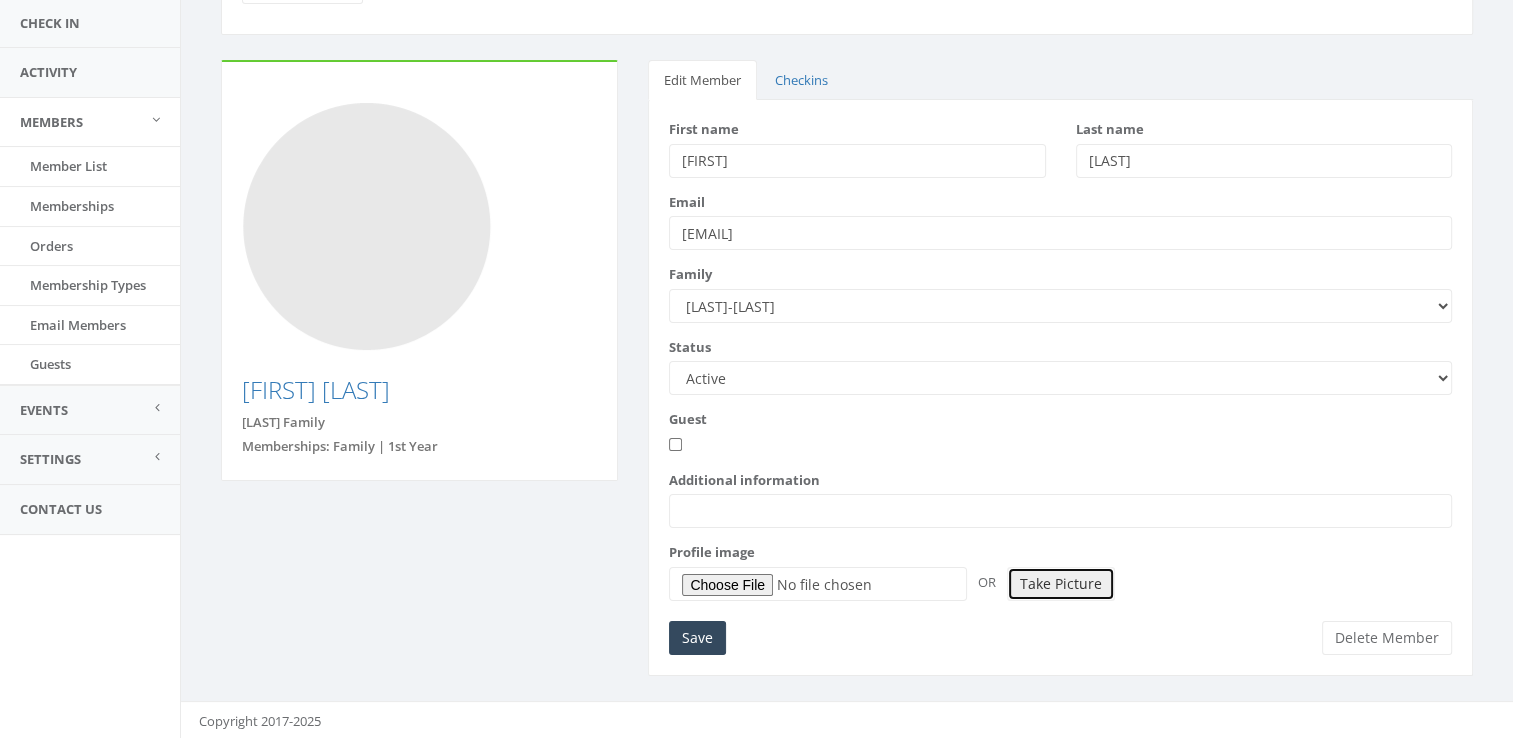 click on "Take Picture" at bounding box center (1061, 584) 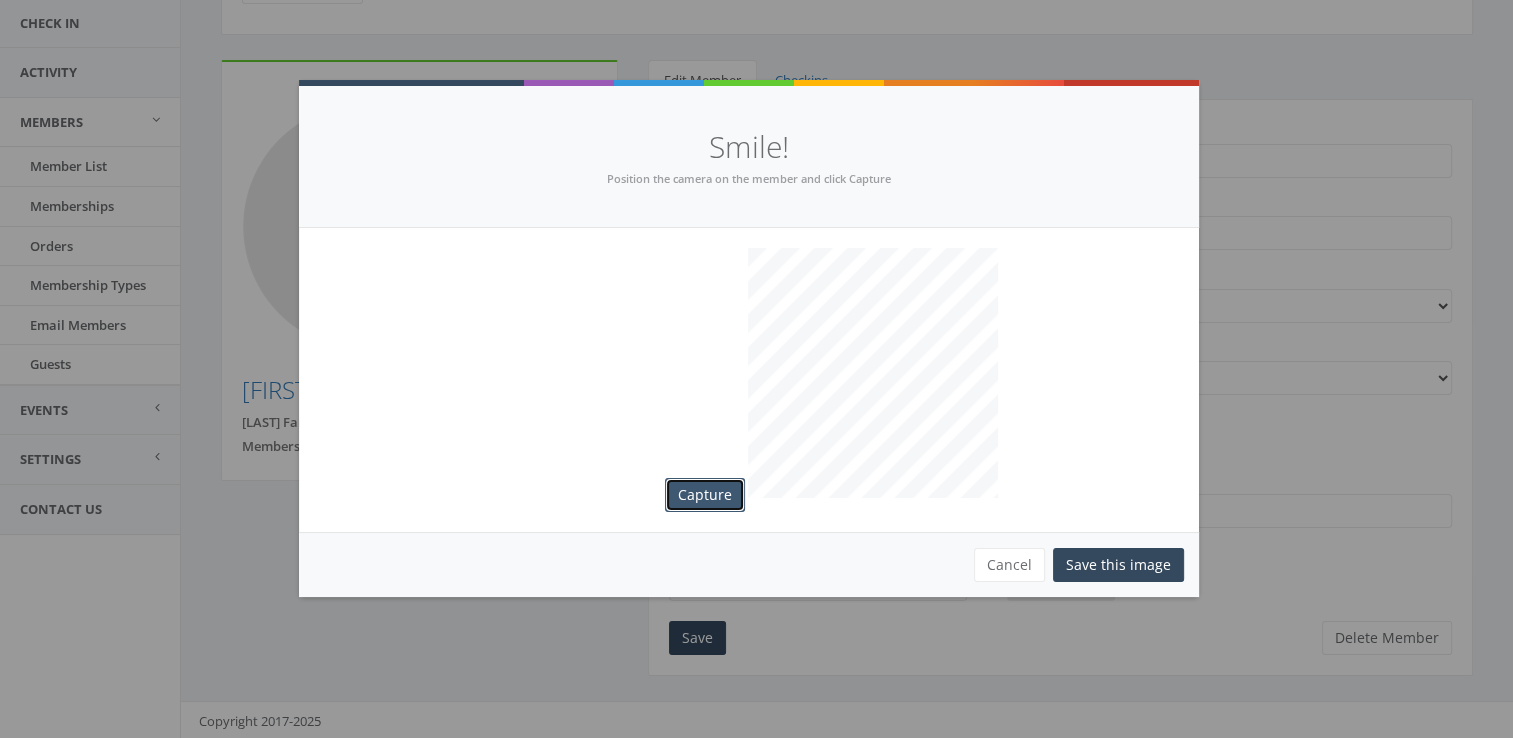 click on "Capture" at bounding box center (705, 495) 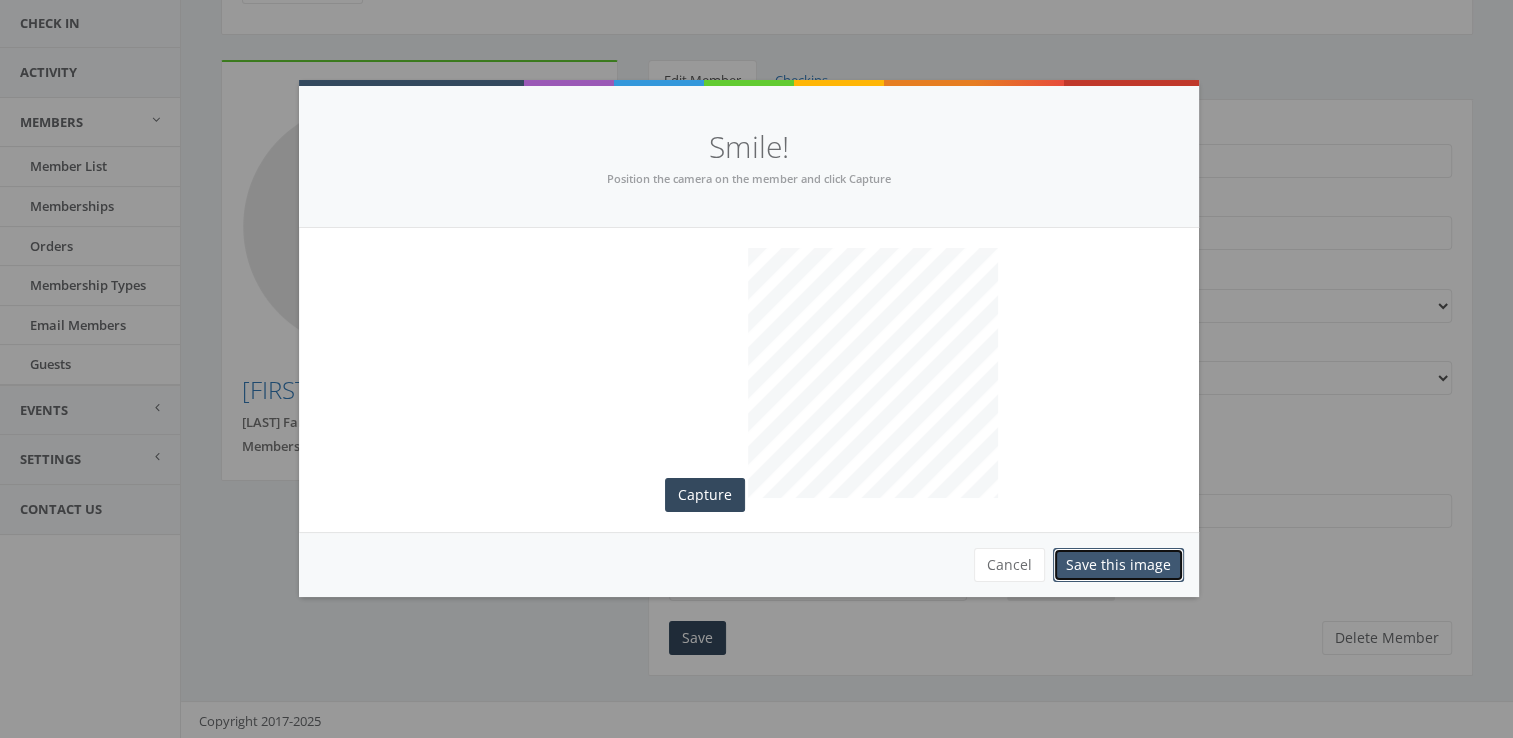 click on "Save this image" at bounding box center (1118, 565) 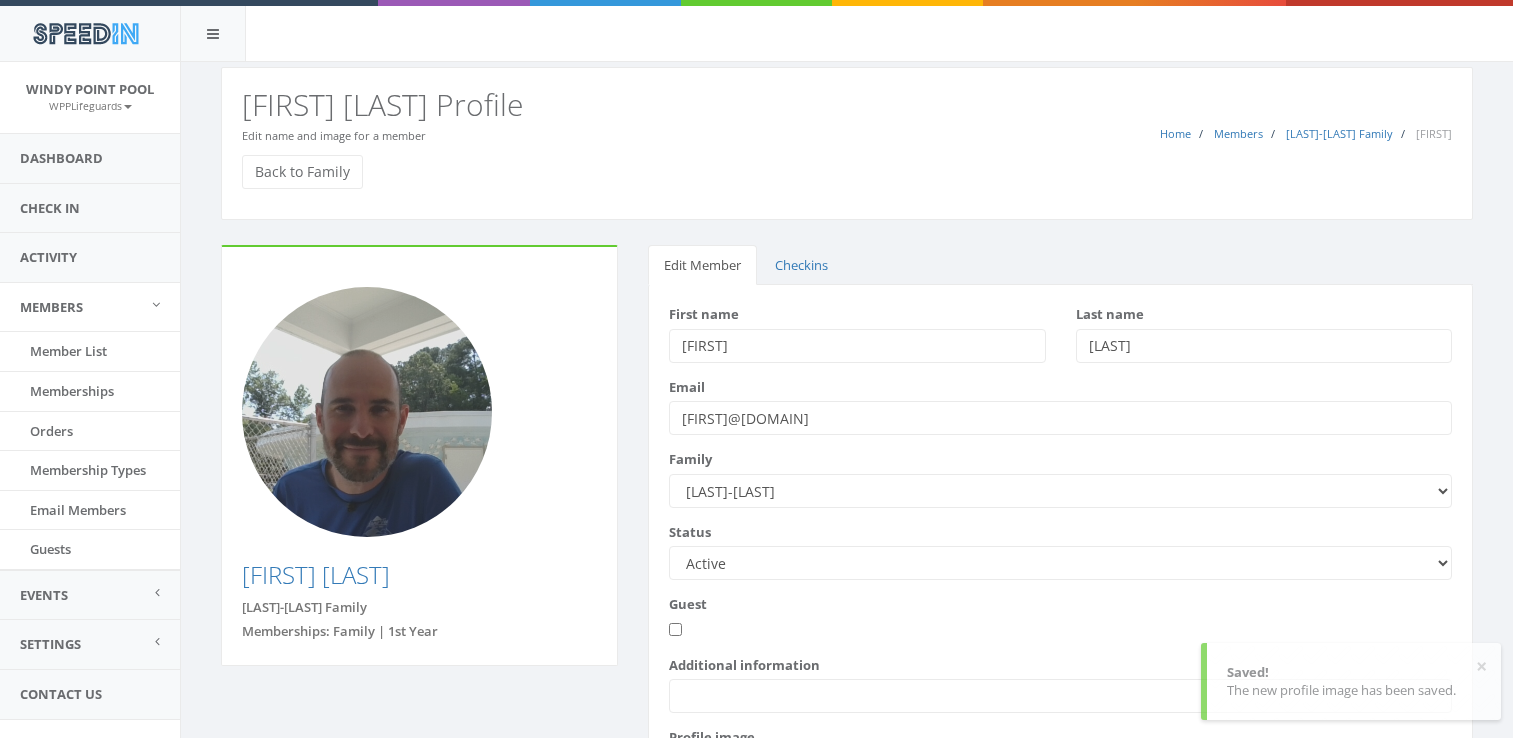 scroll, scrollTop: 170, scrollLeft: 0, axis: vertical 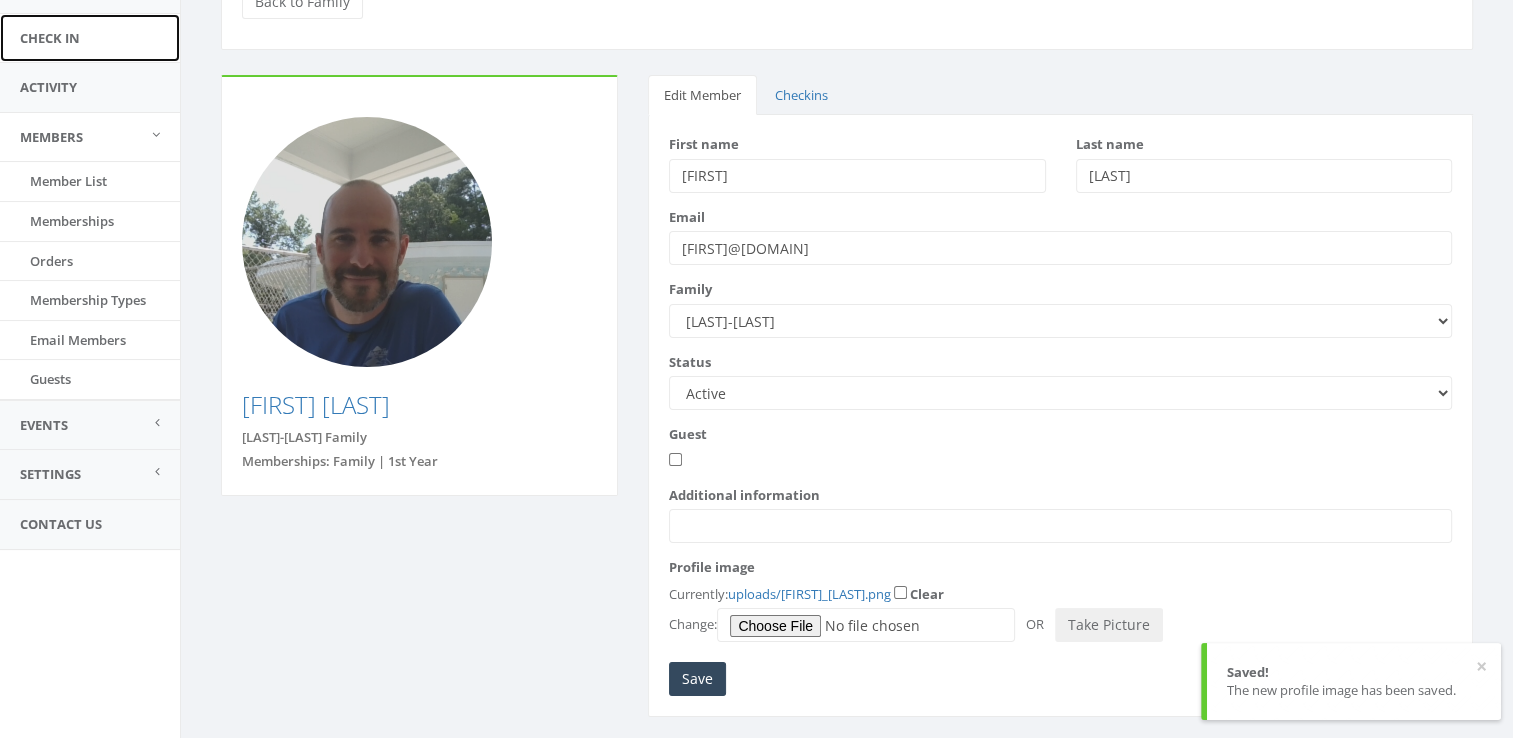 click on "Check In" at bounding box center [90, 38] 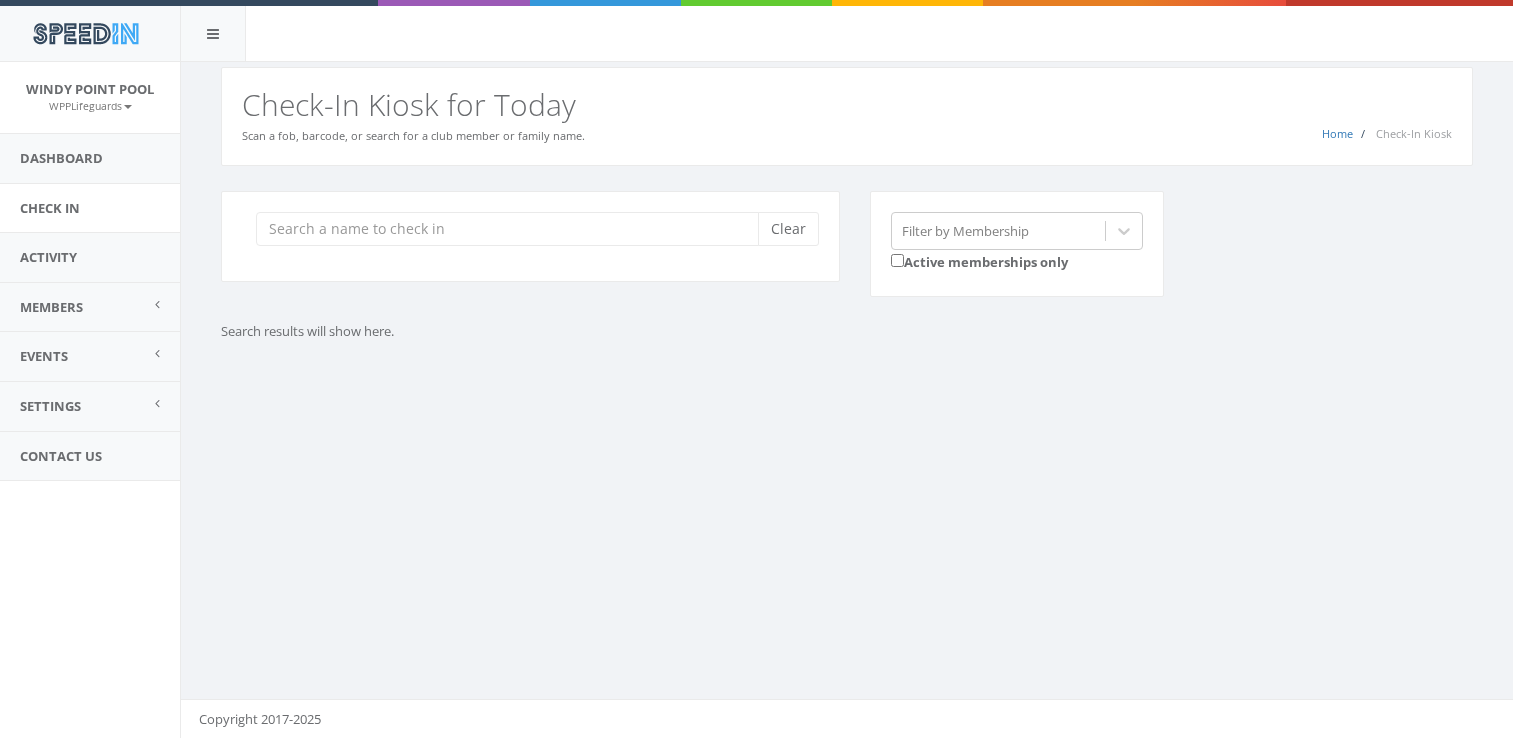 scroll, scrollTop: 0, scrollLeft: 0, axis: both 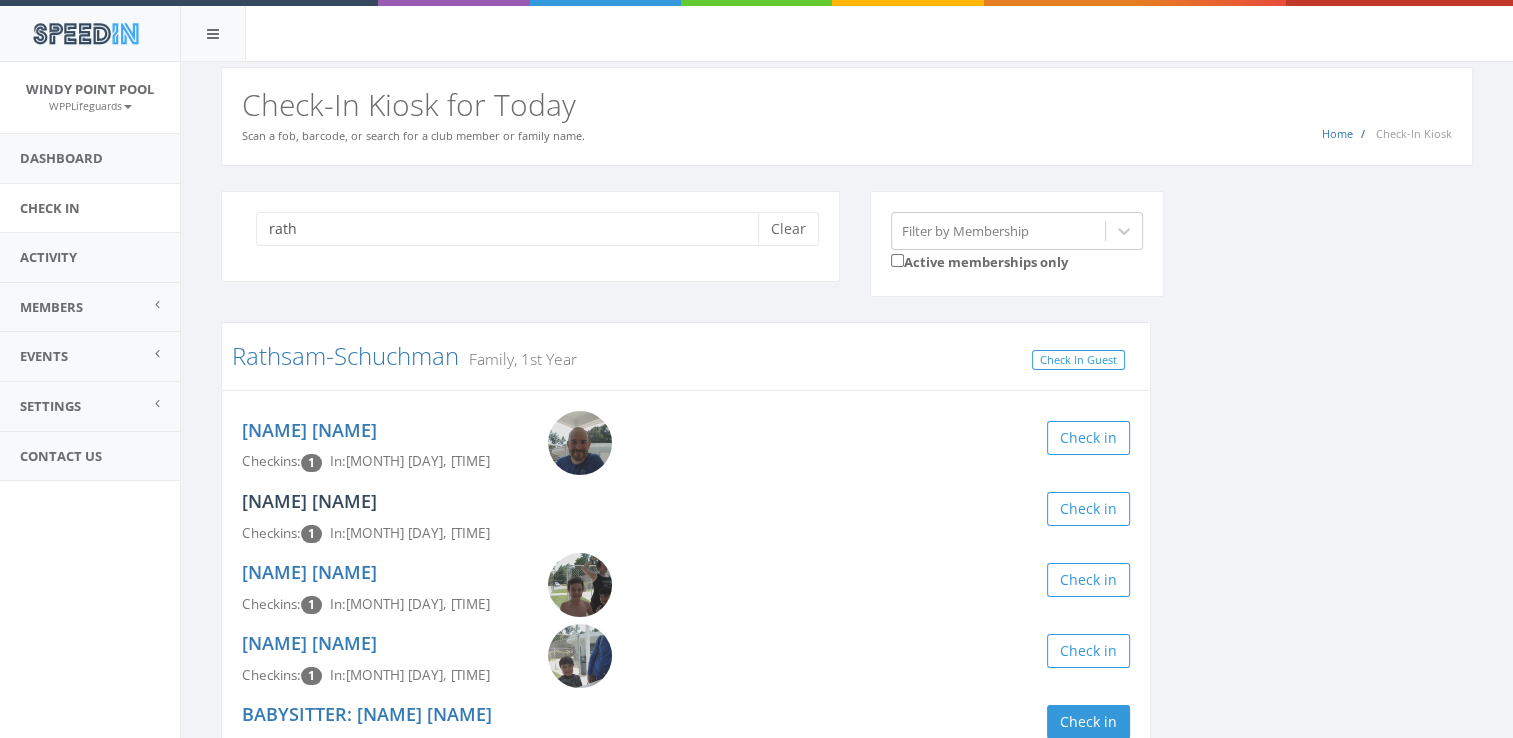 type on "rath" 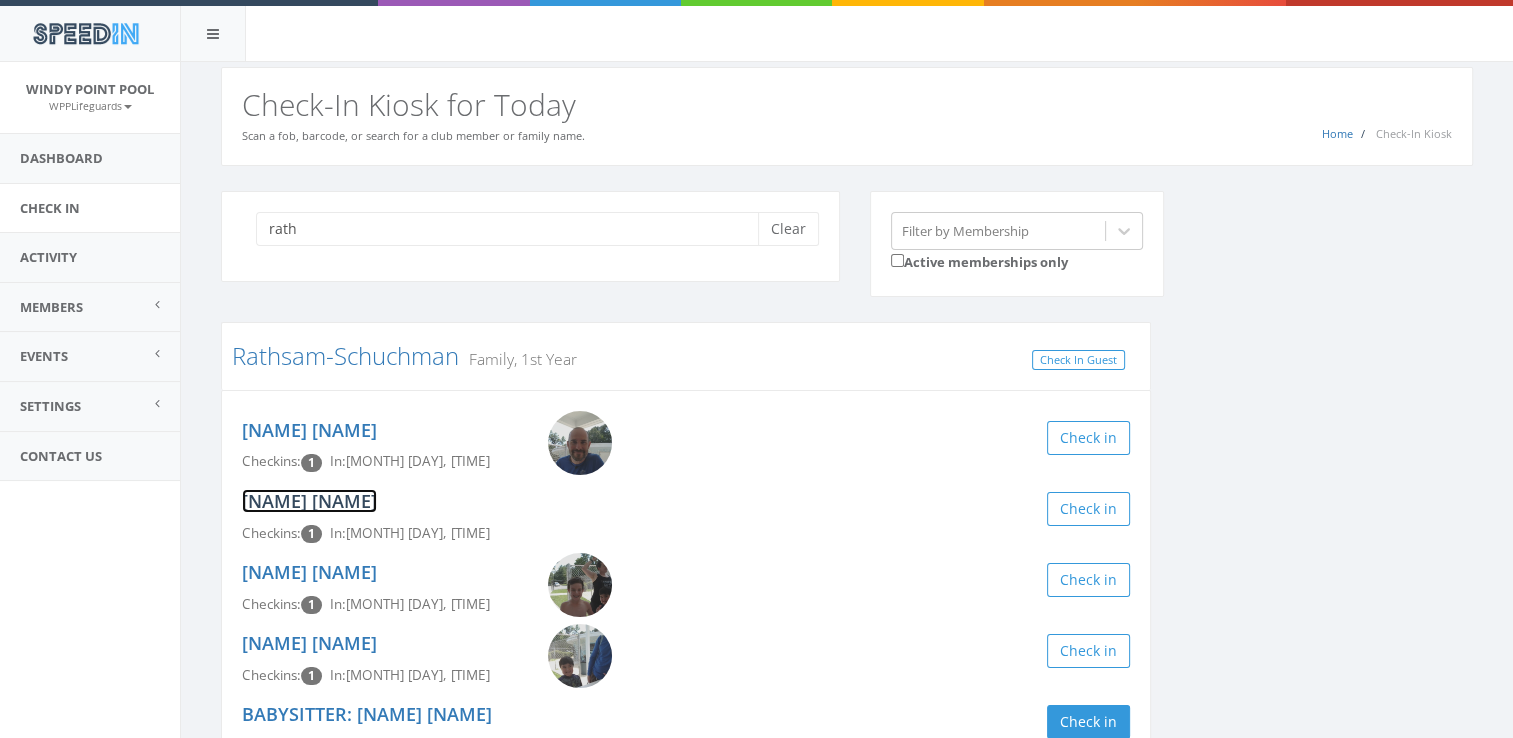 click on "[NAME] [NAME]" at bounding box center [309, 501] 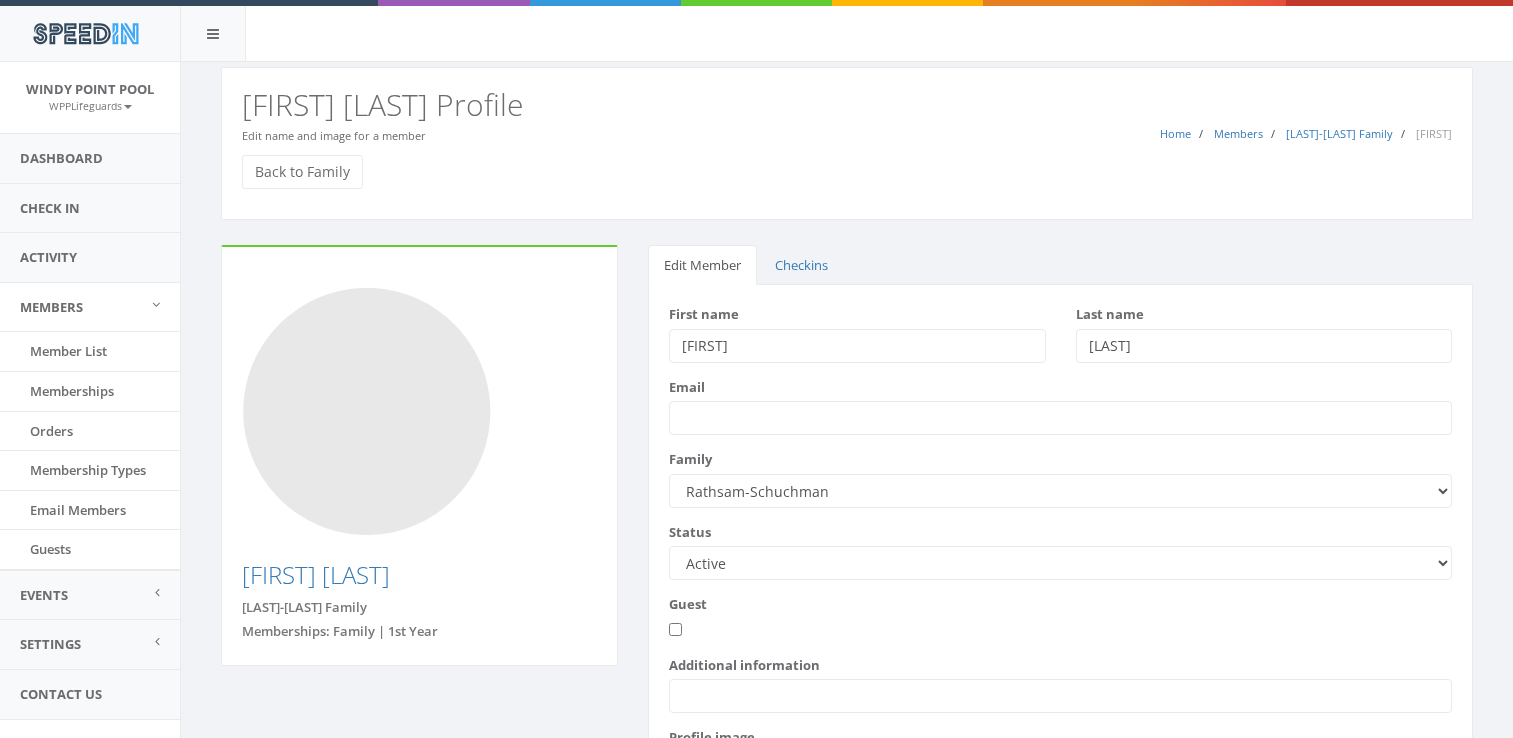 scroll, scrollTop: 0, scrollLeft: 0, axis: both 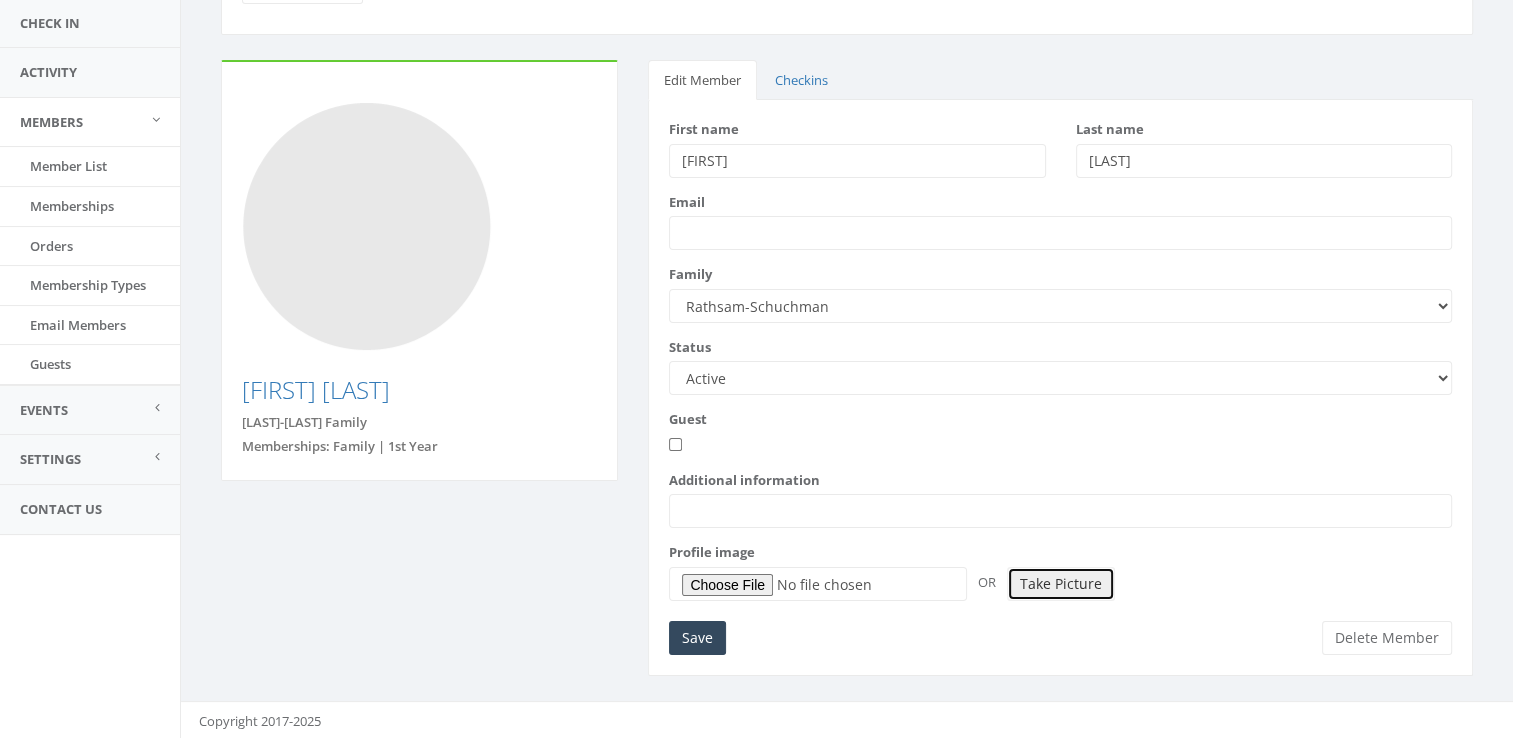 click on "Take Picture" at bounding box center (1061, 584) 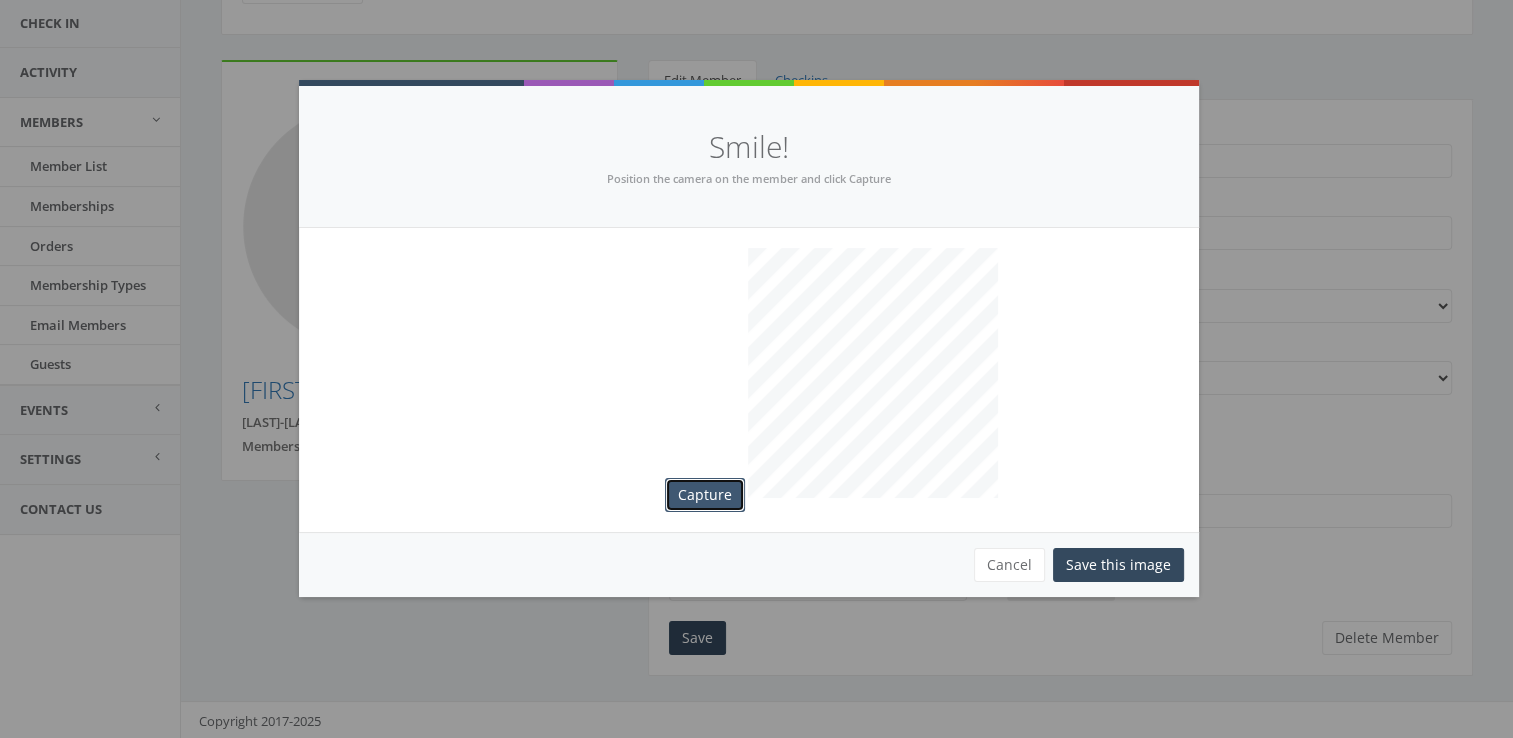 click on "Capture" at bounding box center (705, 495) 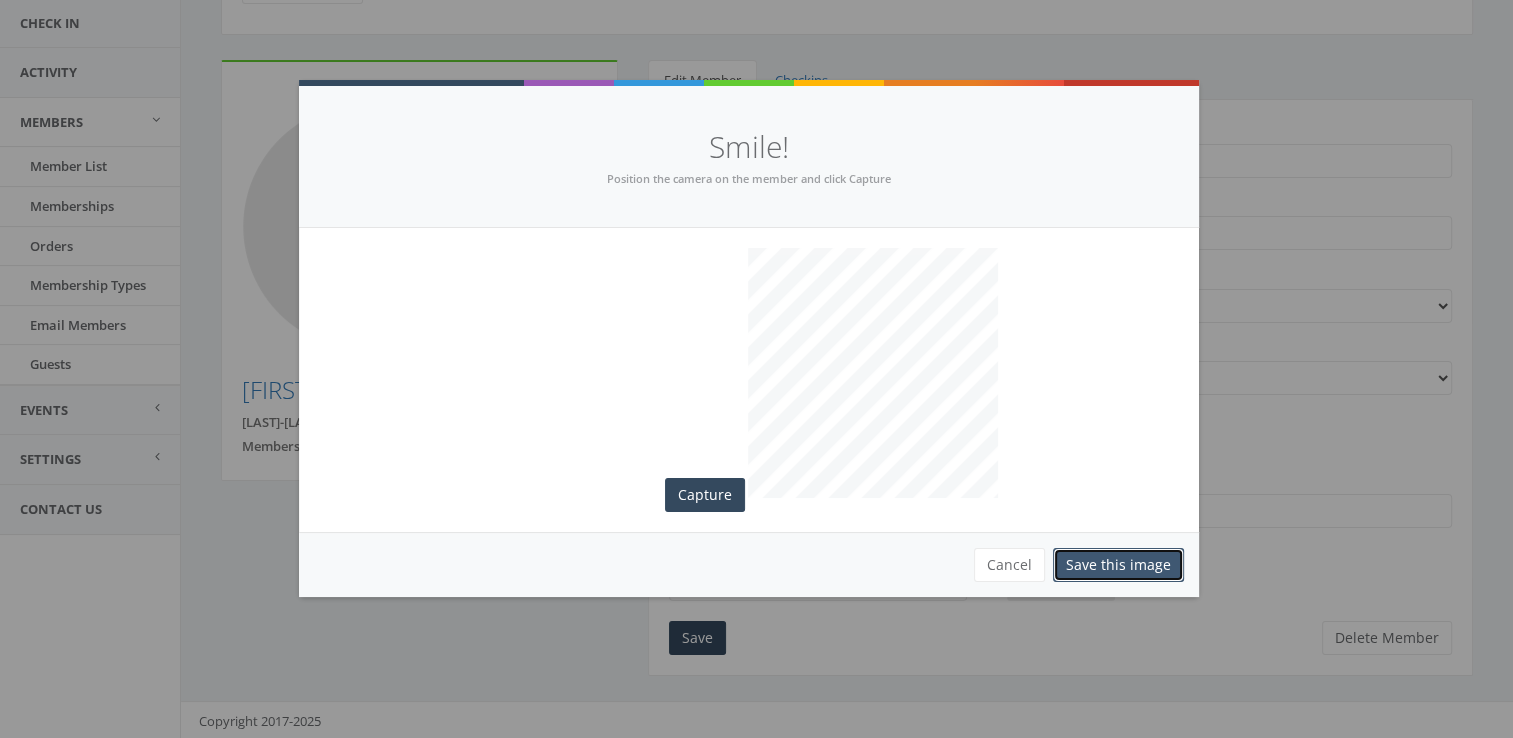 click on "Save this image" at bounding box center [1118, 565] 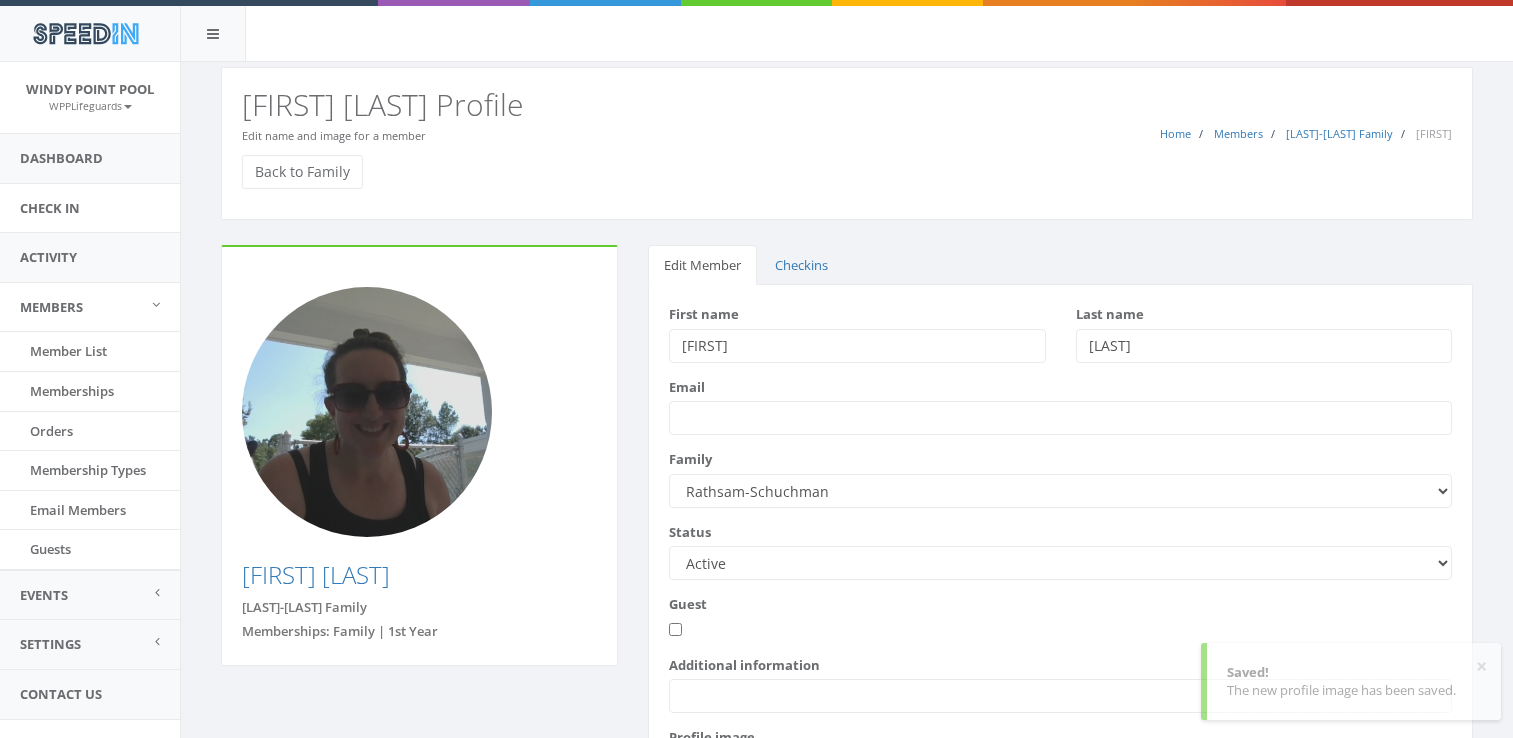scroll, scrollTop: 170, scrollLeft: 0, axis: vertical 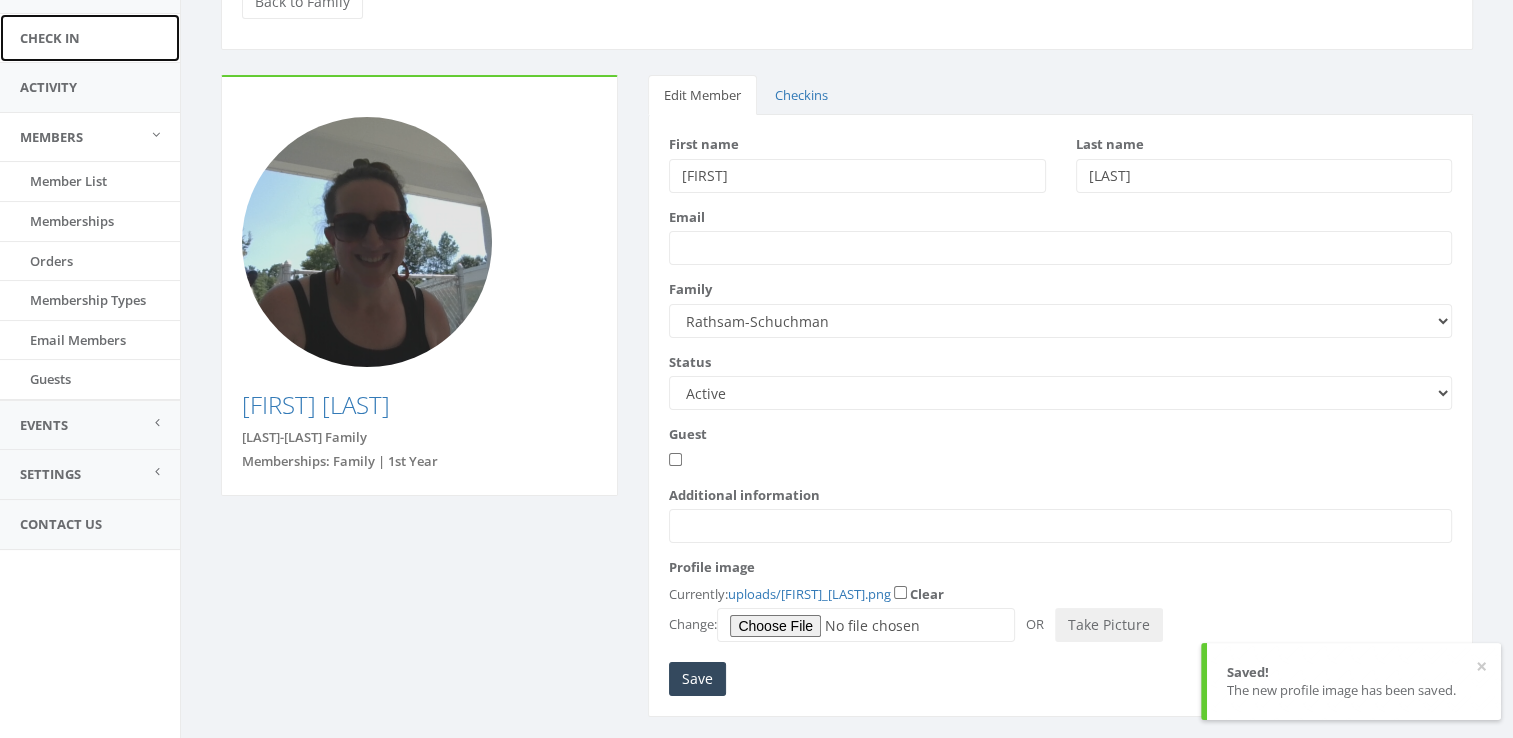 click on "Check In" at bounding box center [90, 38] 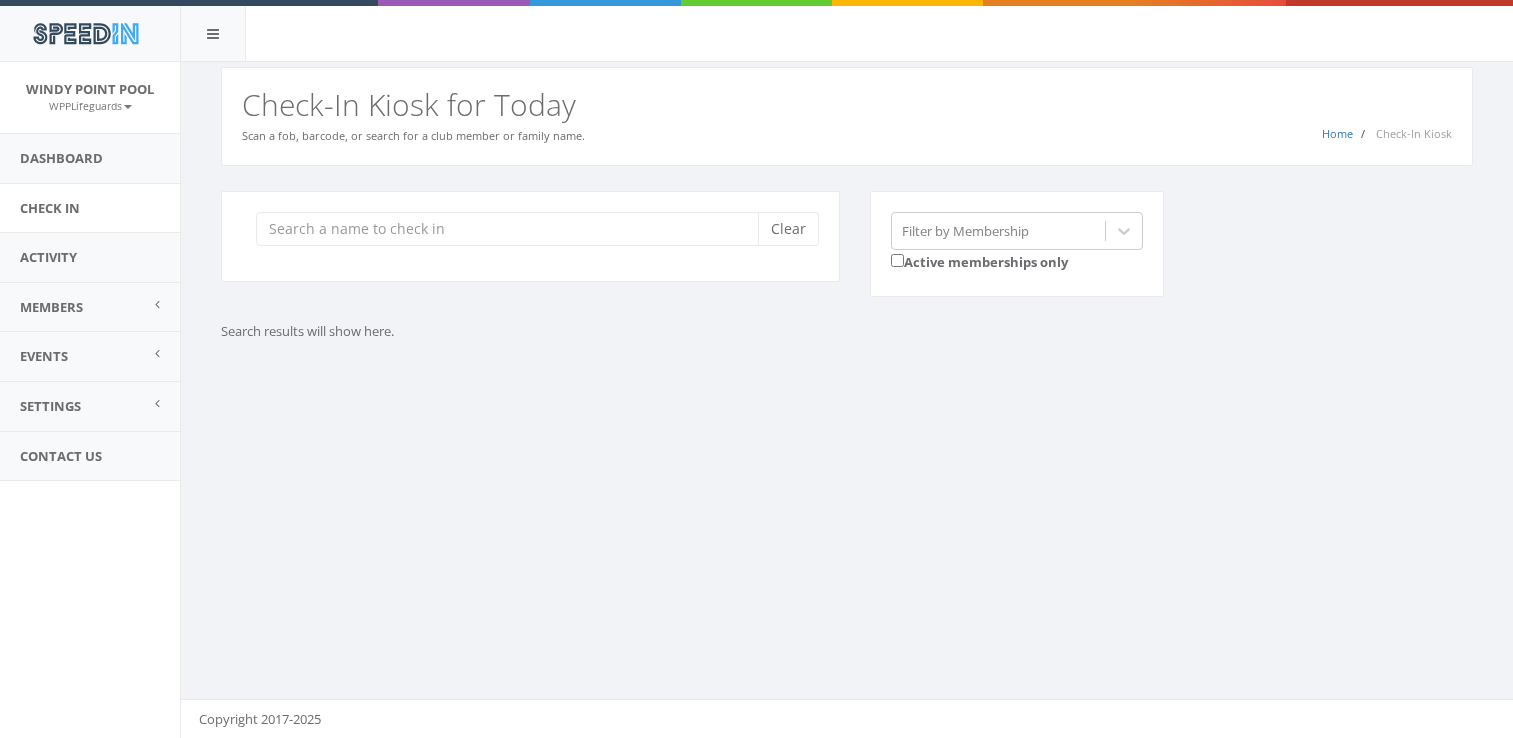 scroll, scrollTop: 0, scrollLeft: 0, axis: both 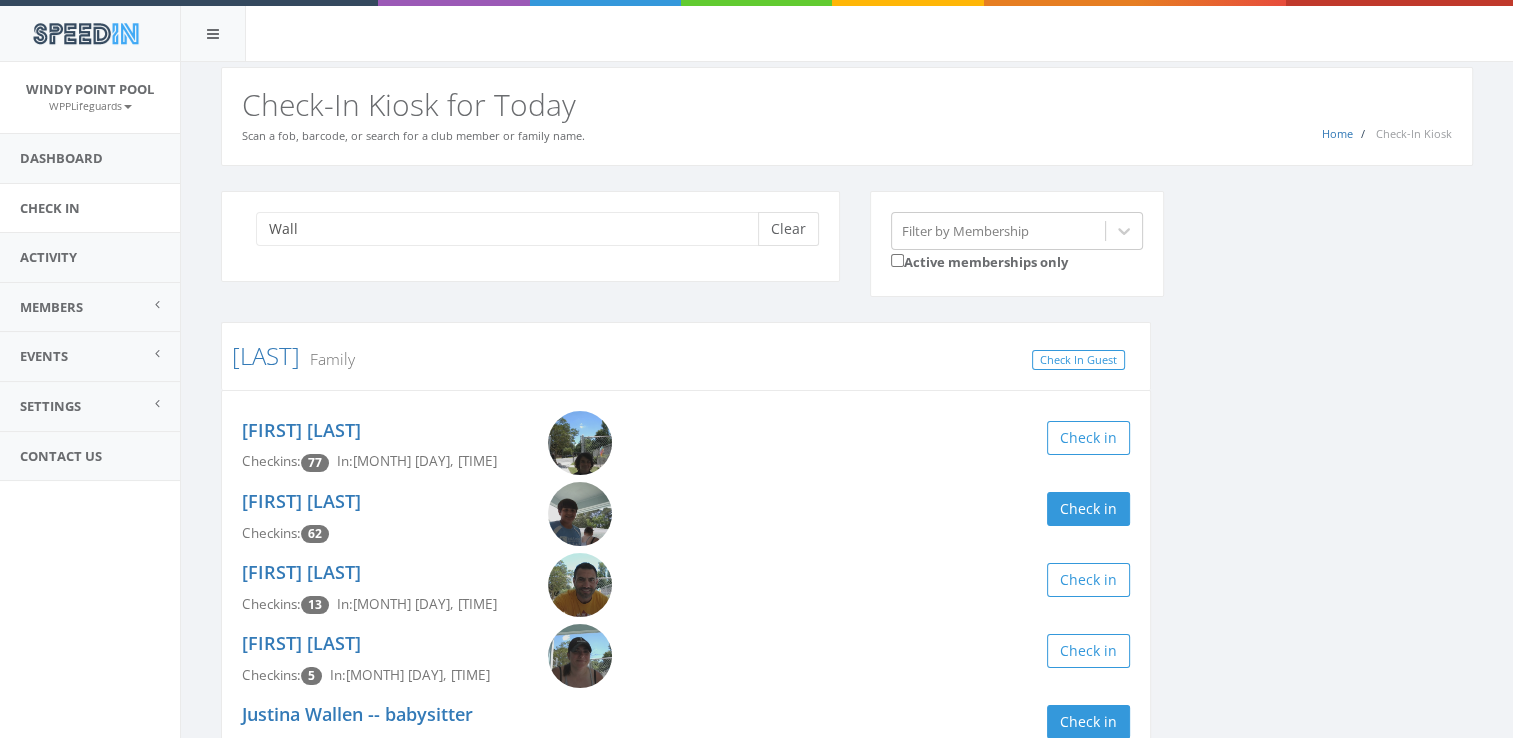 type on "Wall" 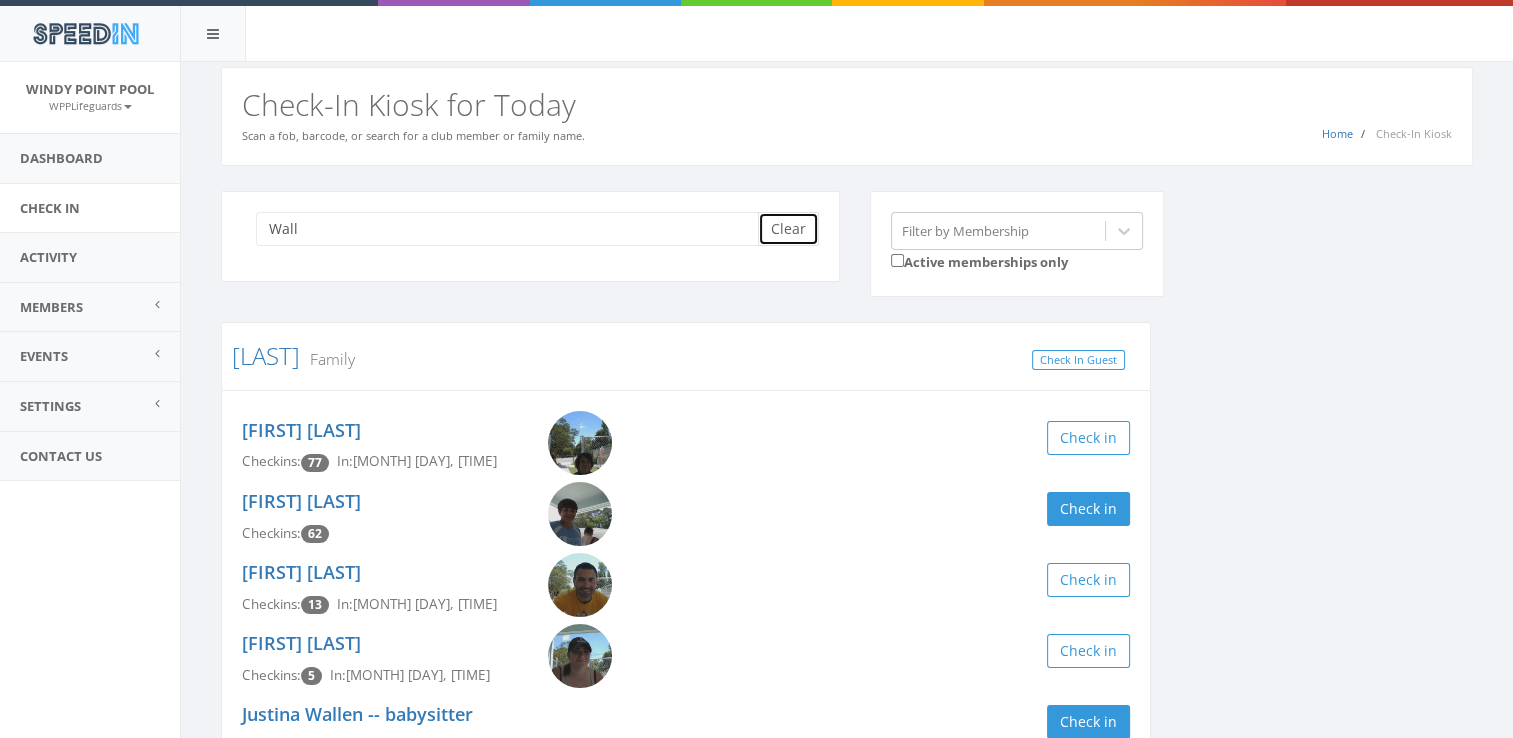 click on "Clear" at bounding box center (788, 229) 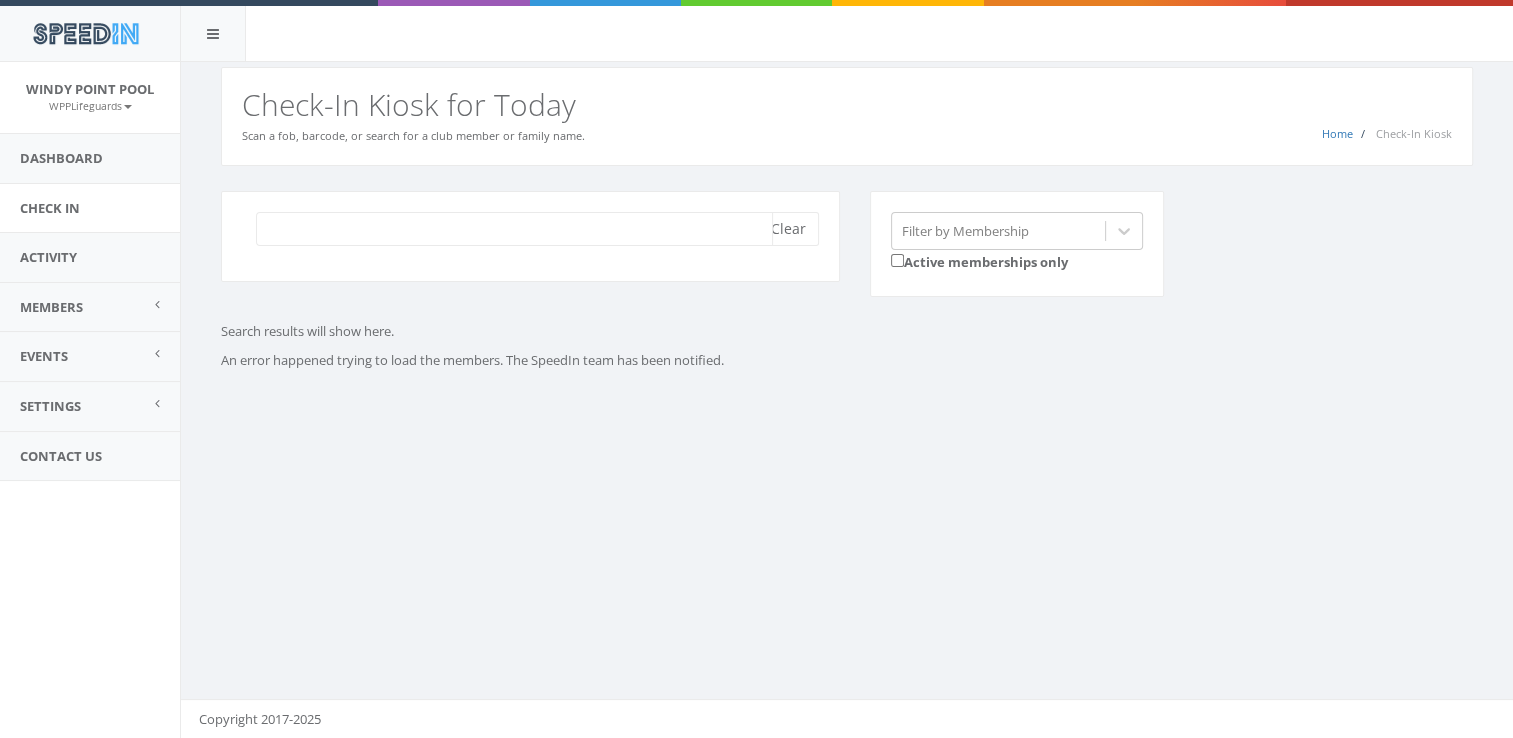 click at bounding box center (514, 229) 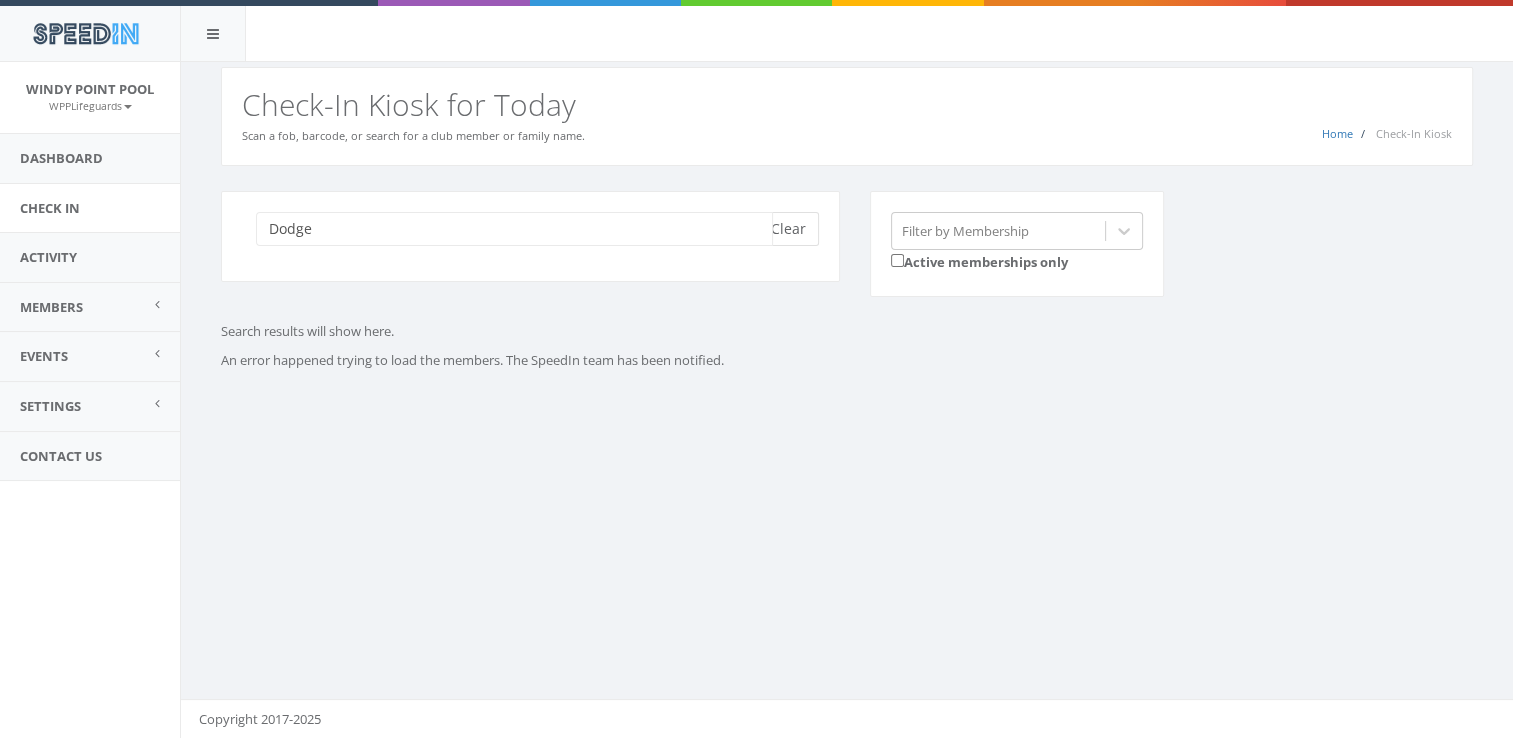 type on "[LAST]" 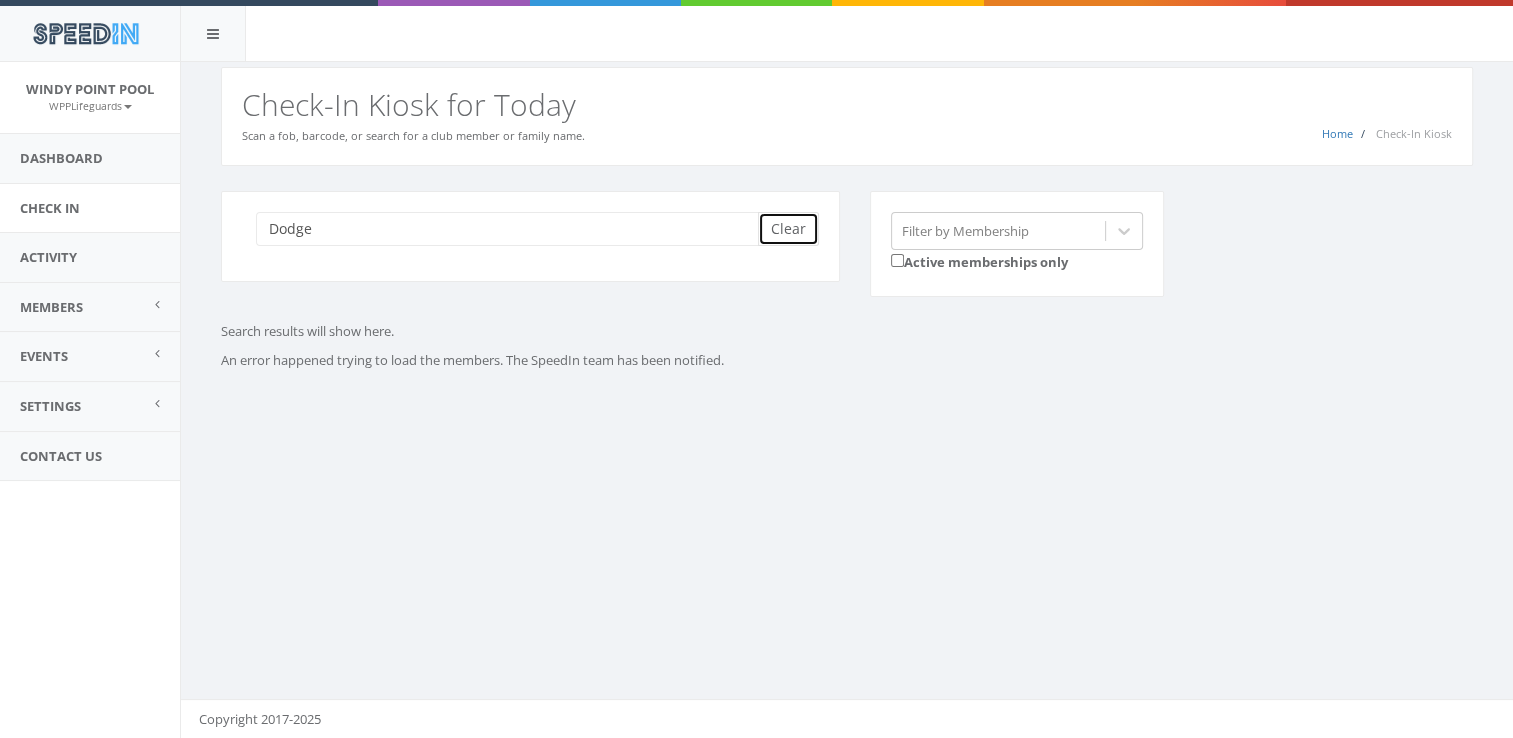 click on "Clear" at bounding box center (788, 229) 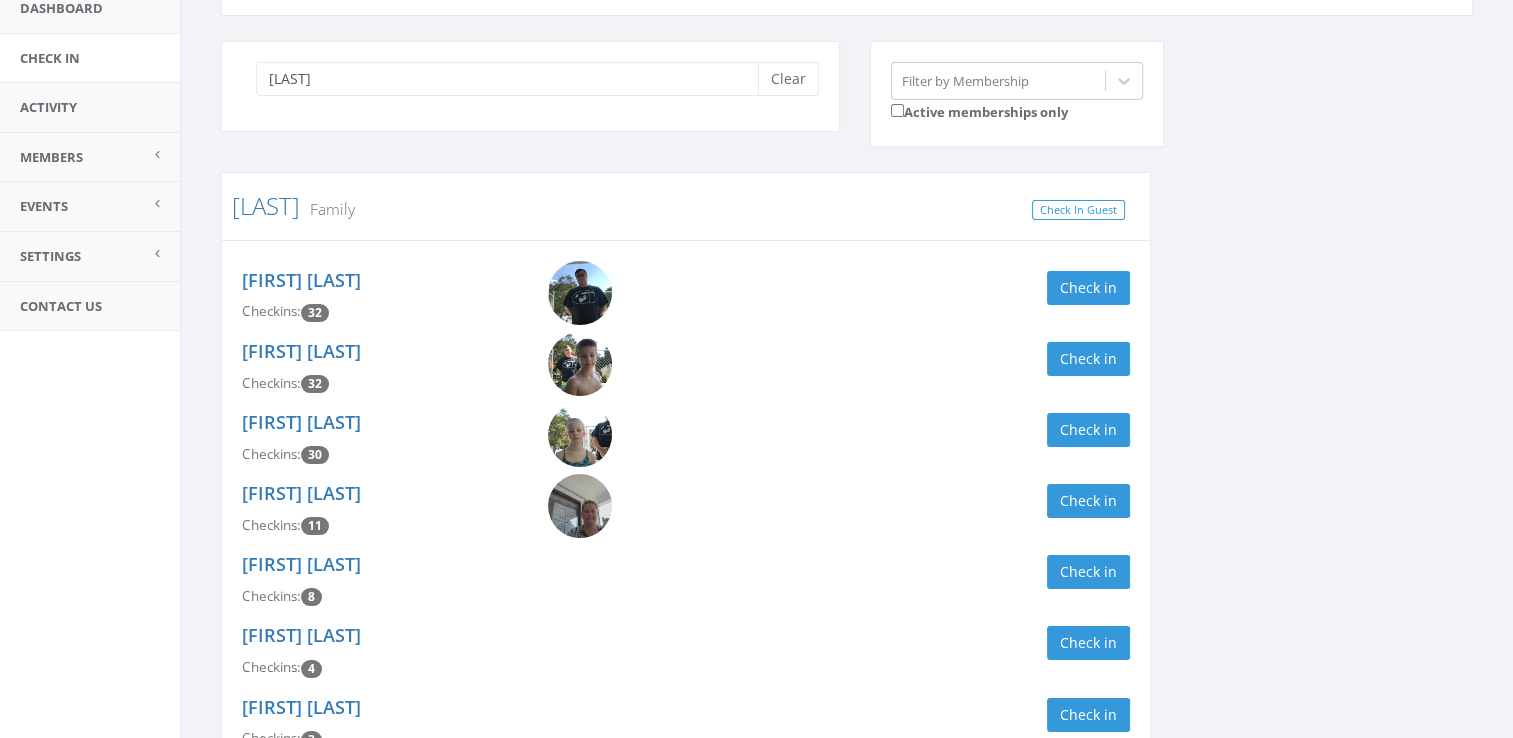 scroll, scrollTop: 163, scrollLeft: 0, axis: vertical 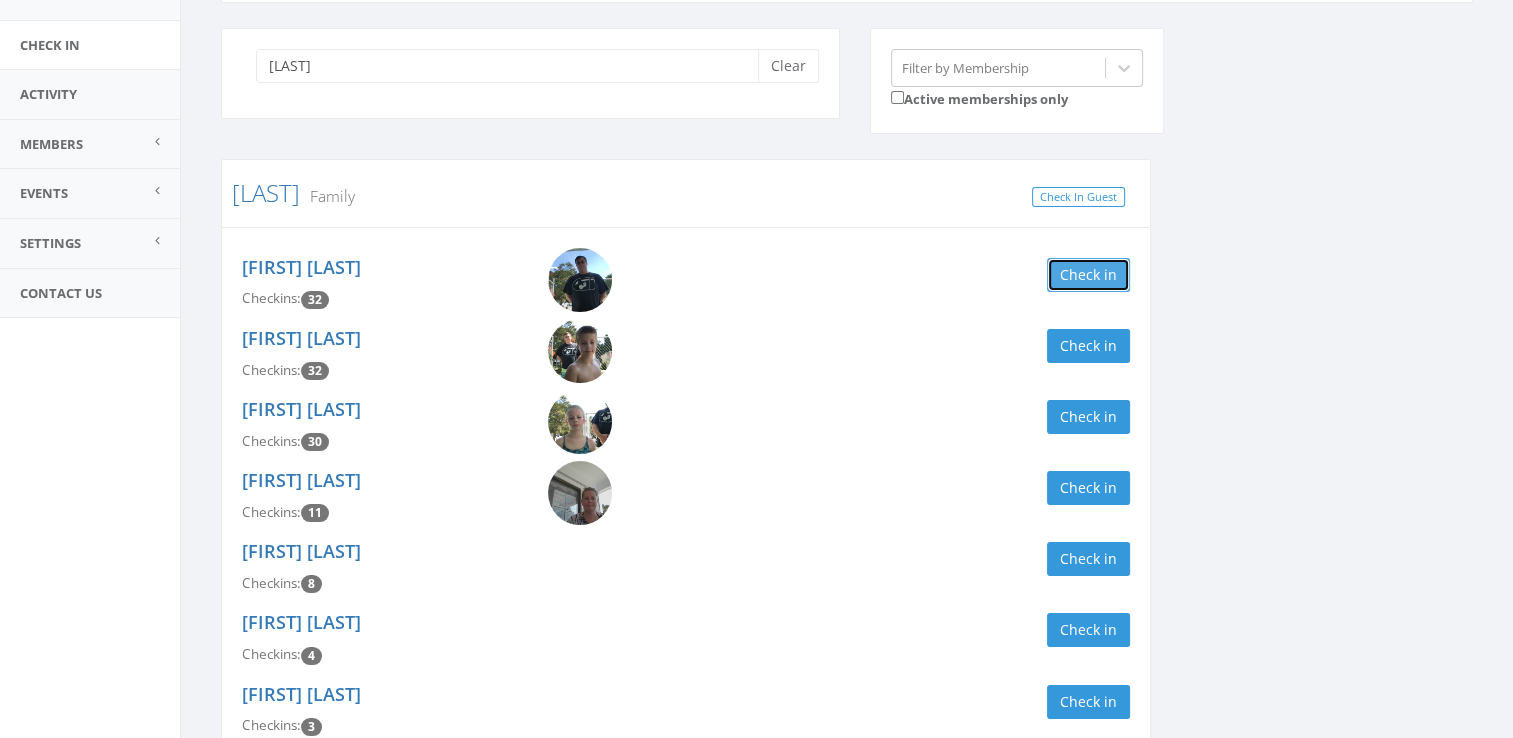 click on "Check in" at bounding box center (1088, 275) 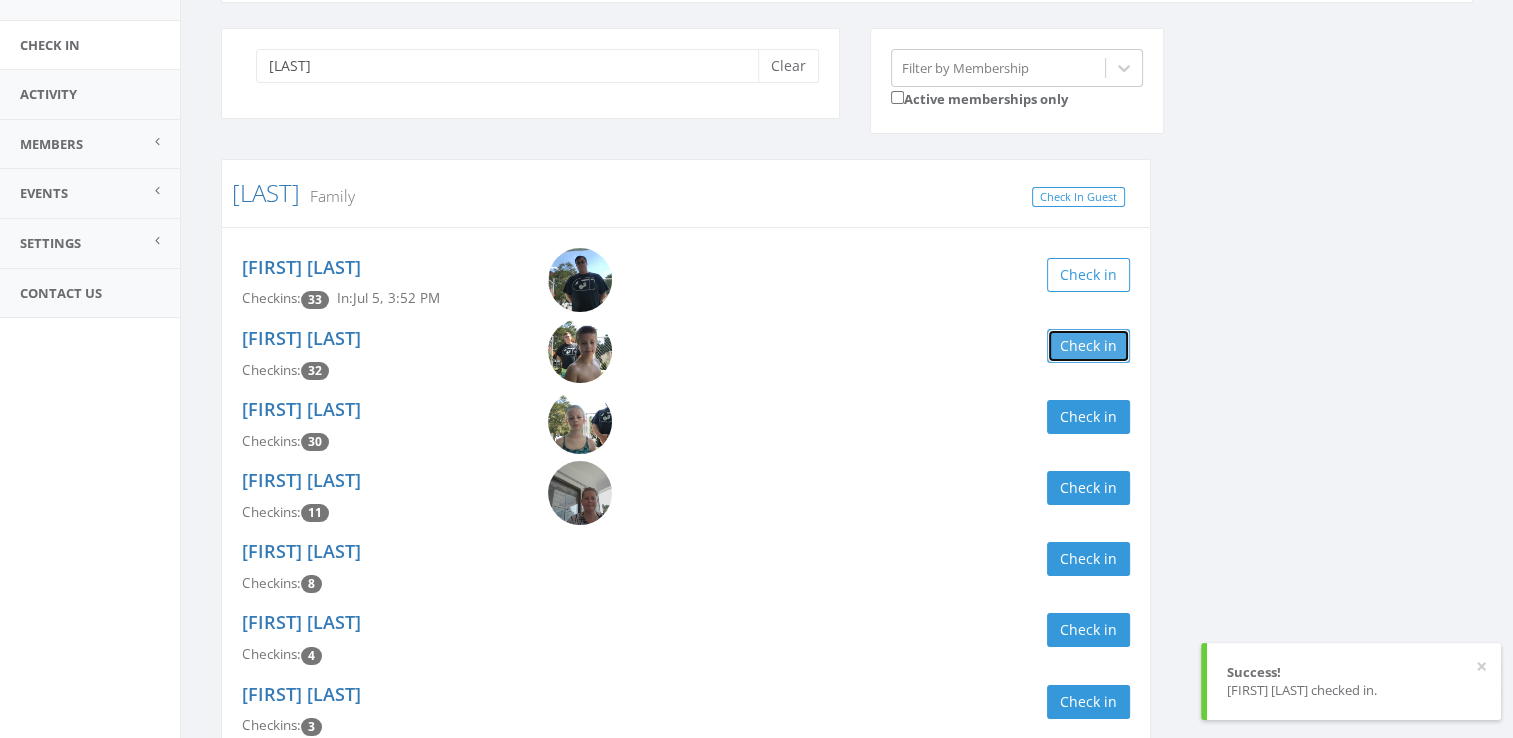 click on "Check in" at bounding box center [1088, 346] 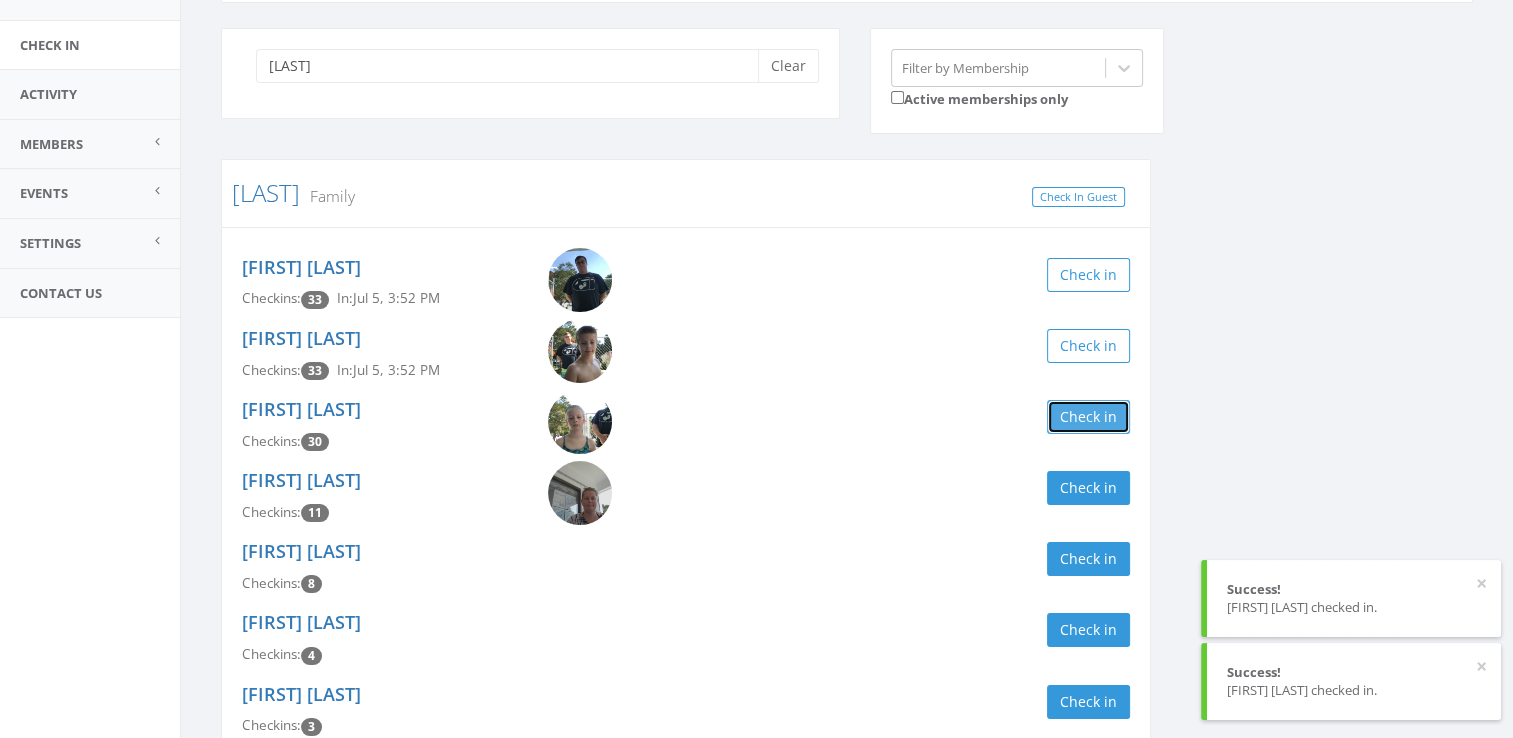 click on "Check in" at bounding box center (1088, 417) 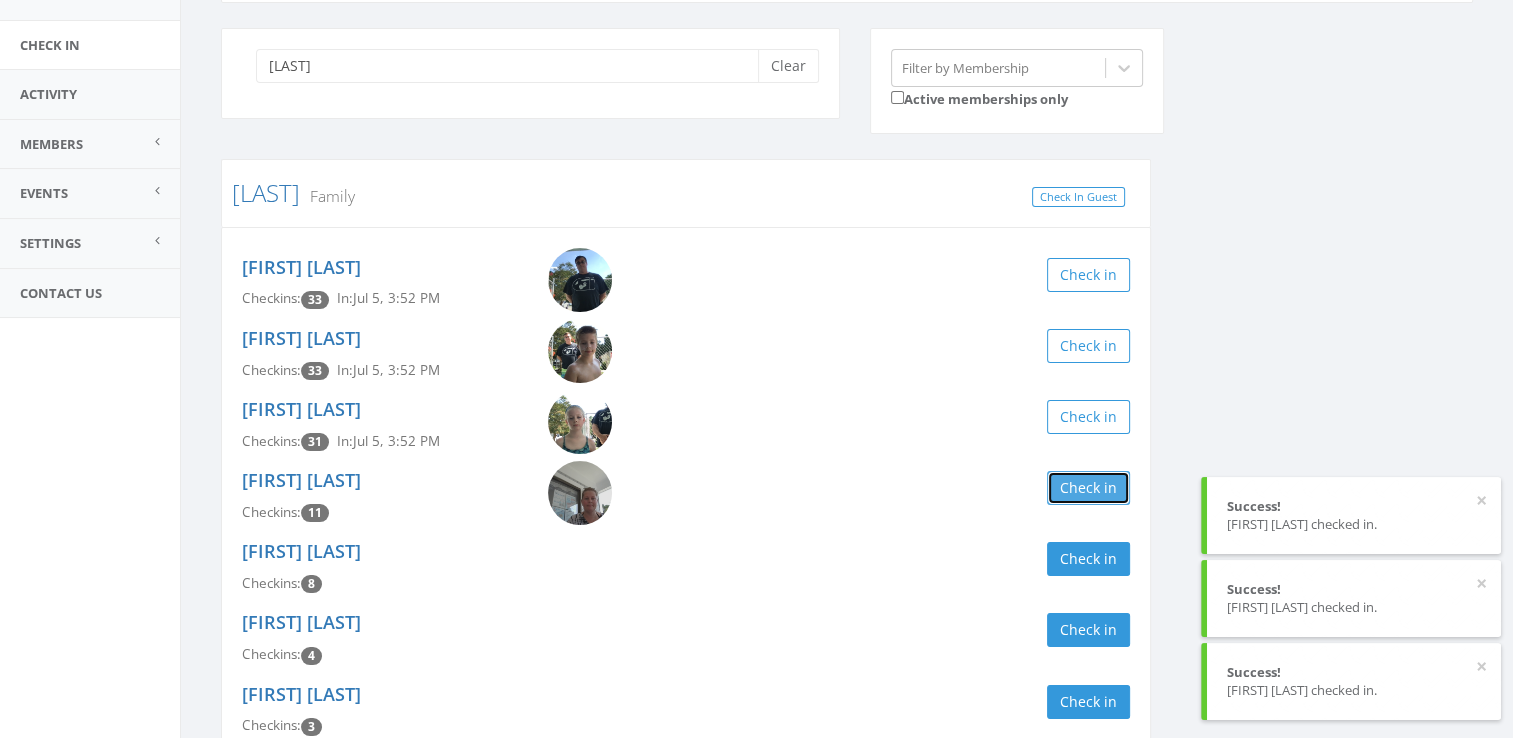 click on "Check in" at bounding box center (1088, 488) 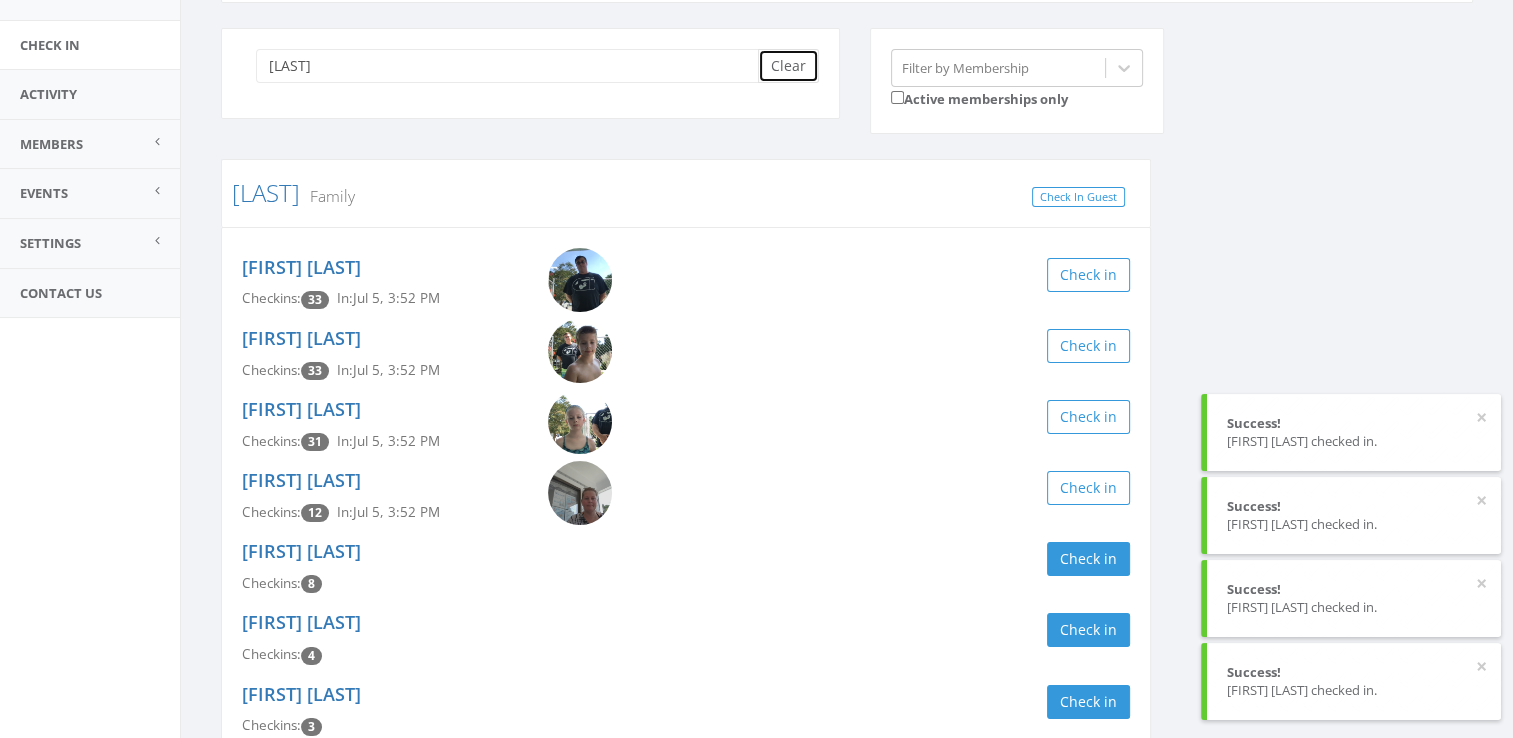 click on "Clear" at bounding box center (788, 66) 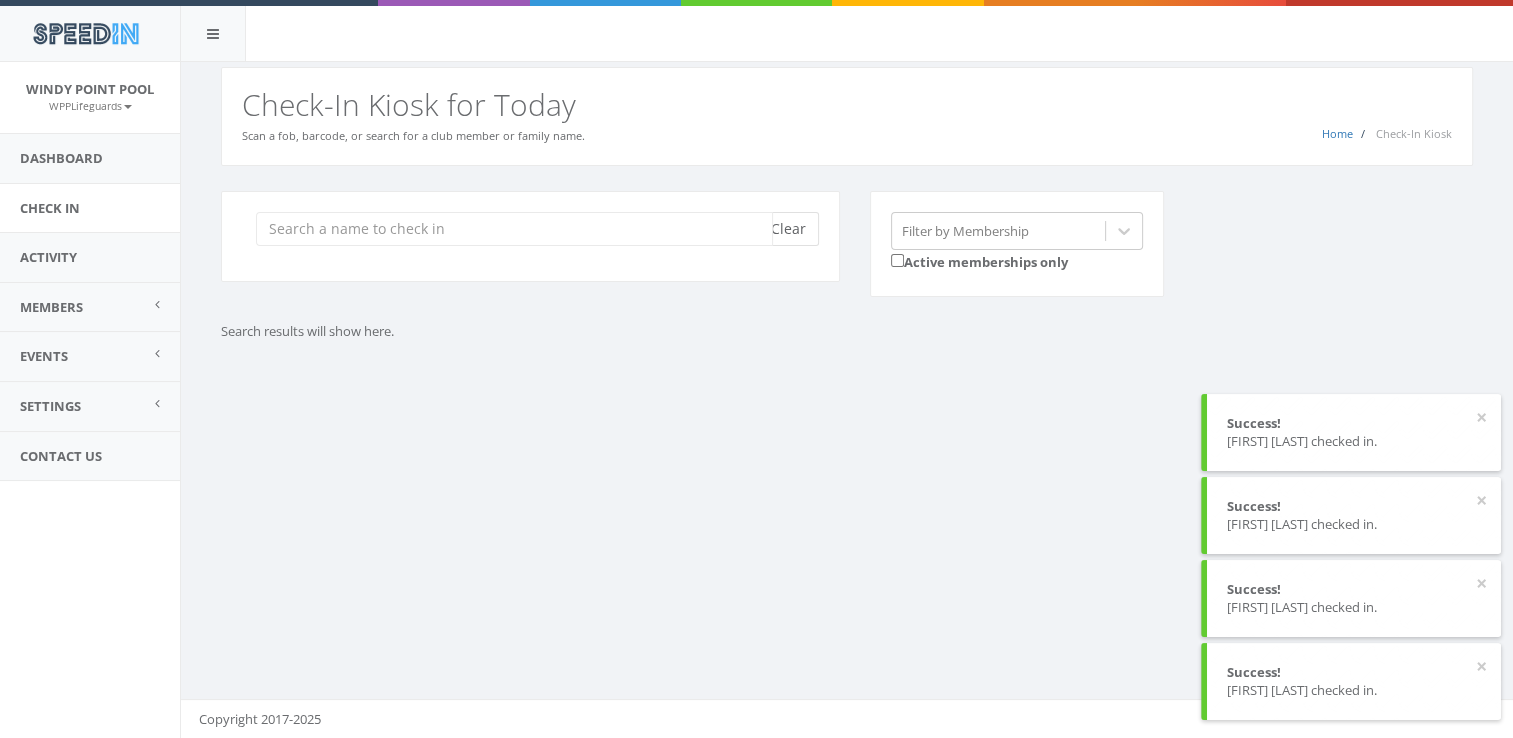 scroll, scrollTop: 0, scrollLeft: 0, axis: both 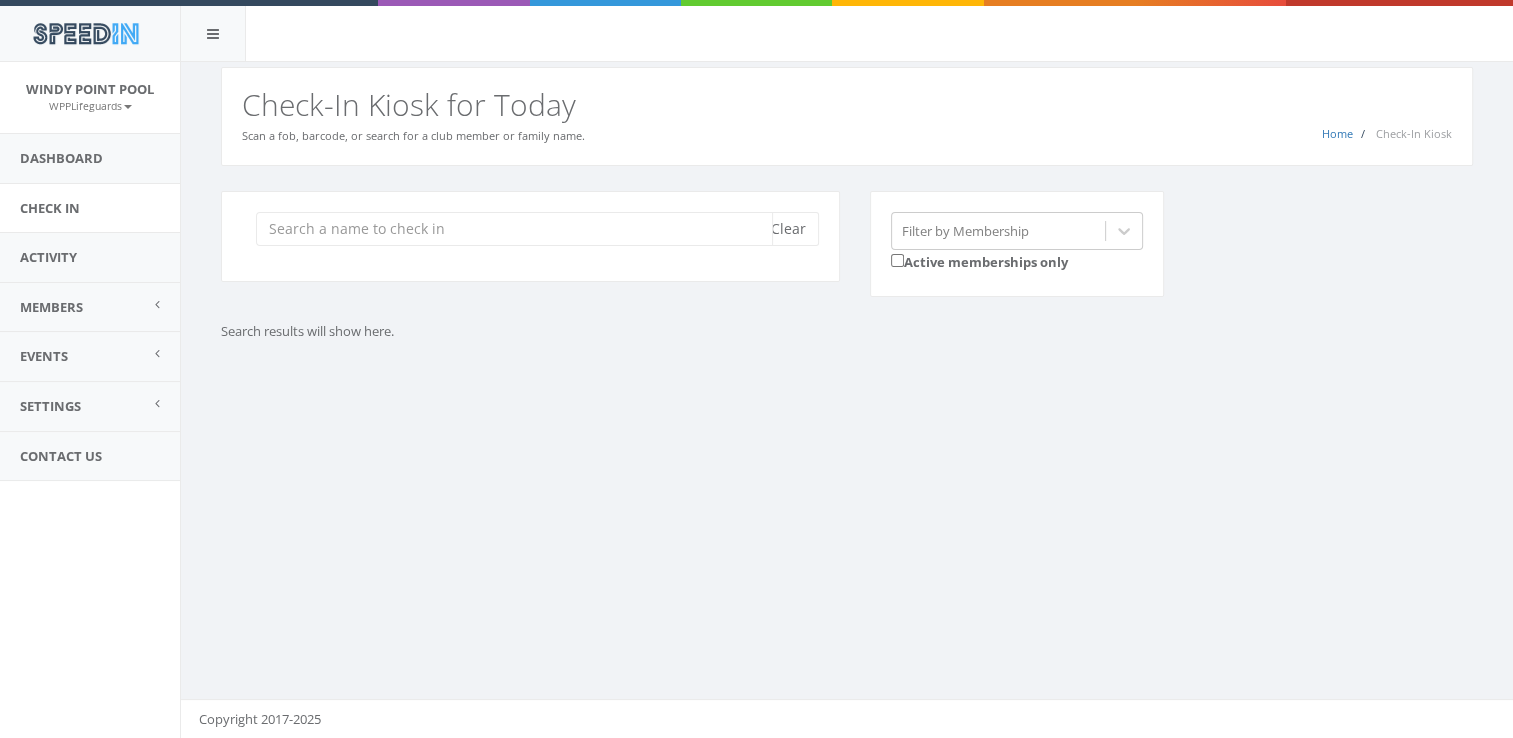 click at bounding box center (514, 229) 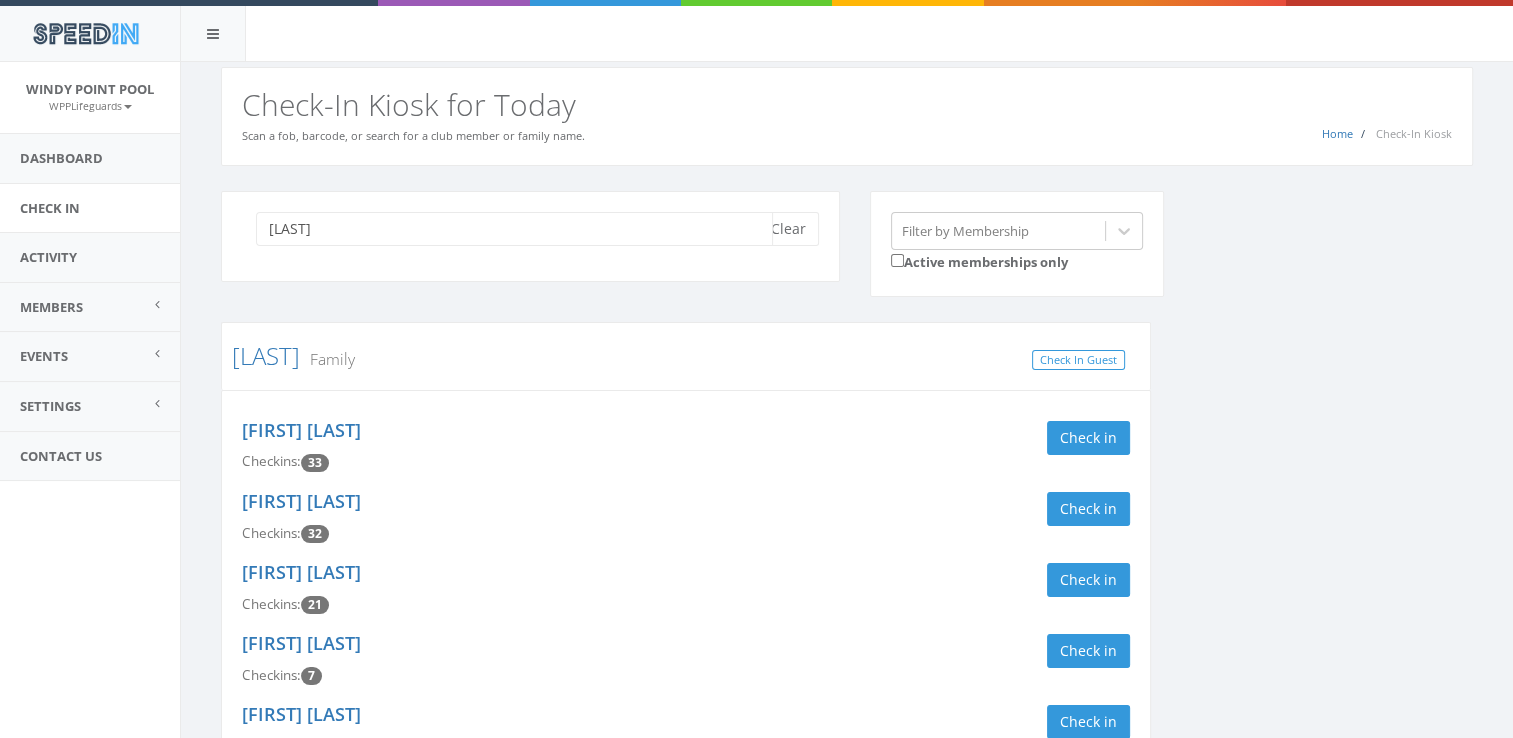 scroll, scrollTop: 138, scrollLeft: 0, axis: vertical 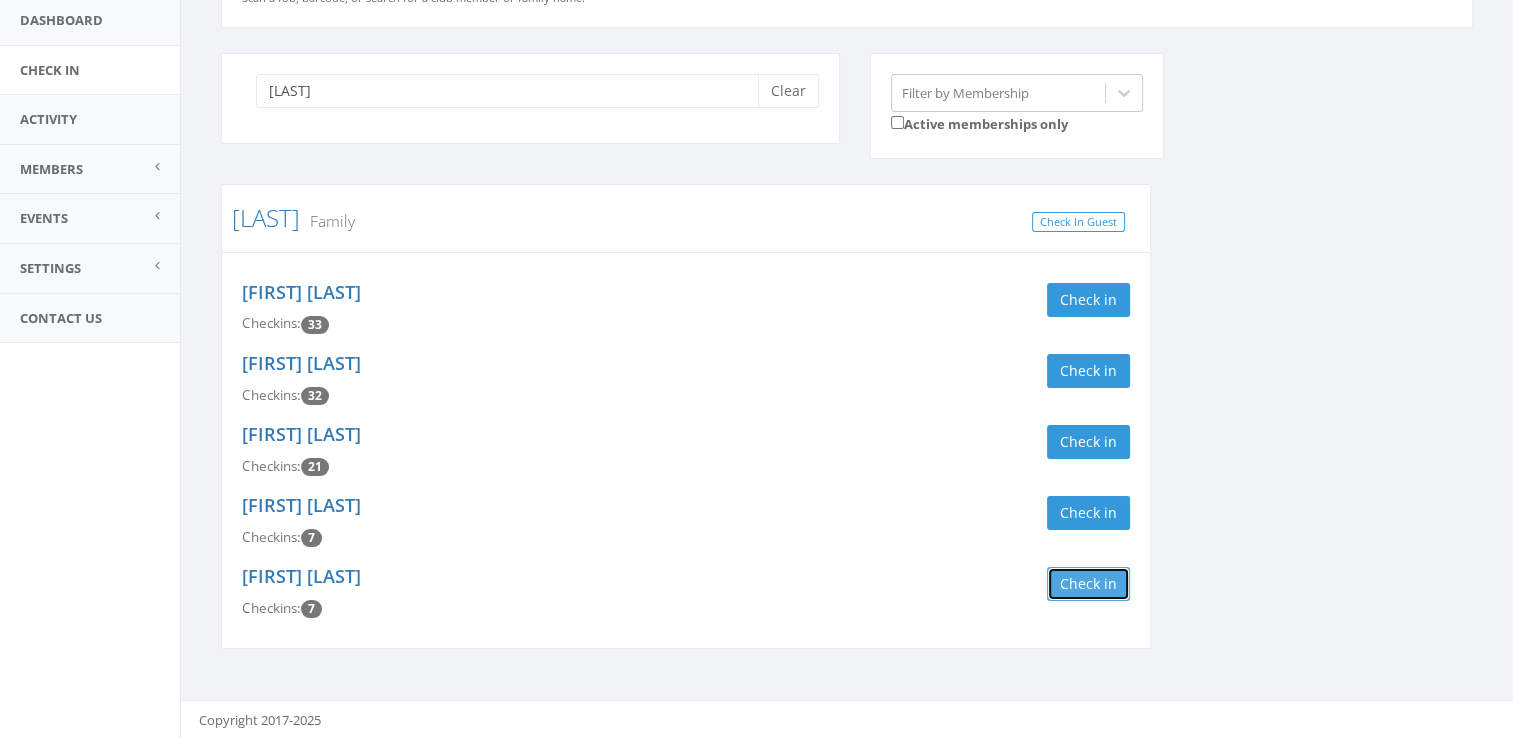 click on "Check in" at bounding box center (1088, 584) 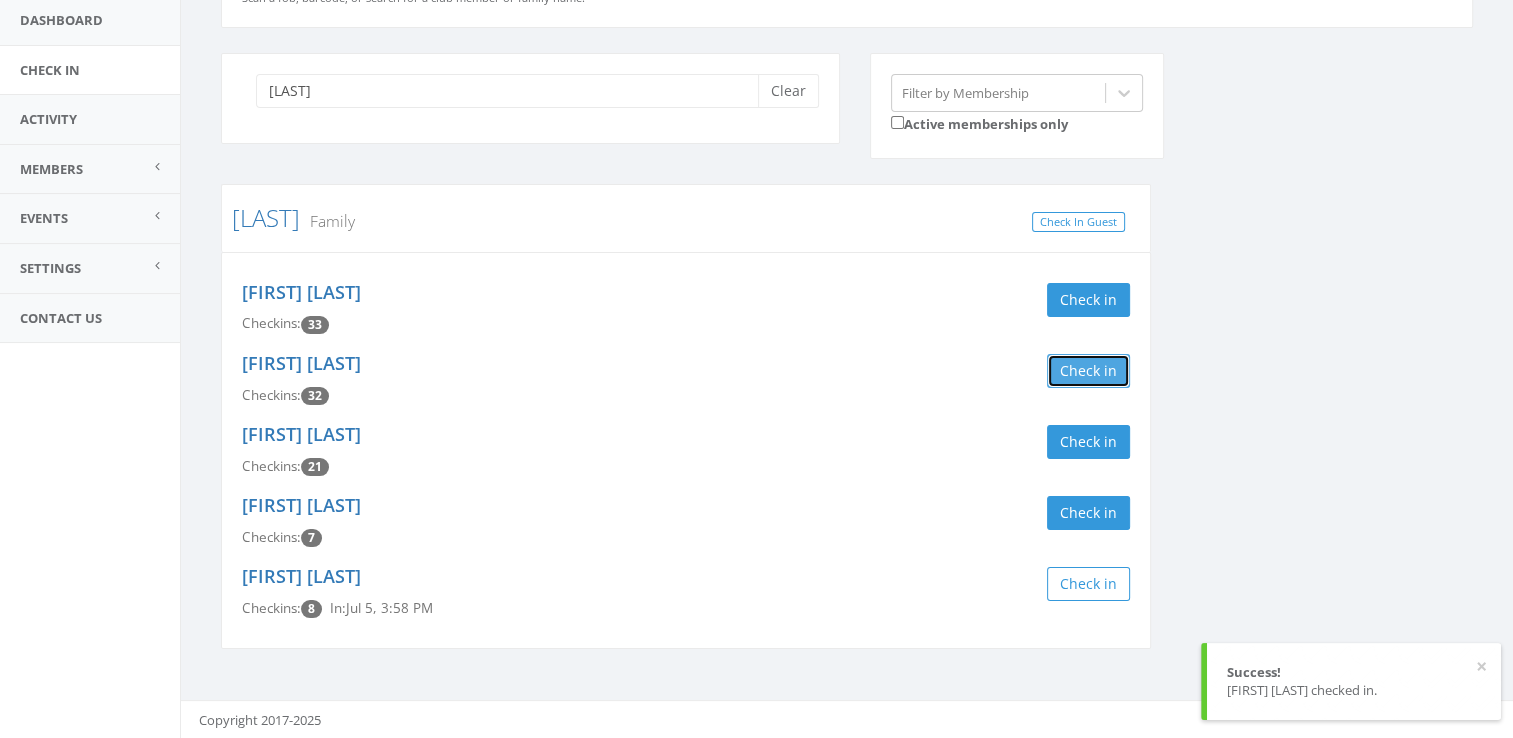 click on "Check in" at bounding box center (1088, 371) 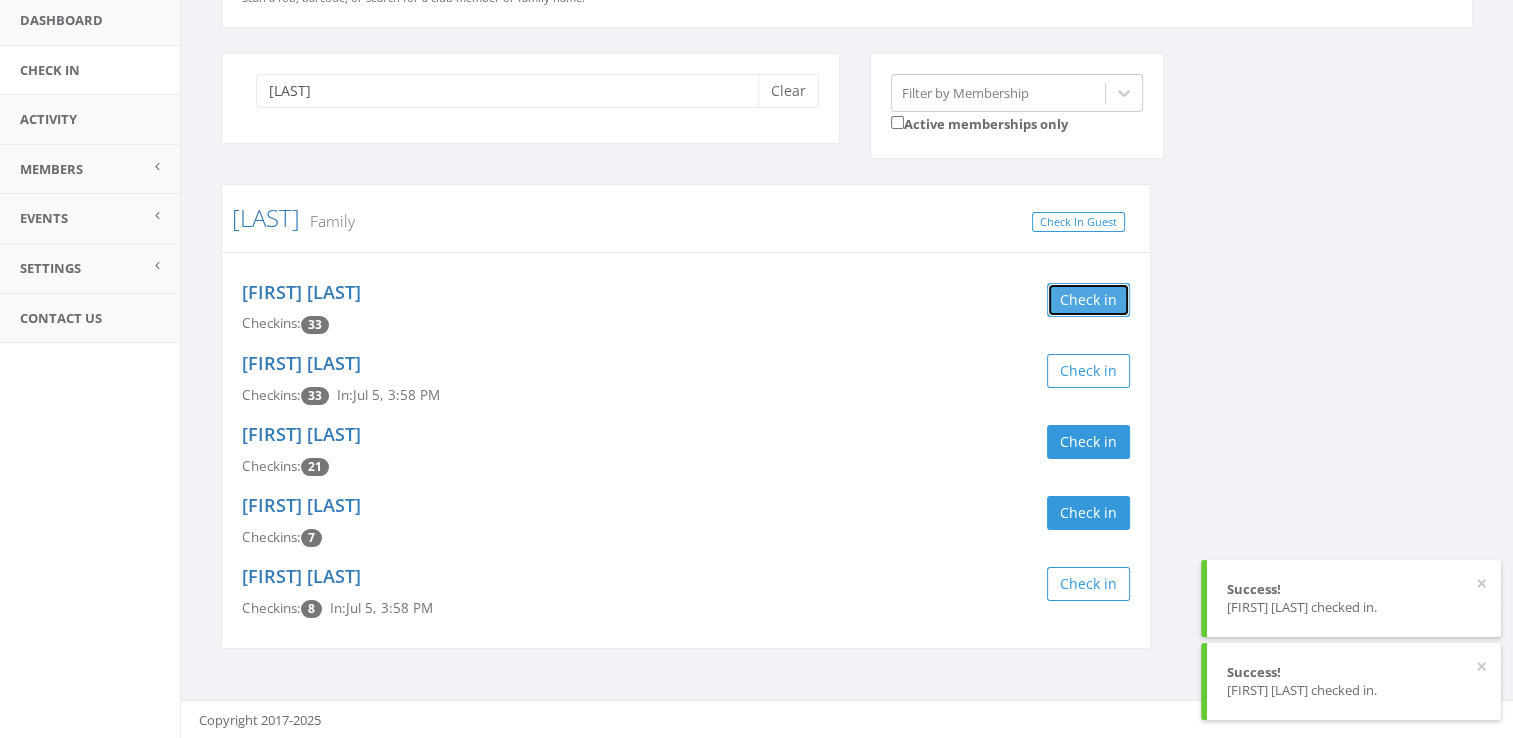 click on "Check in" at bounding box center (1088, 300) 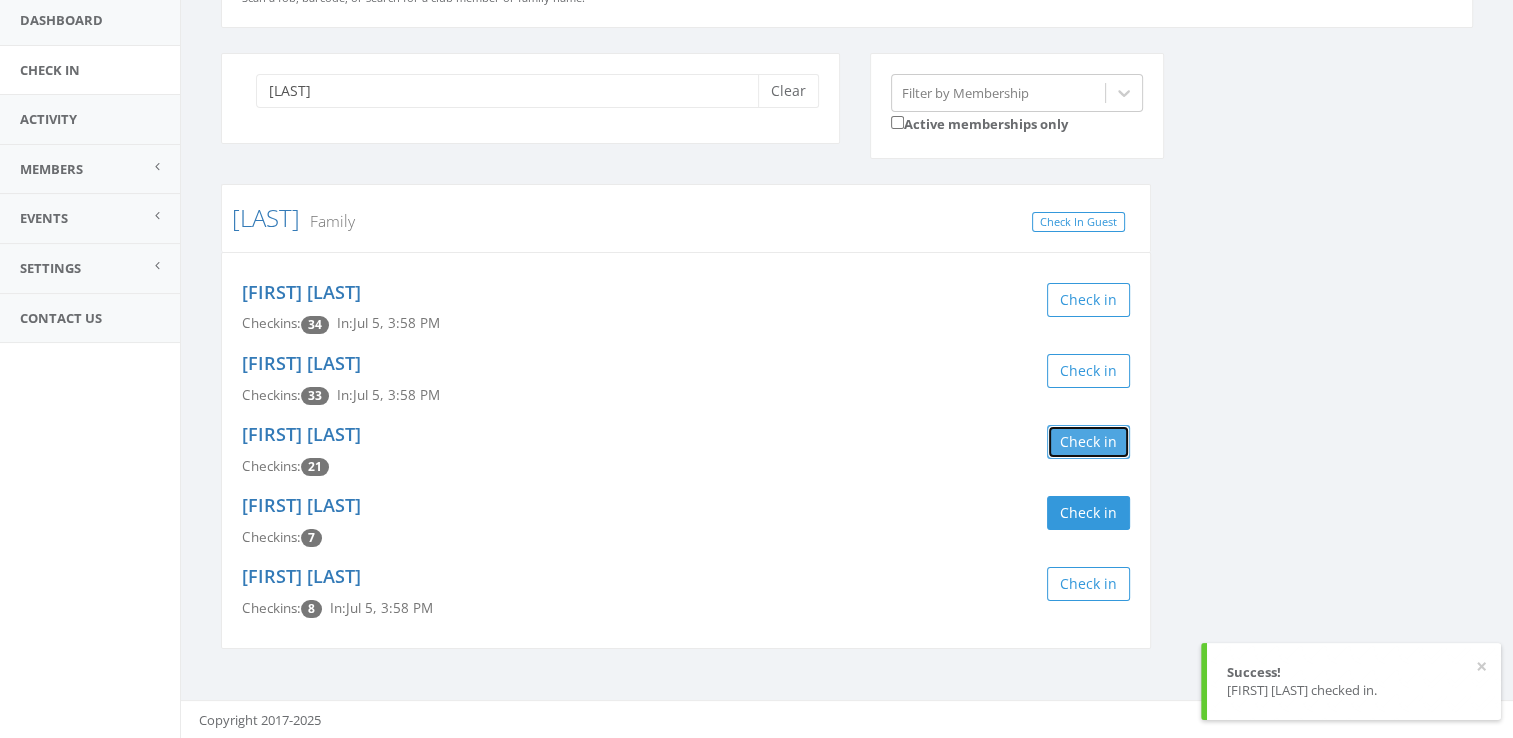 click on "Check in" at bounding box center [1088, 442] 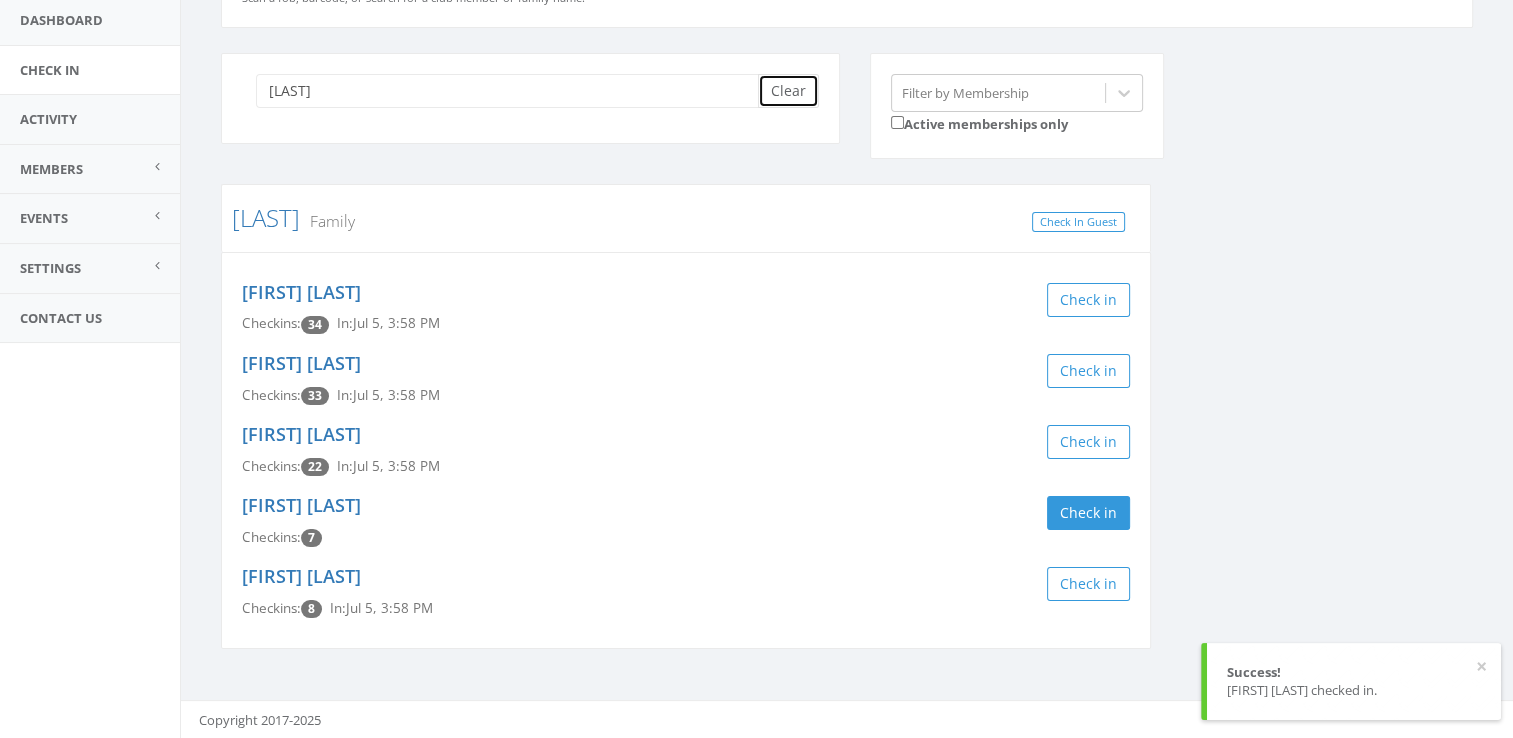 click on "Clear" at bounding box center (788, 91) 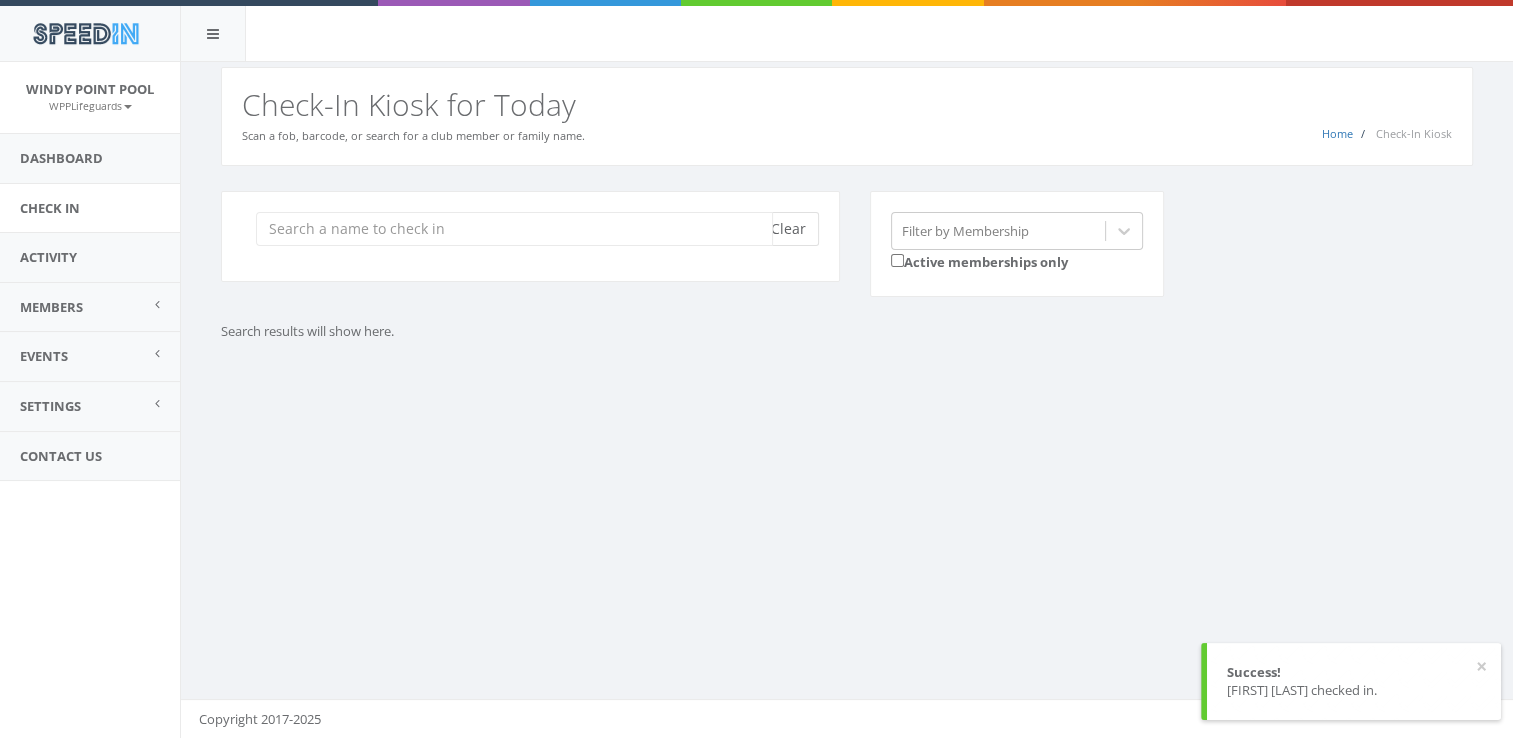 scroll, scrollTop: 0, scrollLeft: 0, axis: both 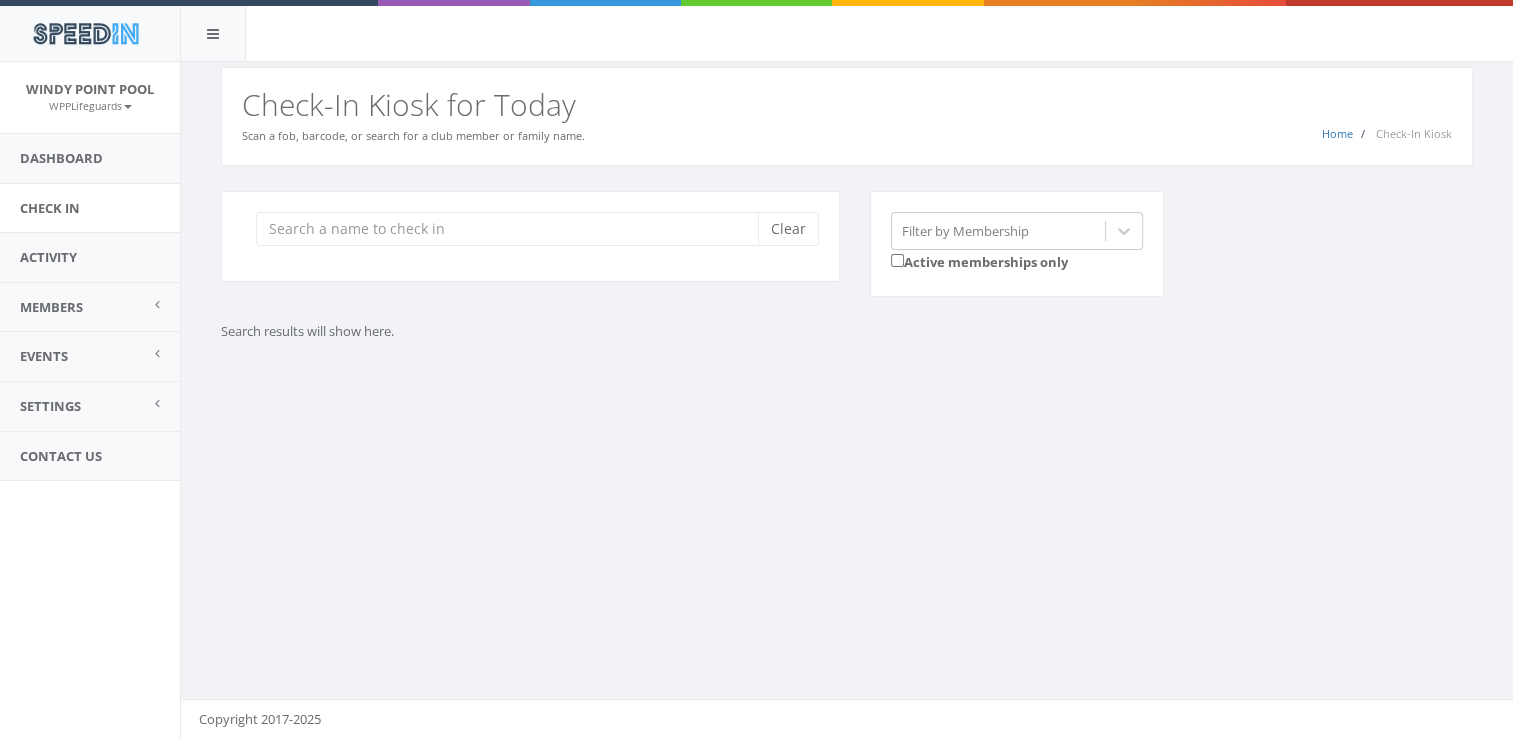 click on "Clear" at bounding box center (530, 249) 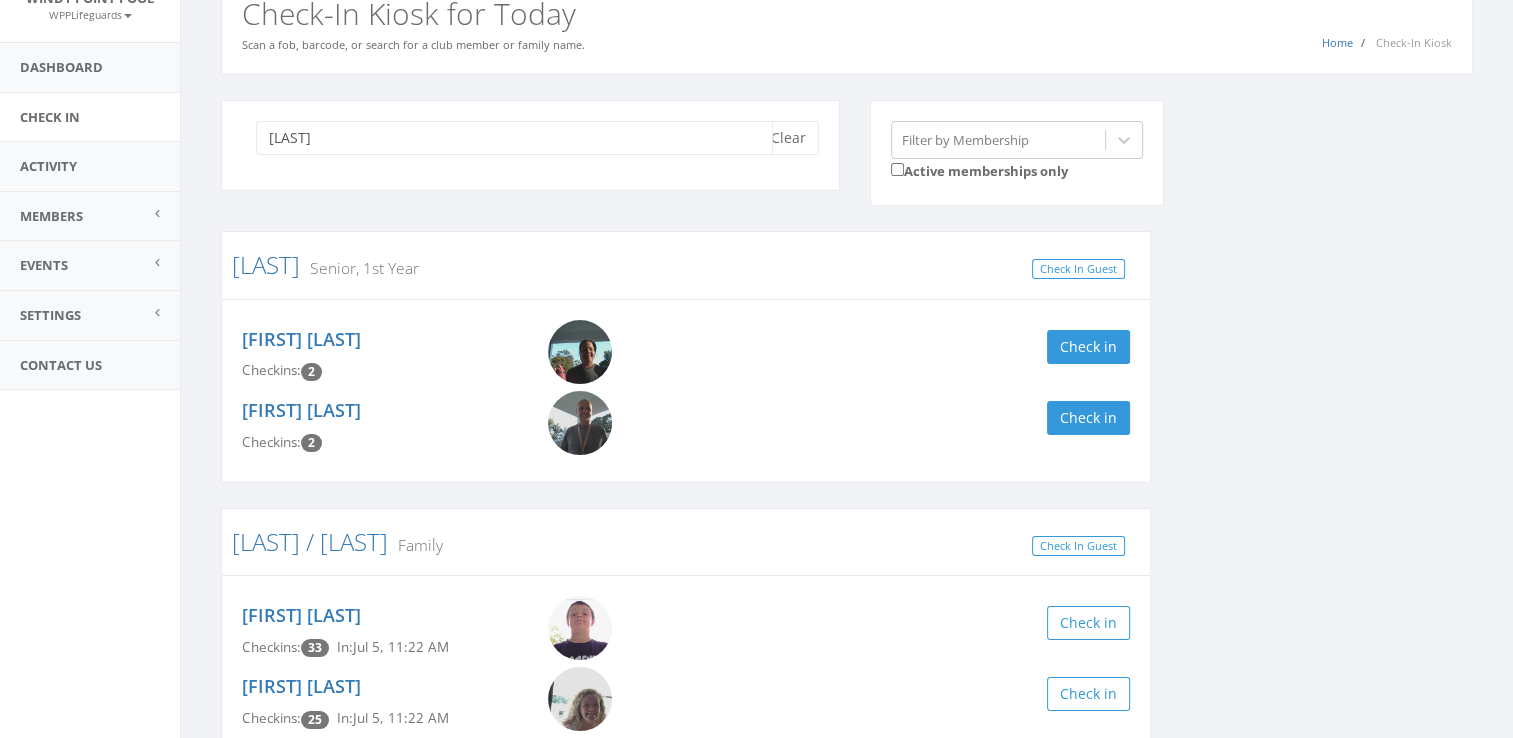 scroll, scrollTop: 124, scrollLeft: 0, axis: vertical 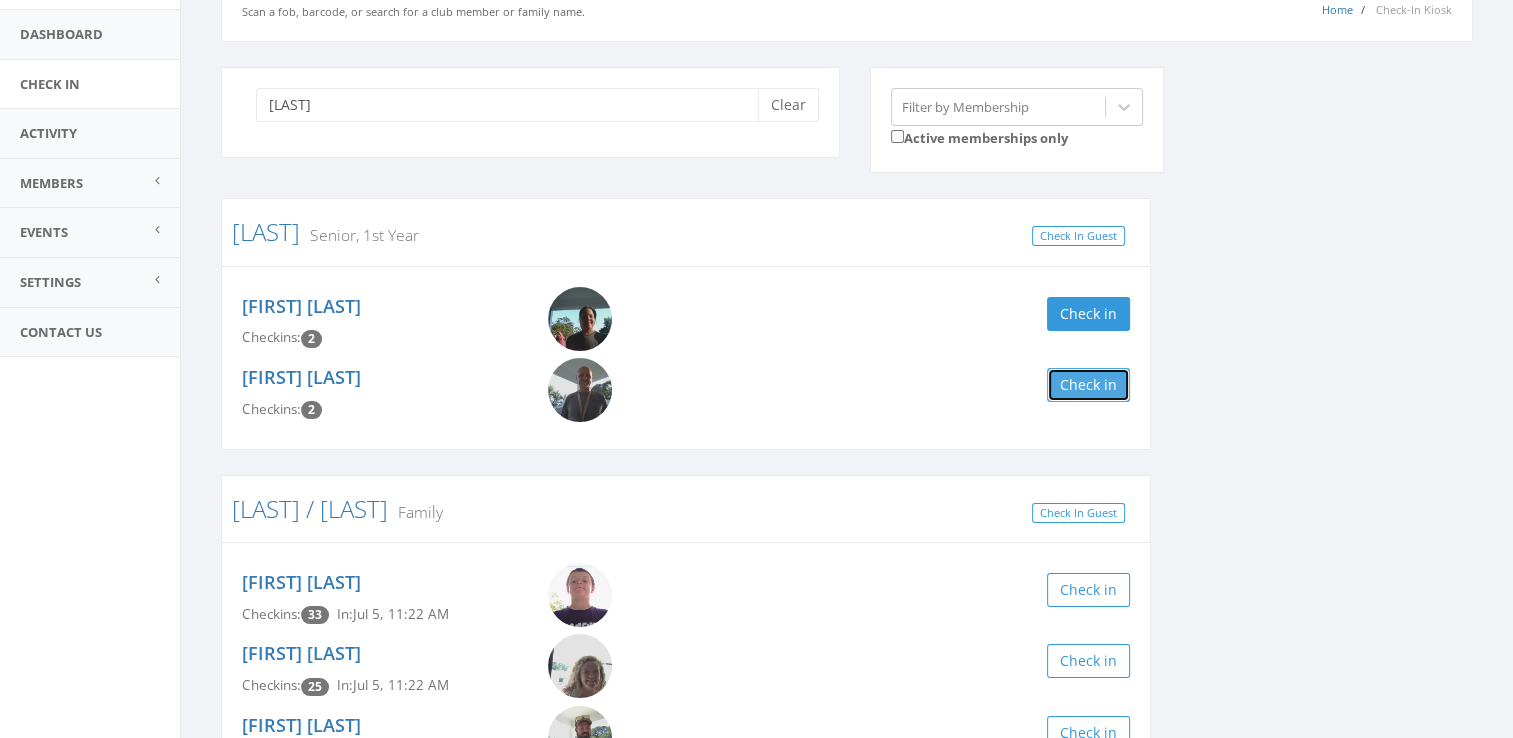 click on "Check in" at bounding box center (1088, 385) 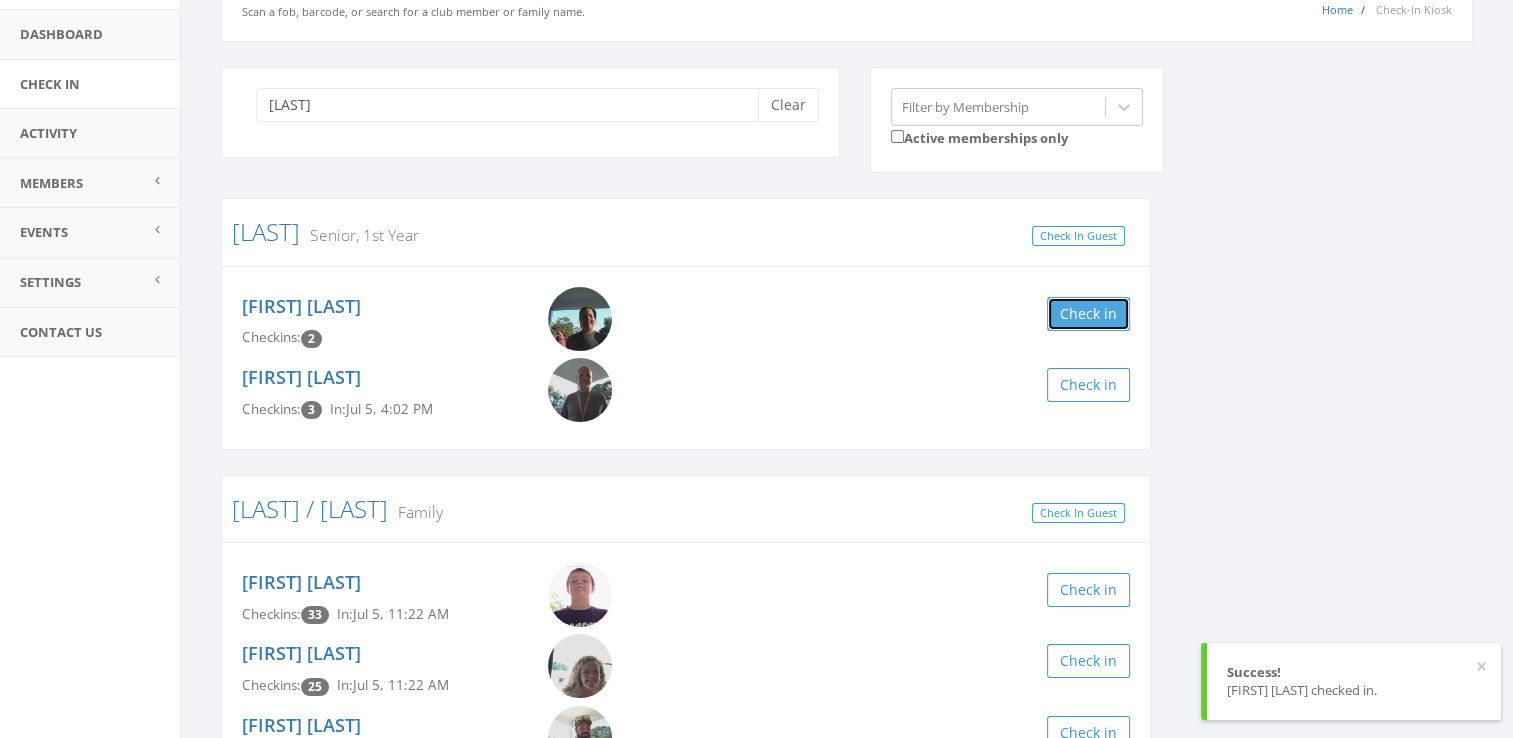 click on "Check in" at bounding box center (1088, 314) 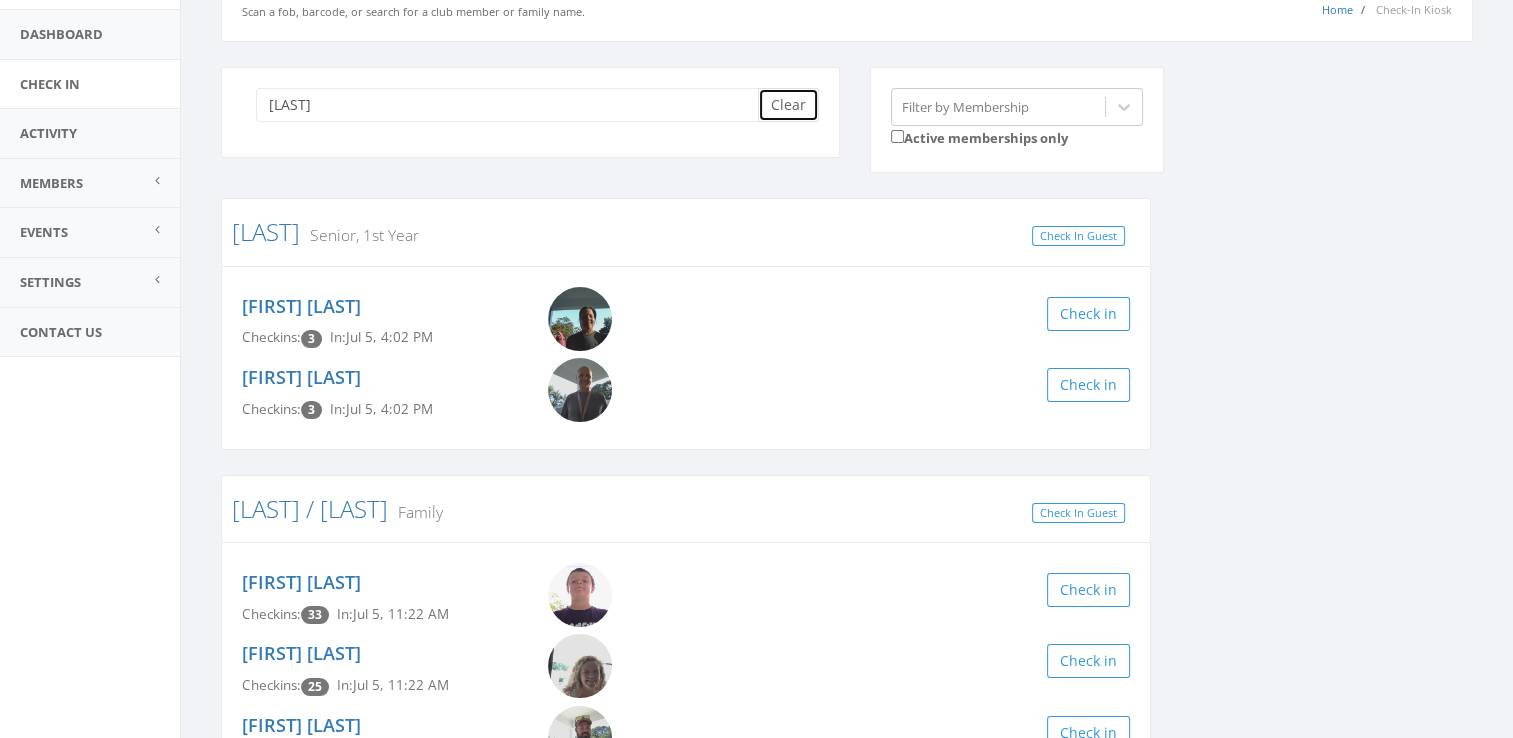 click on "Clear" at bounding box center [788, 105] 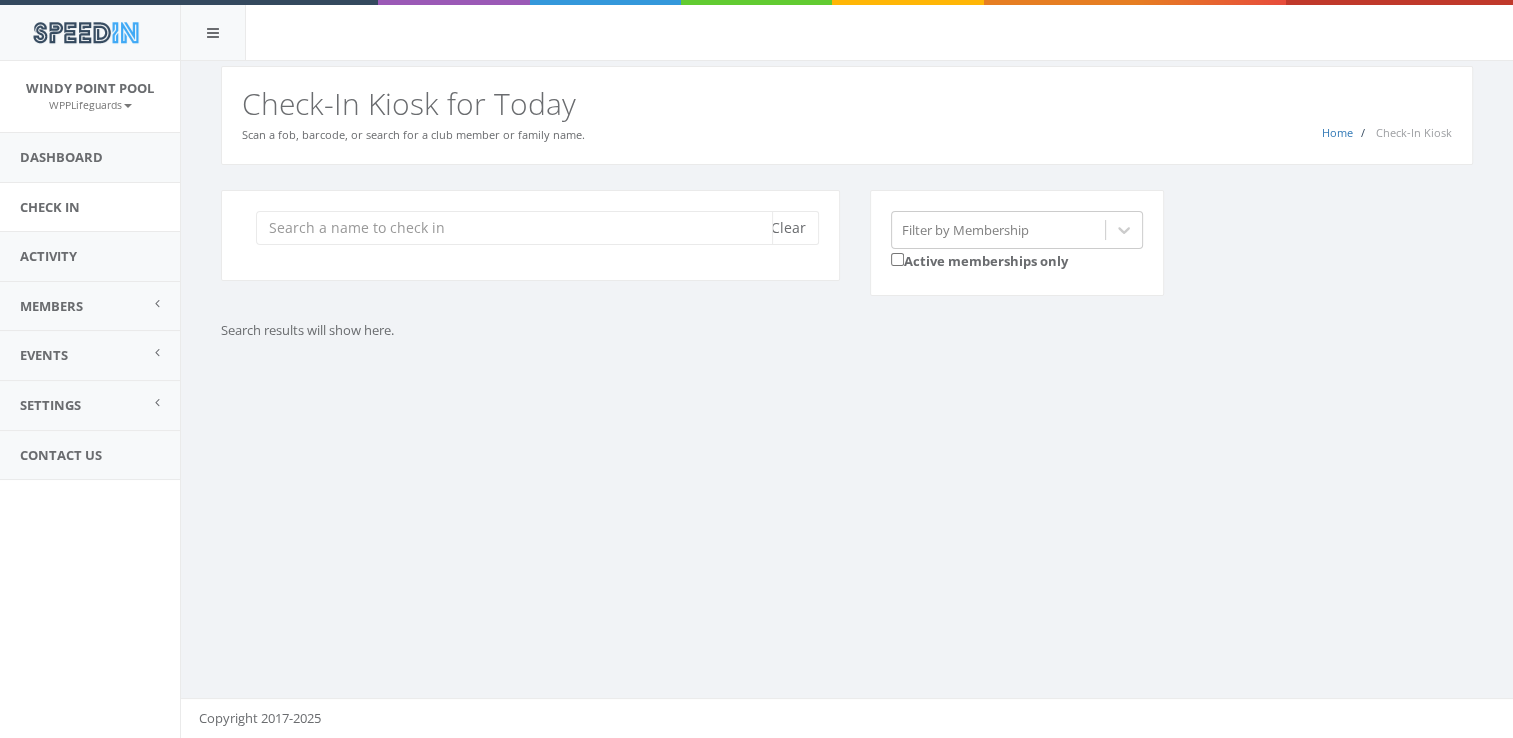 scroll, scrollTop: 0, scrollLeft: 0, axis: both 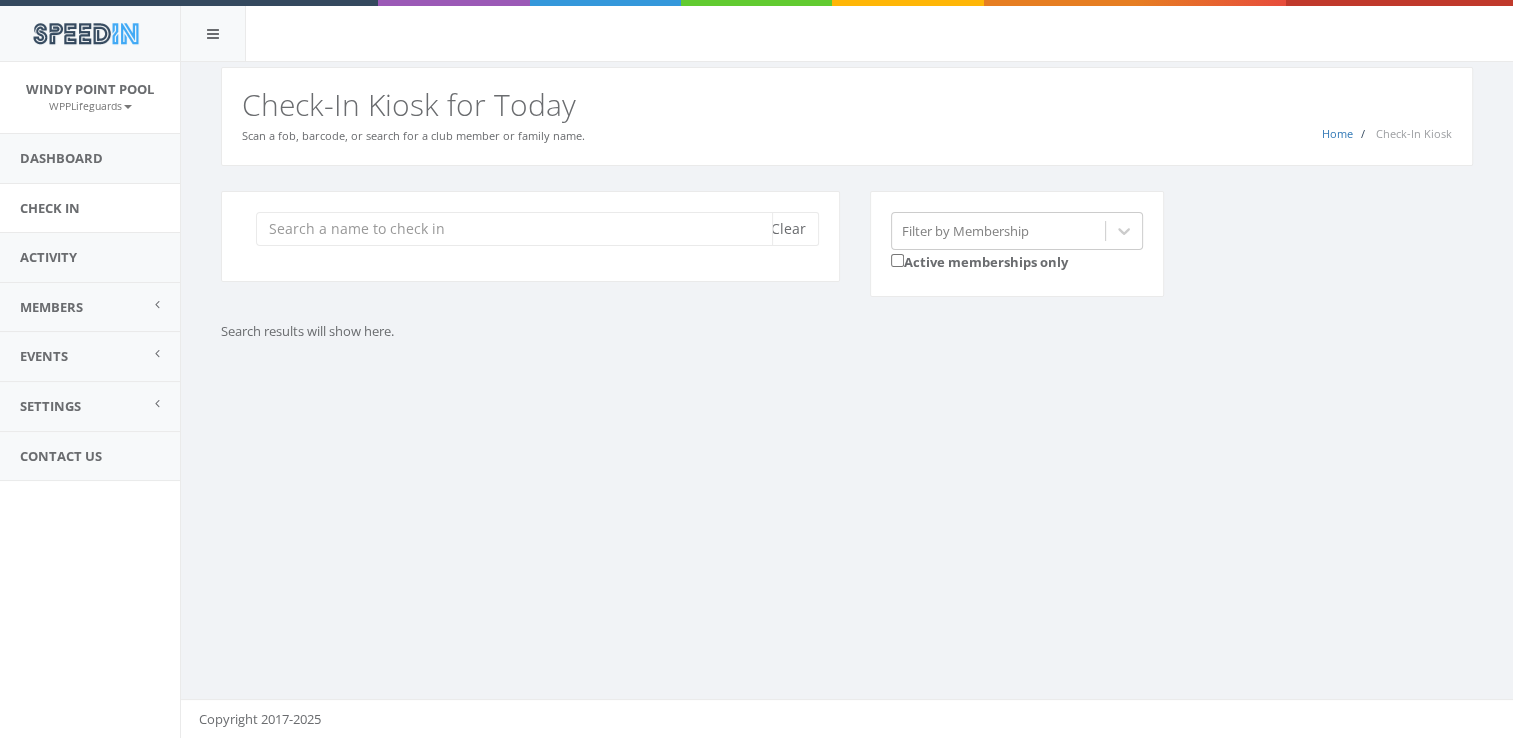 drag, startPoint x: 399, startPoint y: 220, endPoint x: 365, endPoint y: 218, distance: 34.058773 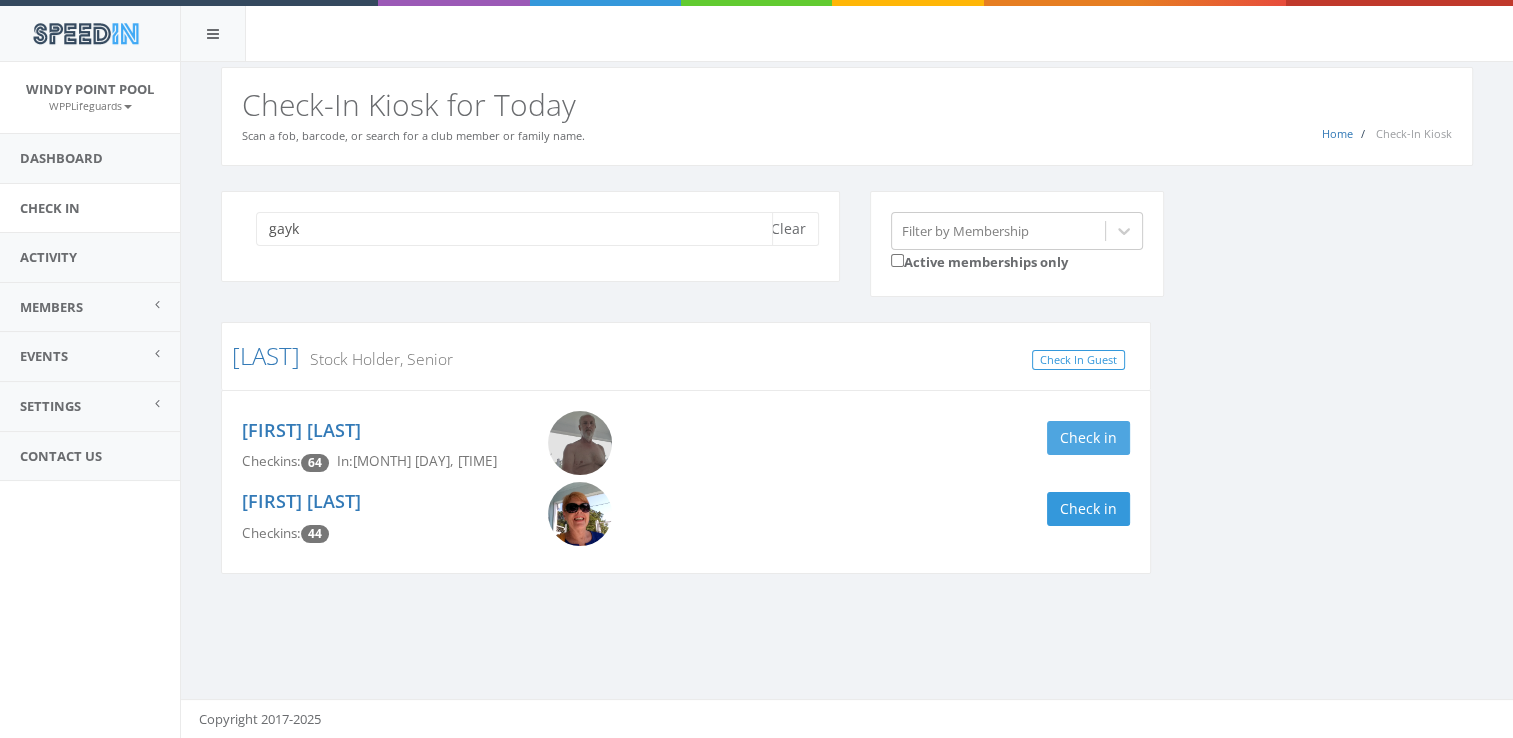 type on "gayk" 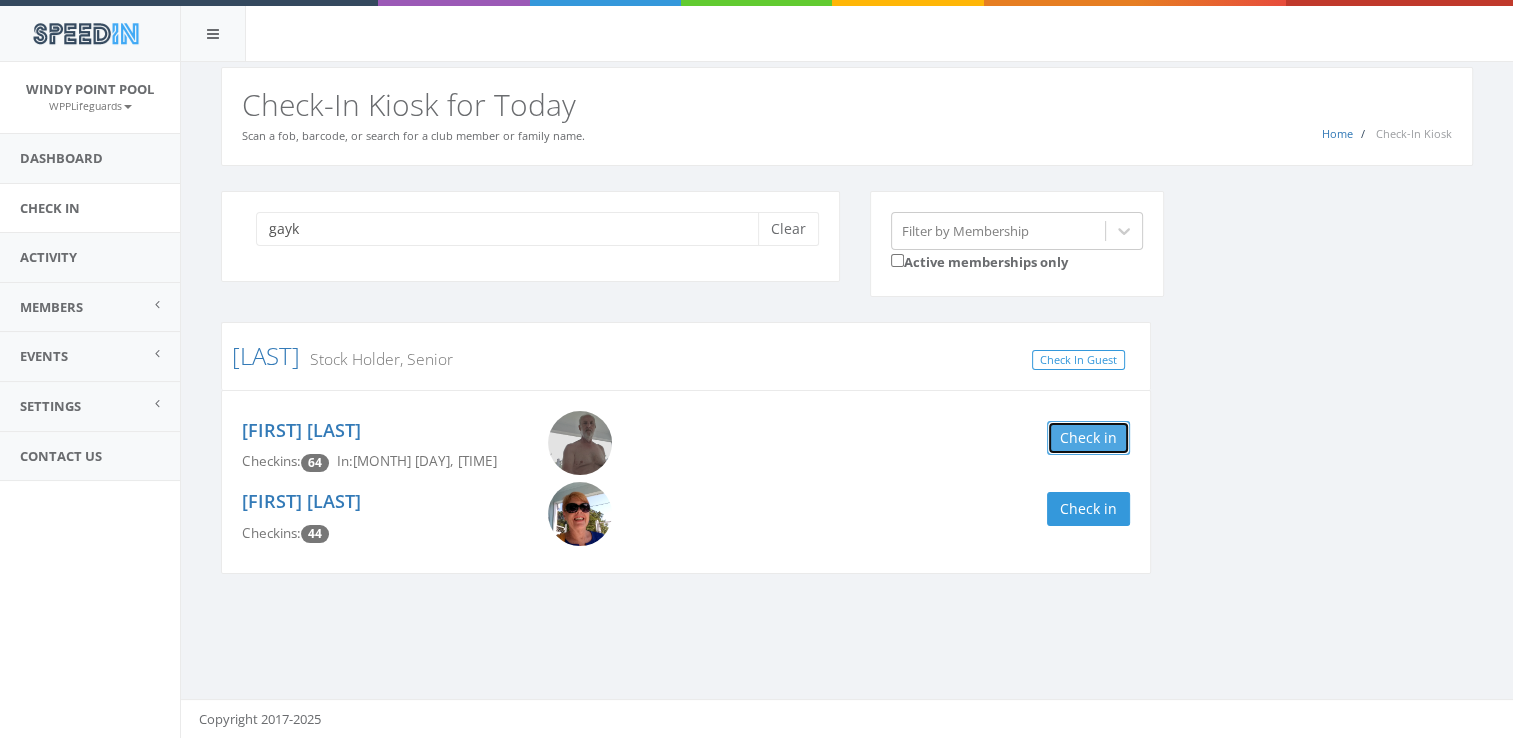 click on "Check in" at bounding box center (1088, 438) 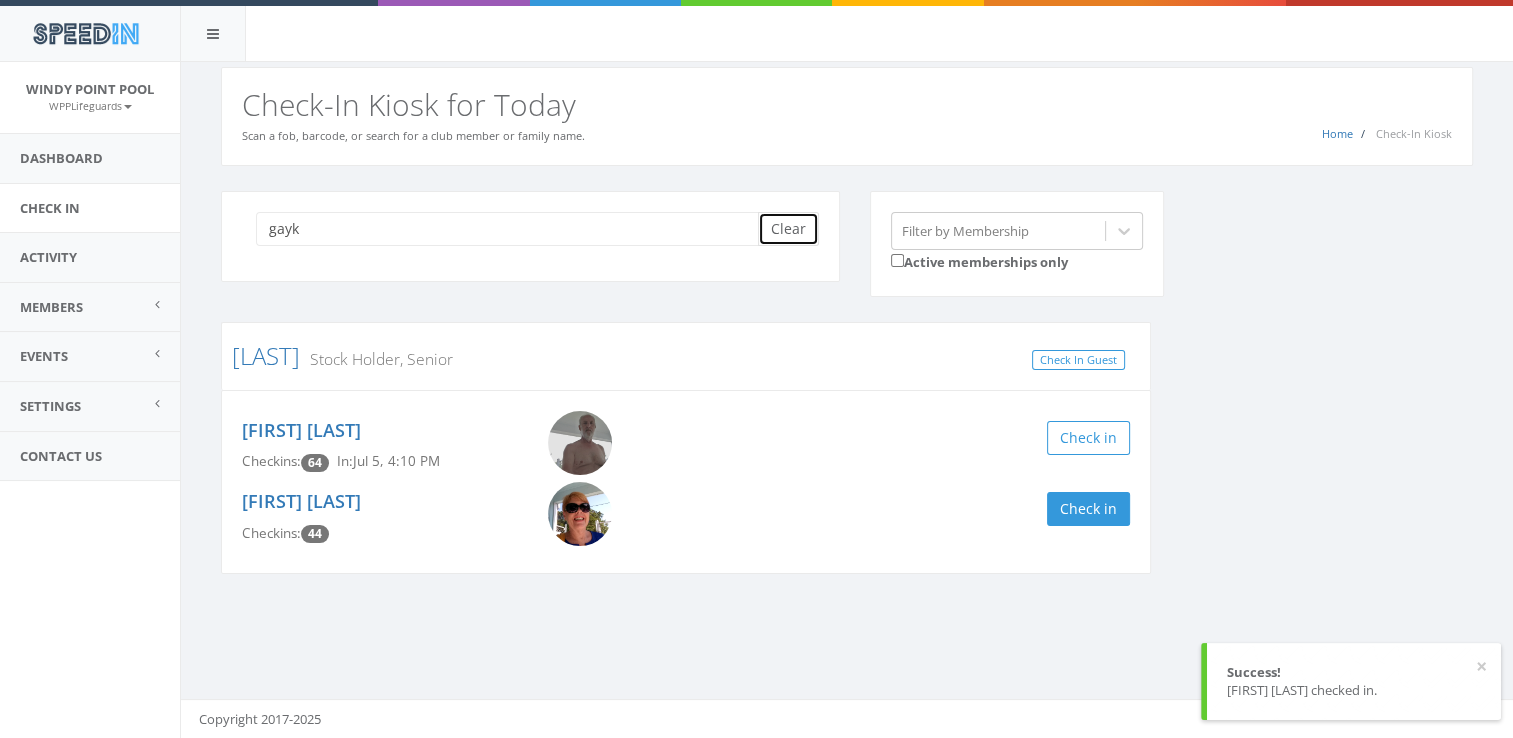 click on "Clear" at bounding box center [788, 229] 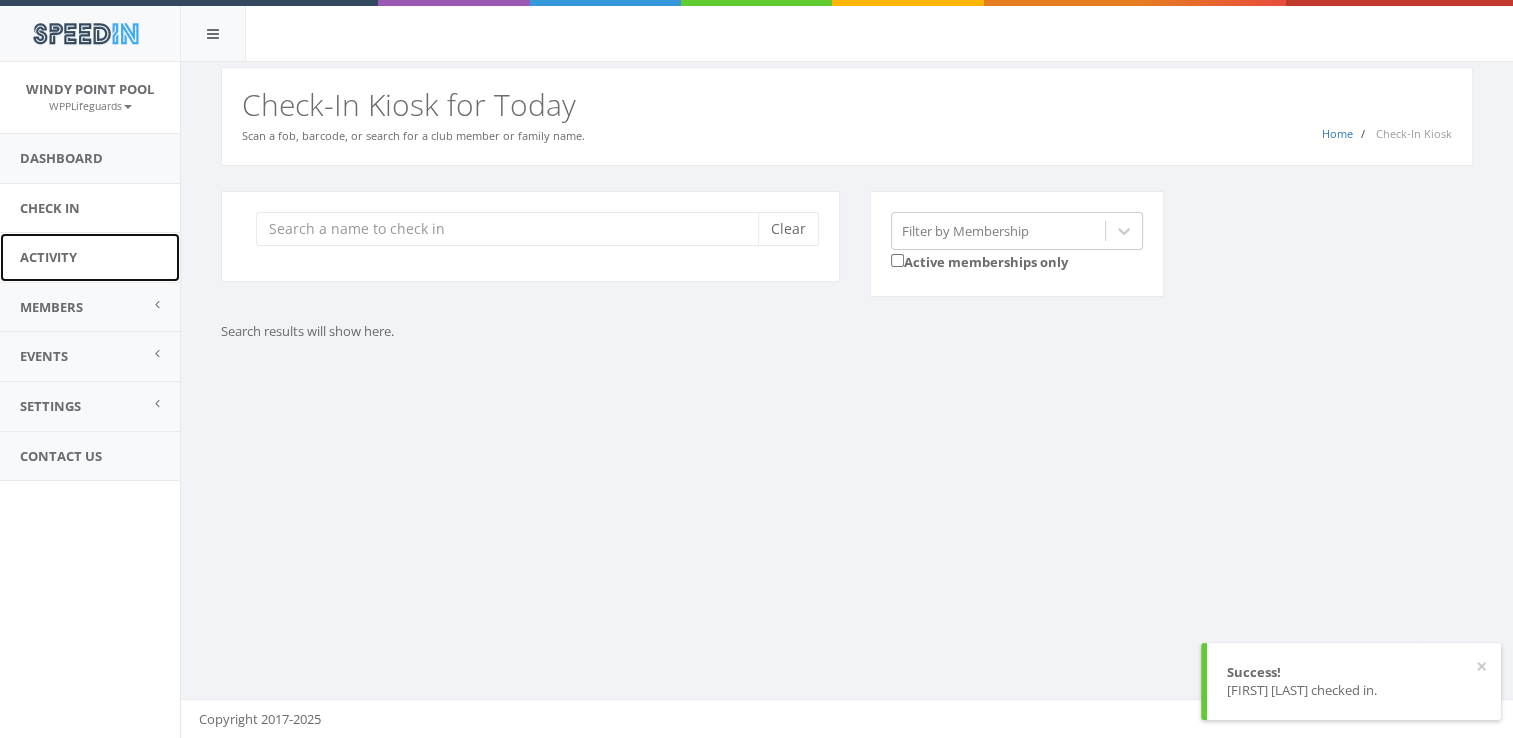 click on "Activity" at bounding box center [90, 257] 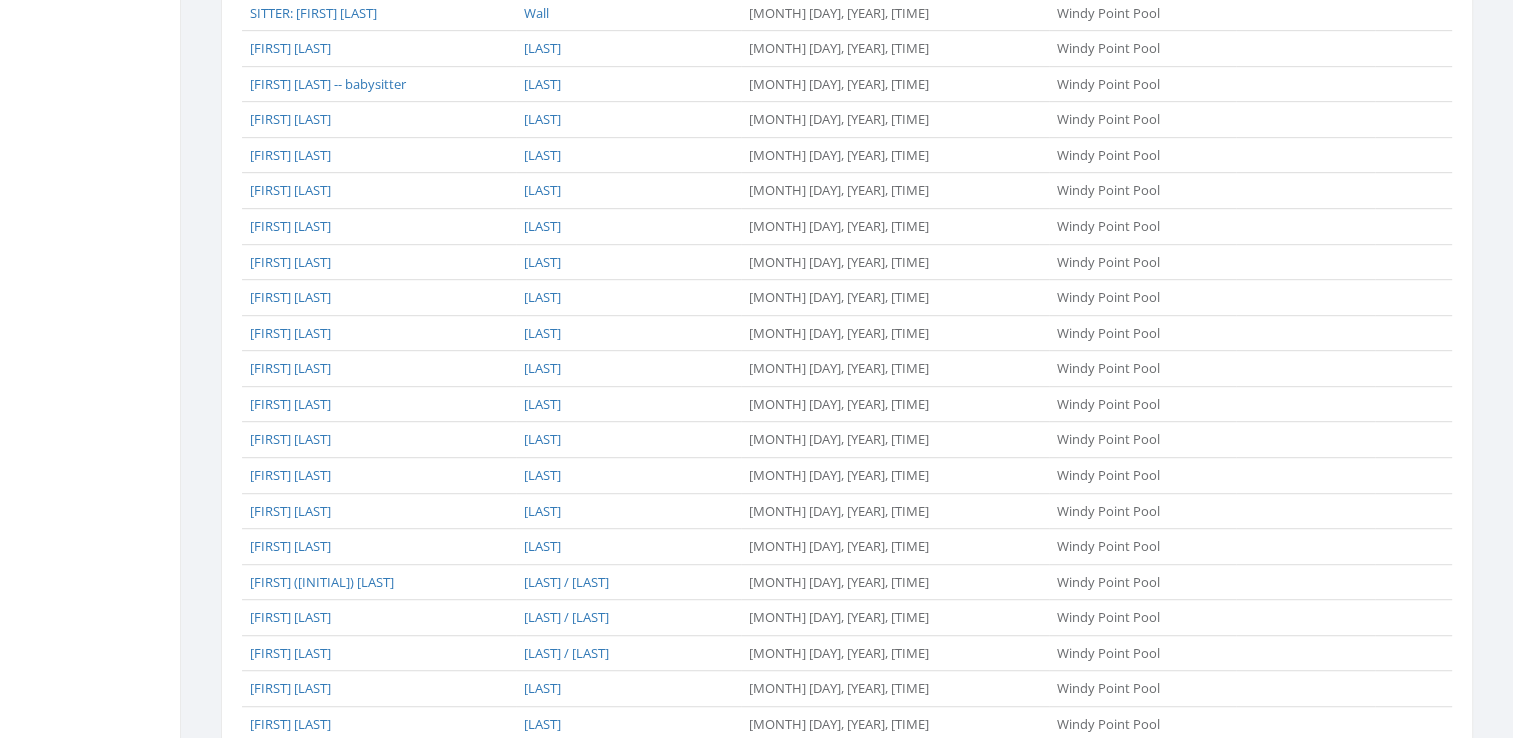 scroll, scrollTop: 1611, scrollLeft: 0, axis: vertical 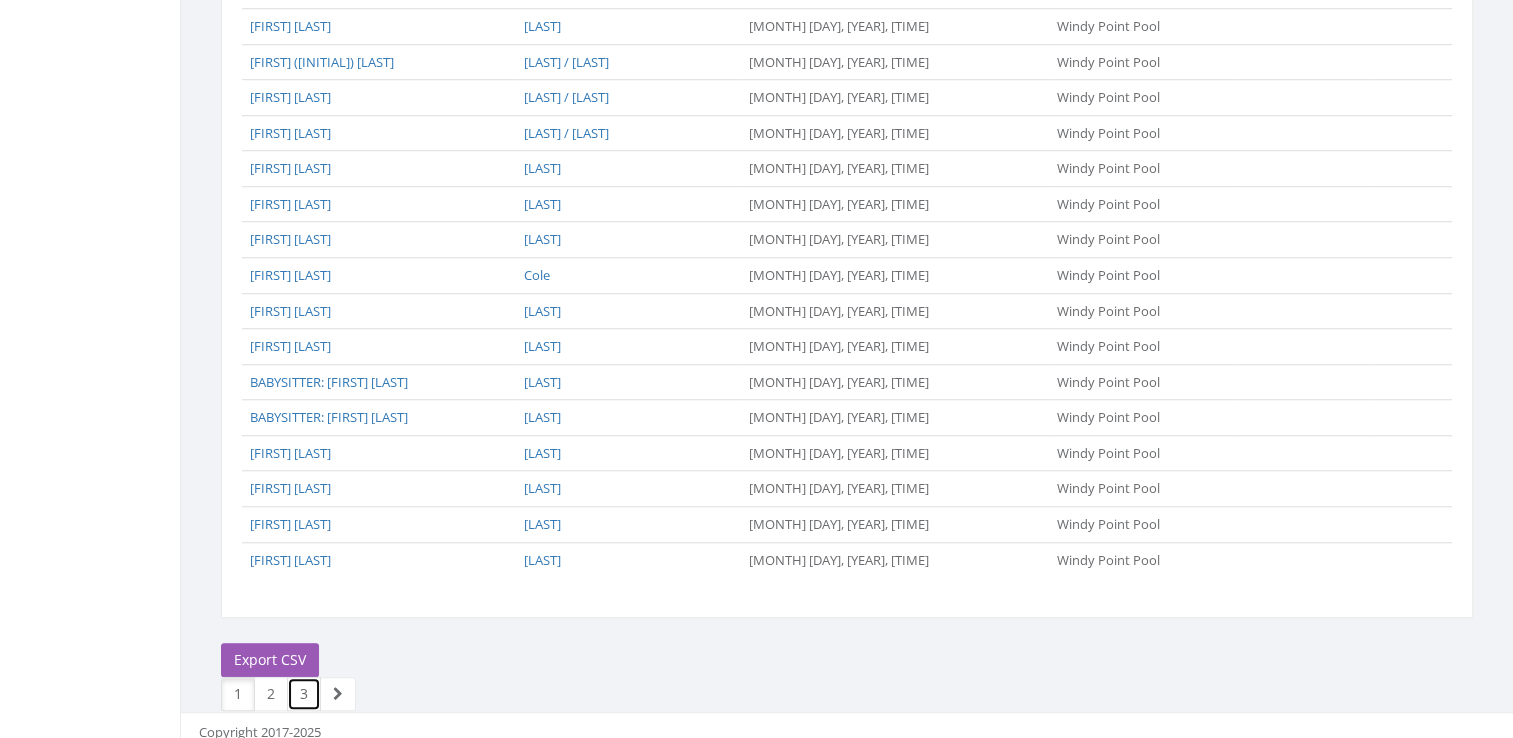 click on "3" at bounding box center [304, 694] 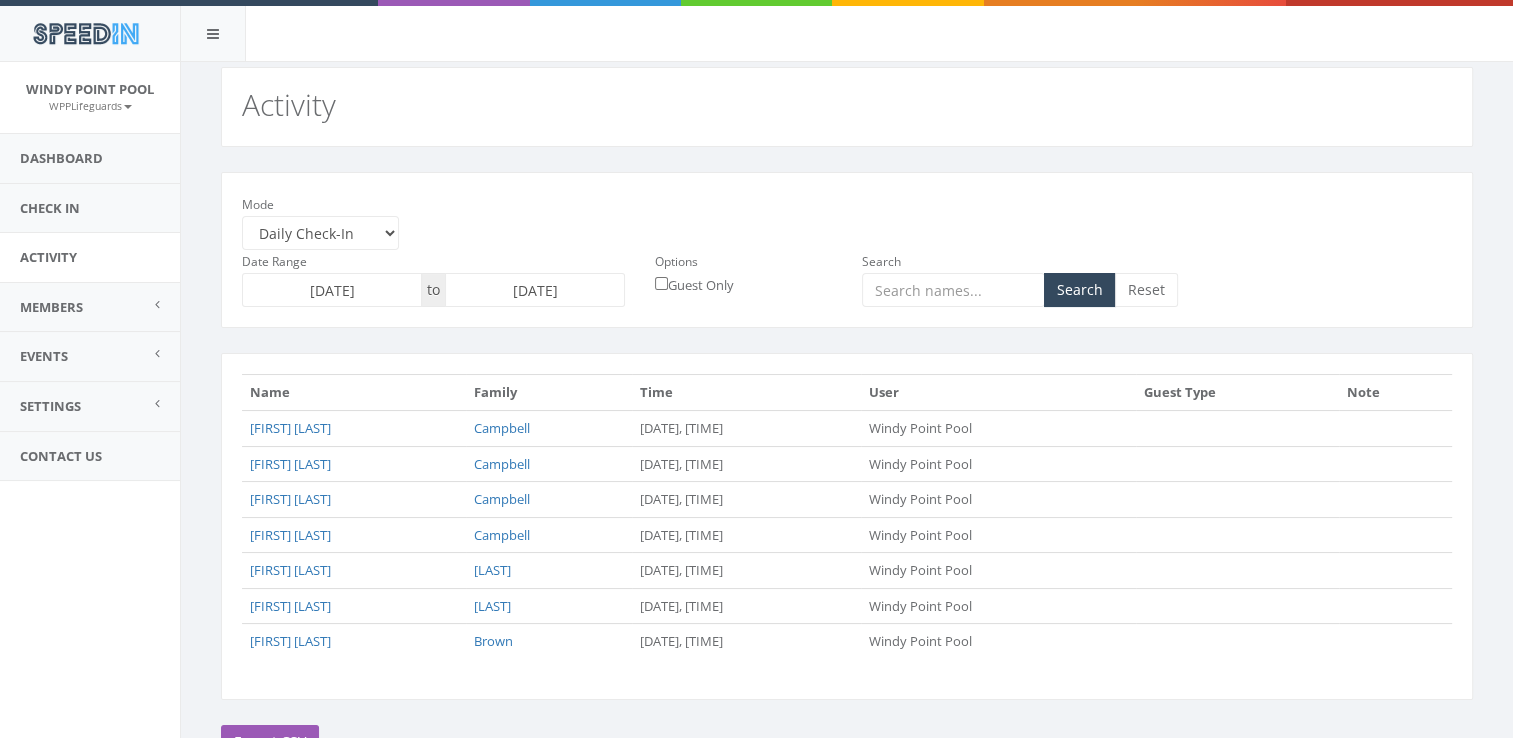scroll, scrollTop: 52, scrollLeft: 0, axis: vertical 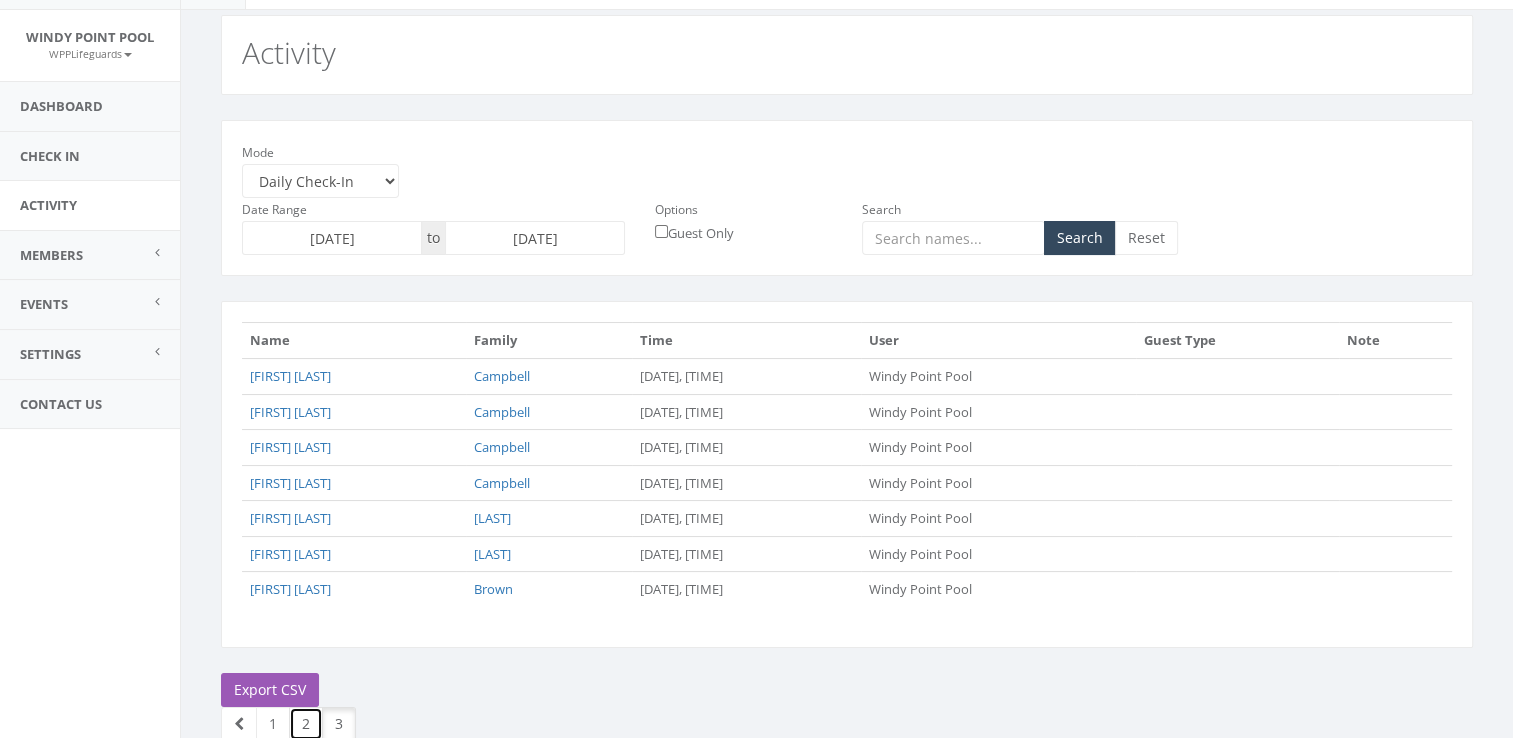 click on "2" at bounding box center [306, 724] 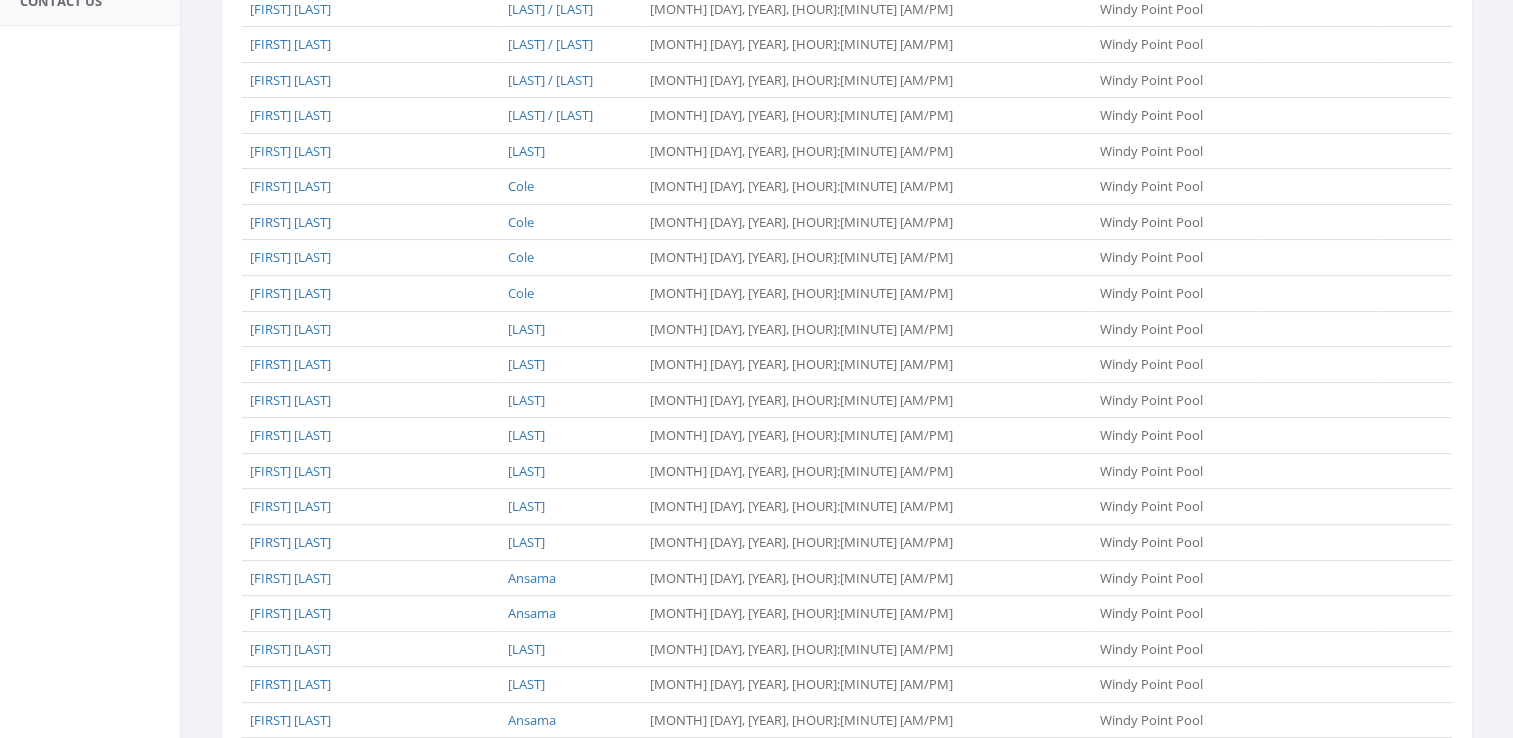 scroll, scrollTop: 0, scrollLeft: 0, axis: both 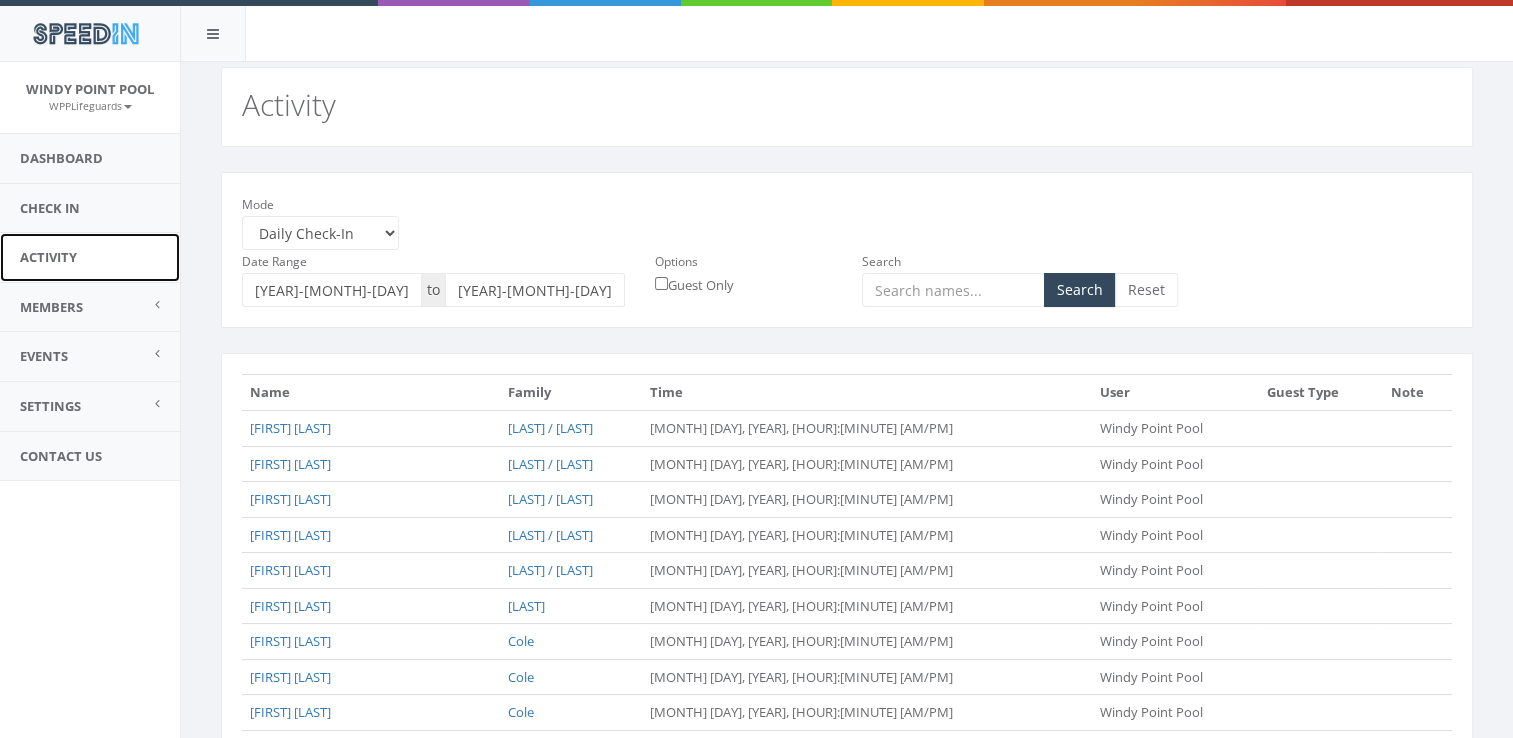 click on "Activity" at bounding box center [90, 257] 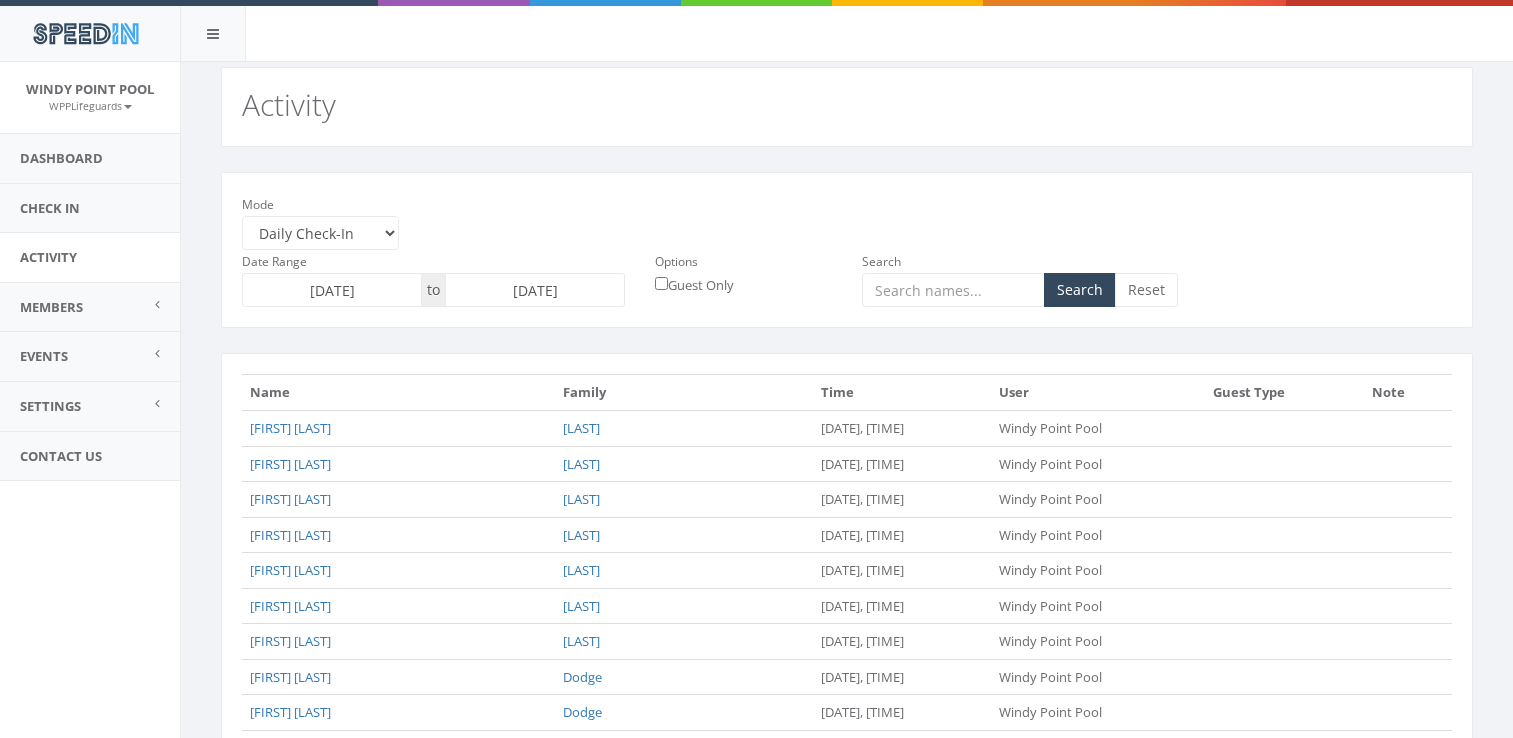 scroll, scrollTop: 0, scrollLeft: 0, axis: both 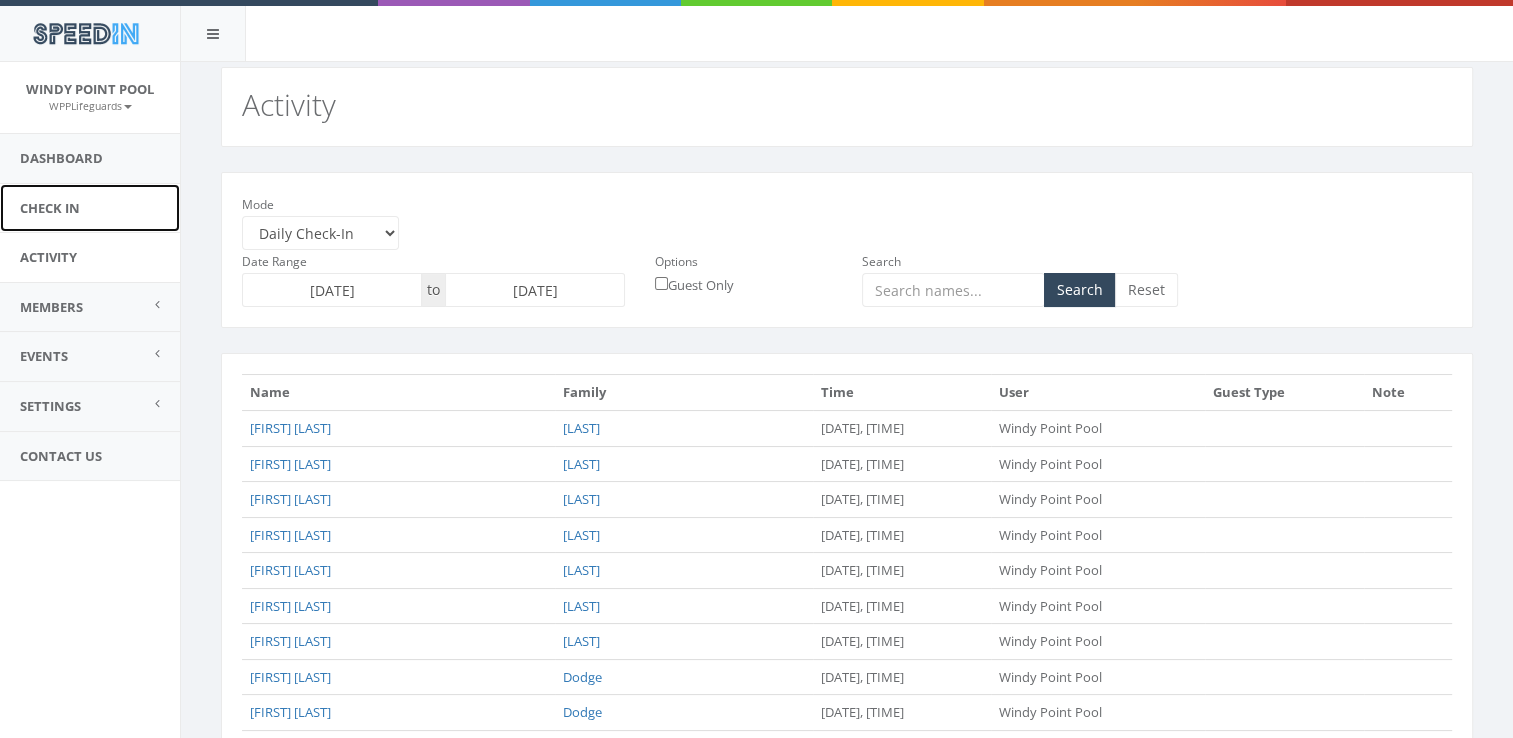 click on "Check In" at bounding box center [90, 208] 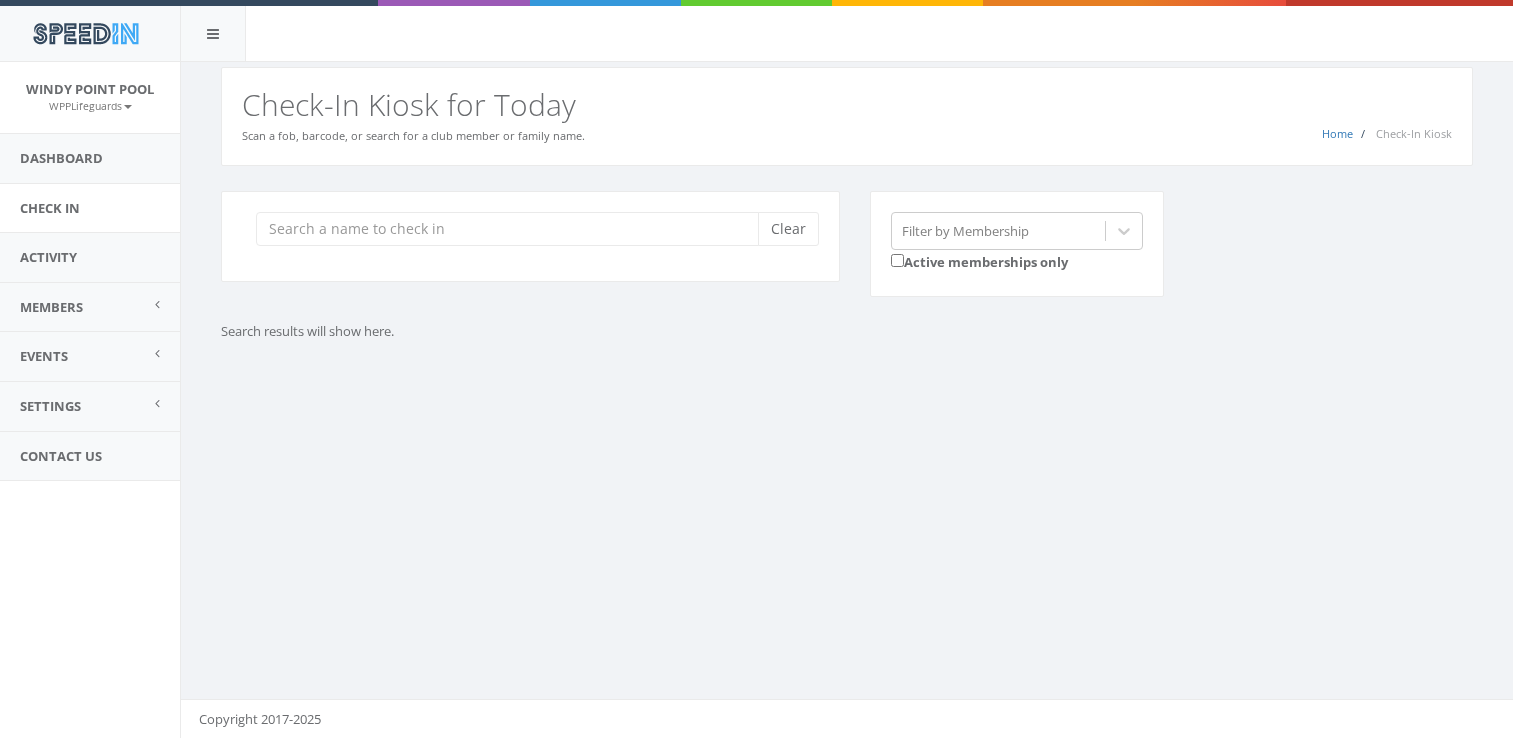 scroll, scrollTop: 0, scrollLeft: 0, axis: both 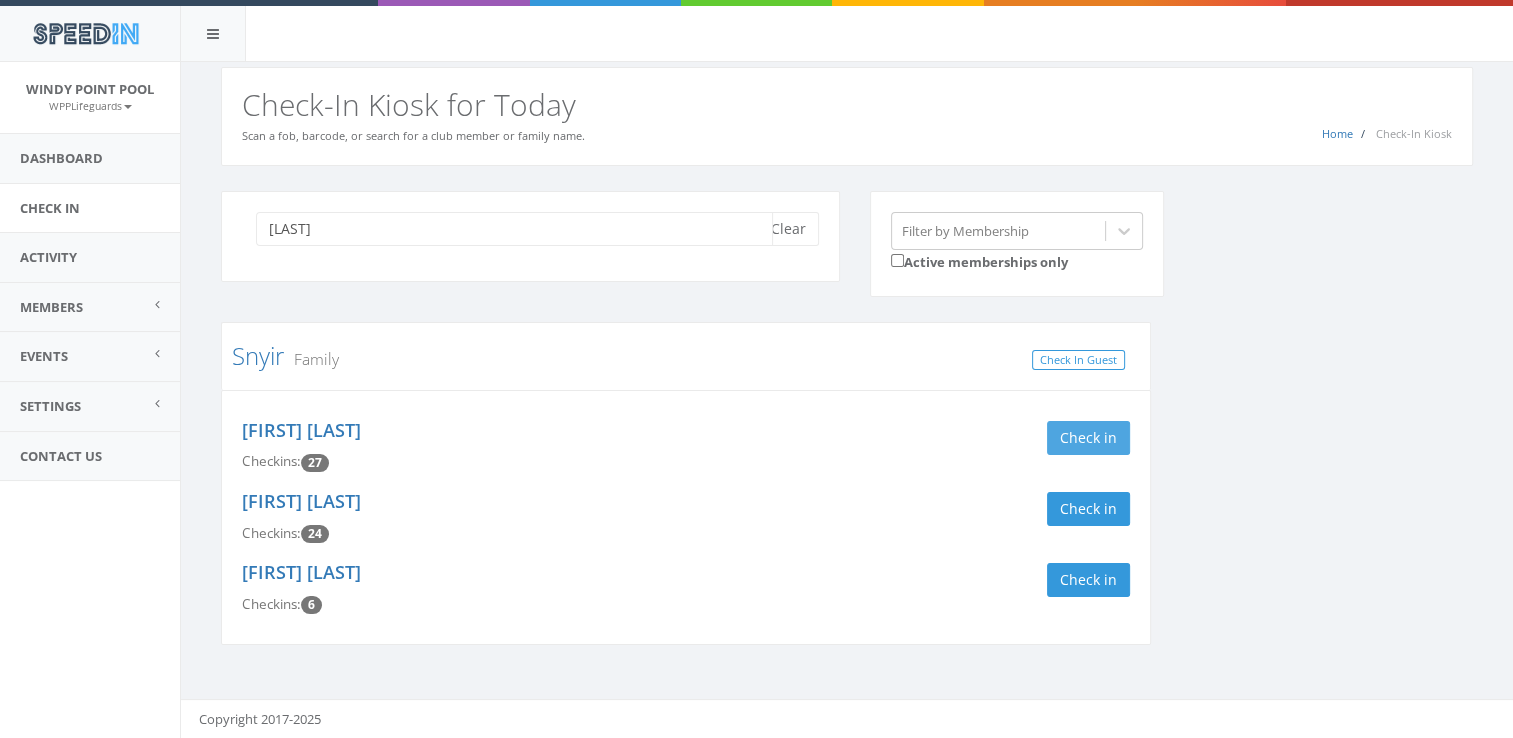 type on "[LAST]" 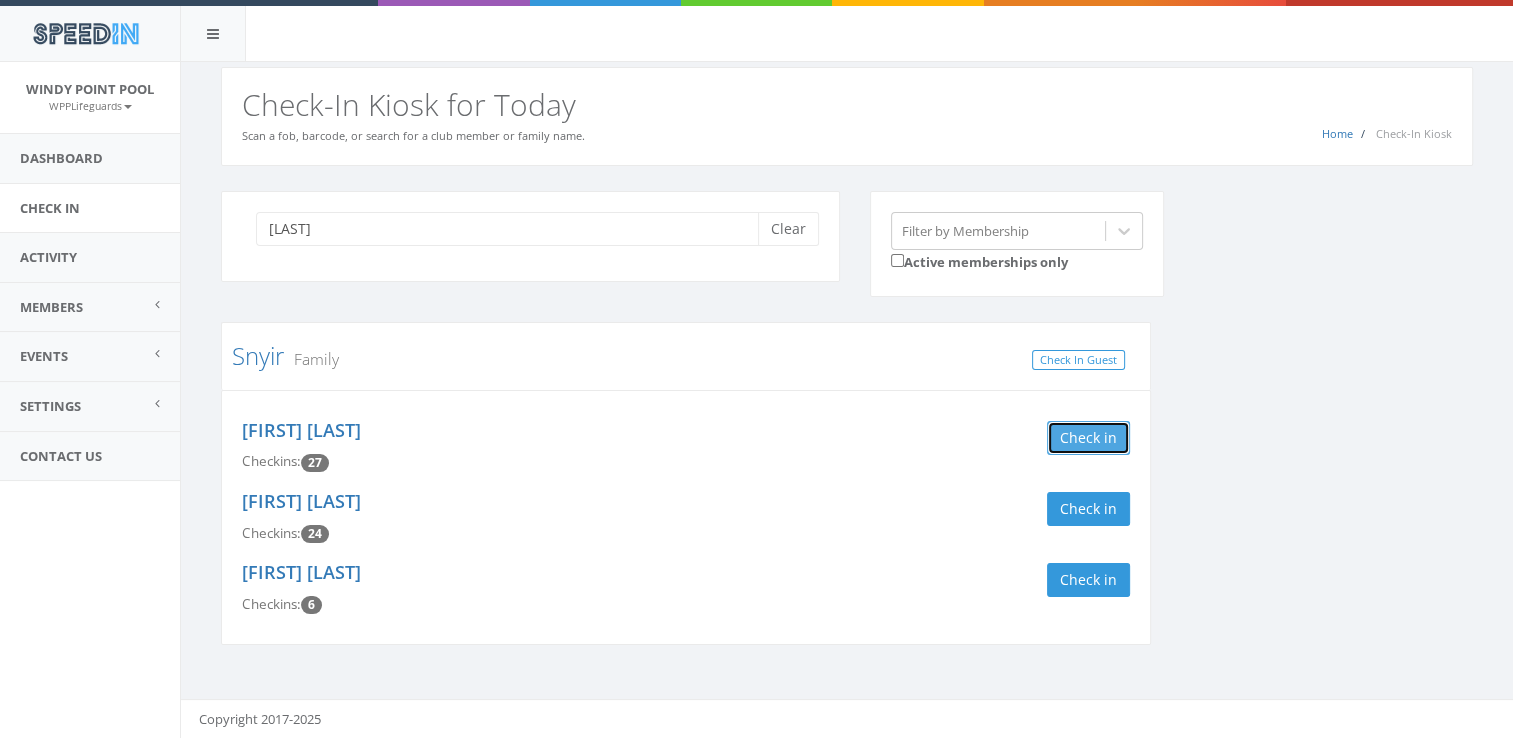 click on "Check in" at bounding box center (1088, 438) 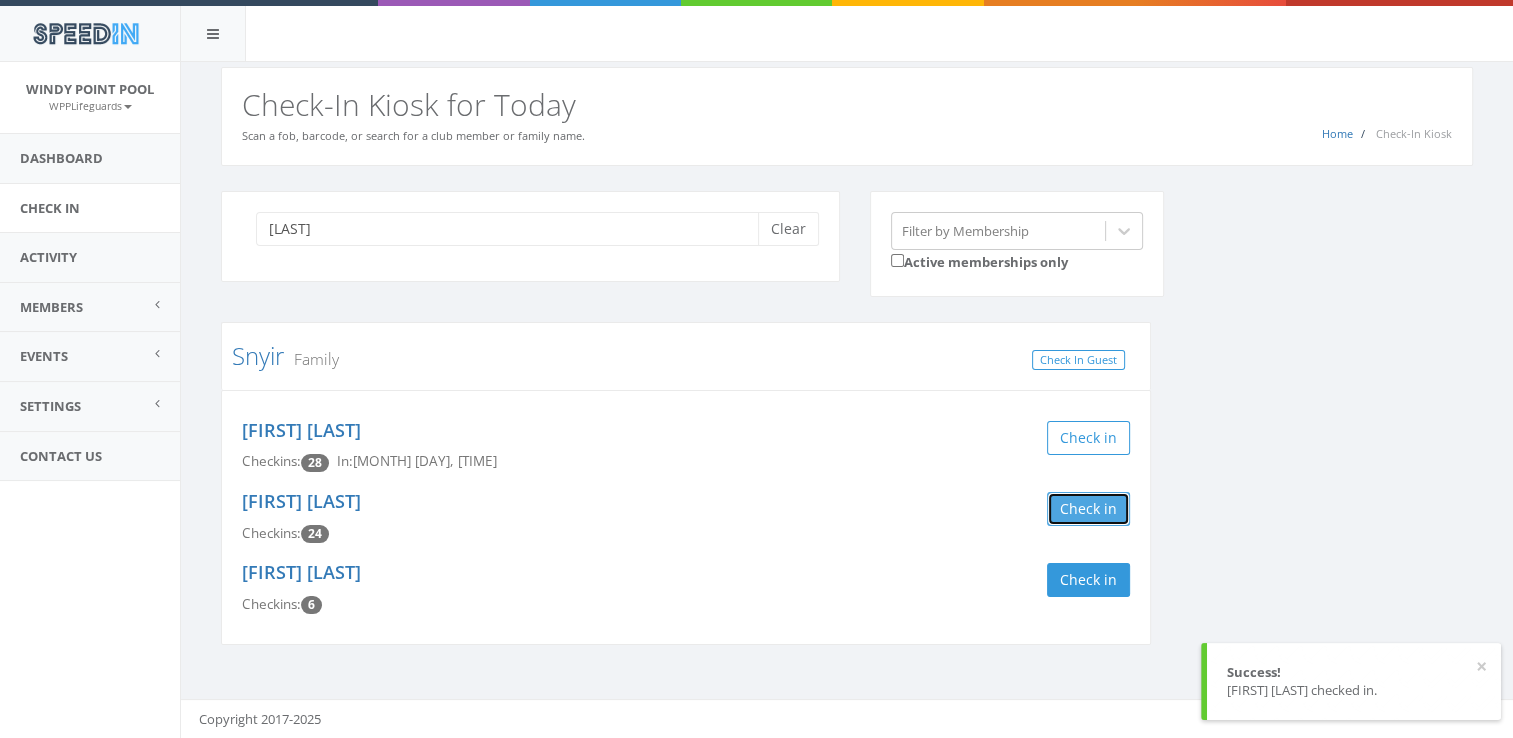 click on "Check in" at bounding box center (1088, 509) 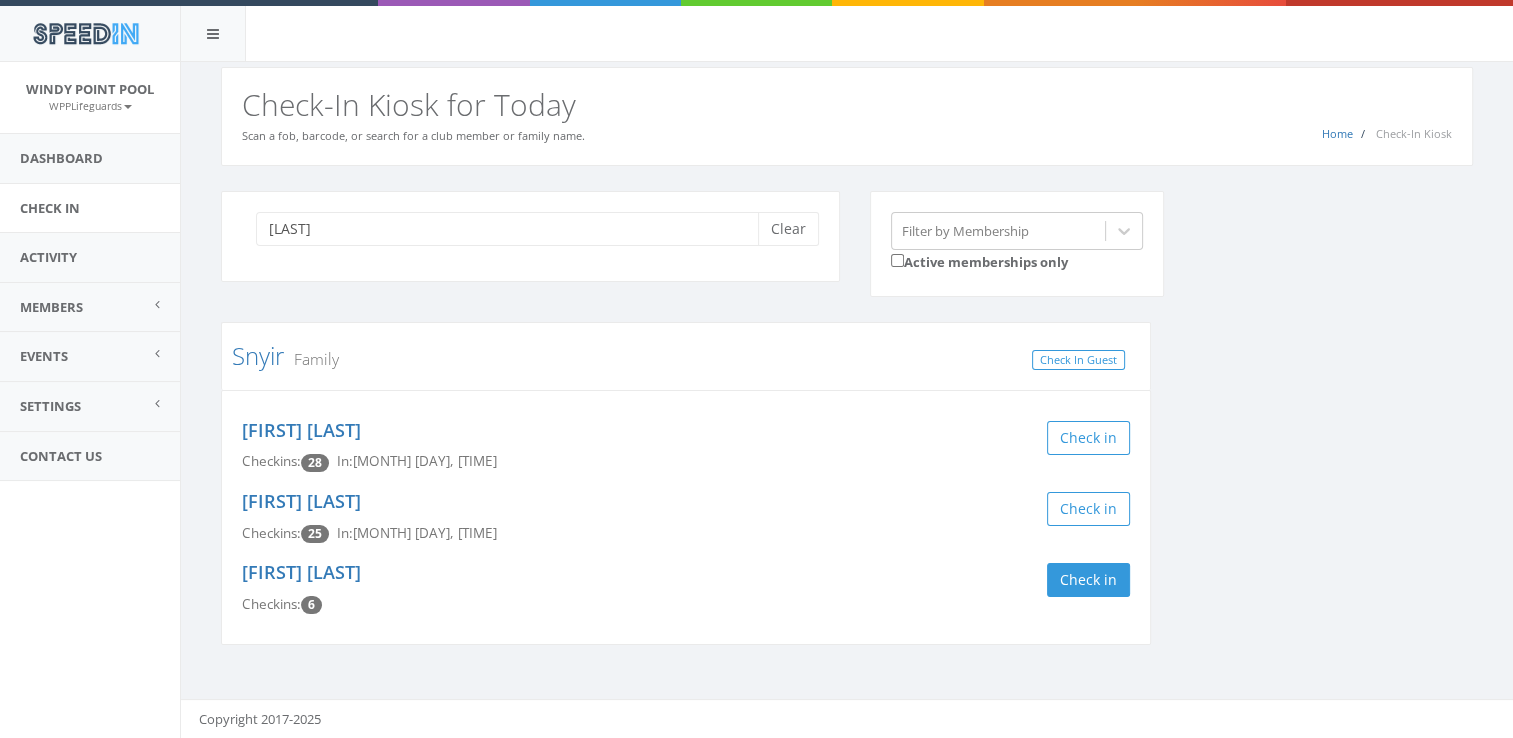 click on "sny Clear Filter by Membership  Active memberships only Snyir Family Check In Guest [FIRST] [LAST] Checkins:  28 In:  [MONTH] [DAY], [TIME] Check in [FIRST] [LAST] Checkins:  25 In:  [MONTH] [DAY], [TIME] Check in [FIRST] [LAST] Checkins:  6 Check in" at bounding box center [847, 431] 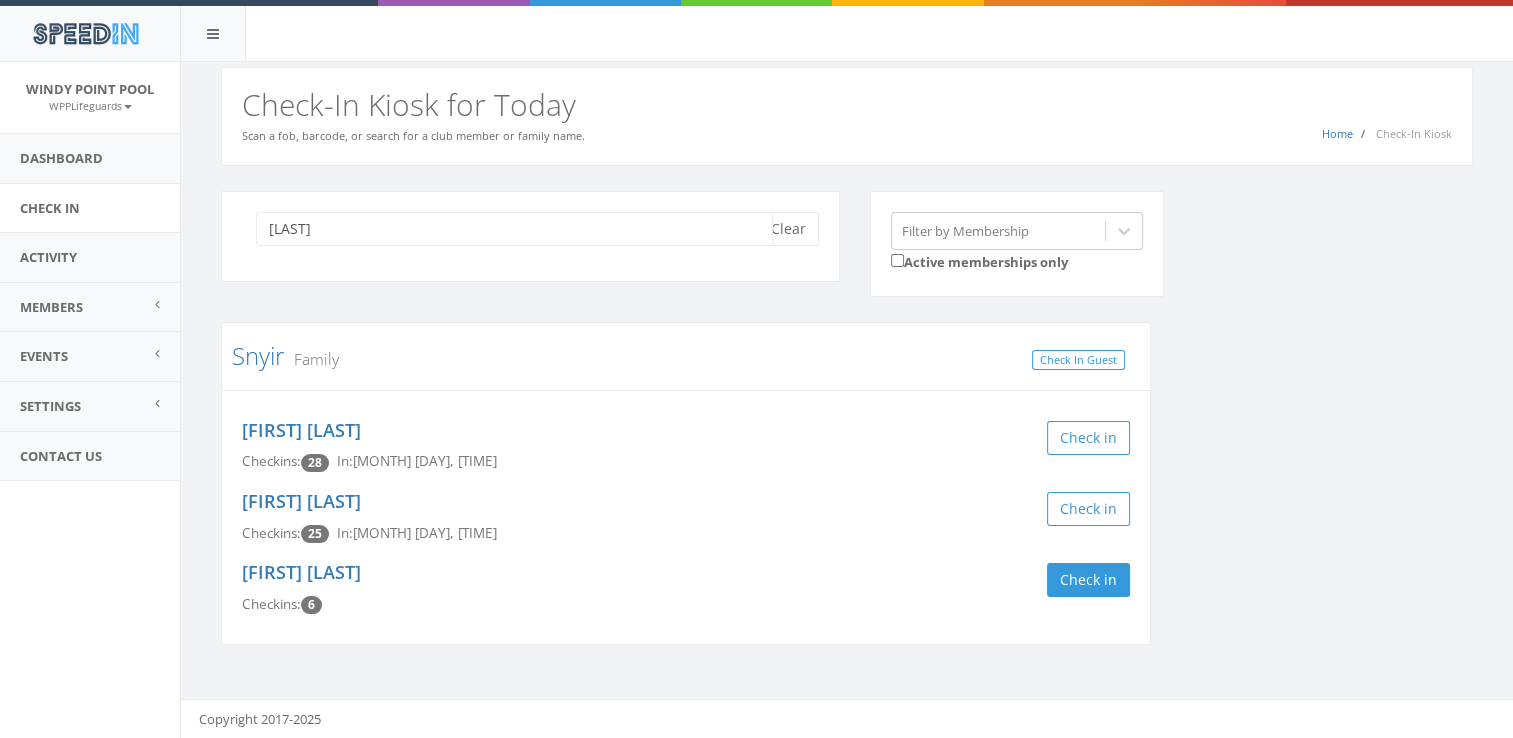 click on "[LAST]" at bounding box center (514, 229) 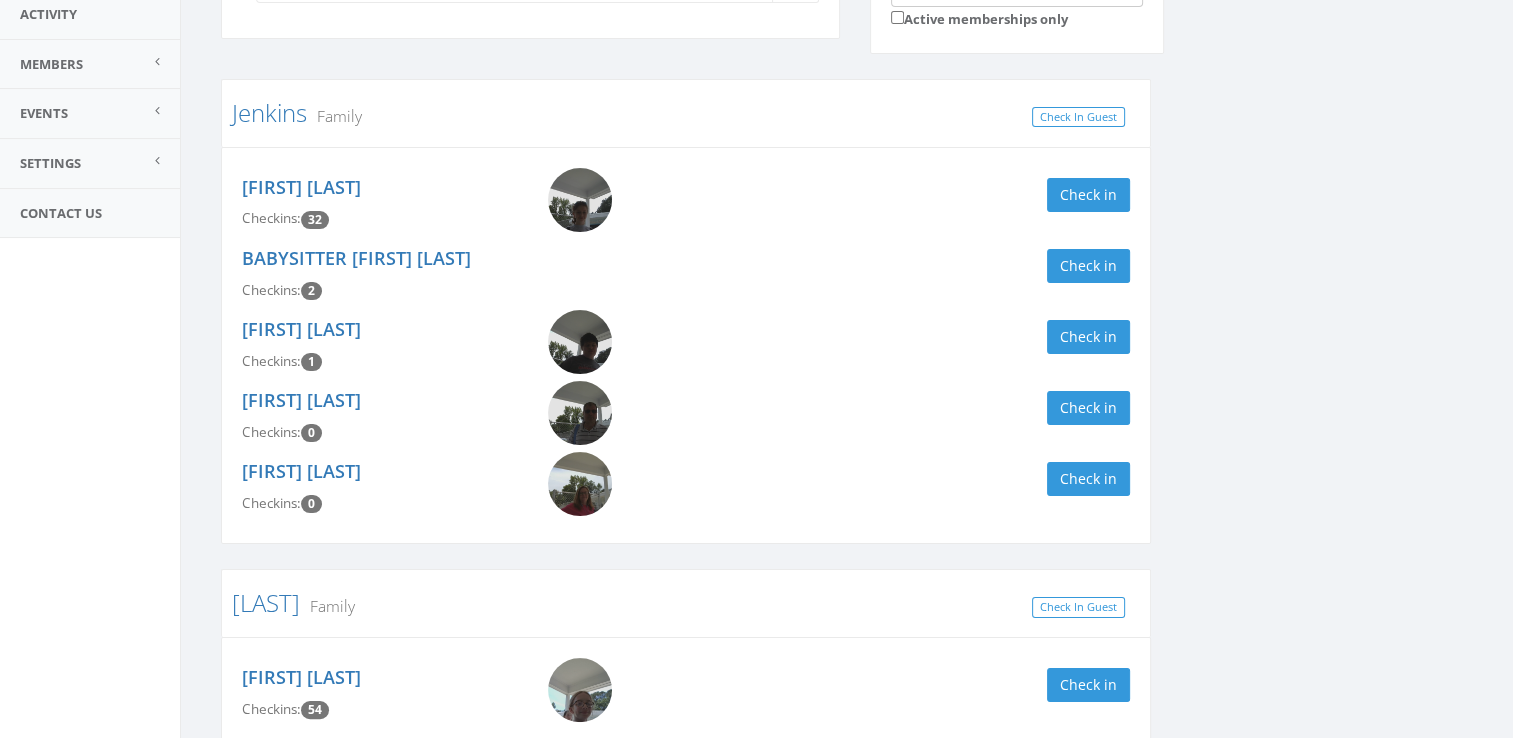 scroll, scrollTop: 556, scrollLeft: 0, axis: vertical 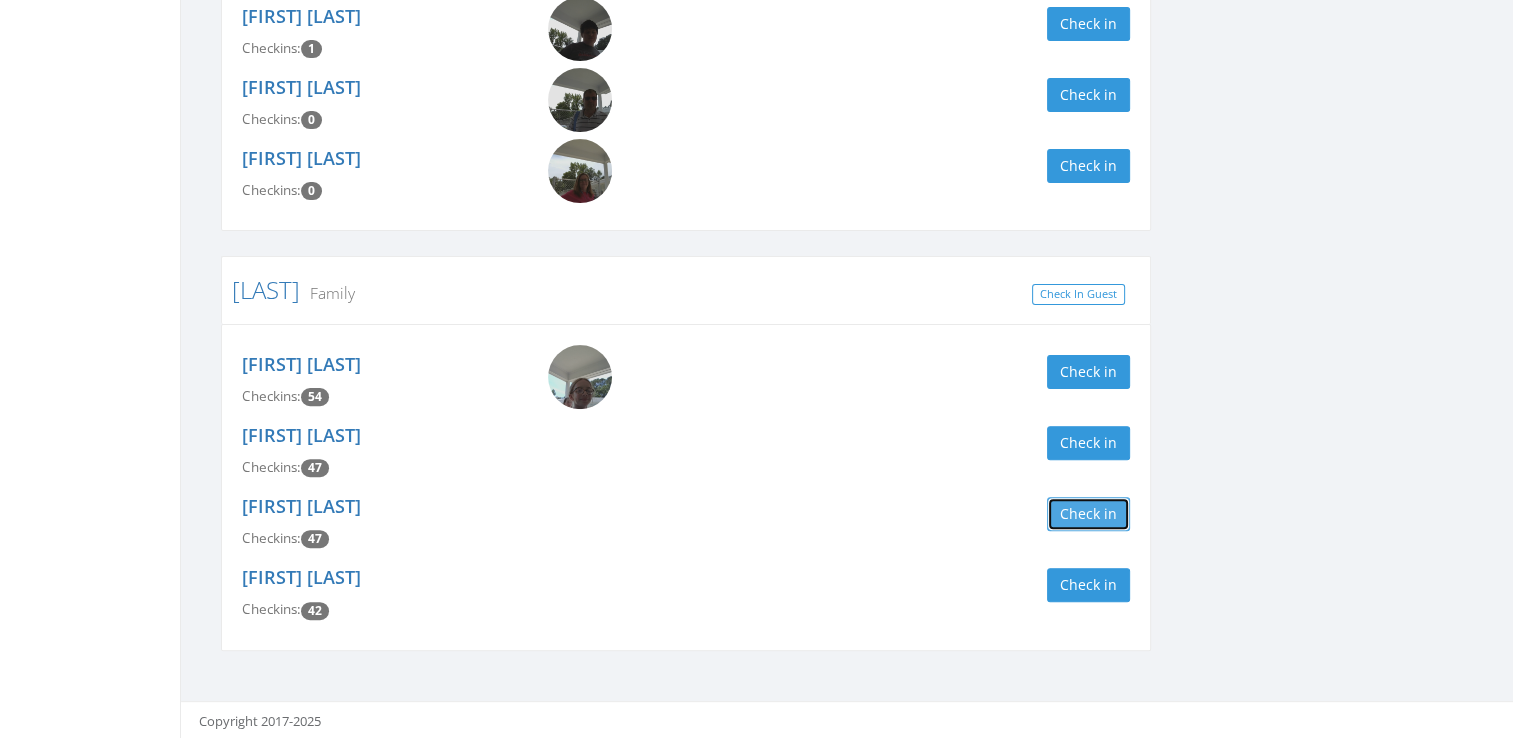 click on "Check in" at bounding box center [1088, 514] 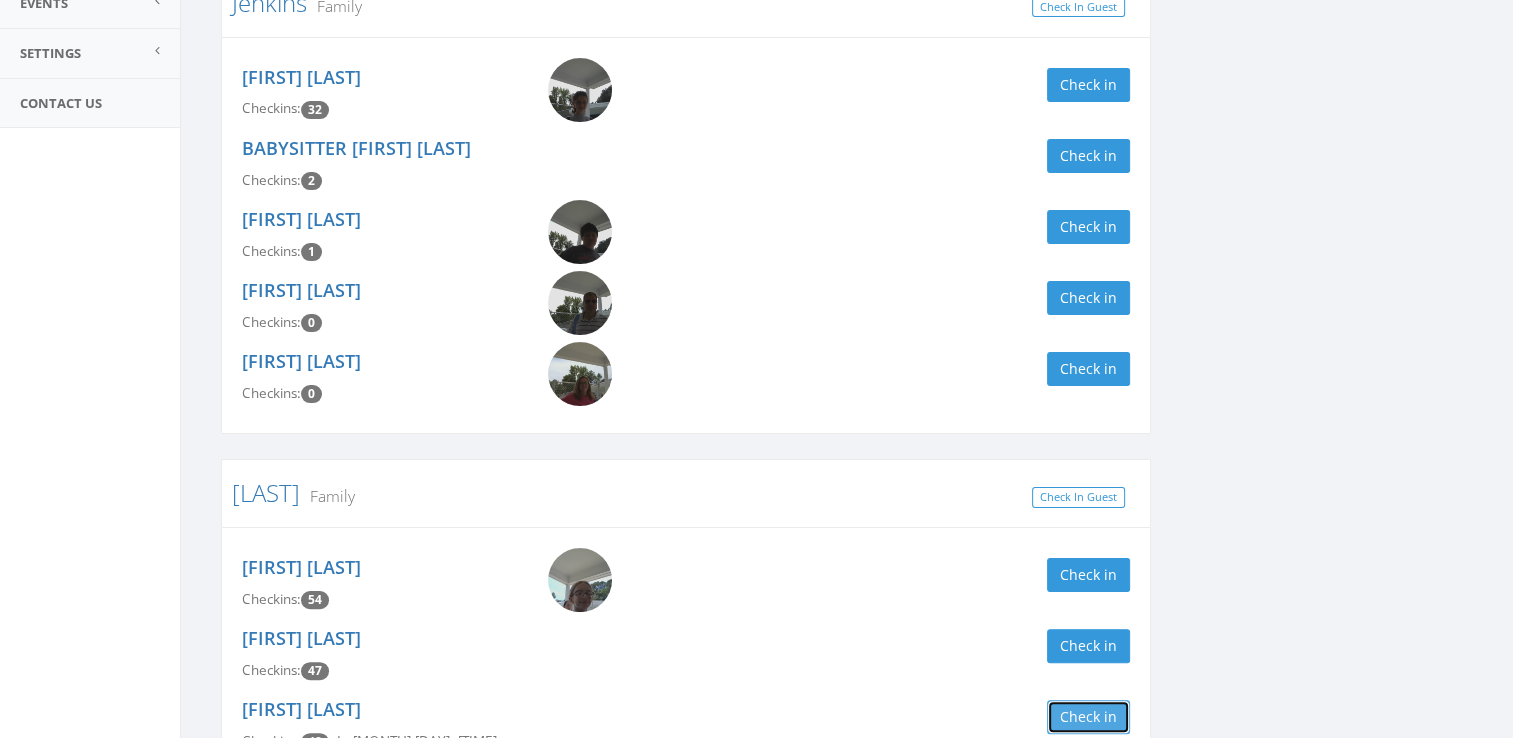 scroll, scrollTop: 0, scrollLeft: 0, axis: both 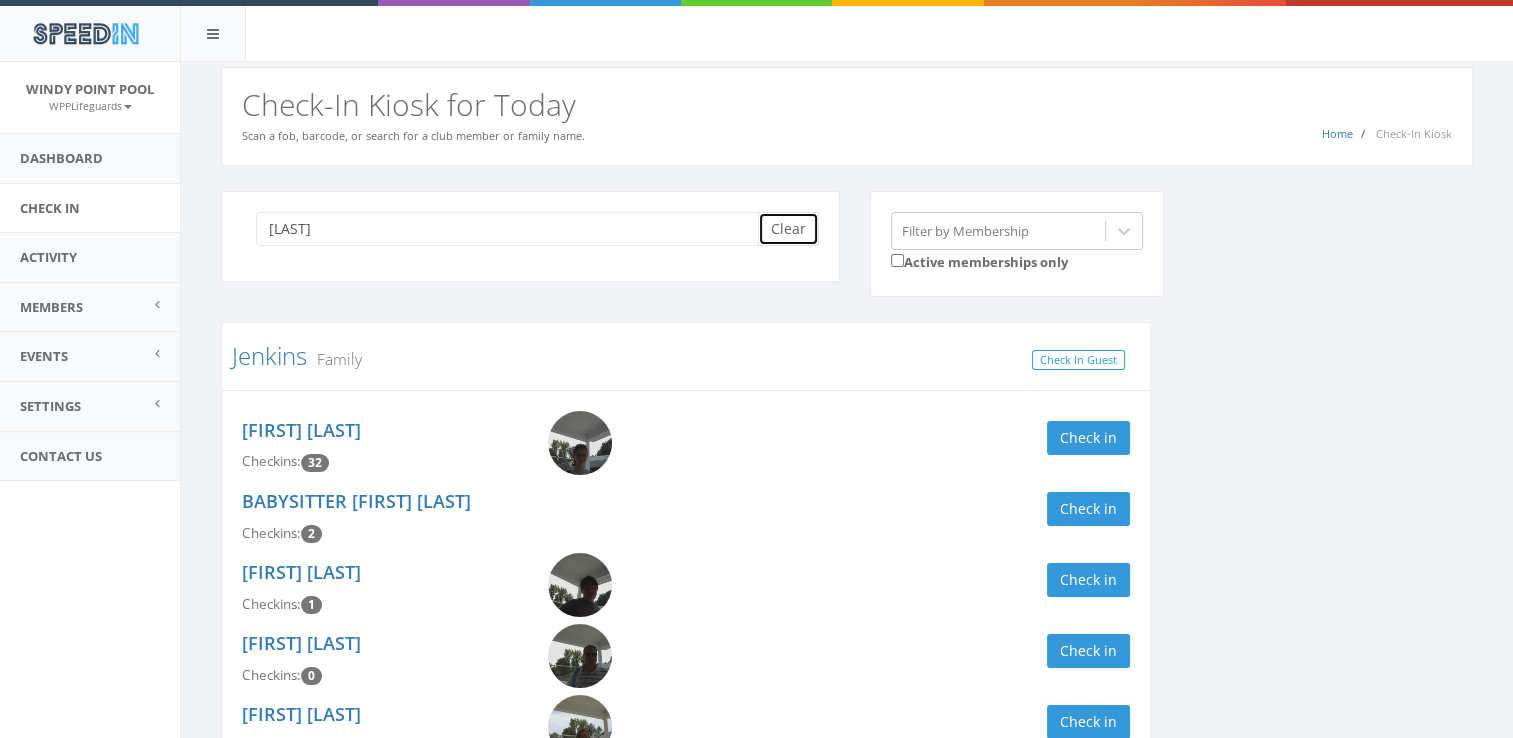 click on "Clear" at bounding box center [788, 229] 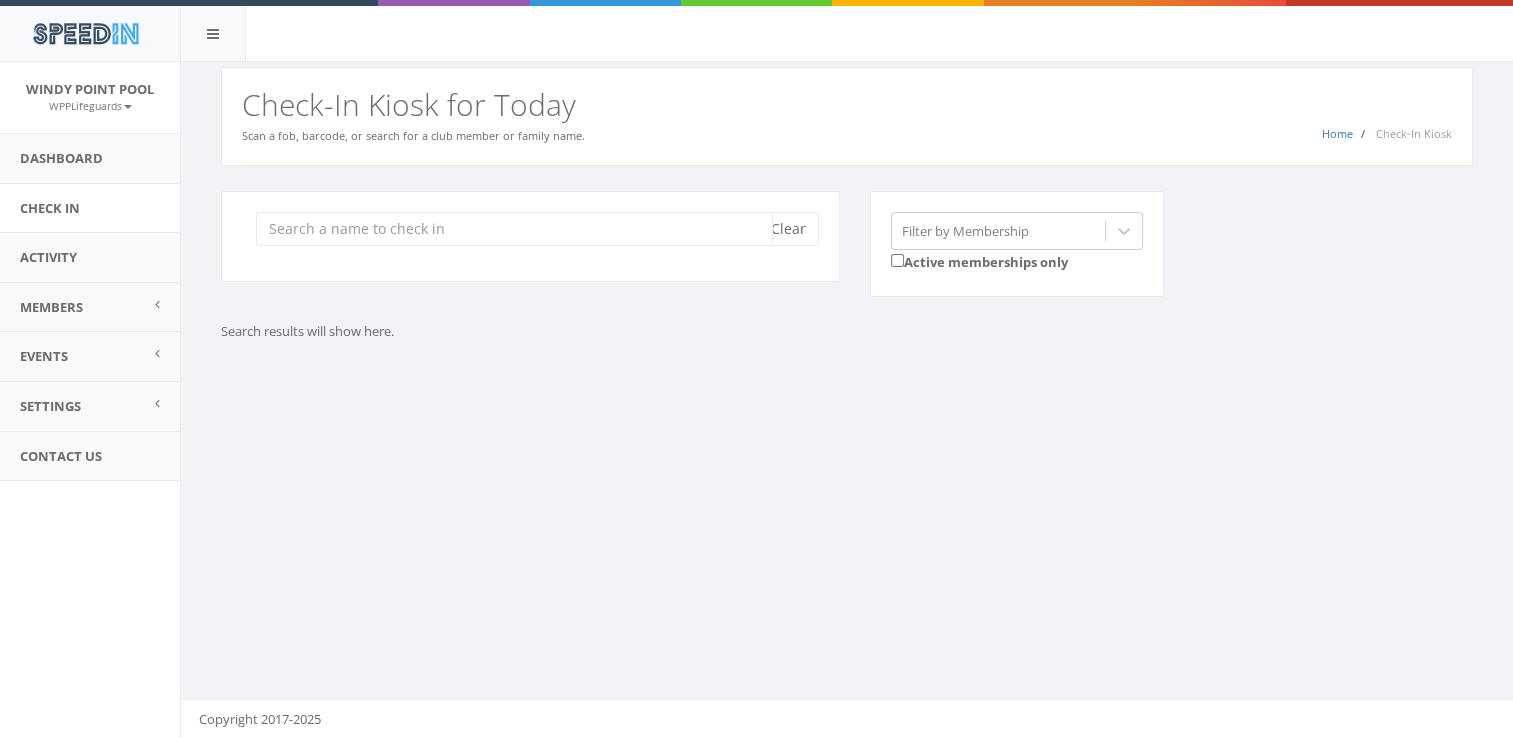 click at bounding box center [514, 229] 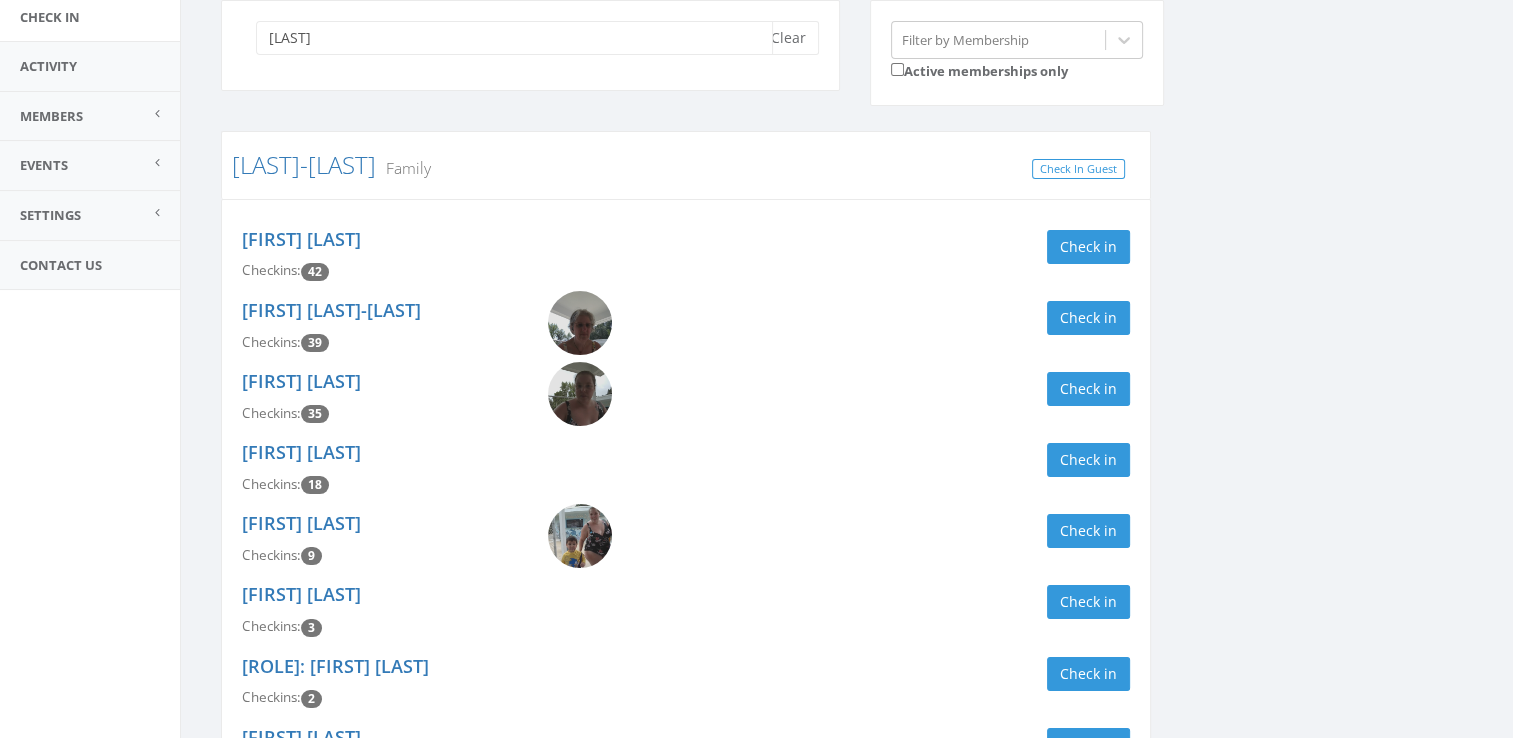 scroll, scrollTop: 0, scrollLeft: 0, axis: both 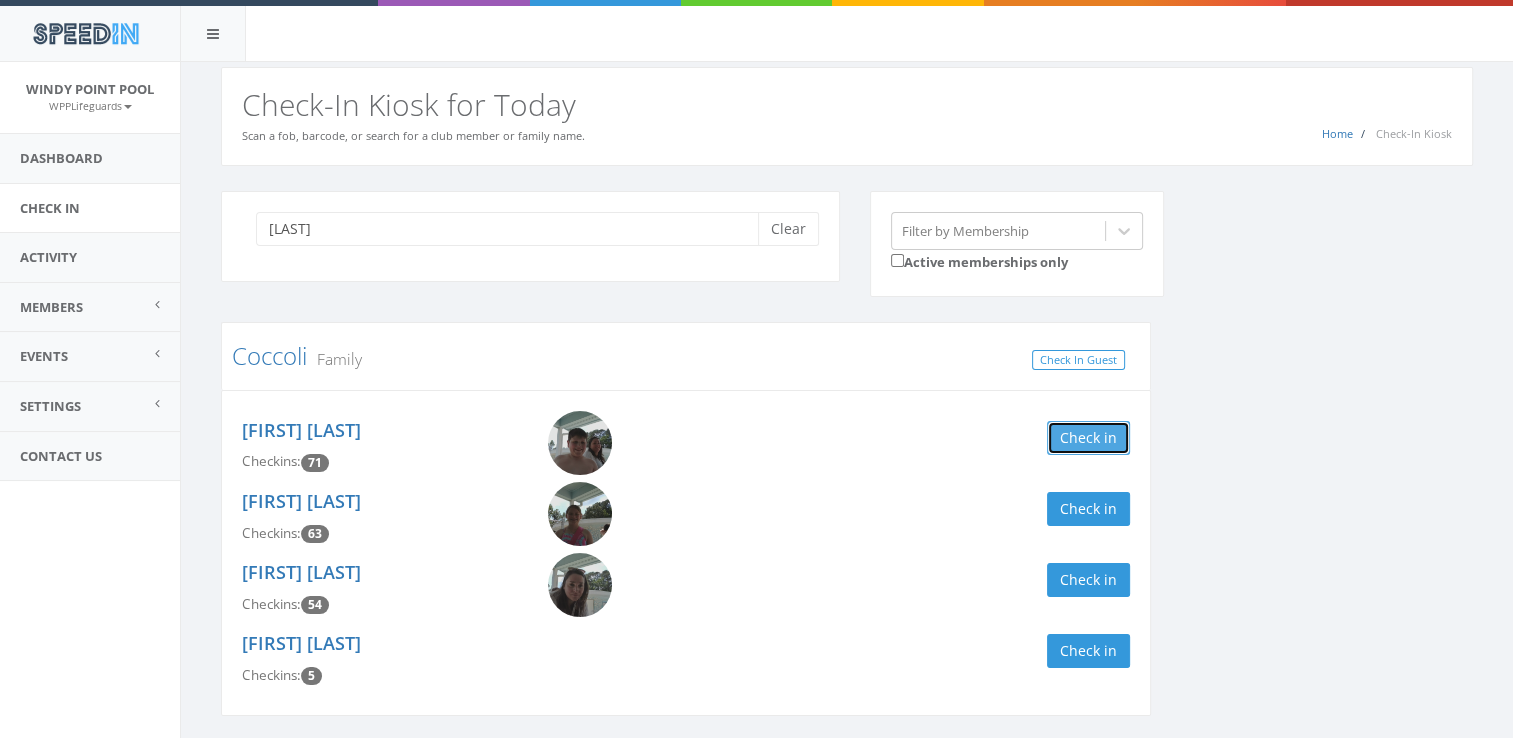 click on "Check in" at bounding box center [1088, 438] 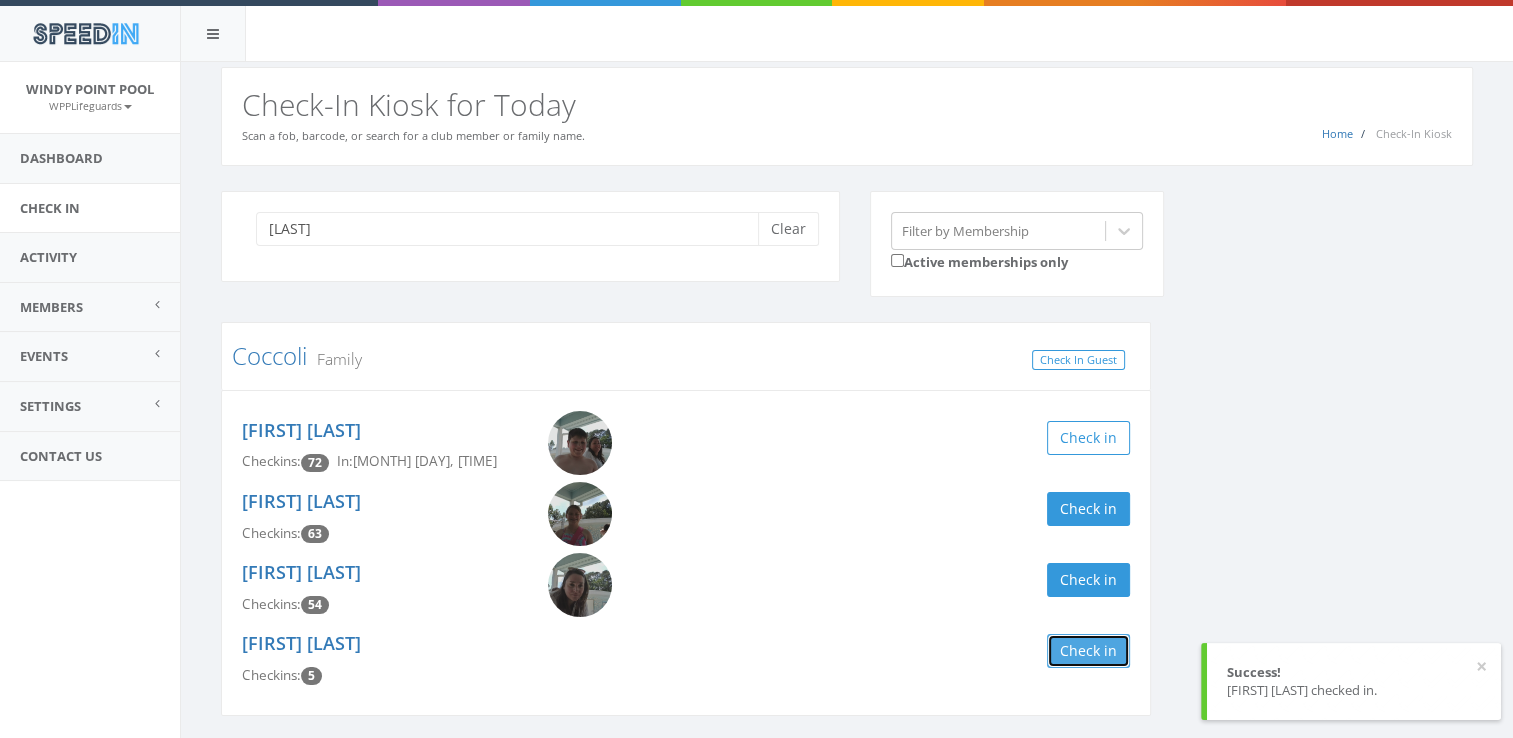 click on "Check in" at bounding box center [1088, 651] 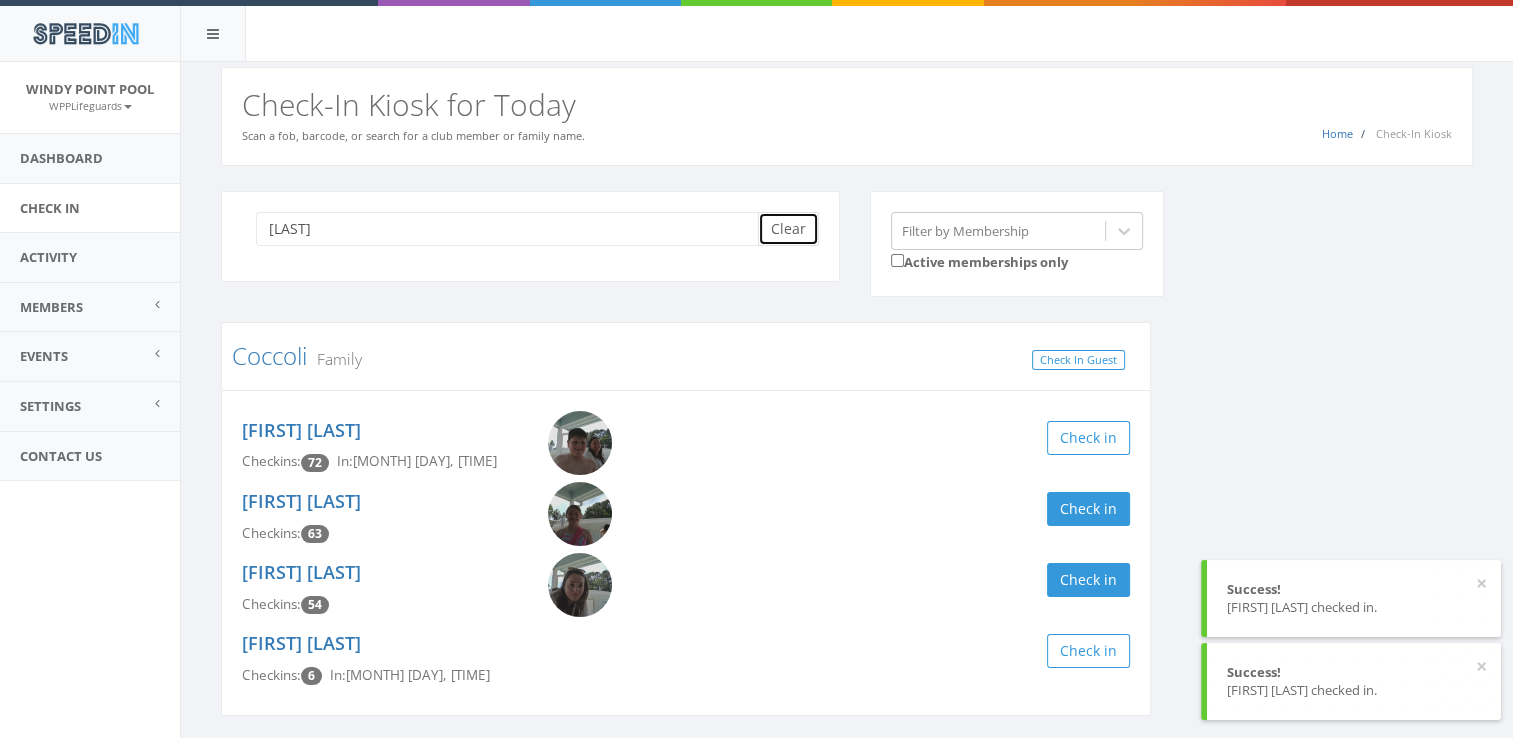 click on "Clear" at bounding box center (788, 229) 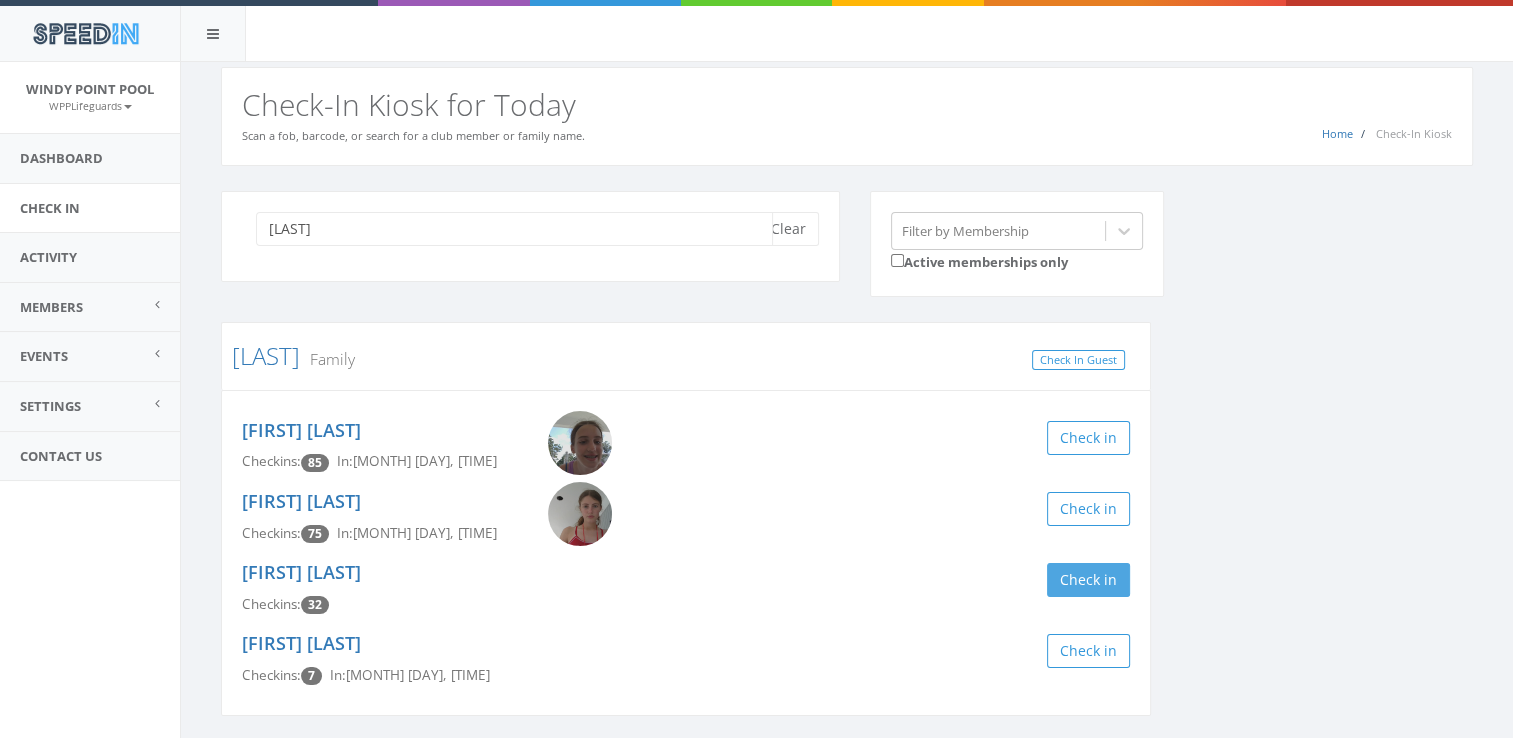 type on "[LAST]" 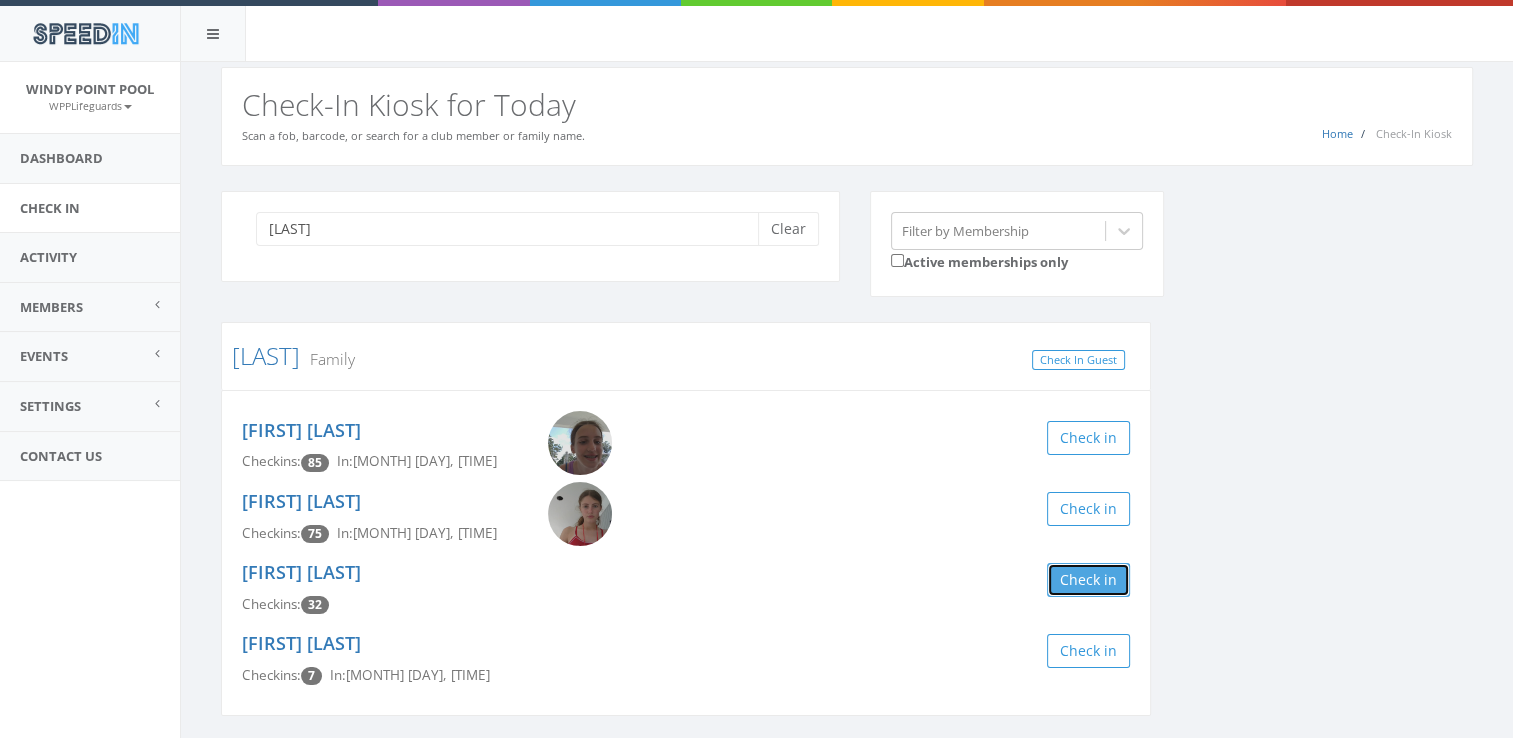 click on "Check in" at bounding box center (1088, 580) 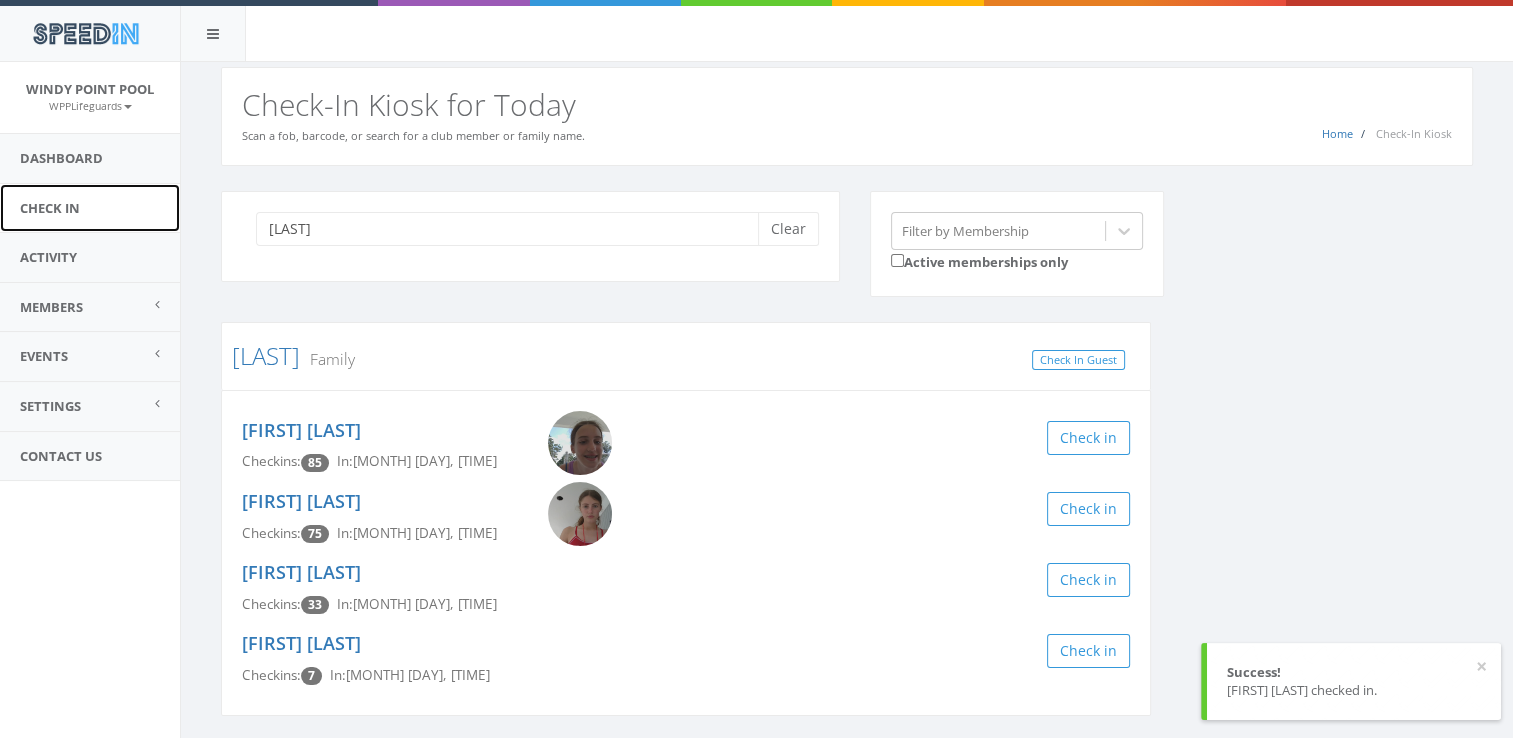 click on "Check In" at bounding box center (90, 208) 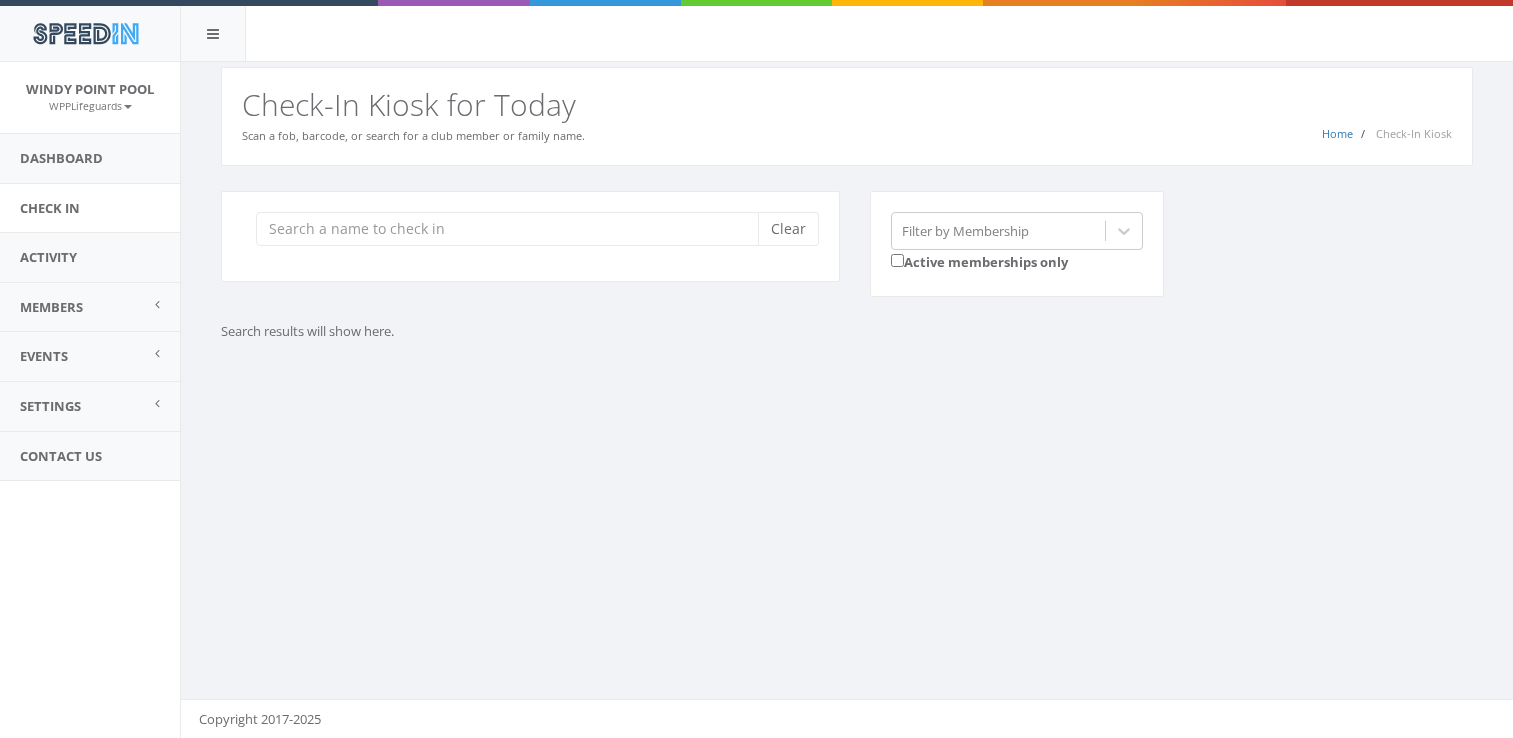 scroll, scrollTop: 0, scrollLeft: 0, axis: both 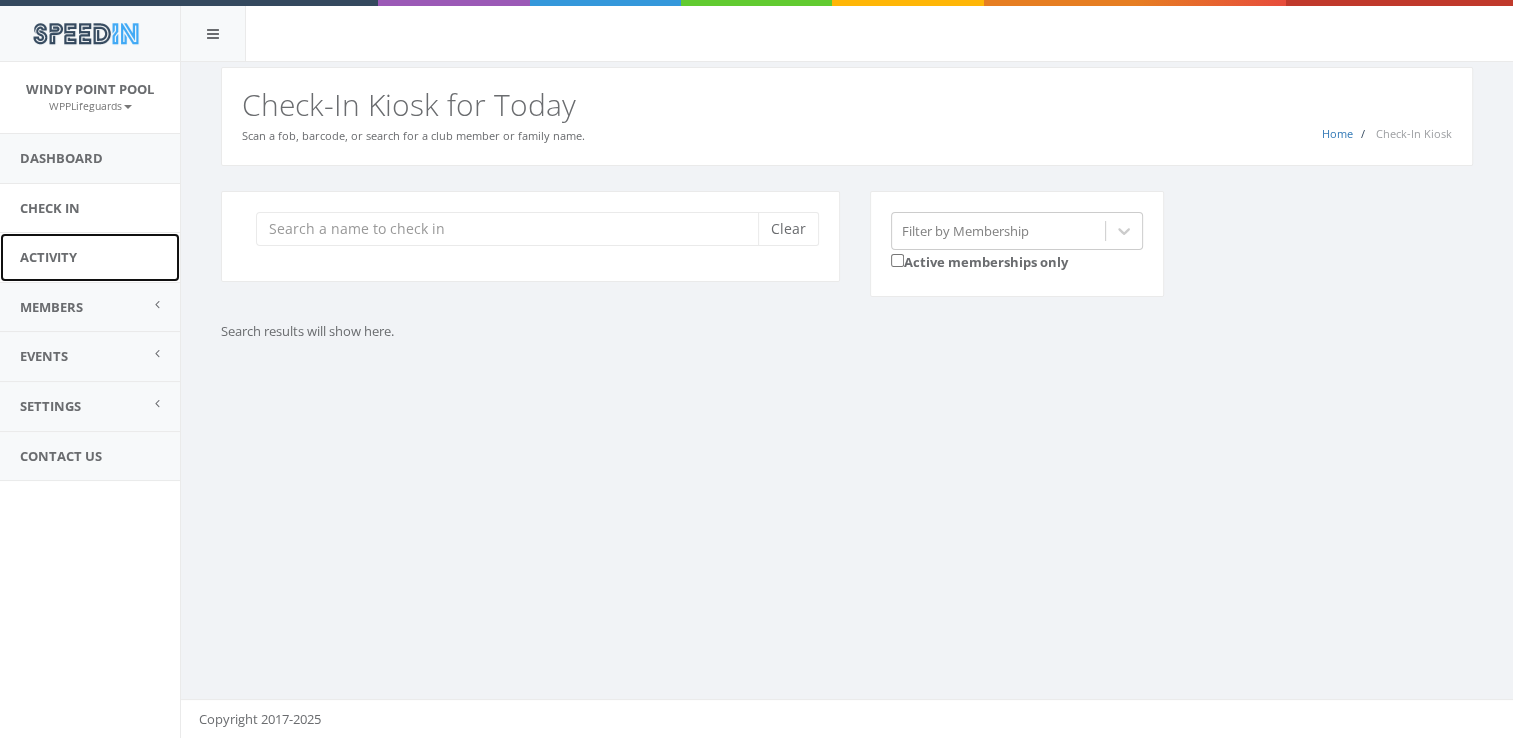 click on "Activity" at bounding box center (90, 257) 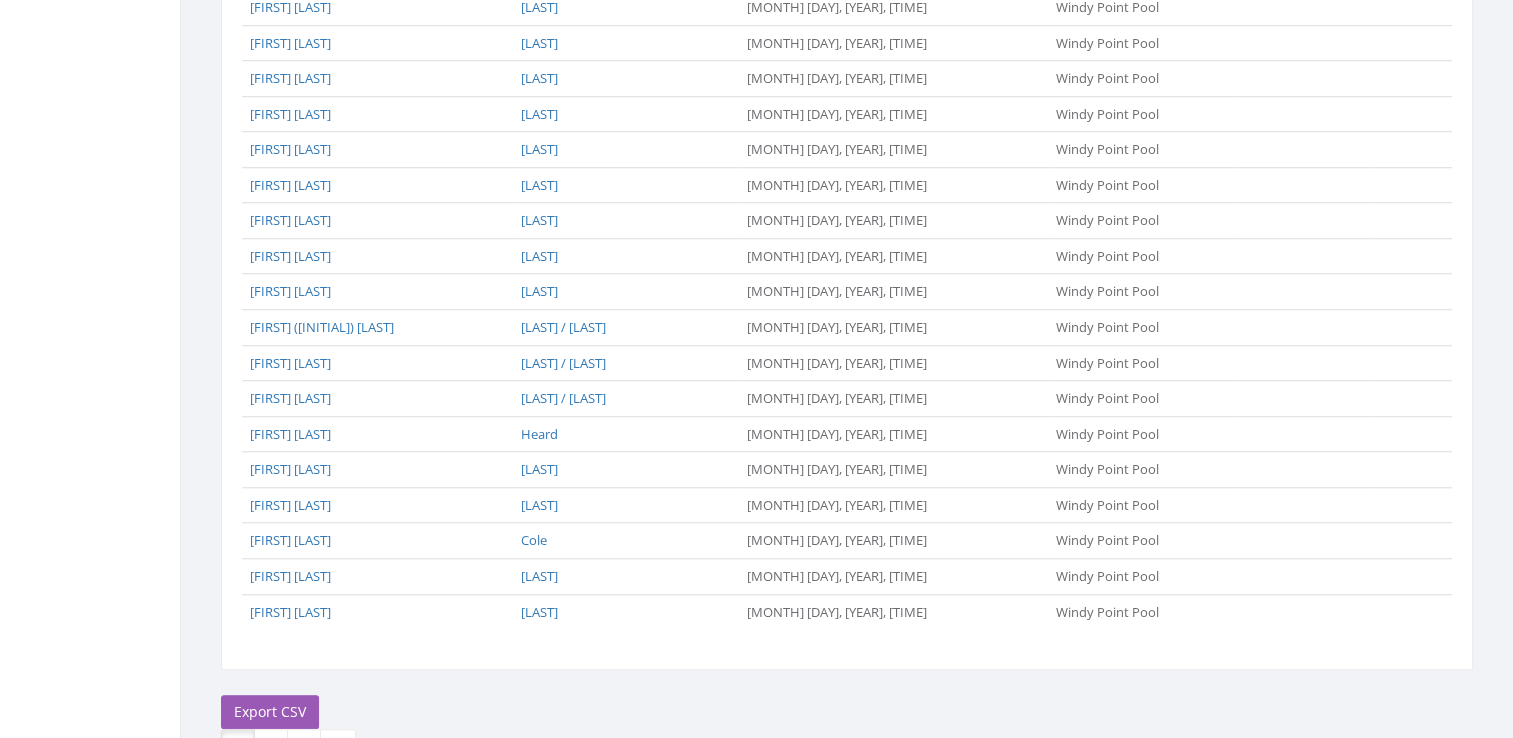 scroll, scrollTop: 1611, scrollLeft: 0, axis: vertical 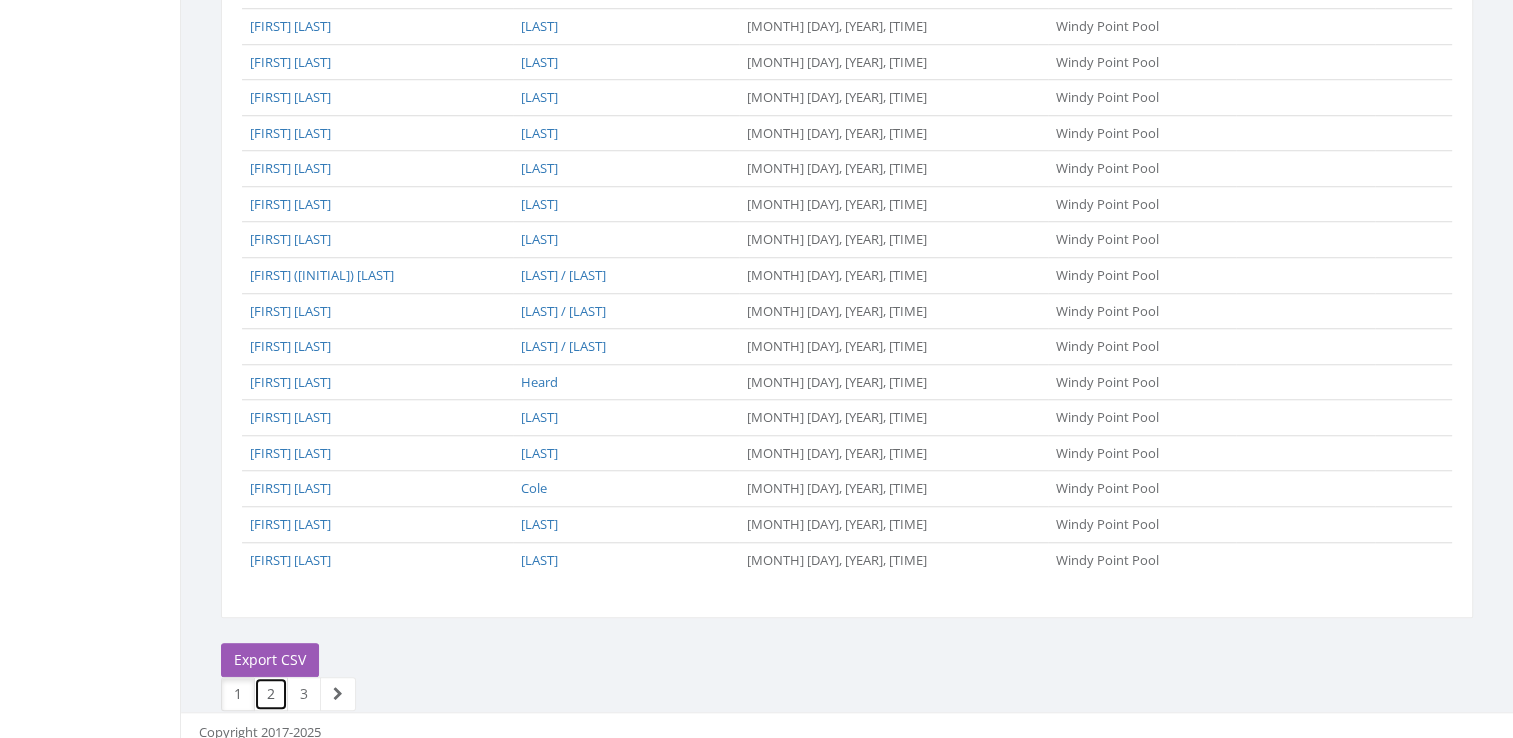 click on "2" at bounding box center (271, 694) 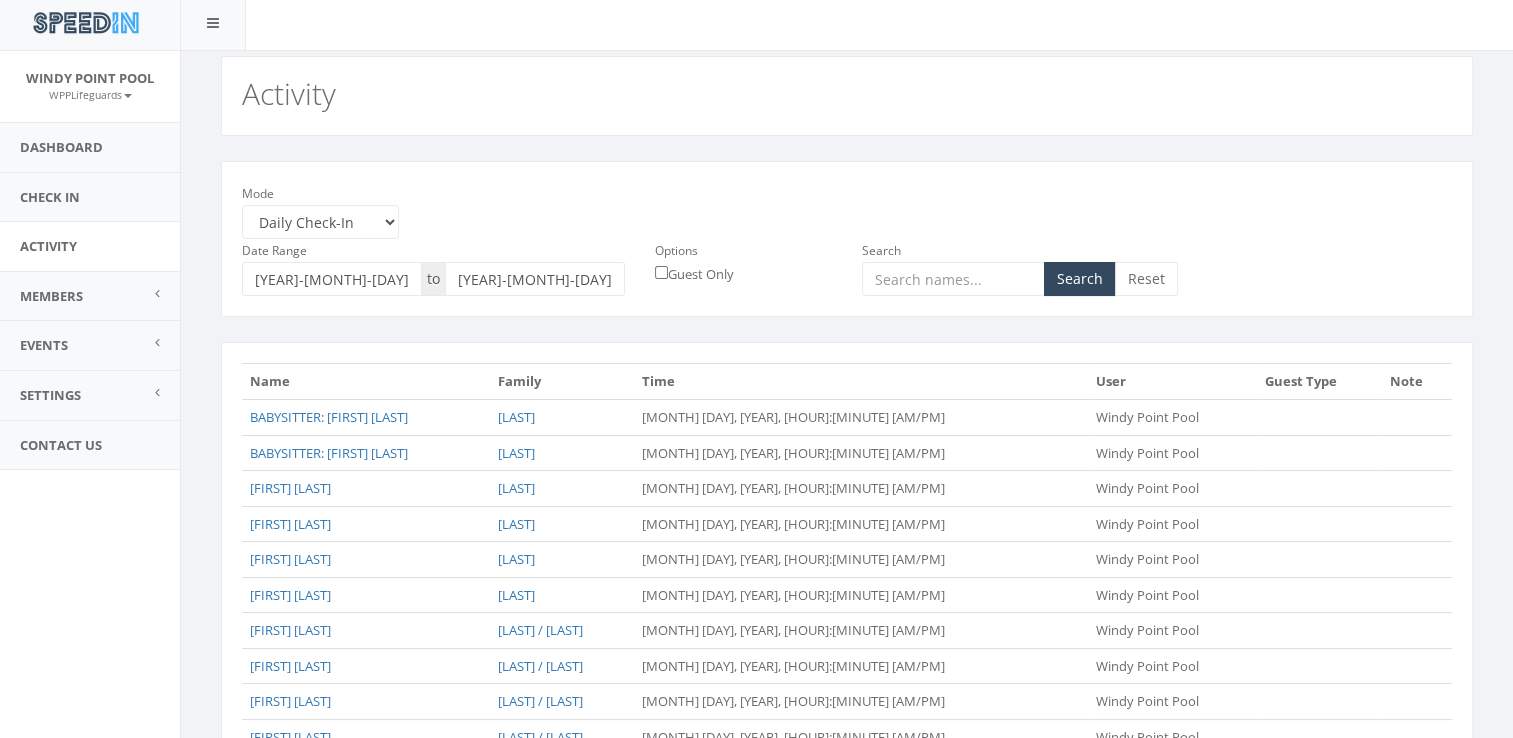 scroll, scrollTop: 0, scrollLeft: 0, axis: both 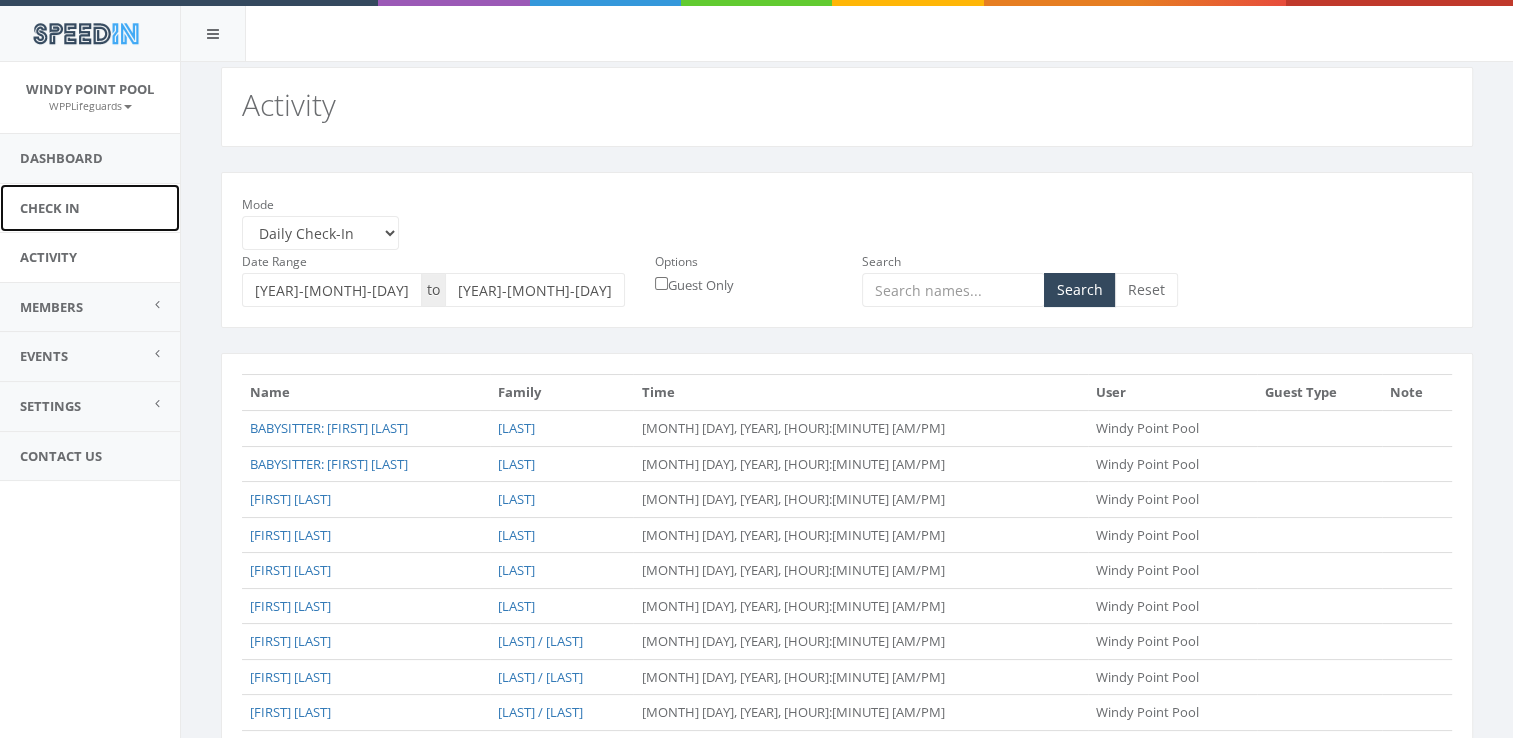 click on "Check In" at bounding box center (90, 208) 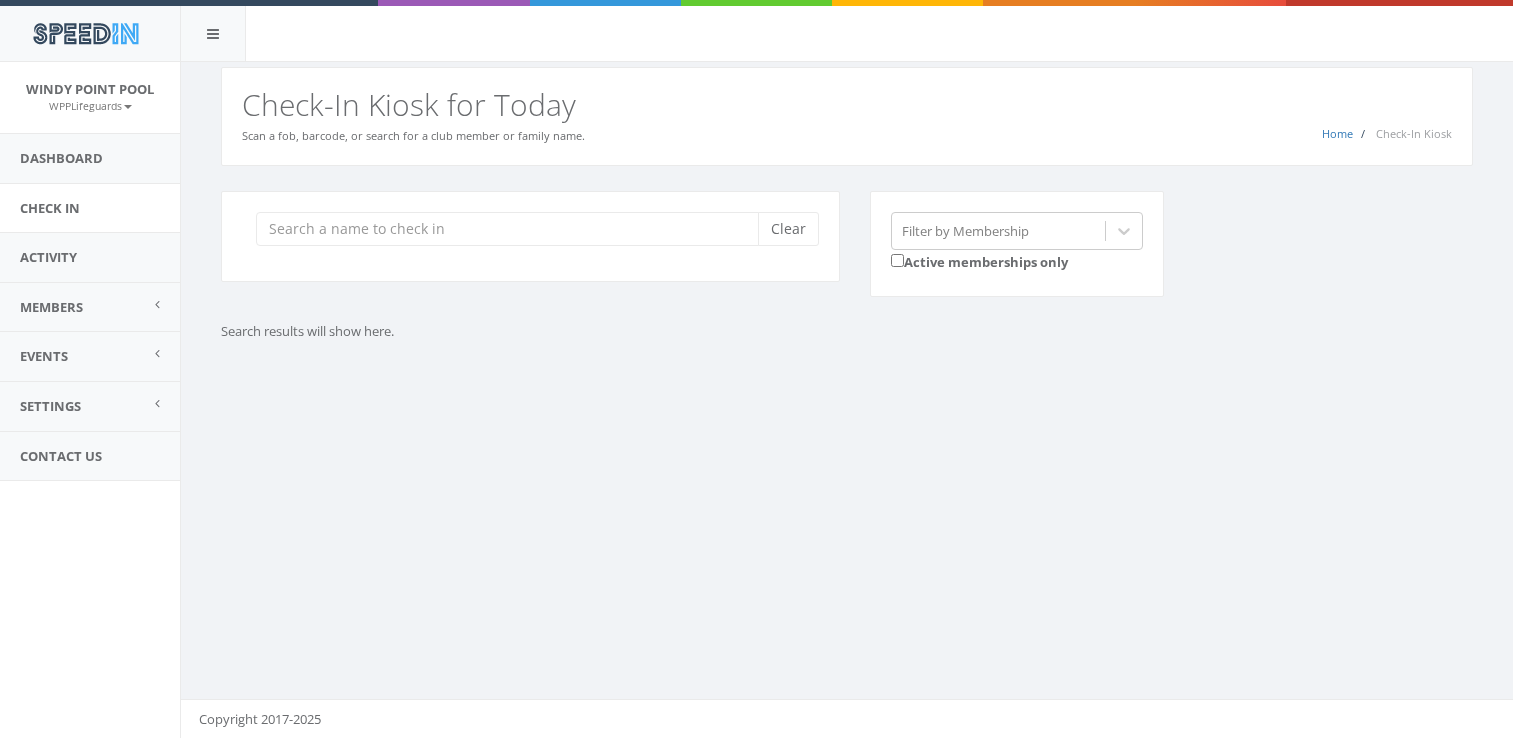 scroll, scrollTop: 0, scrollLeft: 0, axis: both 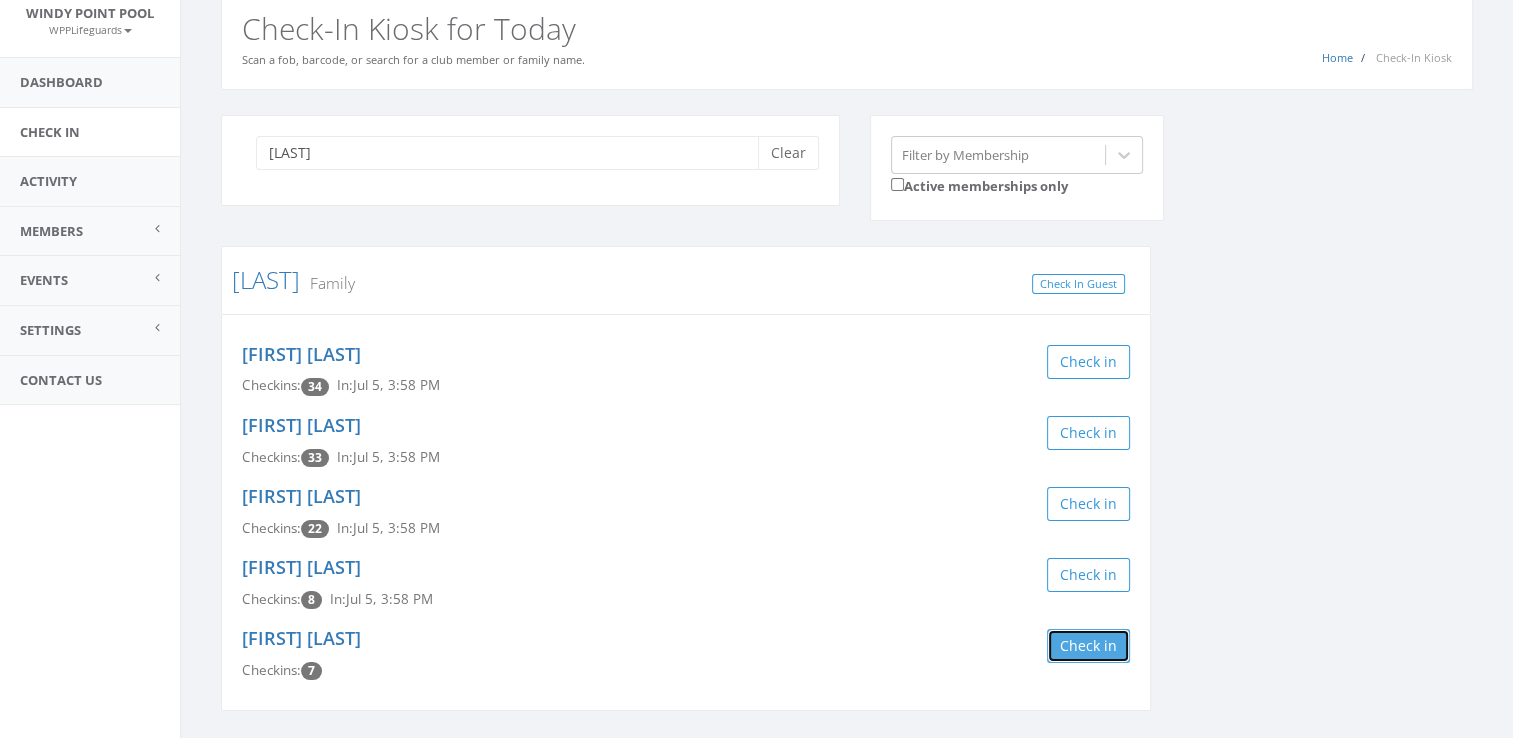 click on "Check in" at bounding box center (1088, 646) 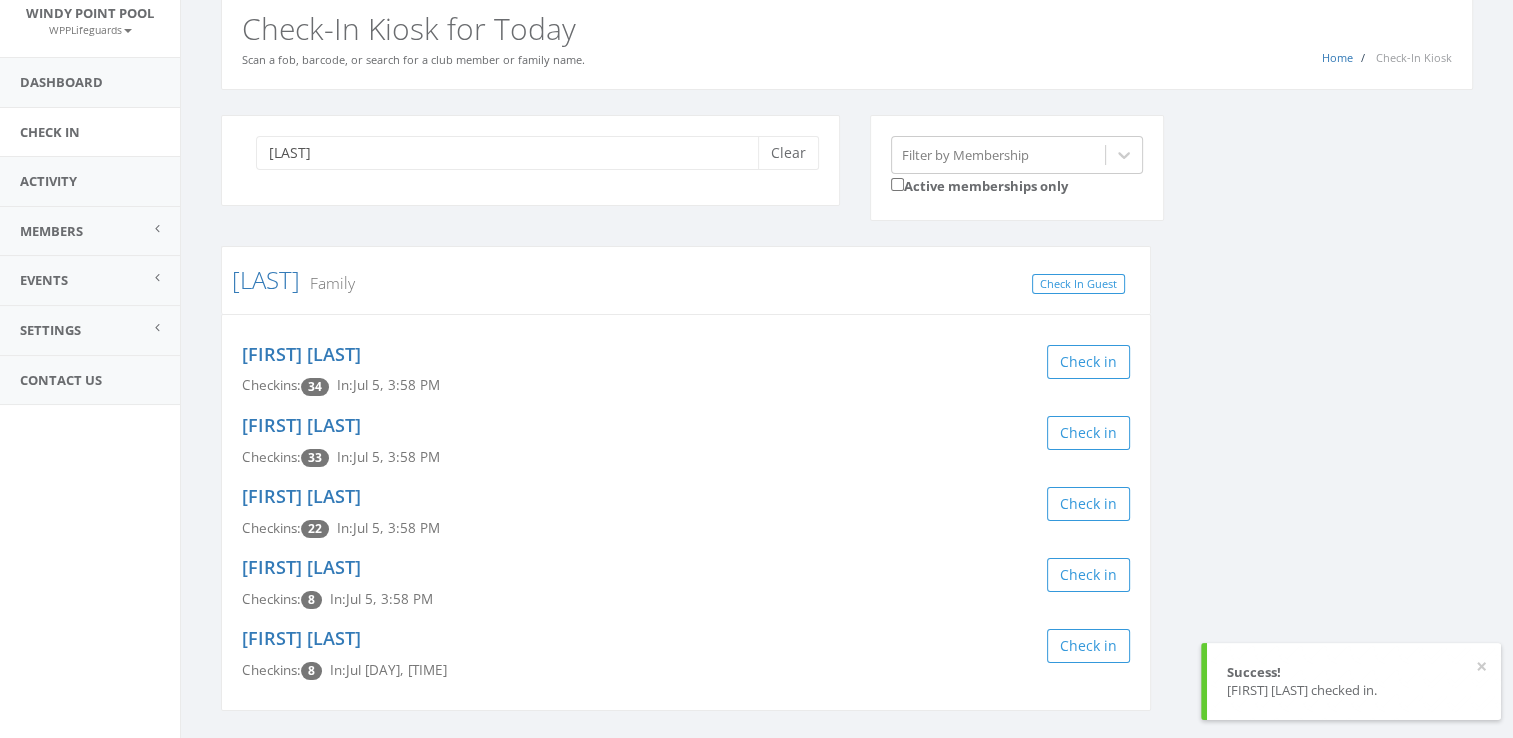 click on "[LAST] Clear Filter by Membership  Active memberships only [LAST] Family Check In Guest [FIRST] [LAST] Checkins:  [NUMBER] In:  Jul [DAY], [TIME] Check in [FIRST] [LAST] Checkins:  [NUMBER] In:  Jul [DAY], [TIME] Check in [FIRST] [LAST] Checkins:  [NUMBER] In:  Jul [DAY], [TIME] Check in [FIRST] [LAST] Checkins:  [NUMBER] In:  Jul [DAY], [TIME] Check in" at bounding box center (847, 426) 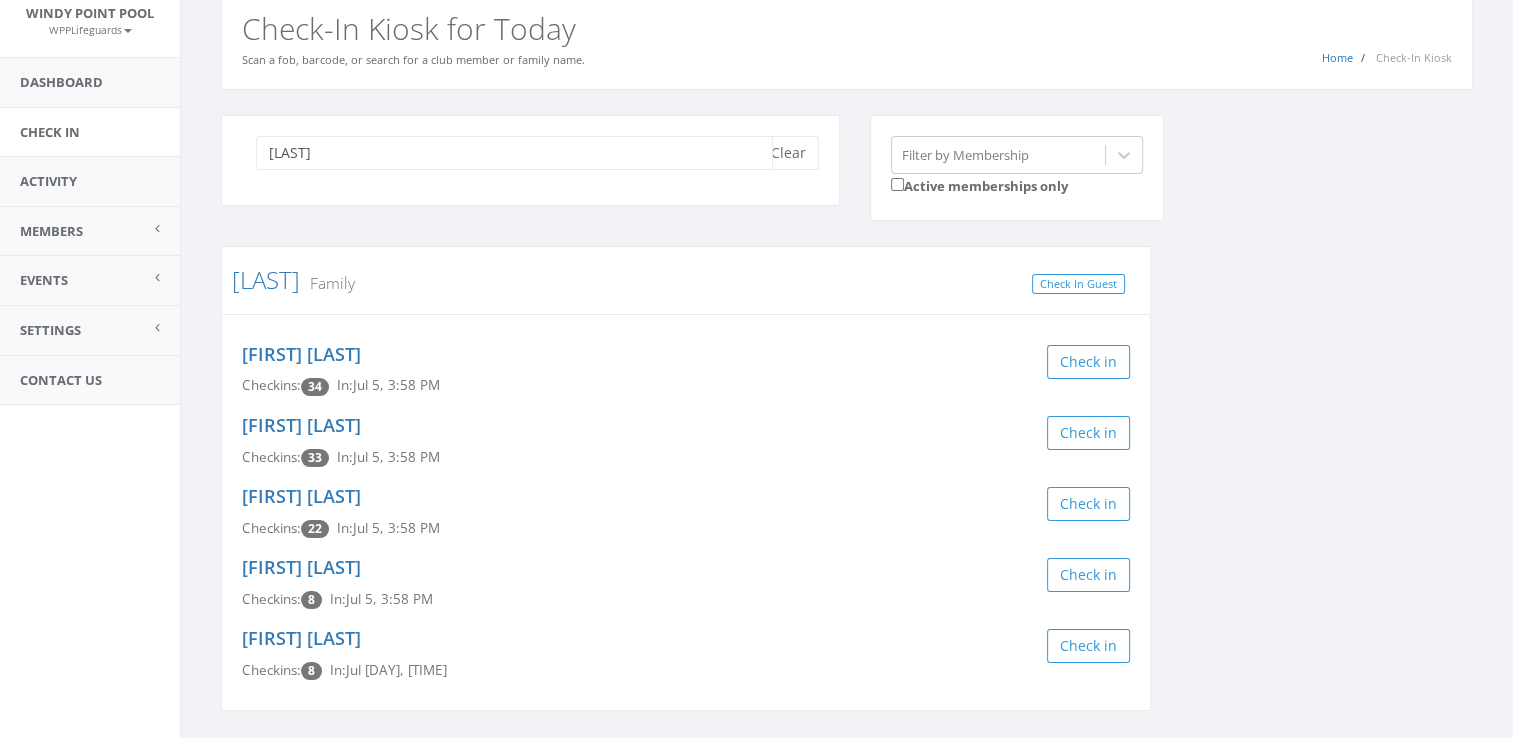 click on "[LAST]" at bounding box center [514, 153] 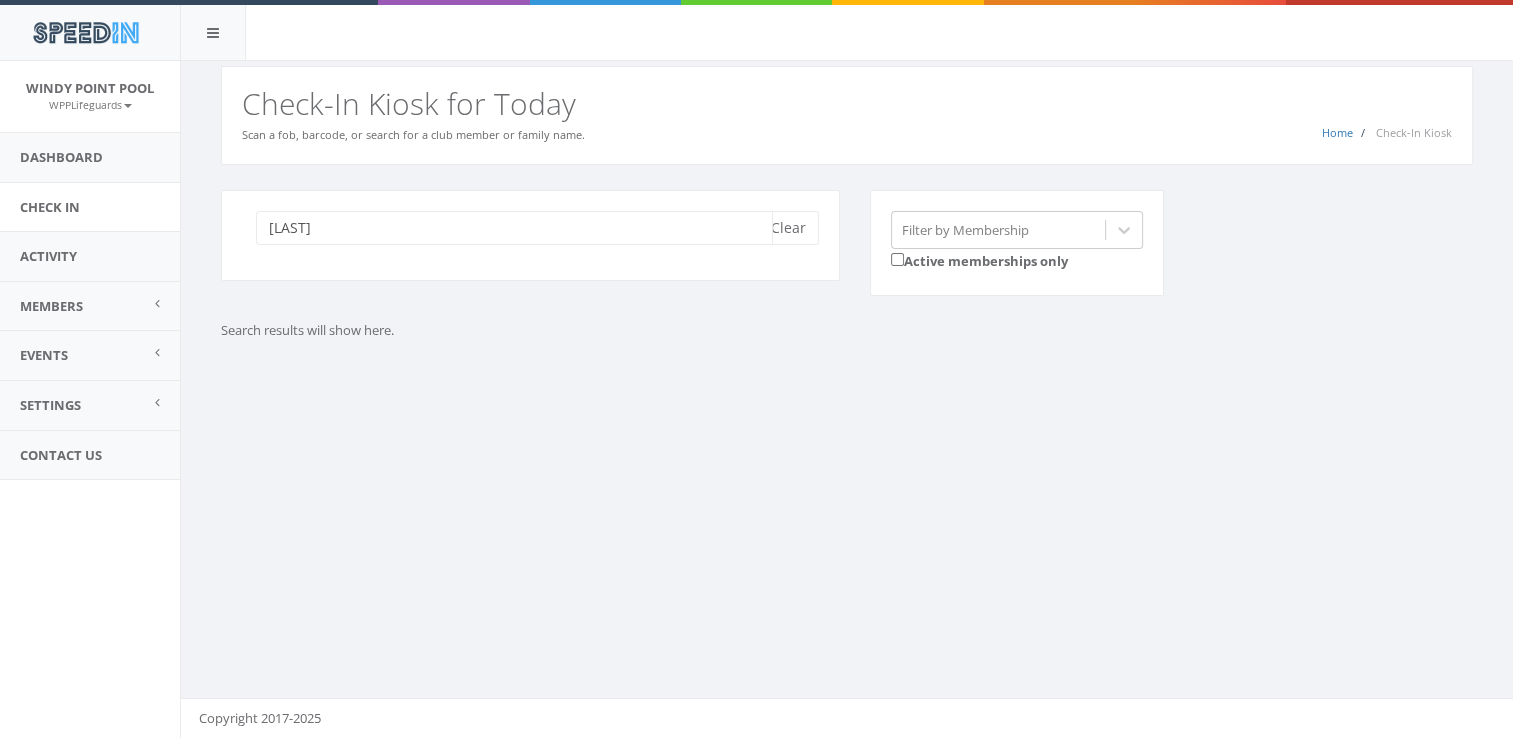scroll, scrollTop: 0, scrollLeft: 0, axis: both 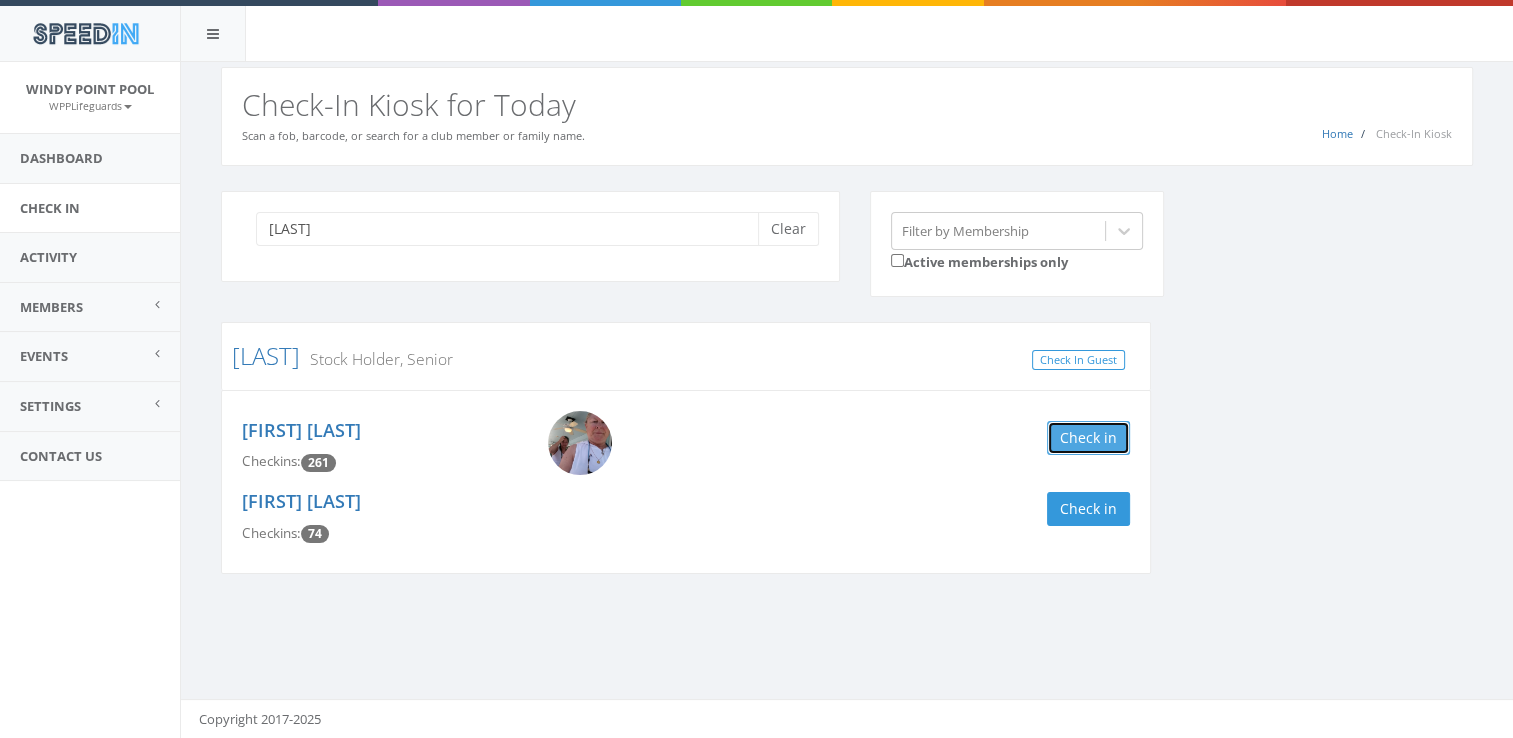 click on "Check in" at bounding box center [1088, 438] 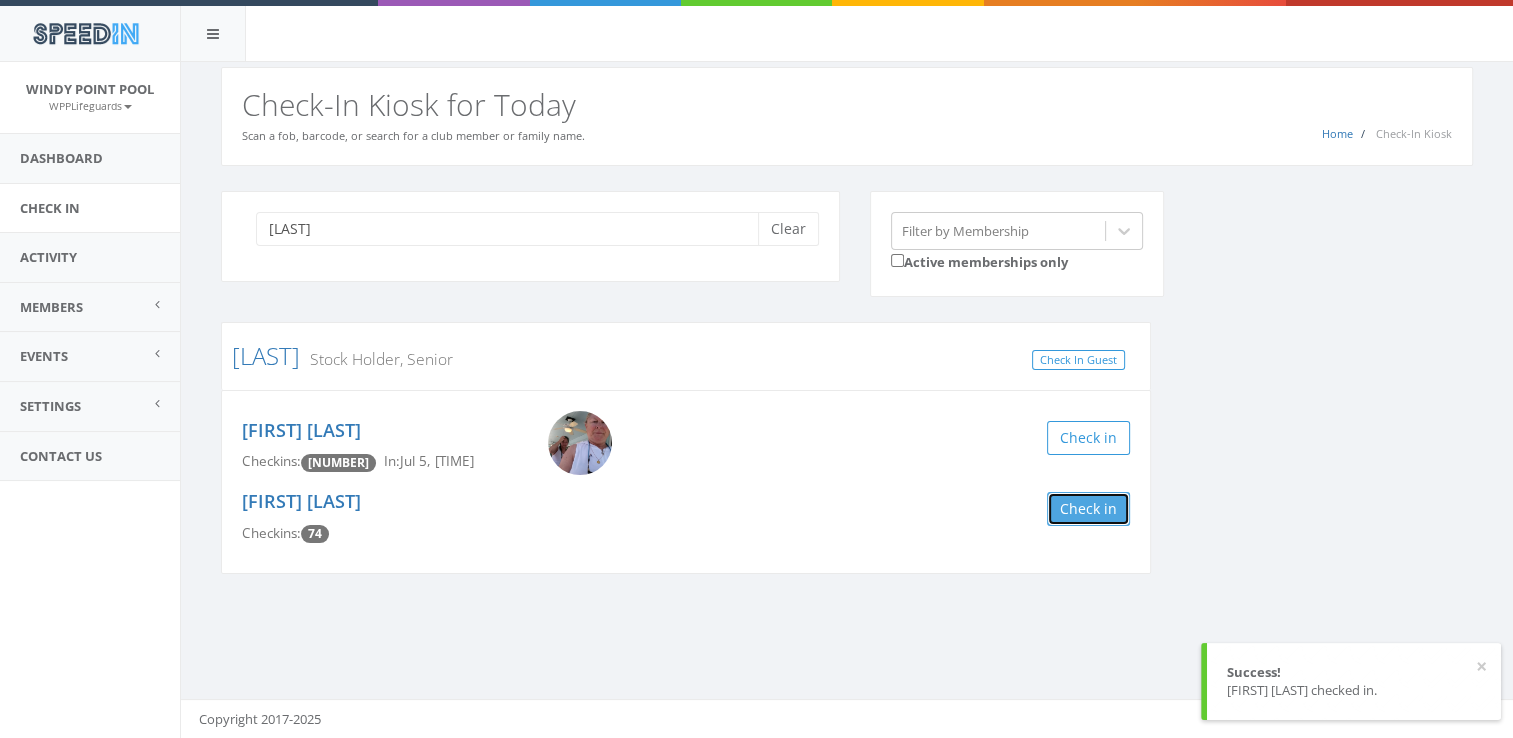 click on "Check in" at bounding box center (1088, 509) 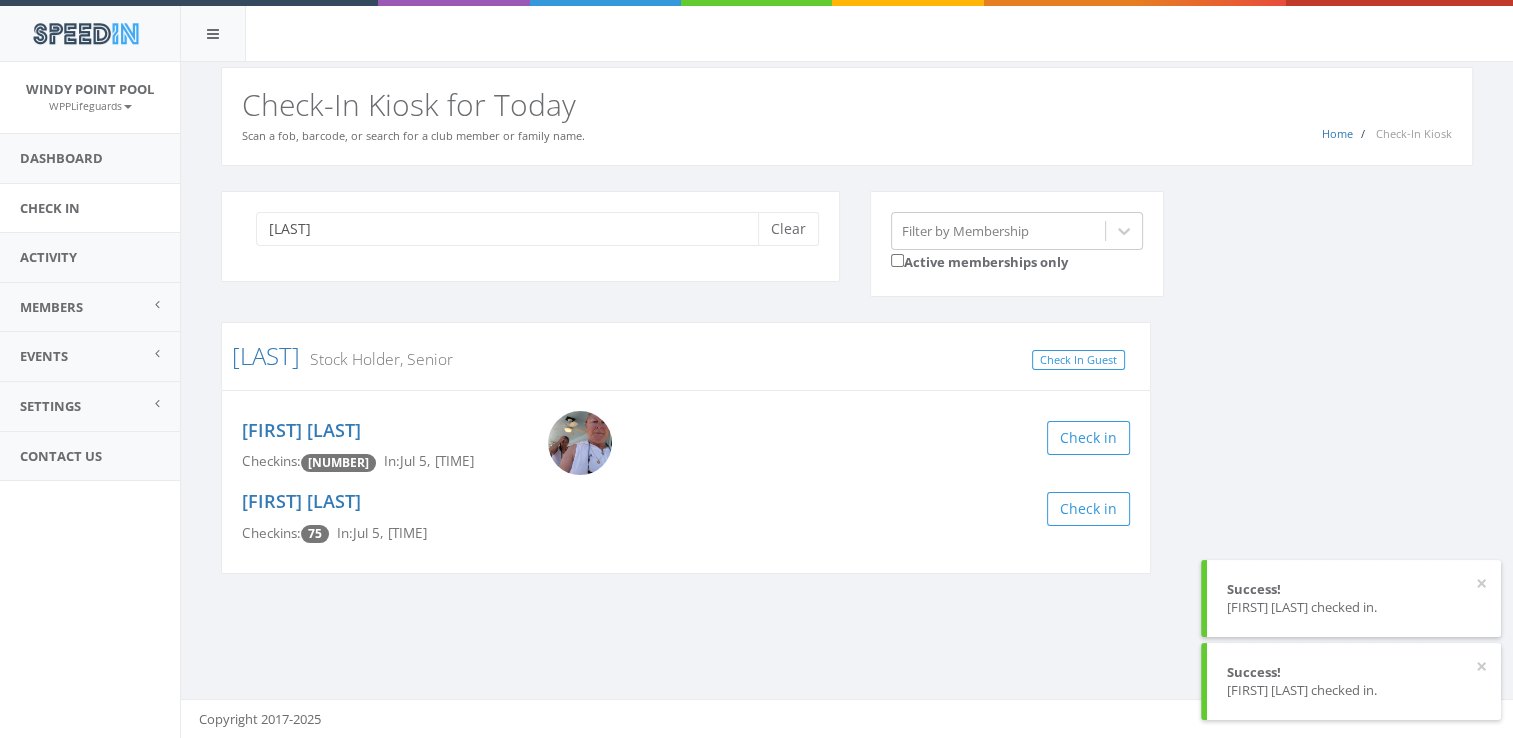 click on "[LAST] Clear Filter by Membership  Active memberships only [LAST] Stock Holder, Senior Check In Guest [FIRST] [LAST] Checkins:  [NUMBER] In:  Jul [DAY], [TIME] Check in [FIRST] [LAST] Checkins:  [NUMBER] In:  Jul [DAY], [TIME] Check in" at bounding box center [847, 395] 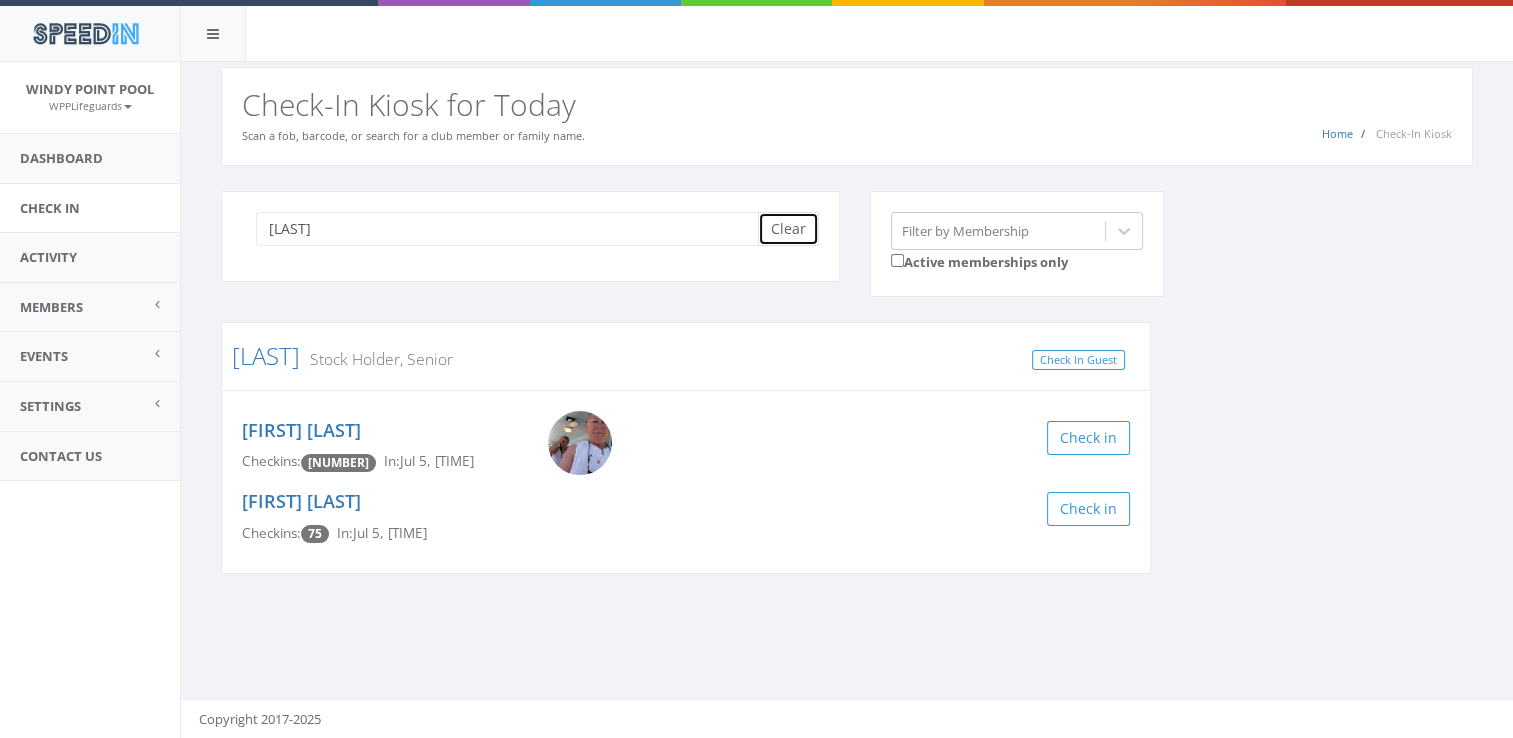 click on "Clear" at bounding box center [788, 229] 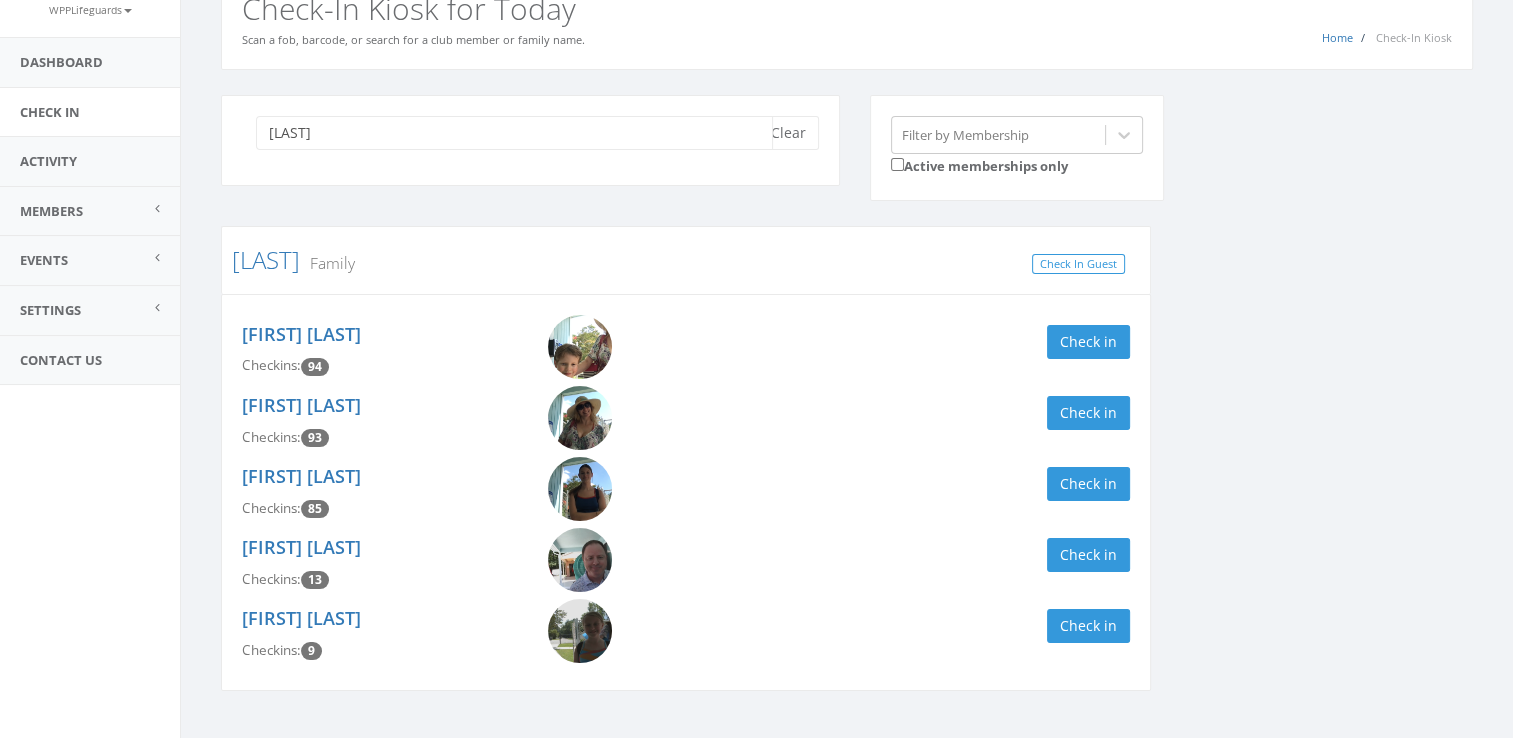 scroll, scrollTop: 138, scrollLeft: 0, axis: vertical 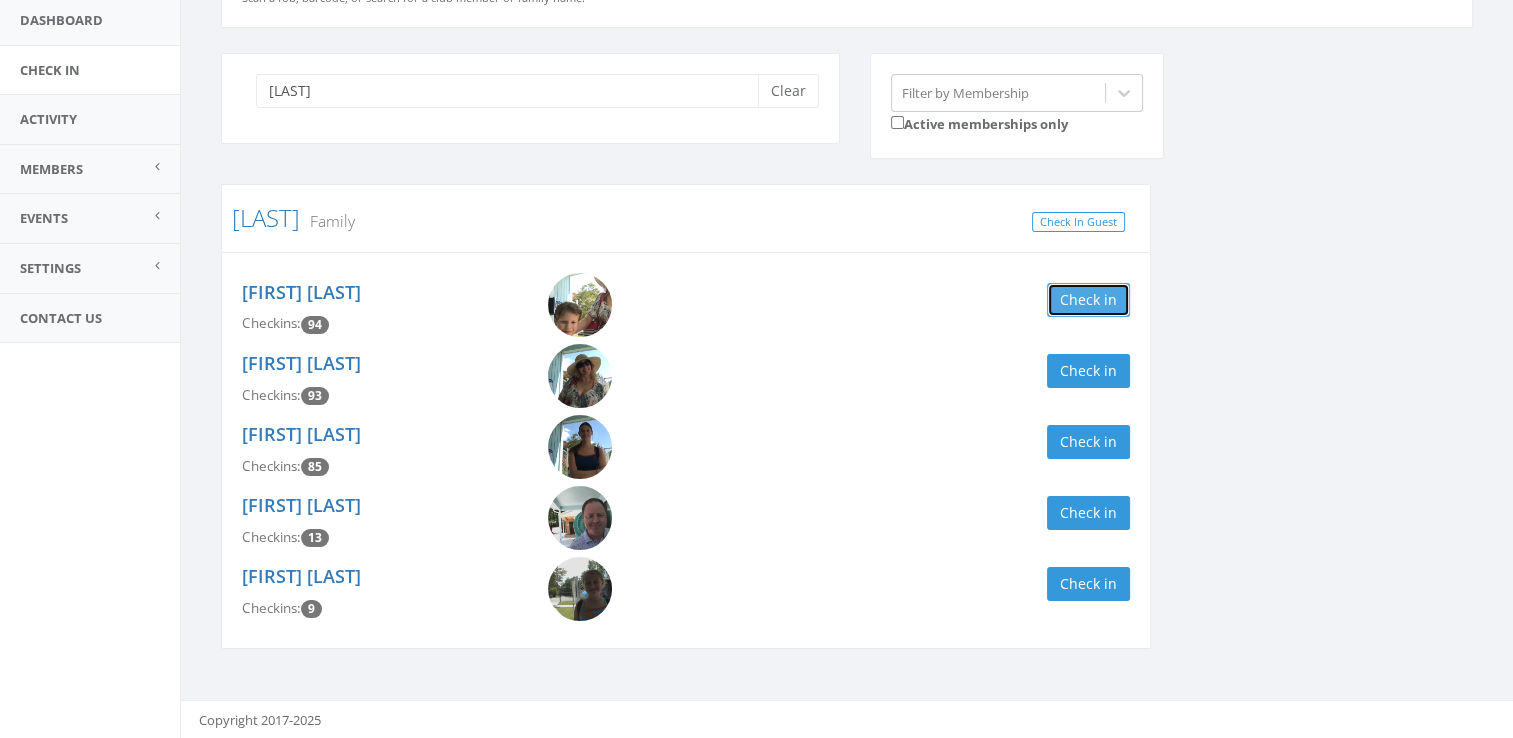click on "Check in" at bounding box center (1088, 300) 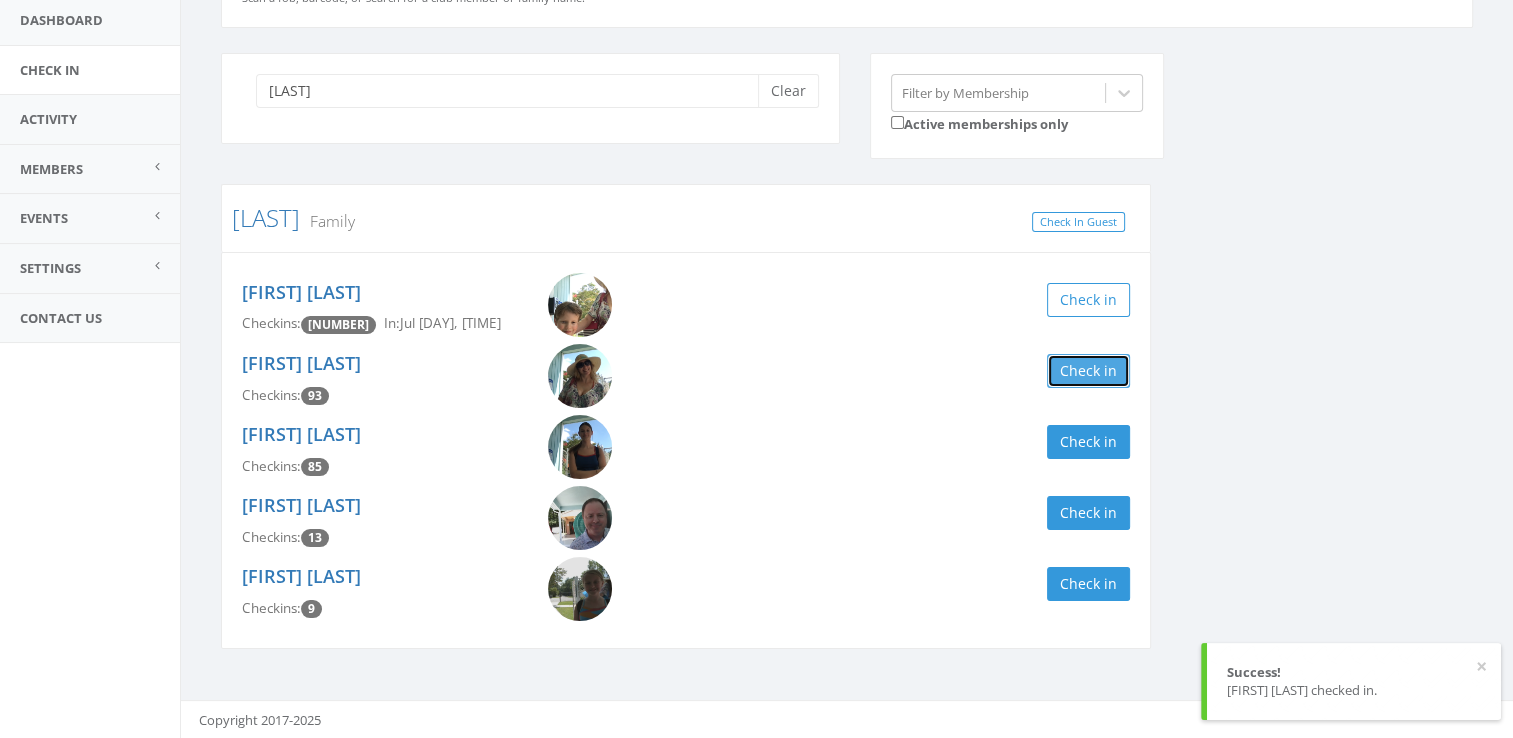 click on "Check in" at bounding box center [1088, 371] 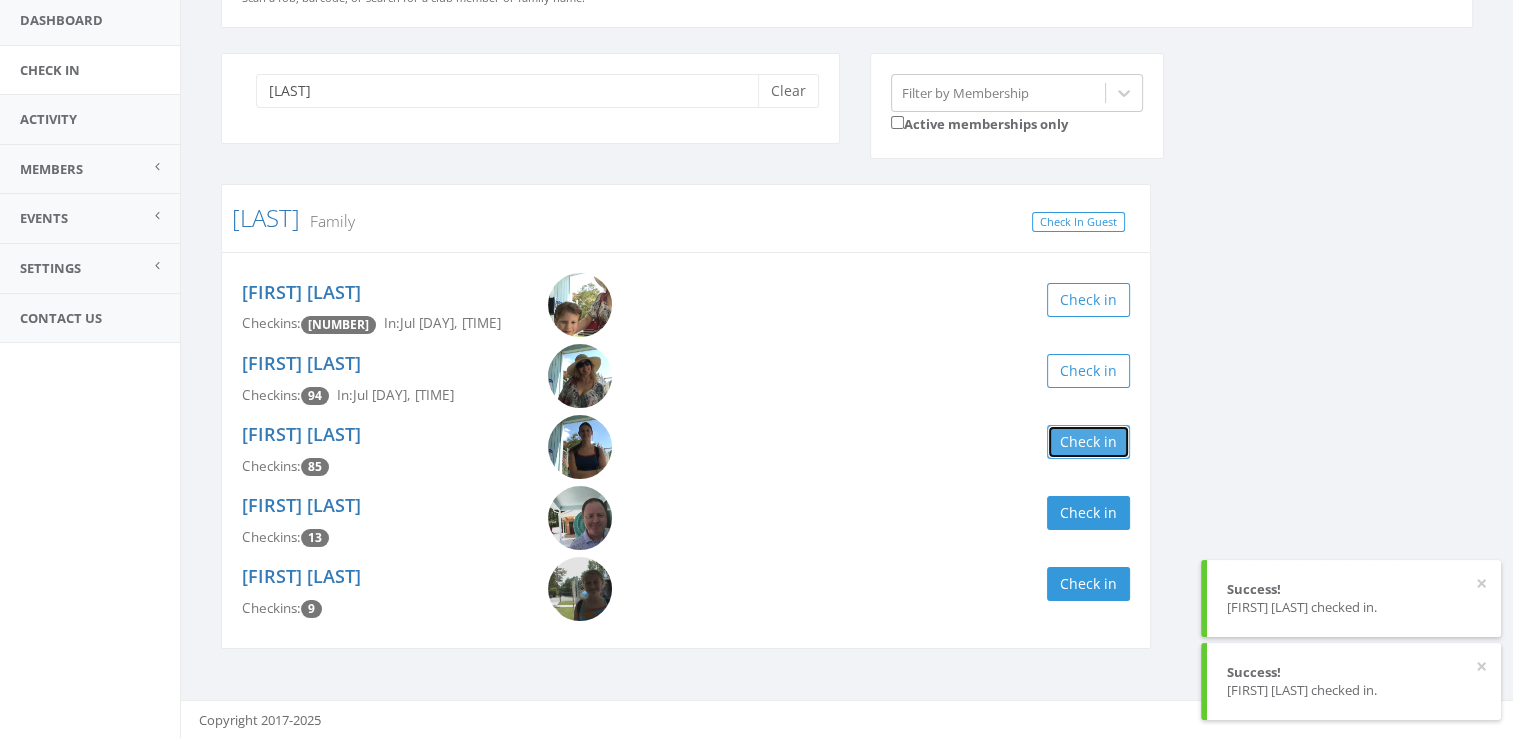 click on "Check in" at bounding box center [1088, 442] 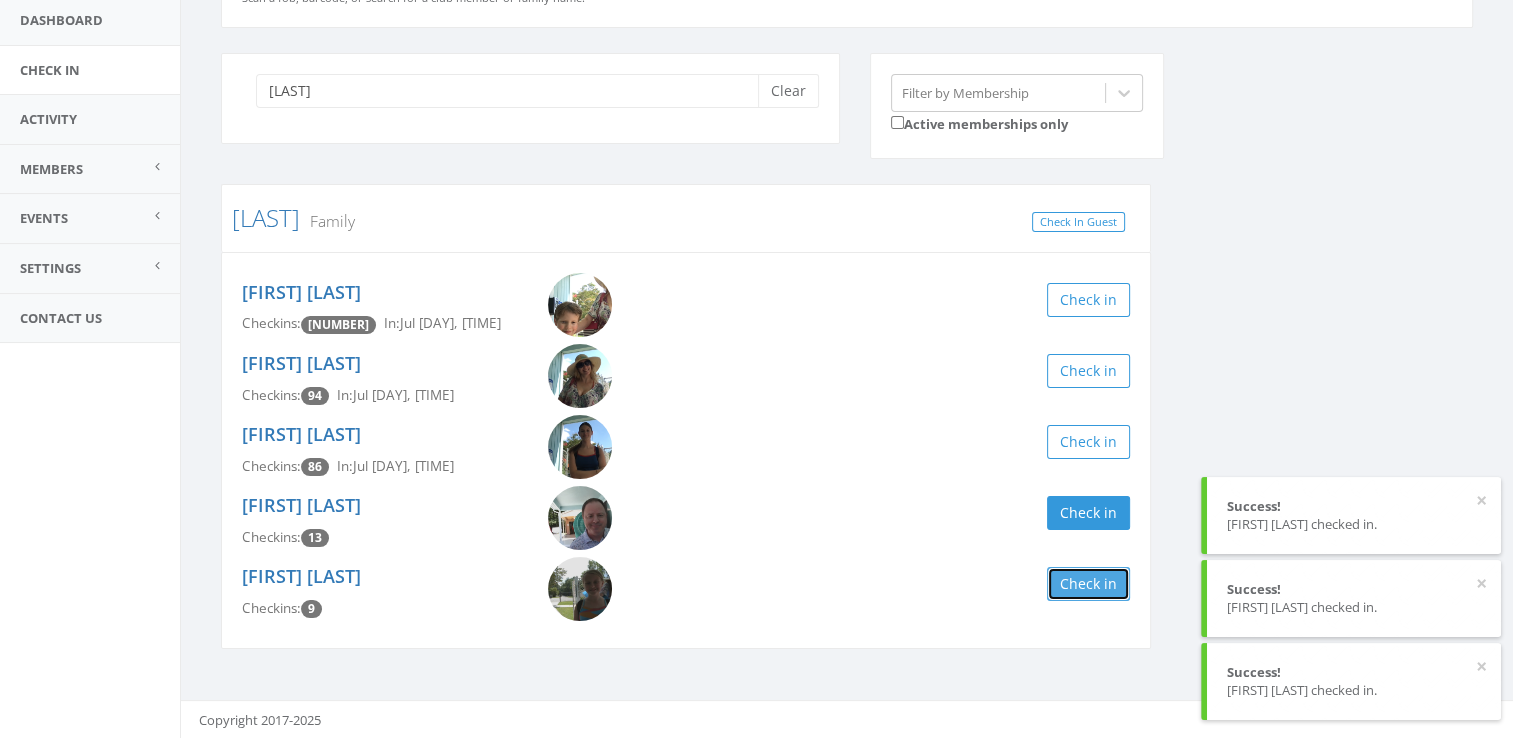 click on "Check in" at bounding box center (1088, 584) 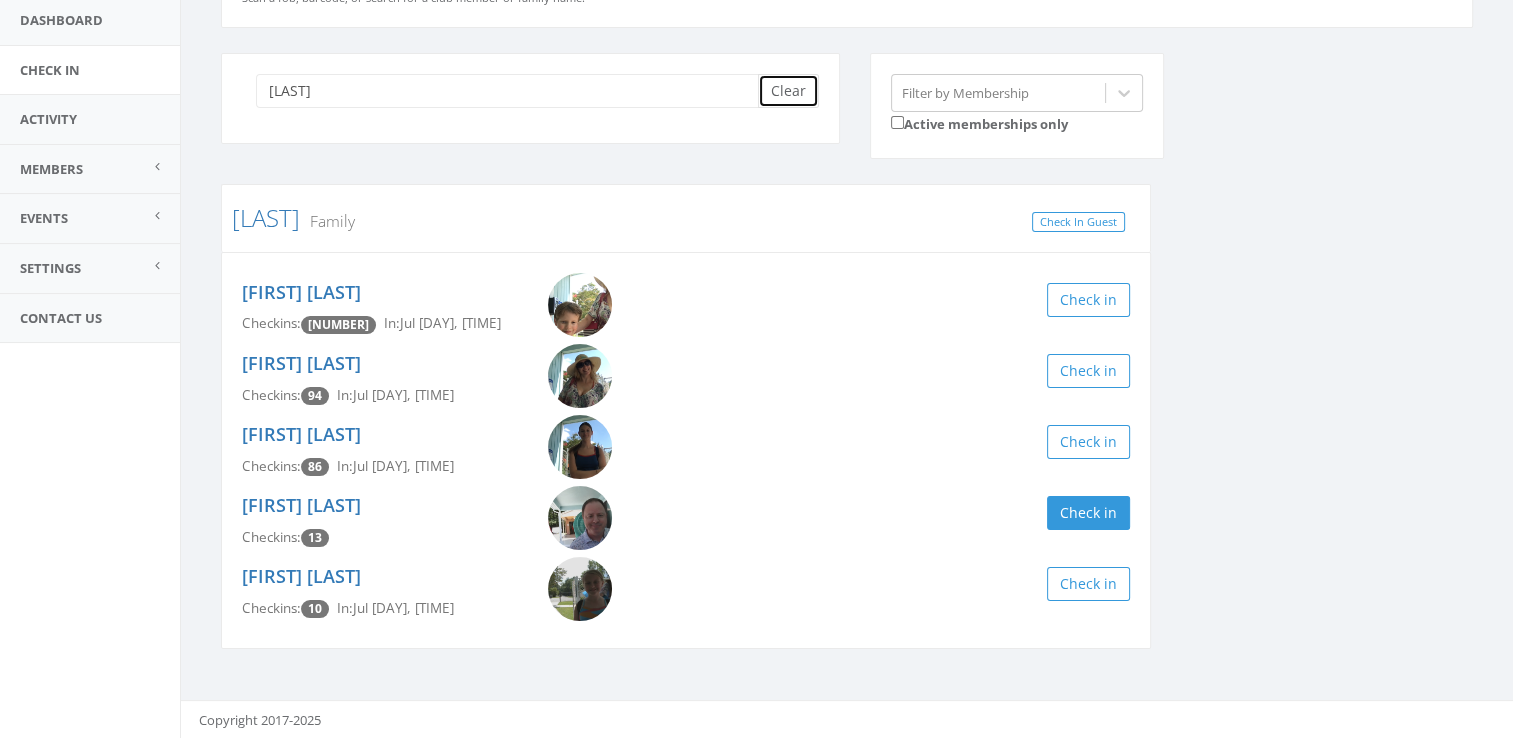 click on "Clear" at bounding box center [788, 91] 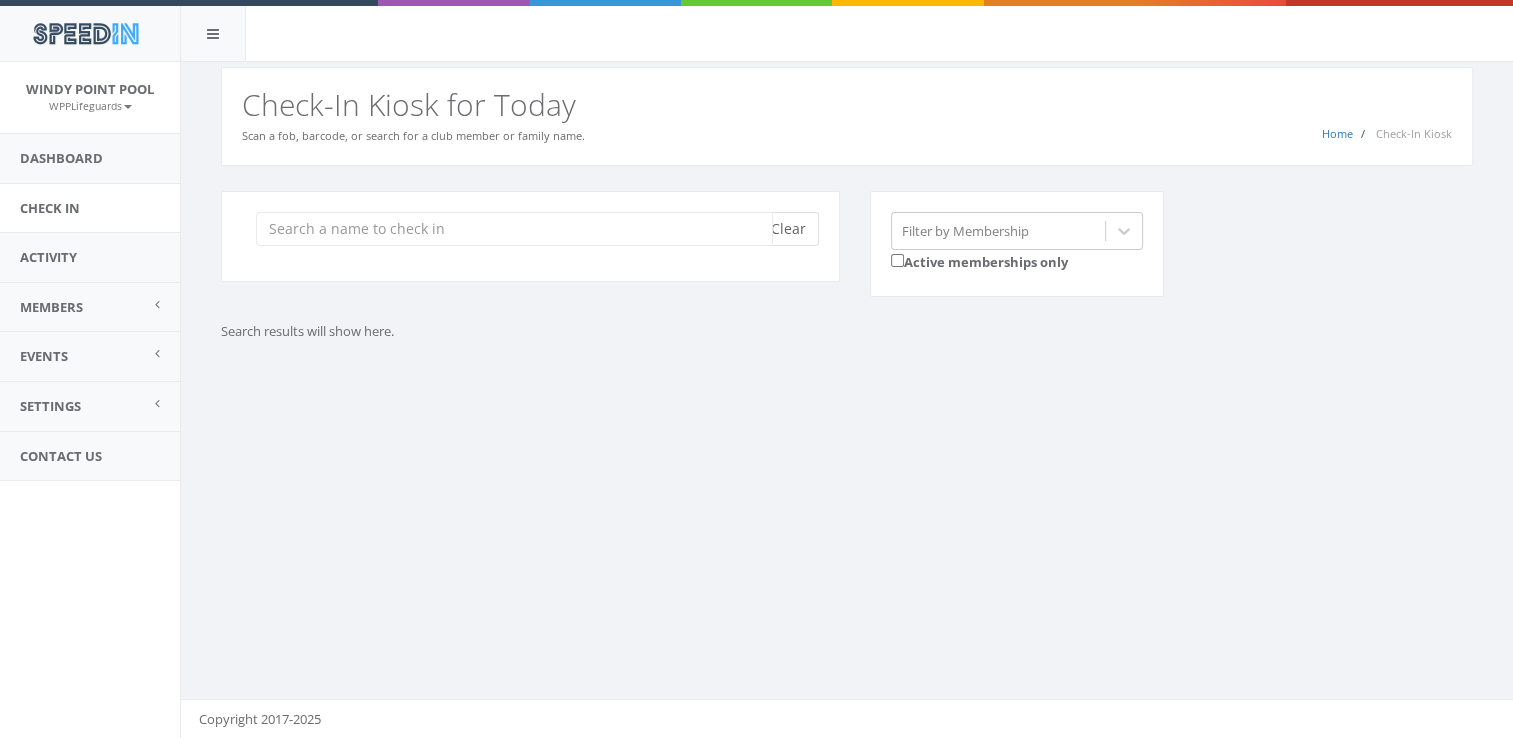 scroll, scrollTop: 0, scrollLeft: 0, axis: both 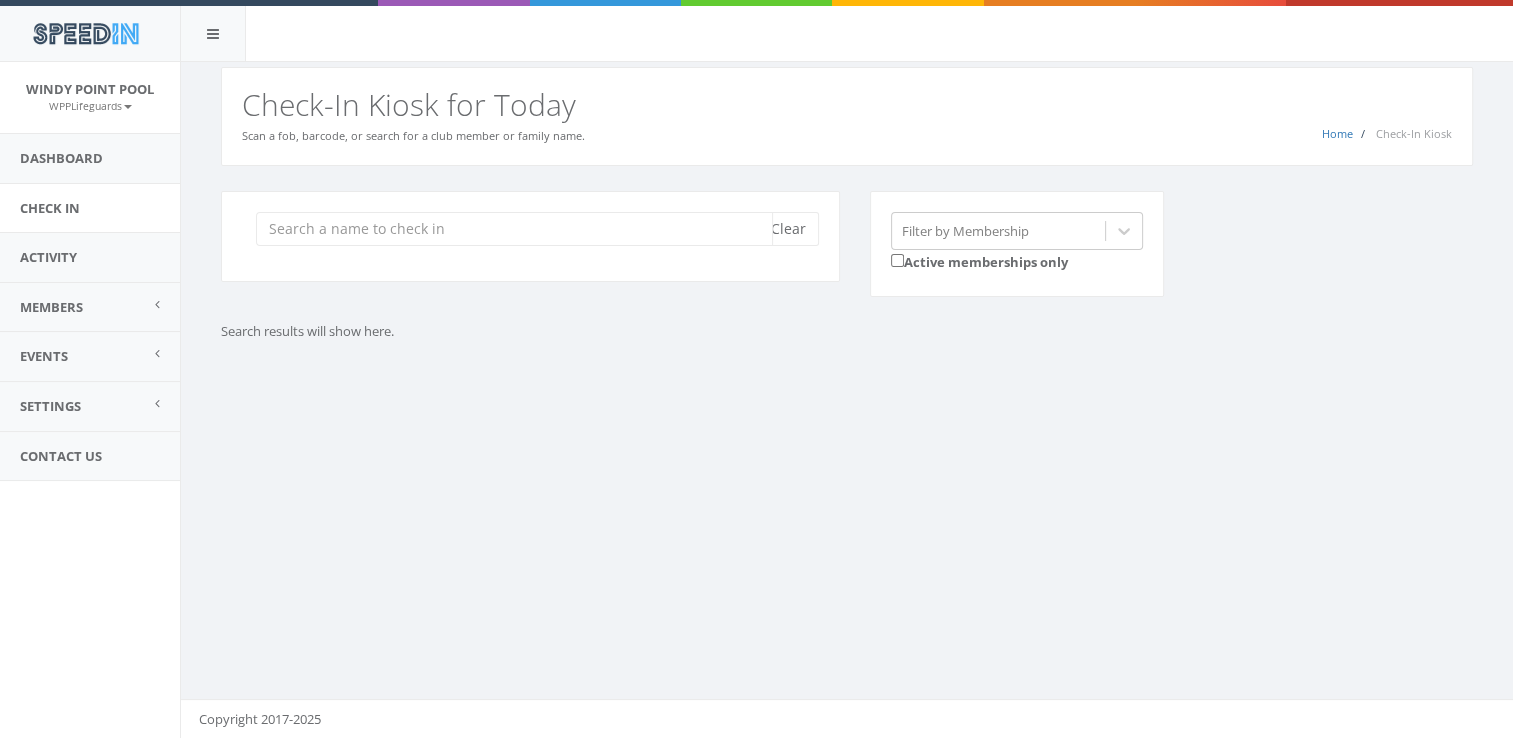 click at bounding box center [514, 229] 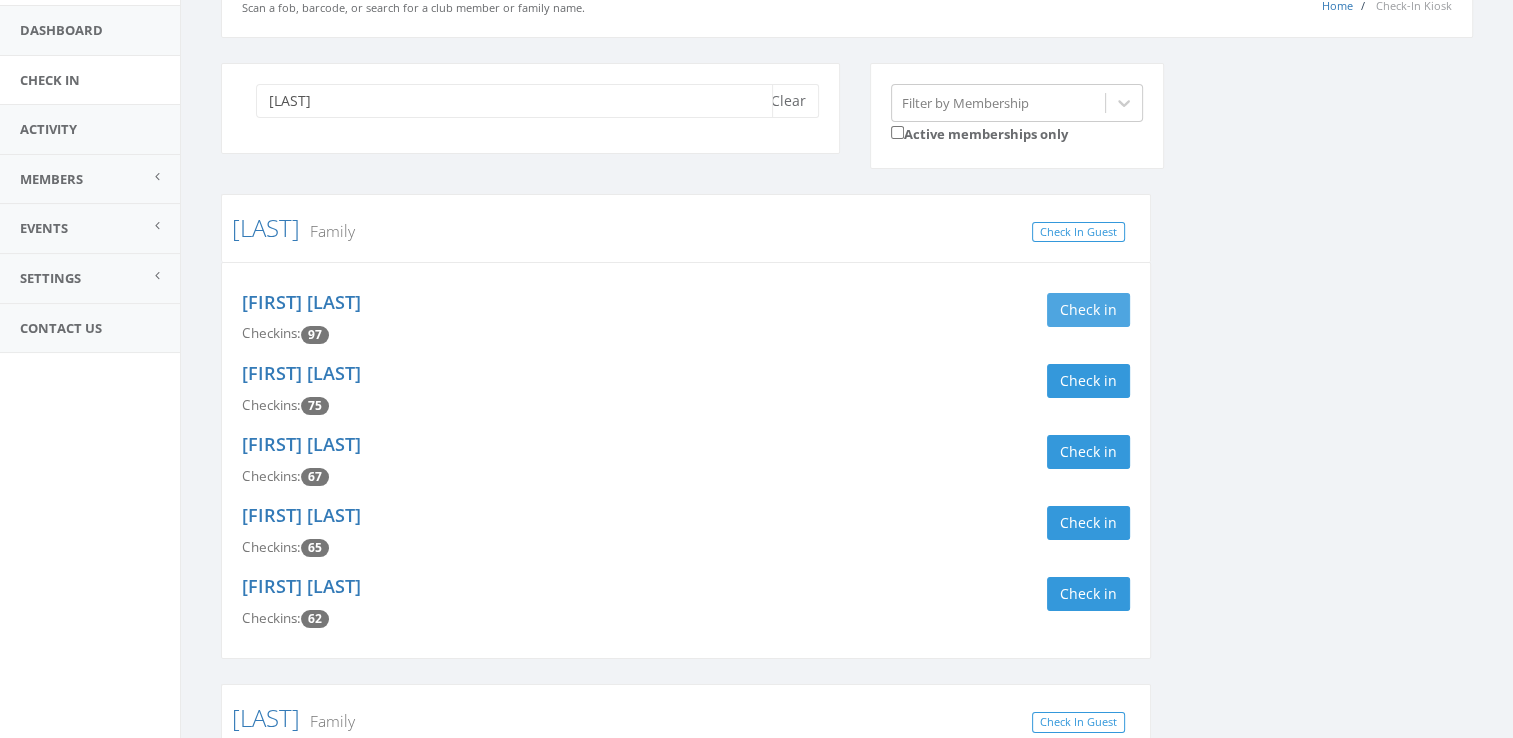 scroll, scrollTop: 128, scrollLeft: 0, axis: vertical 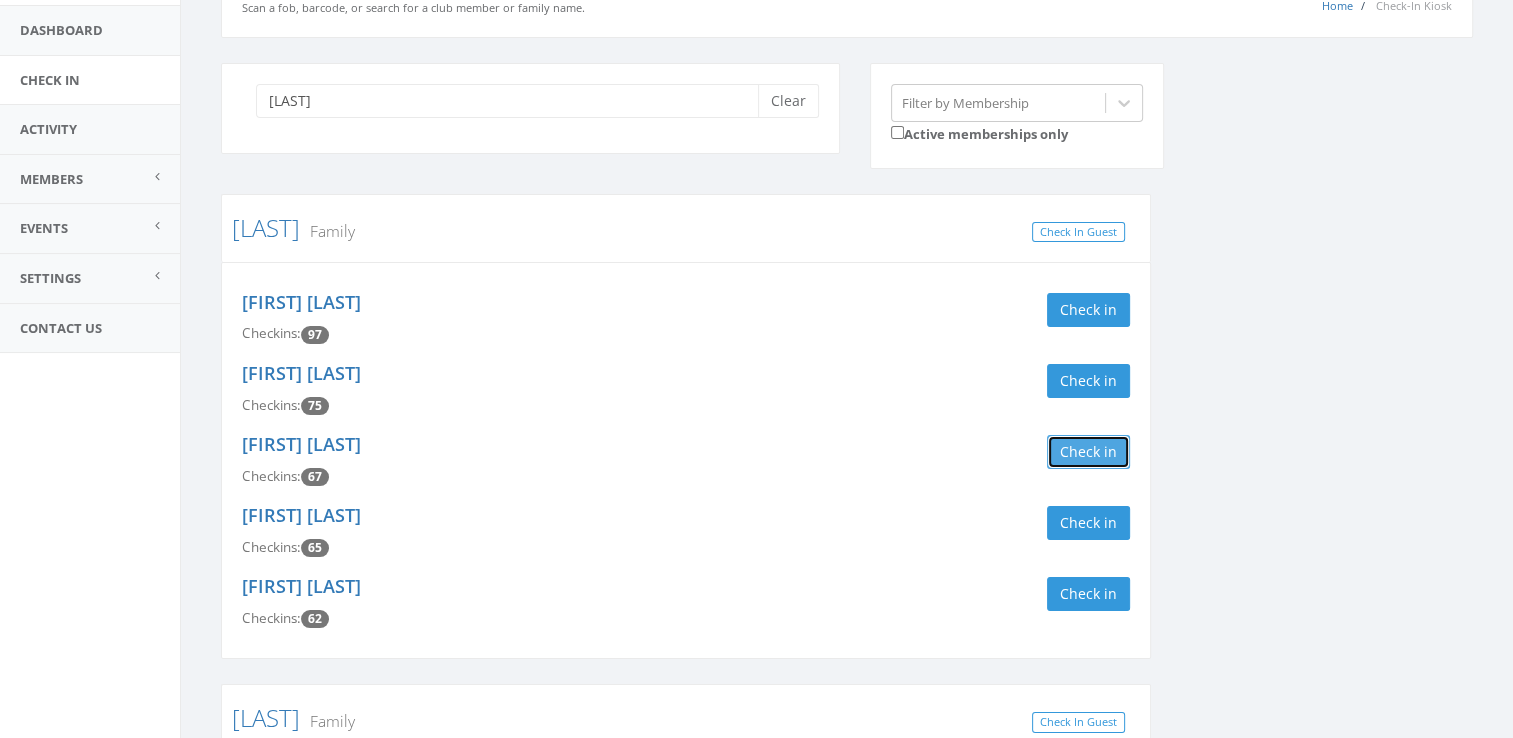 click on "Check in" at bounding box center [1088, 452] 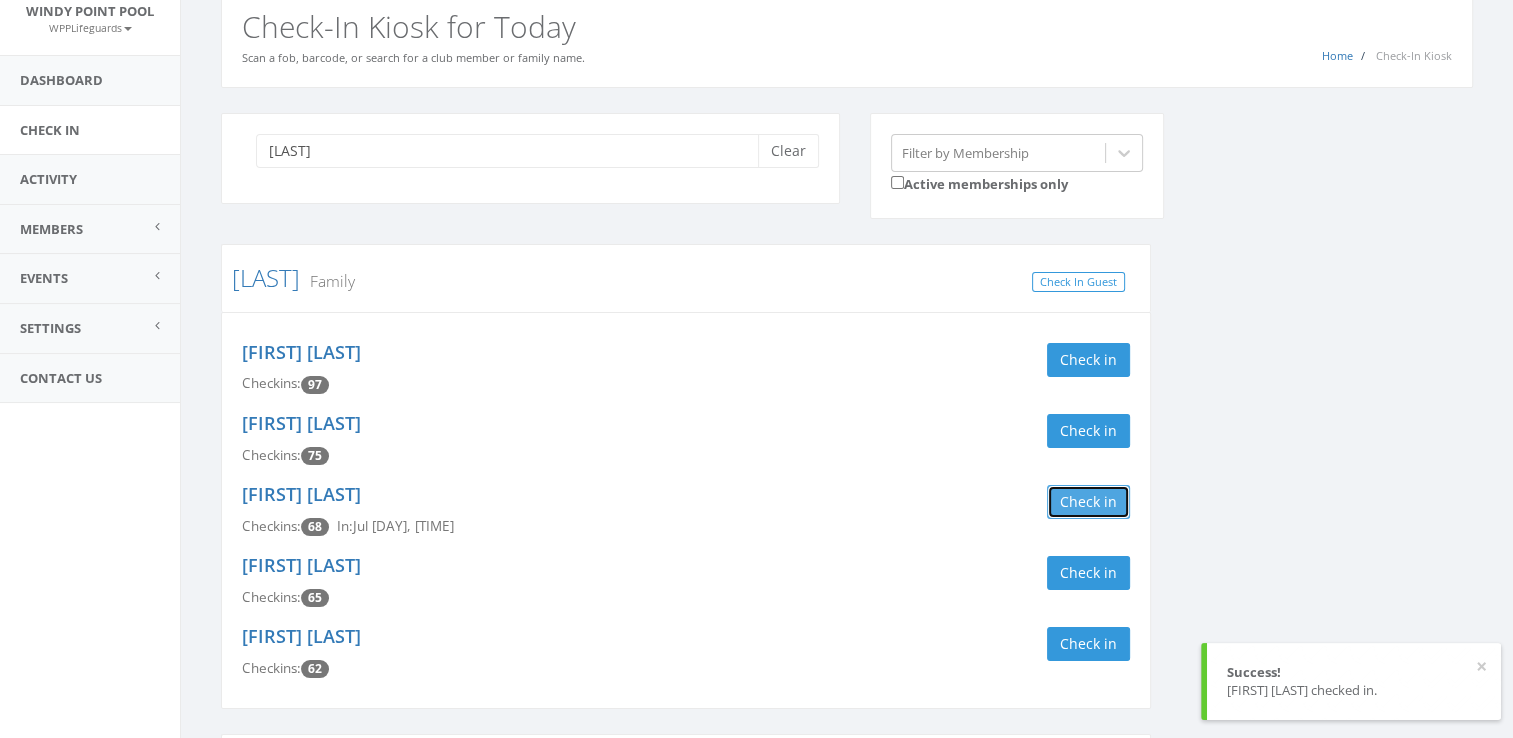scroll, scrollTop: 0, scrollLeft: 0, axis: both 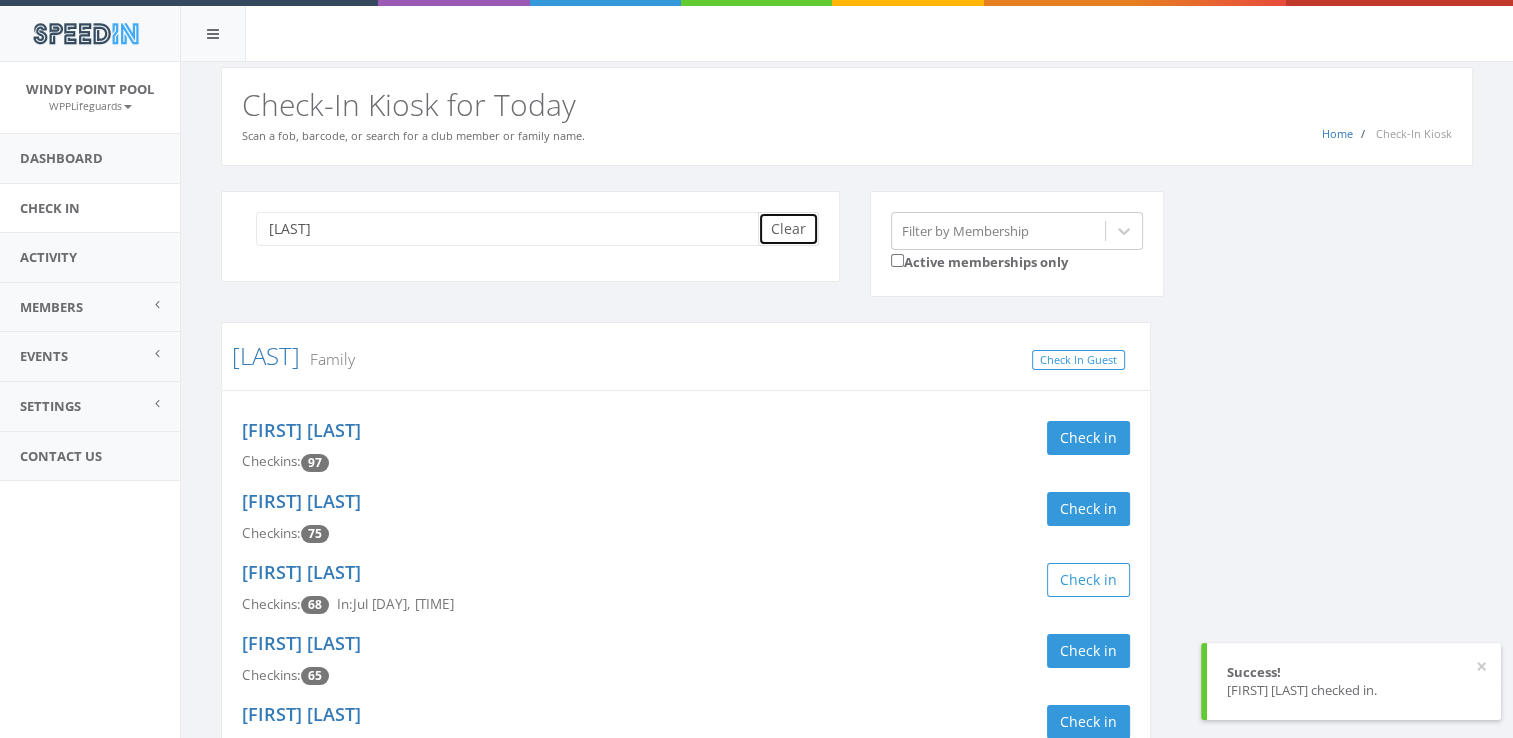 click on "Clear" at bounding box center [788, 229] 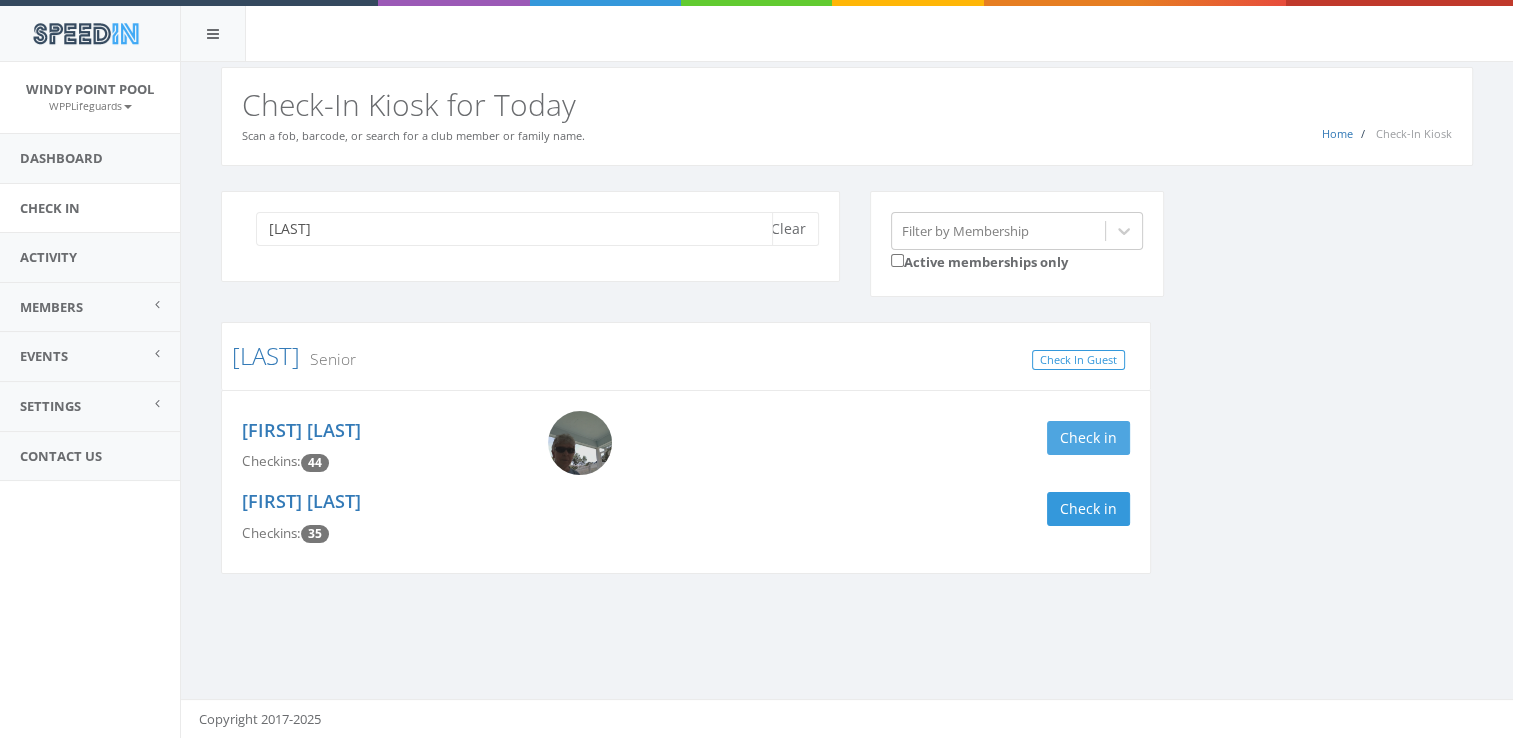 type on "[LAST]" 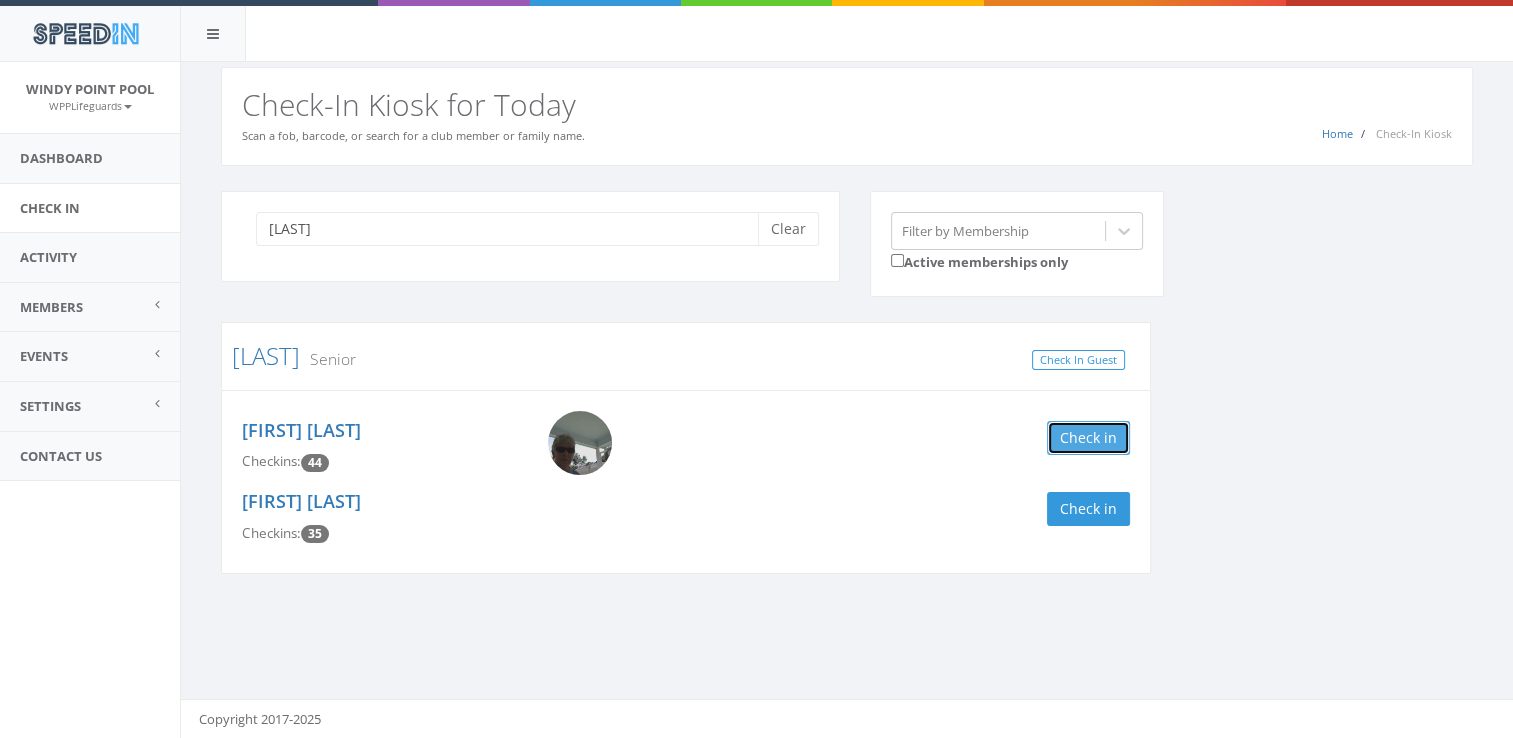 click on "Check in" at bounding box center (1088, 438) 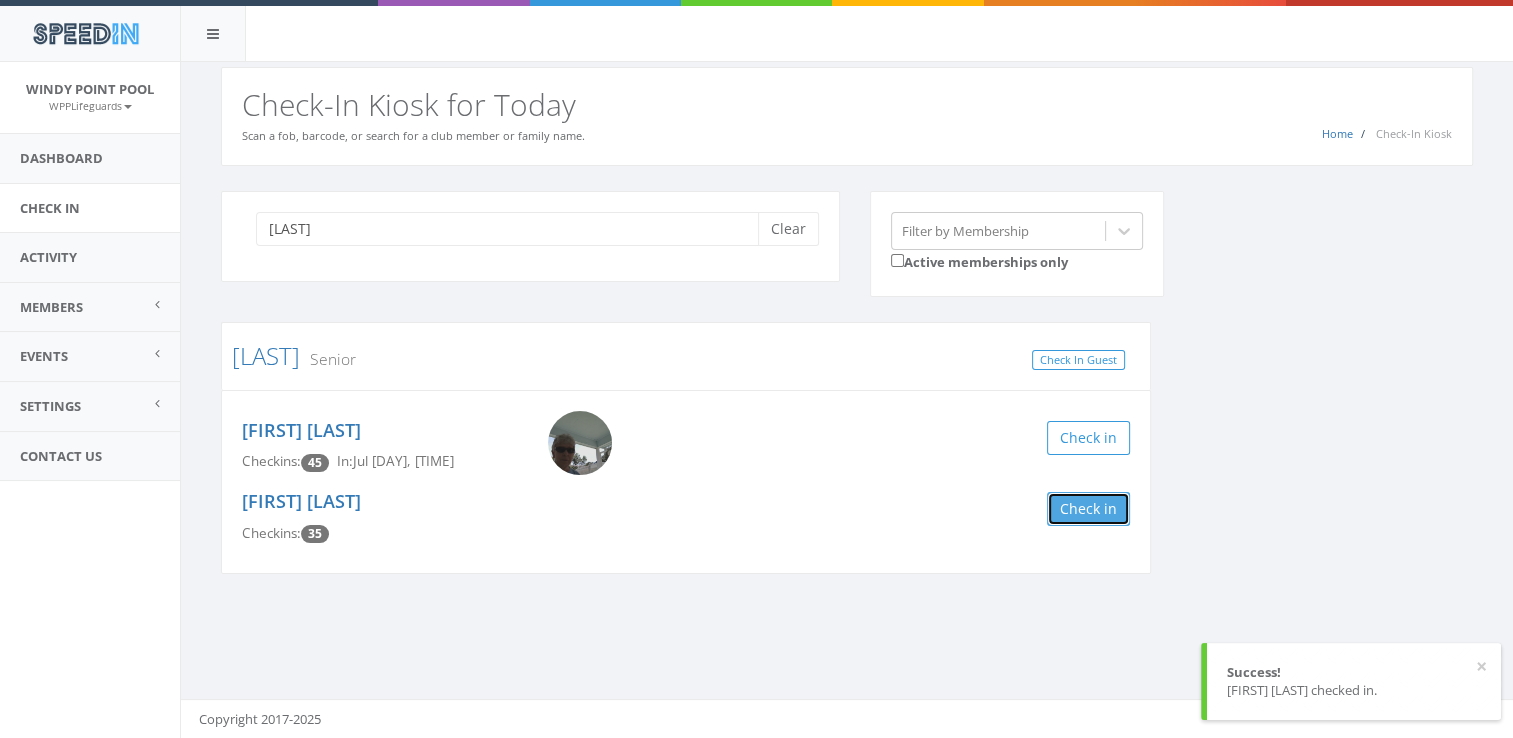 click on "Check in" at bounding box center [1088, 509] 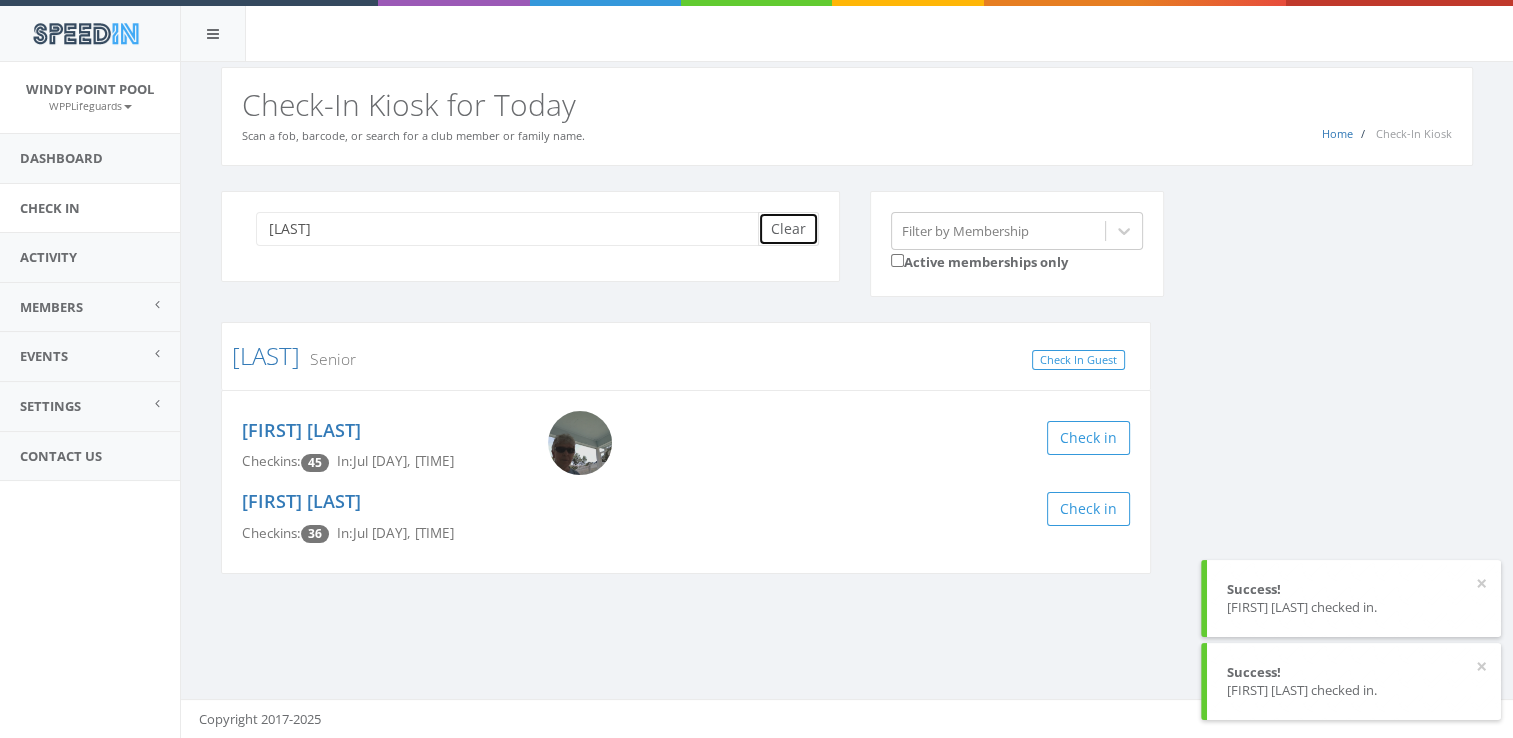 click on "Clear" at bounding box center [788, 229] 